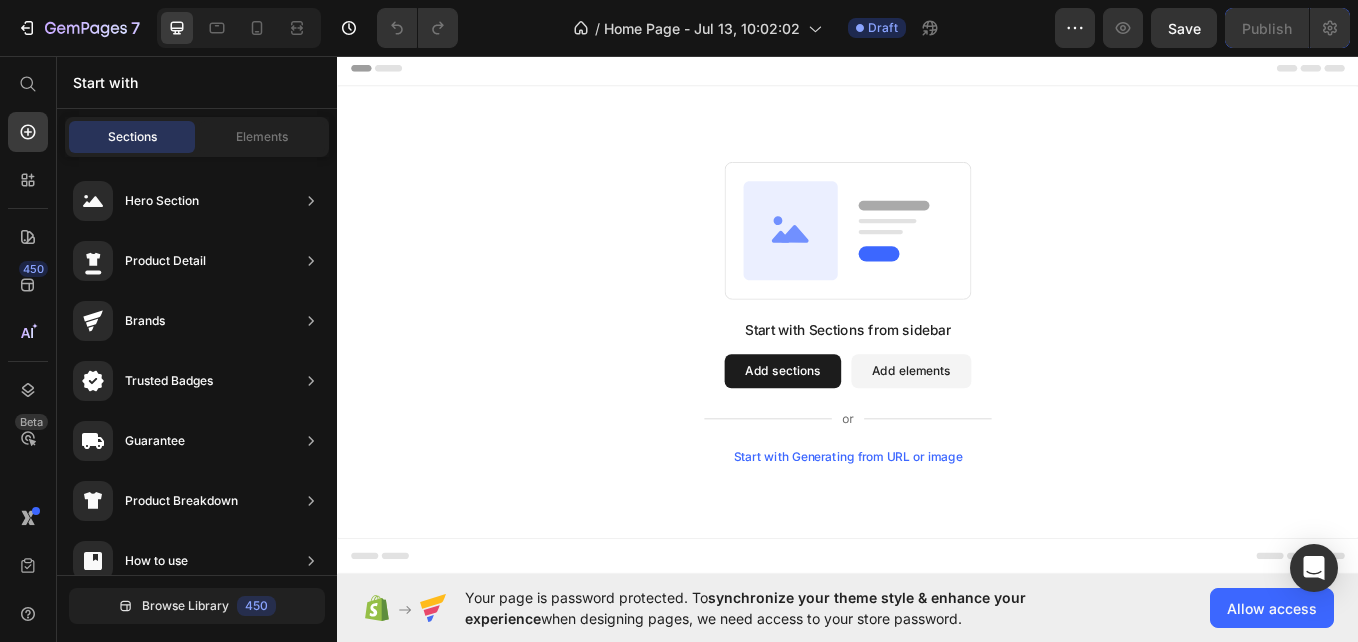 click on "Add sections" at bounding box center (860, 426) 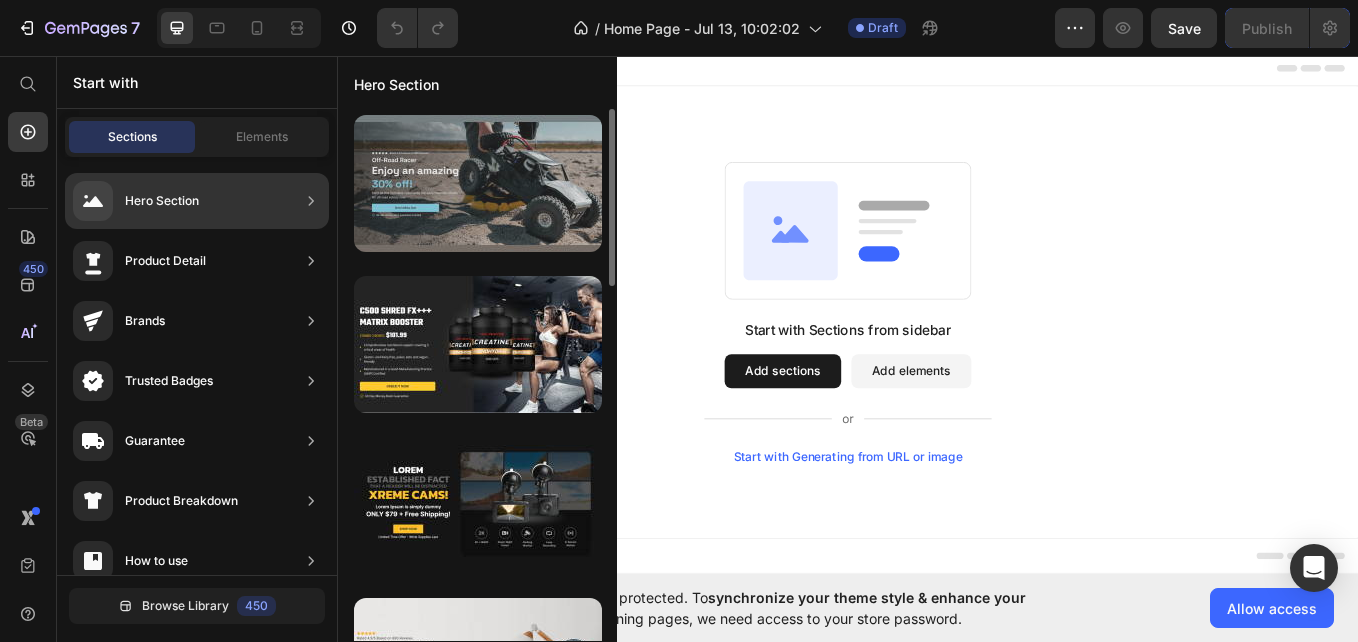 click at bounding box center [478, 183] 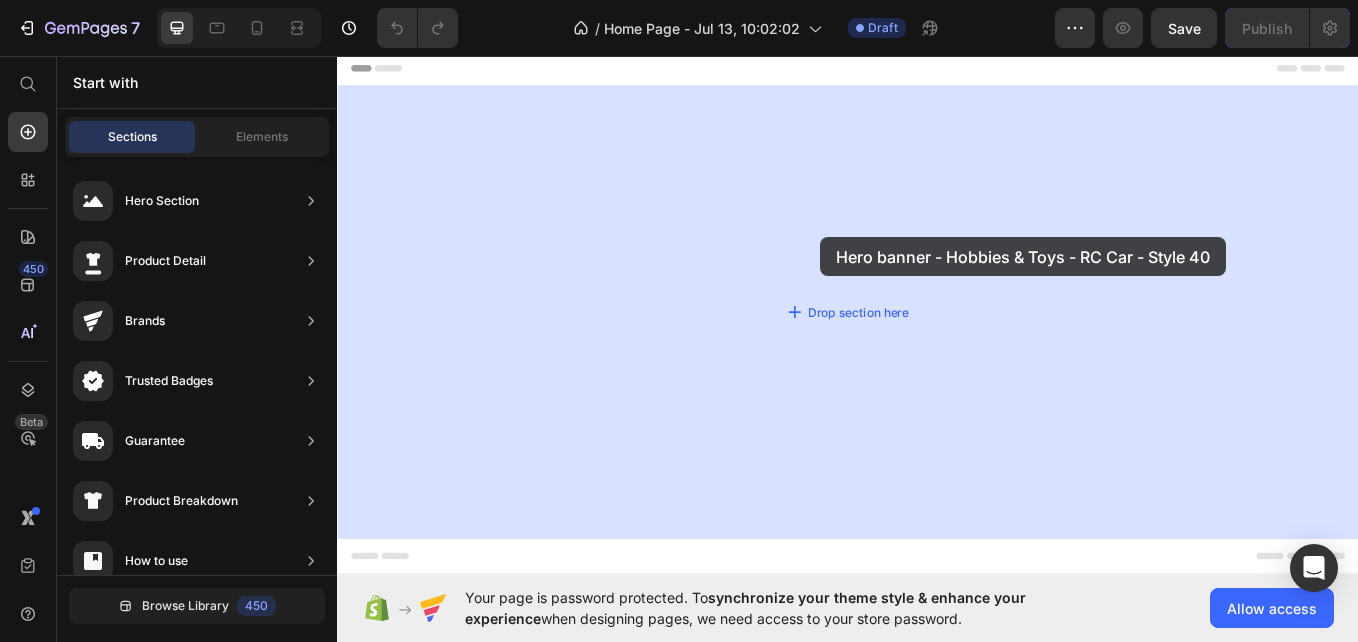 drag, startPoint x: 749, startPoint y: 236, endPoint x: 905, endPoint y: 269, distance: 159.4522 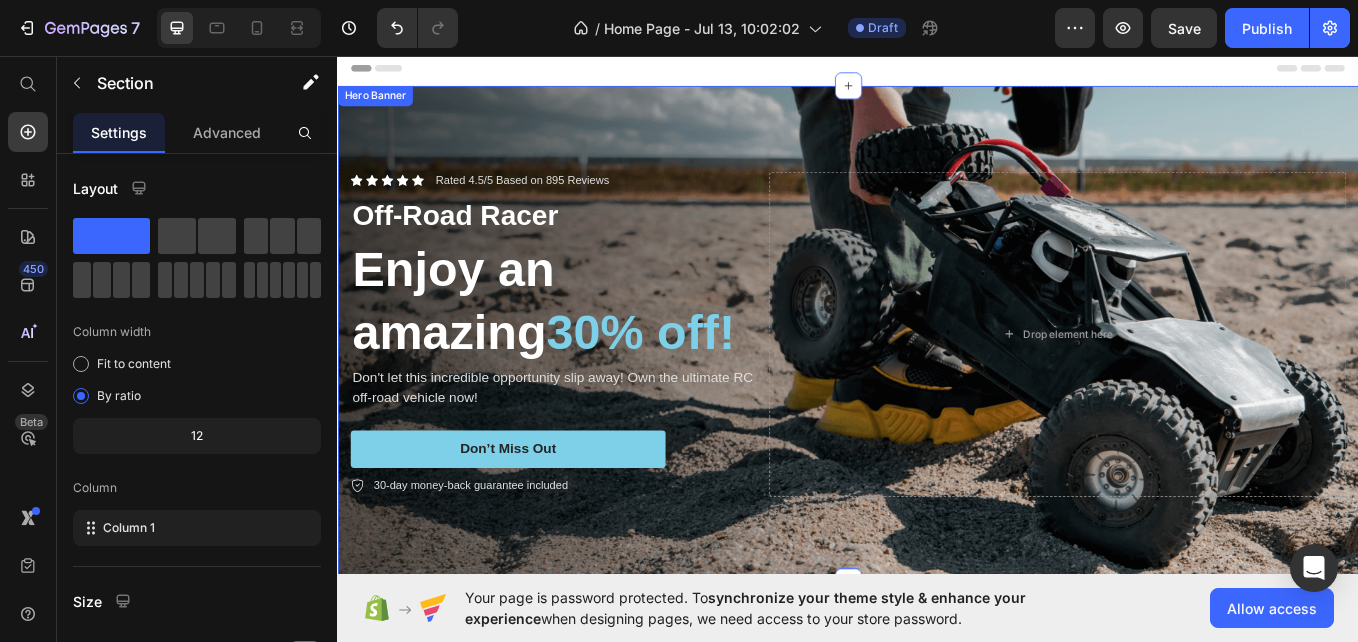 click at bounding box center (937, 382) 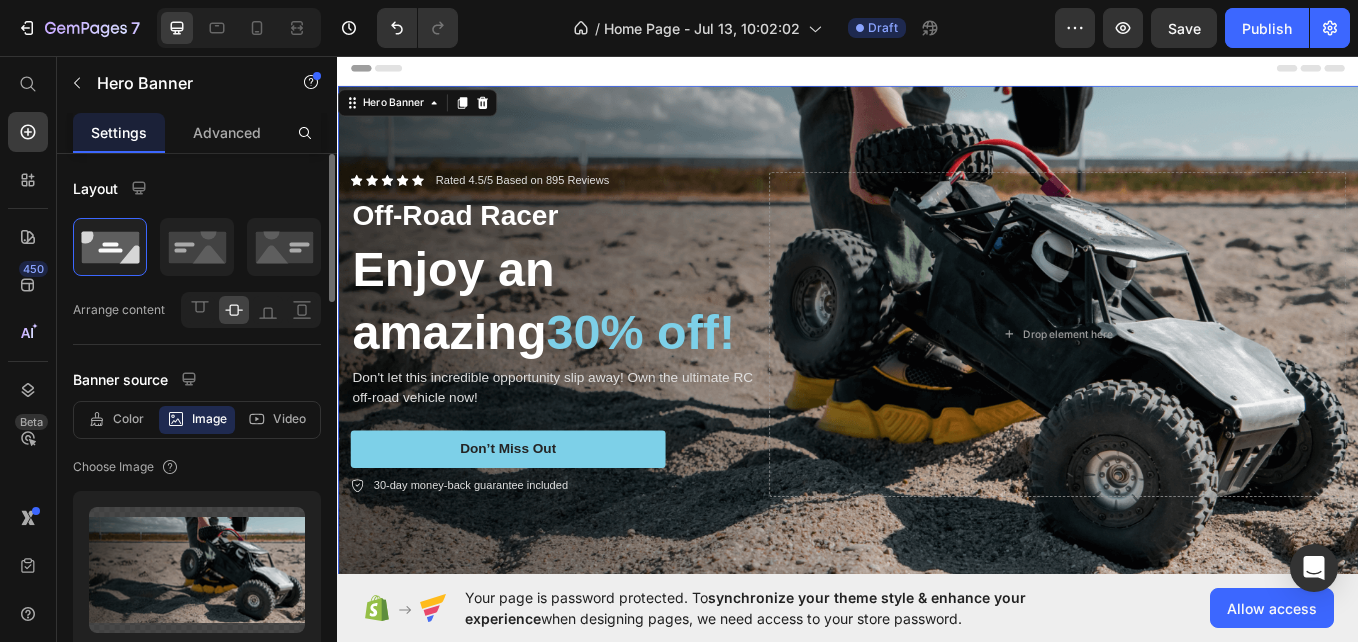 click on "Image" 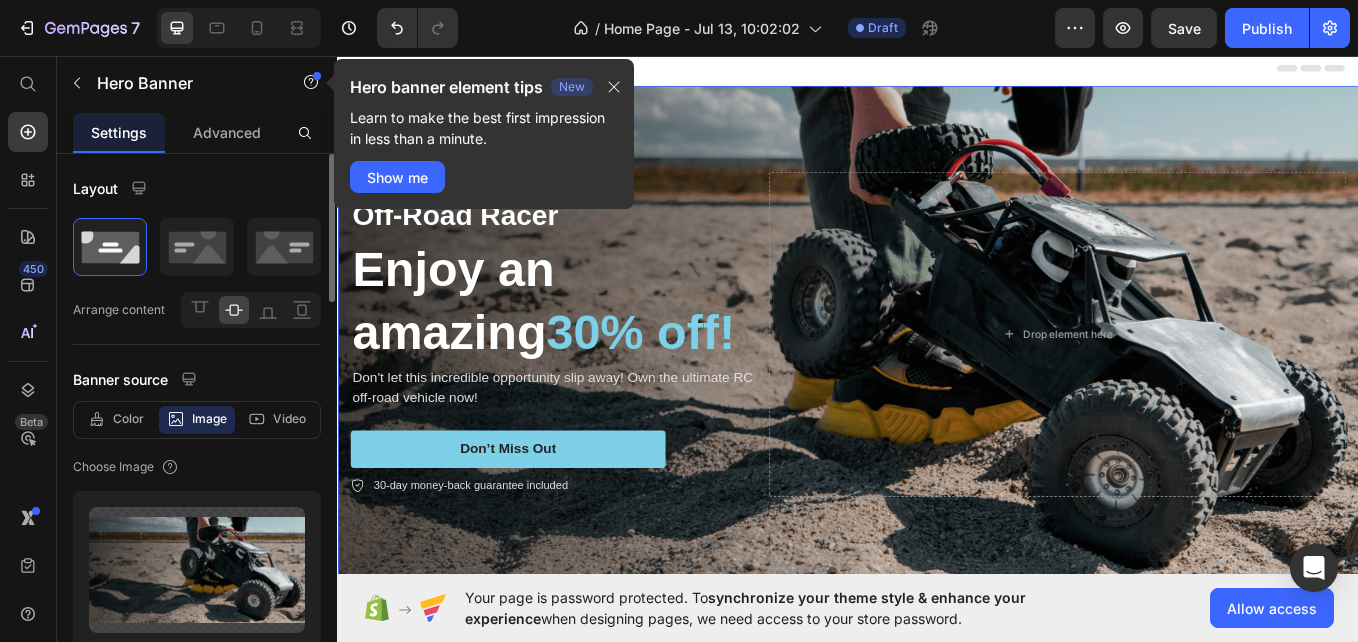 click on "Image" at bounding box center [209, 419] 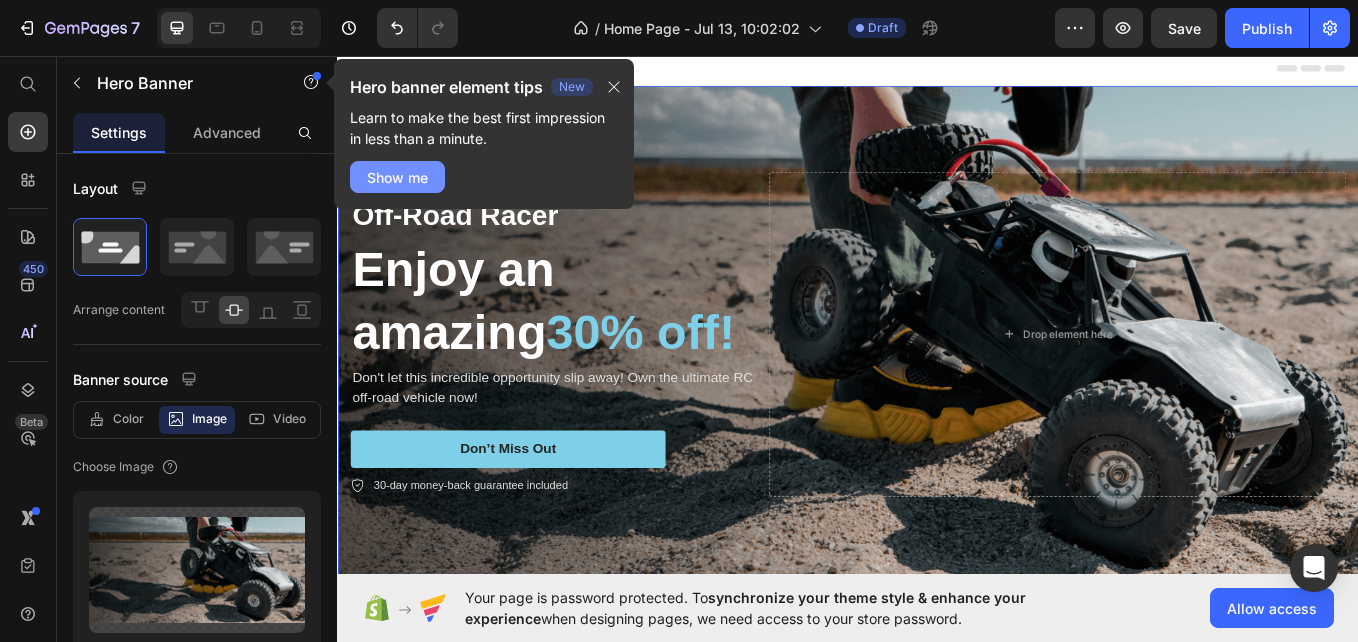 click on "Show me" at bounding box center (397, 177) 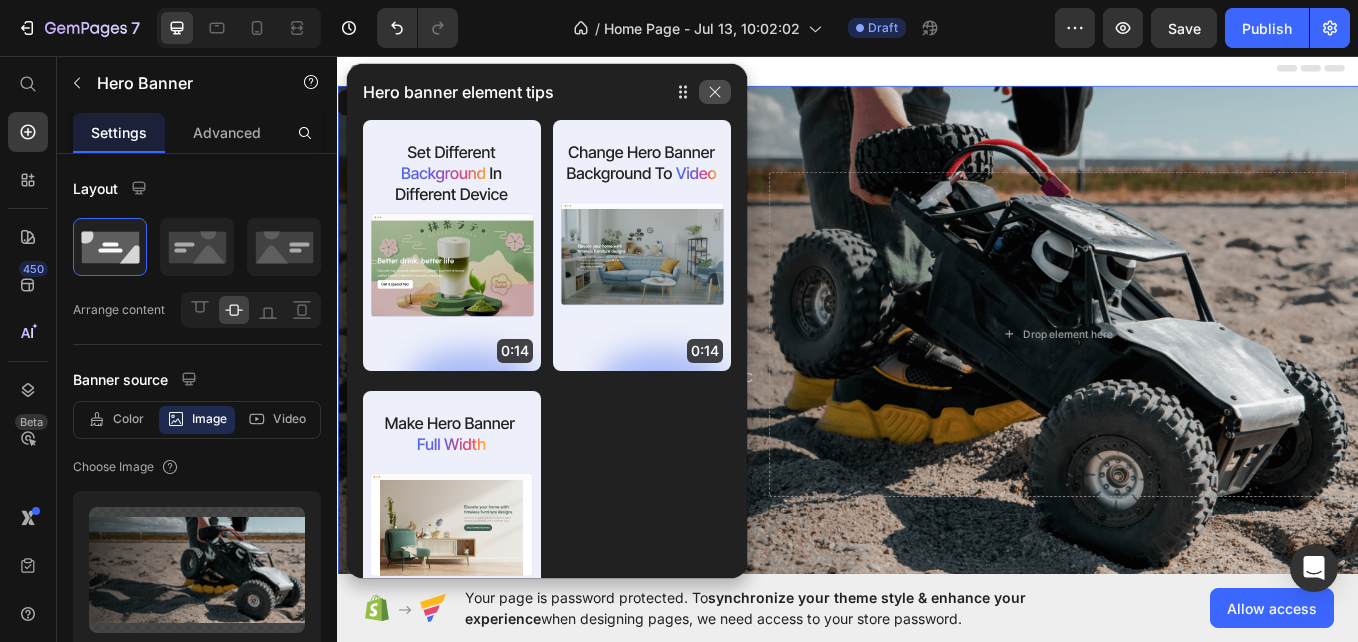 click at bounding box center [715, 92] 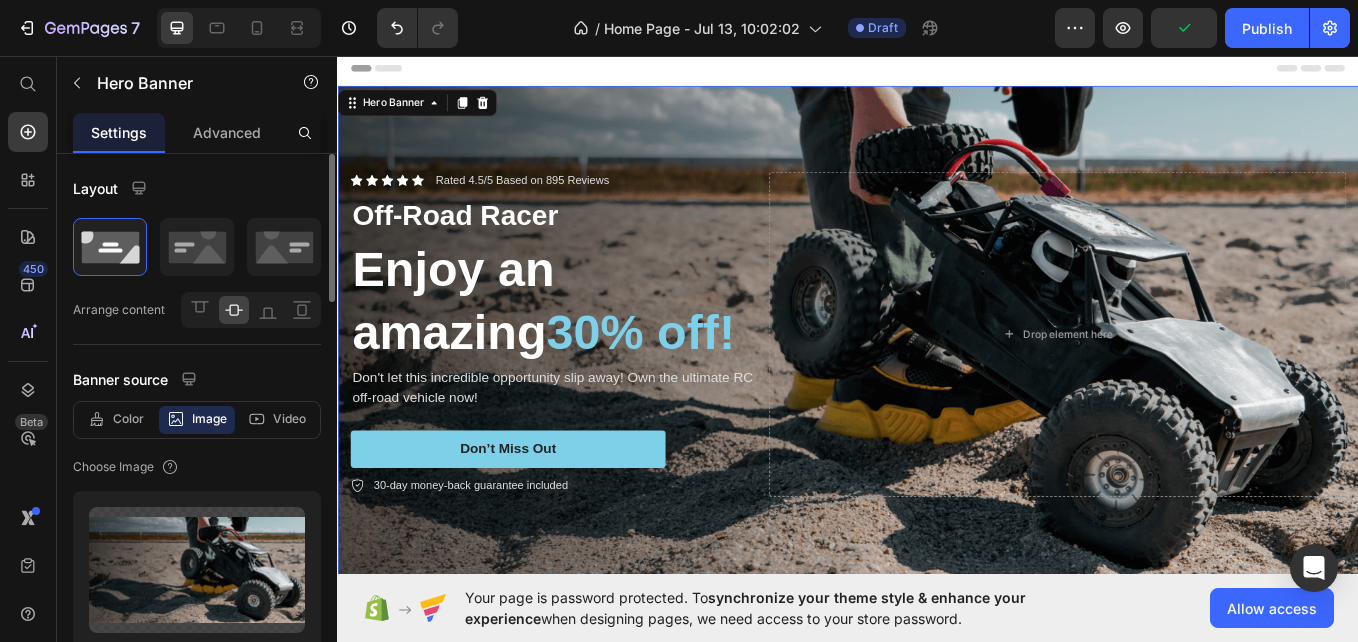 click on "Image" at bounding box center [209, 419] 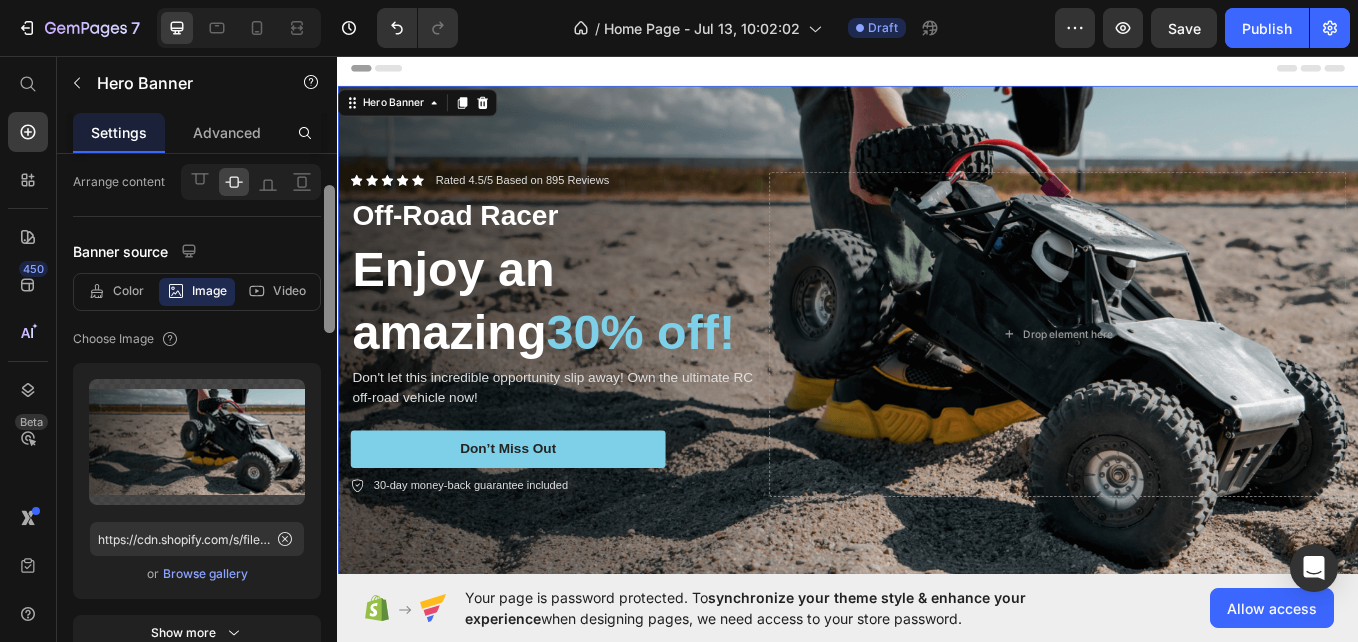 scroll, scrollTop: 139, scrollLeft: 0, axis: vertical 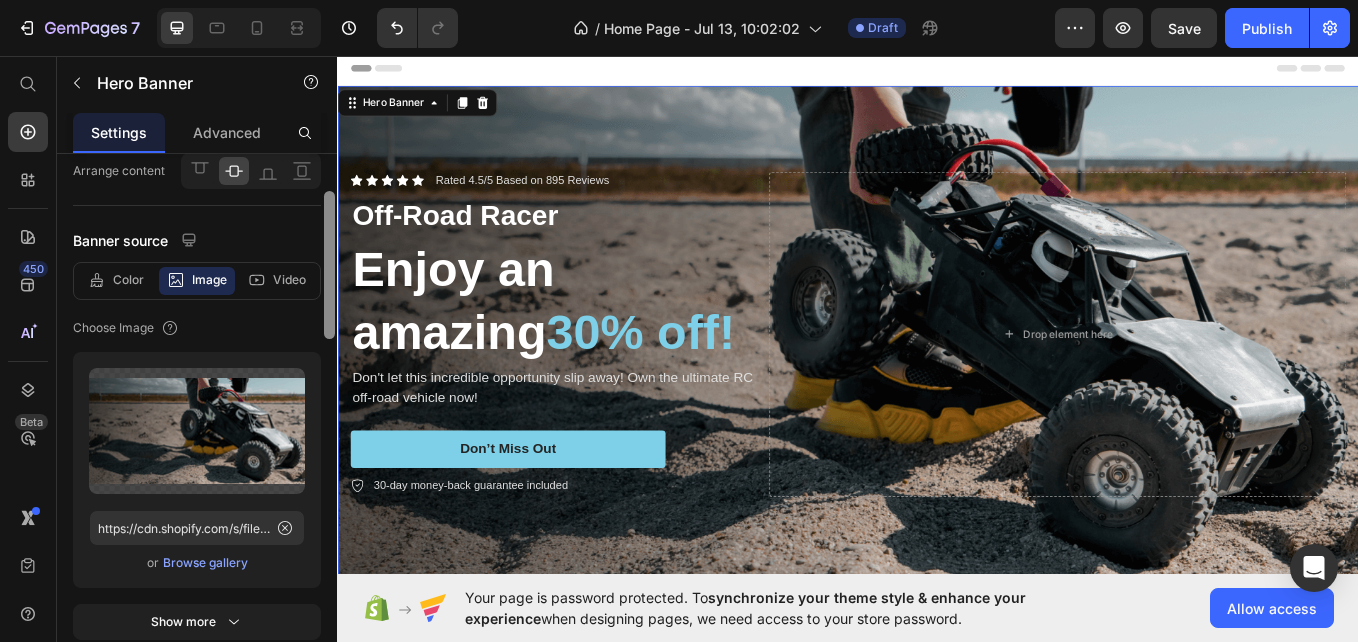 drag, startPoint x: 329, startPoint y: 244, endPoint x: 330, endPoint y: 282, distance: 38.013157 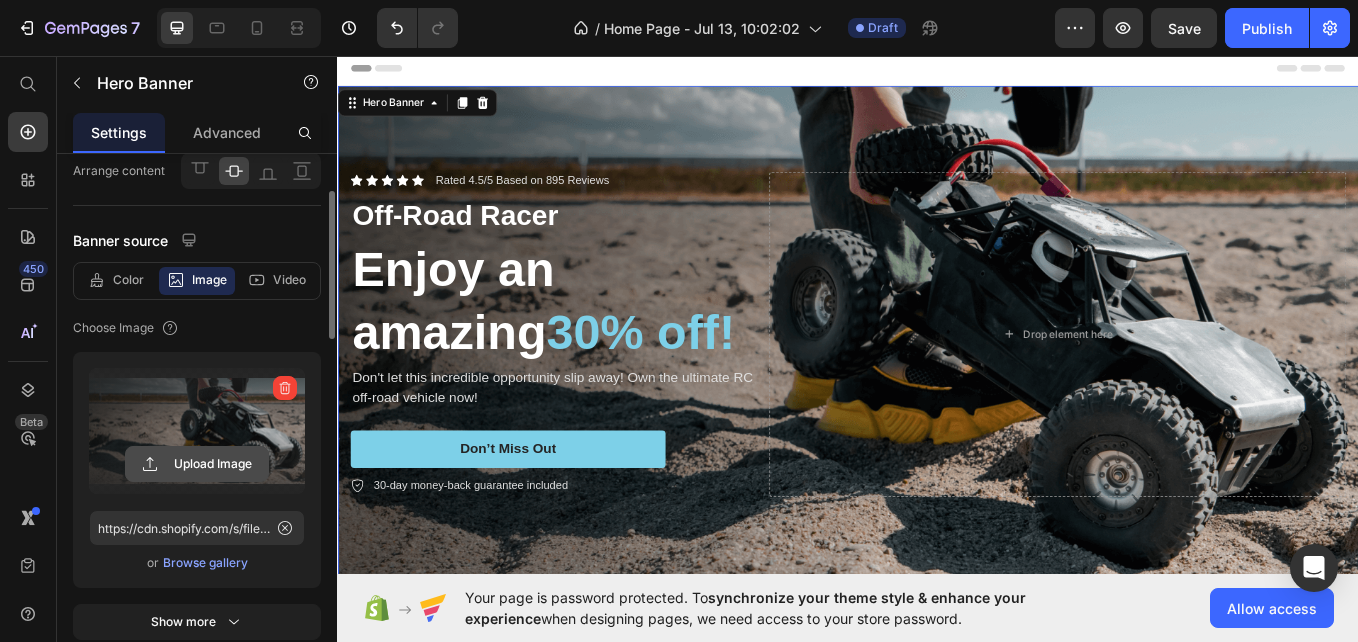 click 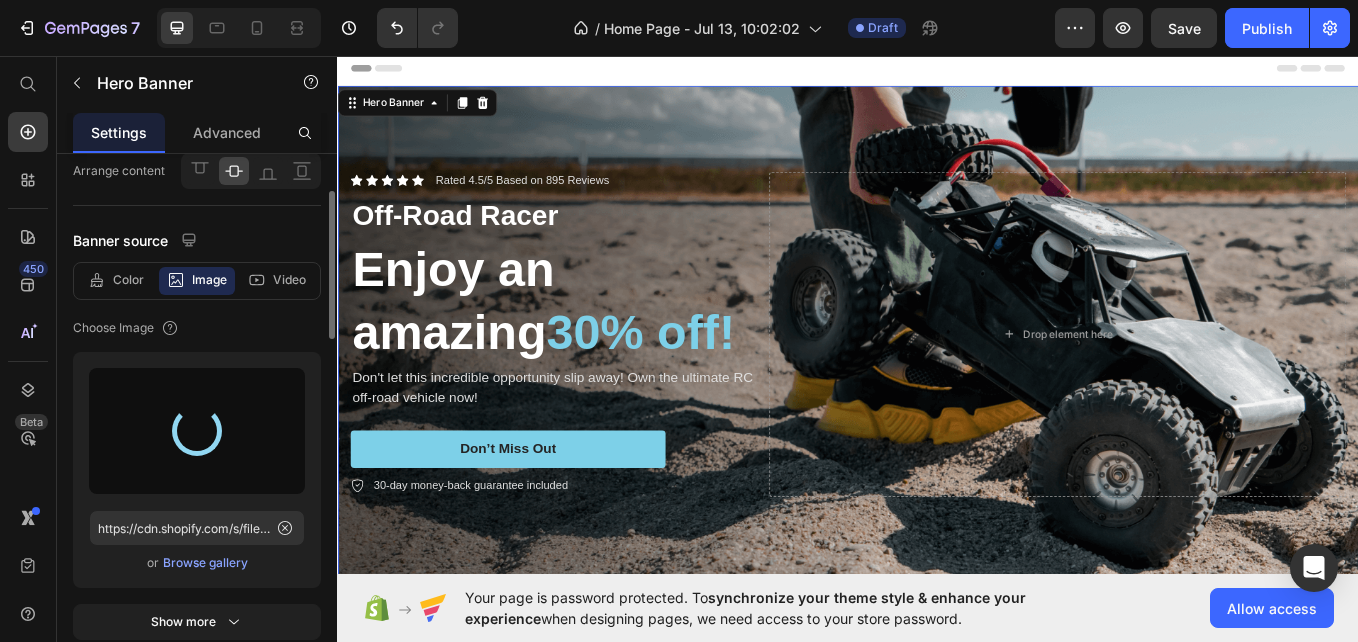 type on "https://cdn.shopify.com/s/files/1/0943/9382/7633/files/gempages_575266651319042898-8027e45b-57f8-4911-85fb-e909aece1d1a.jpg" 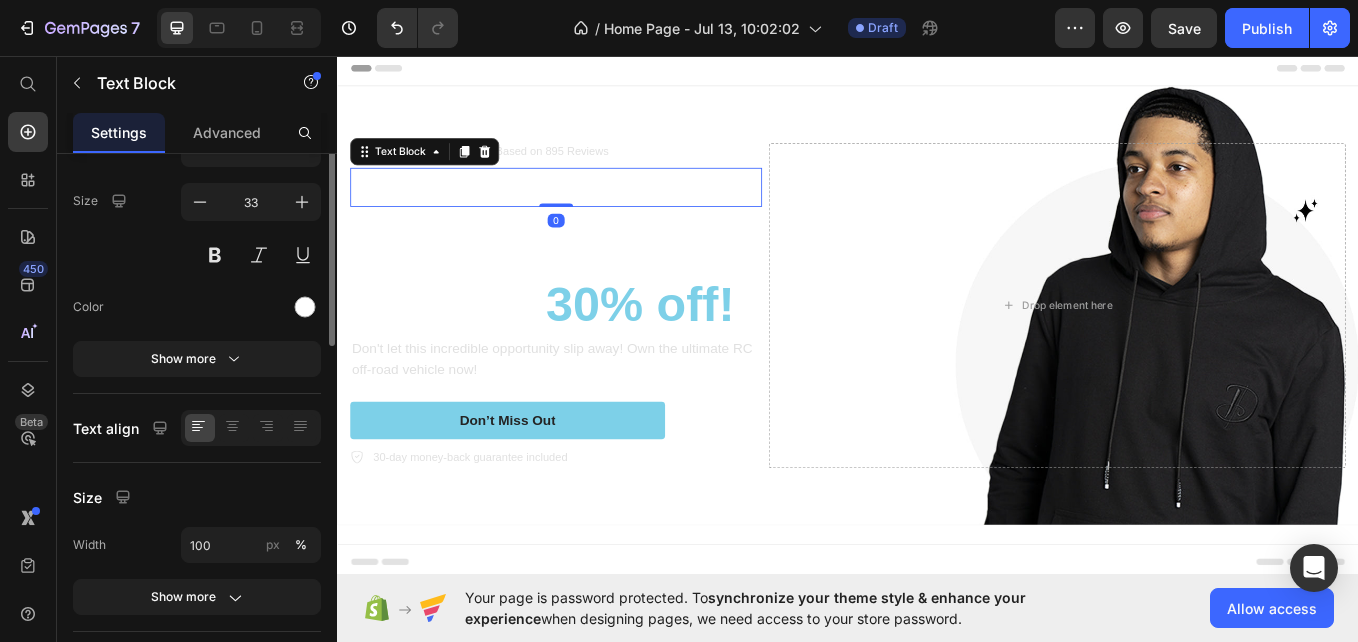 scroll, scrollTop: 0, scrollLeft: 0, axis: both 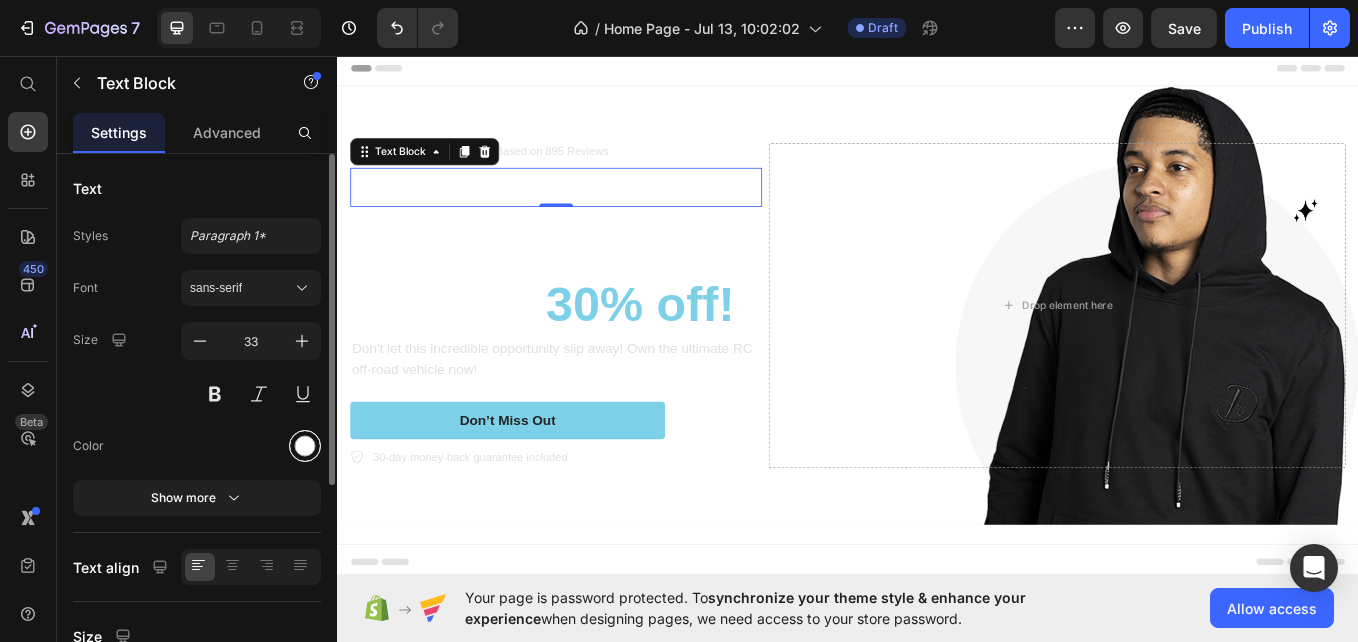 click at bounding box center [305, 446] 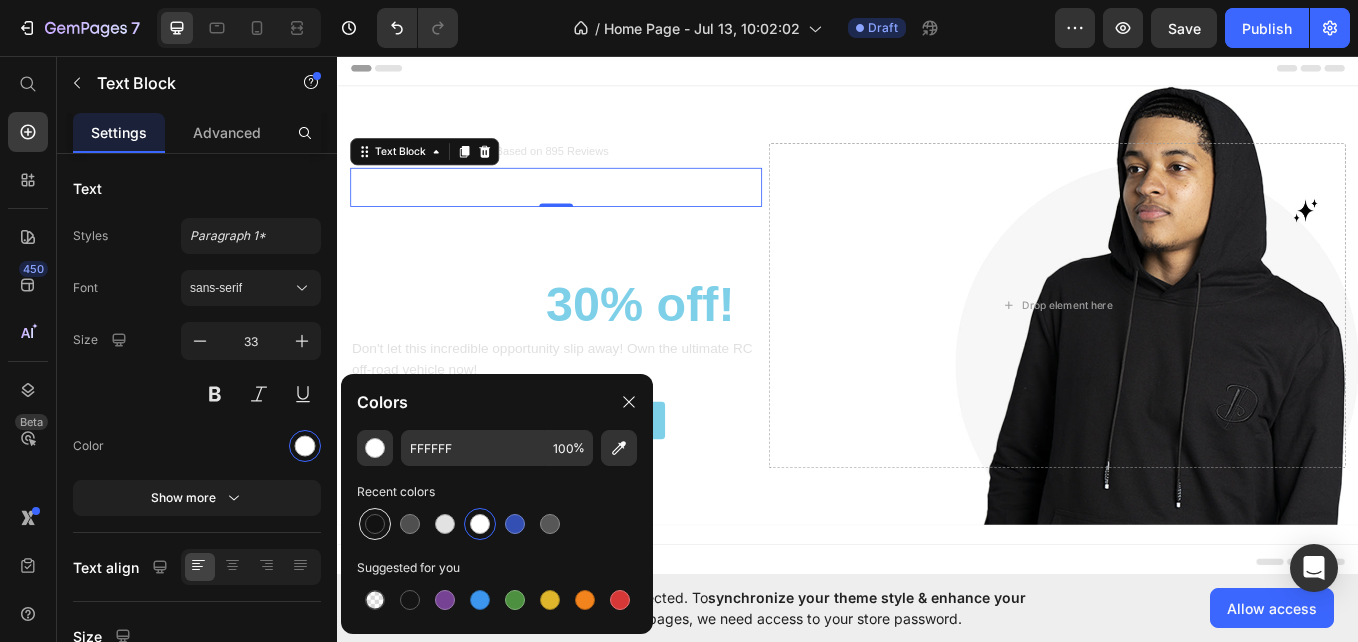 click at bounding box center [375, 524] 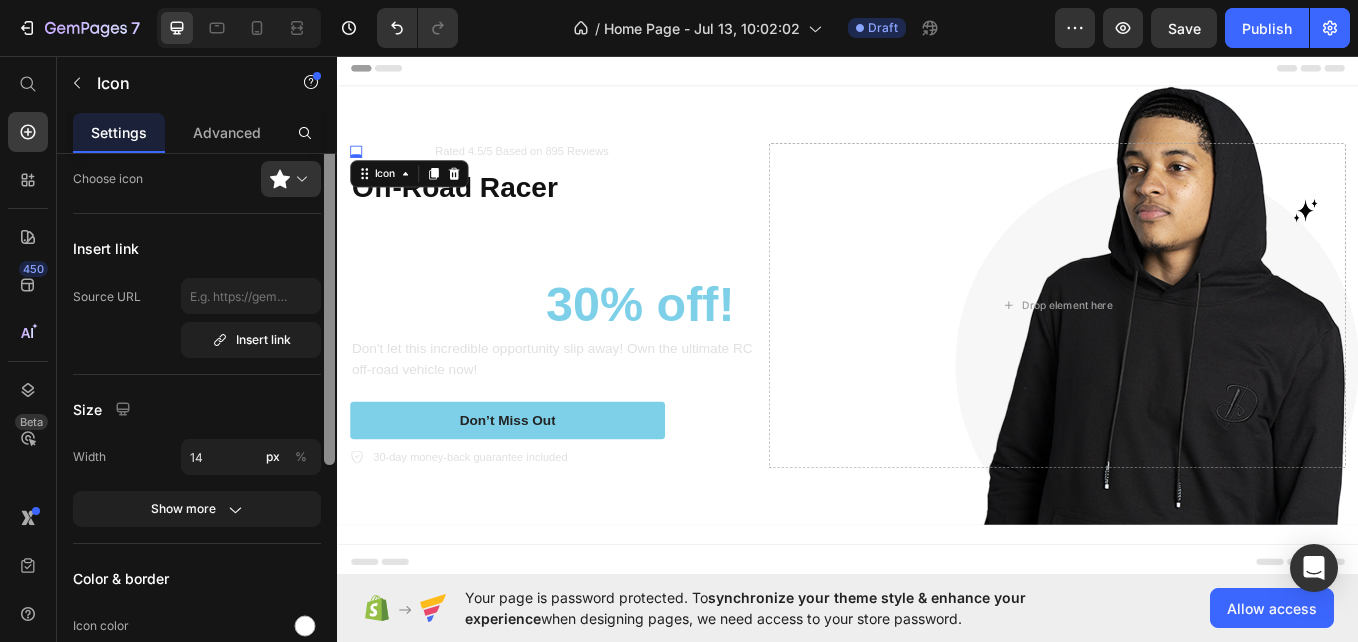 scroll, scrollTop: 98, scrollLeft: 0, axis: vertical 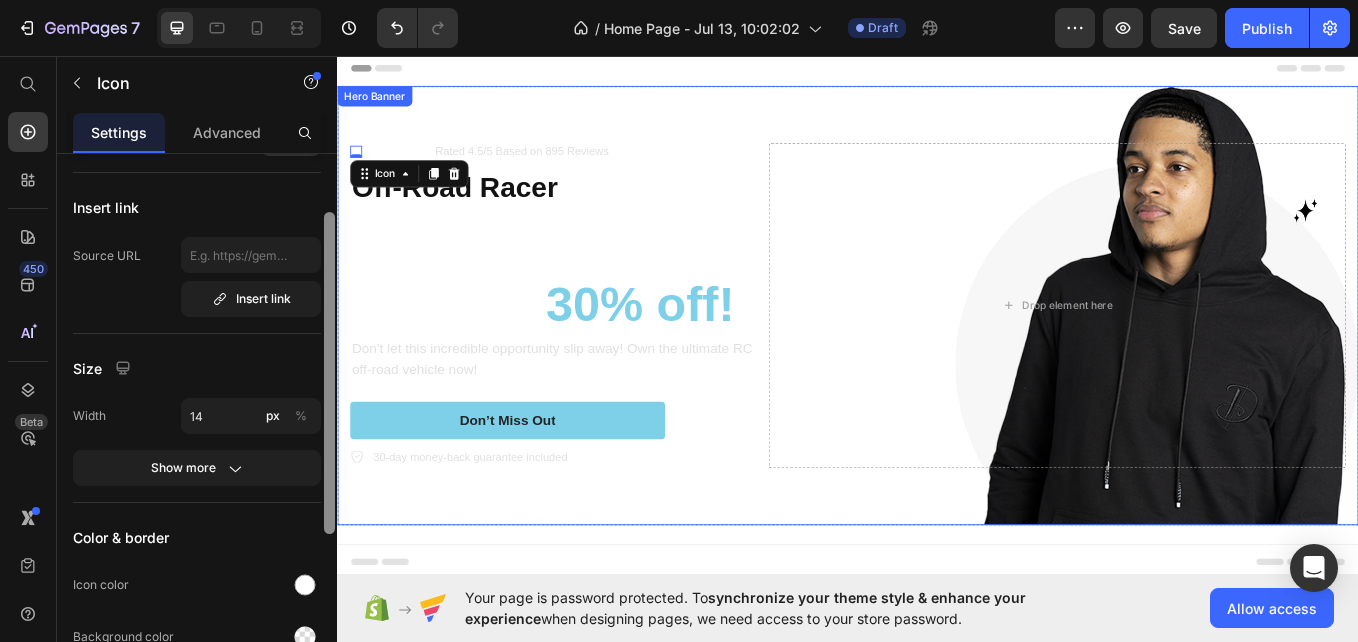 drag, startPoint x: 670, startPoint y: 327, endPoint x: 349, endPoint y: 466, distance: 349.8028 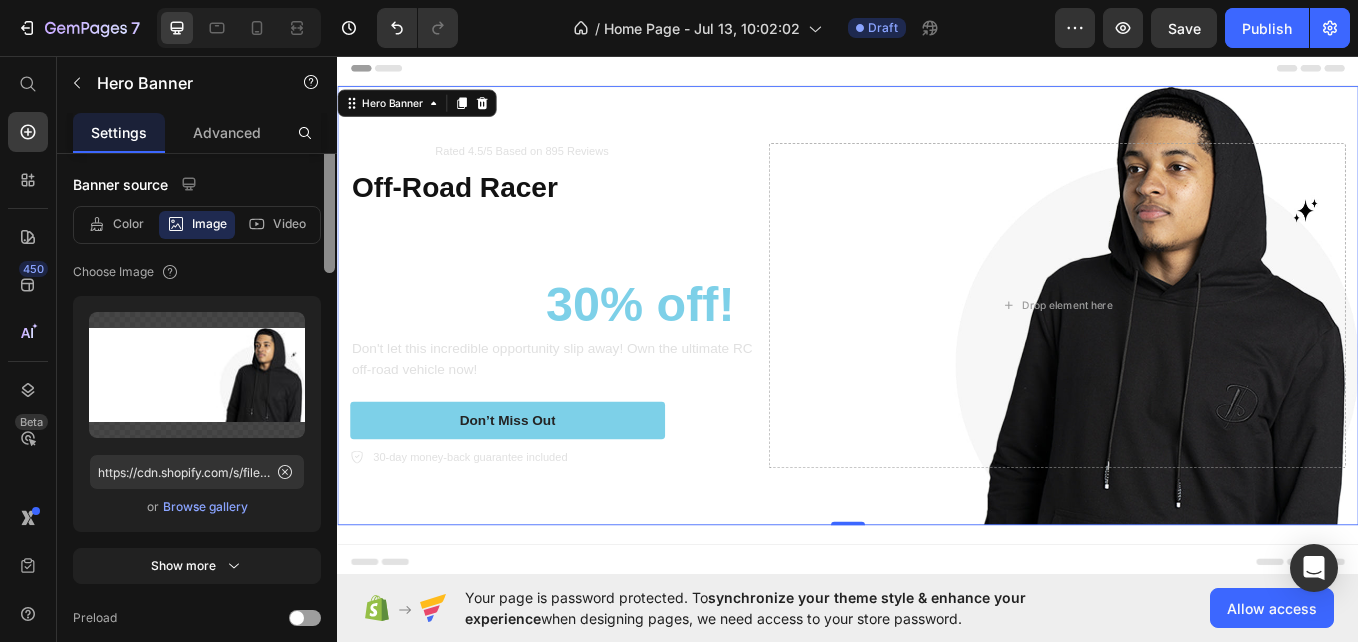 scroll, scrollTop: 87, scrollLeft: 0, axis: vertical 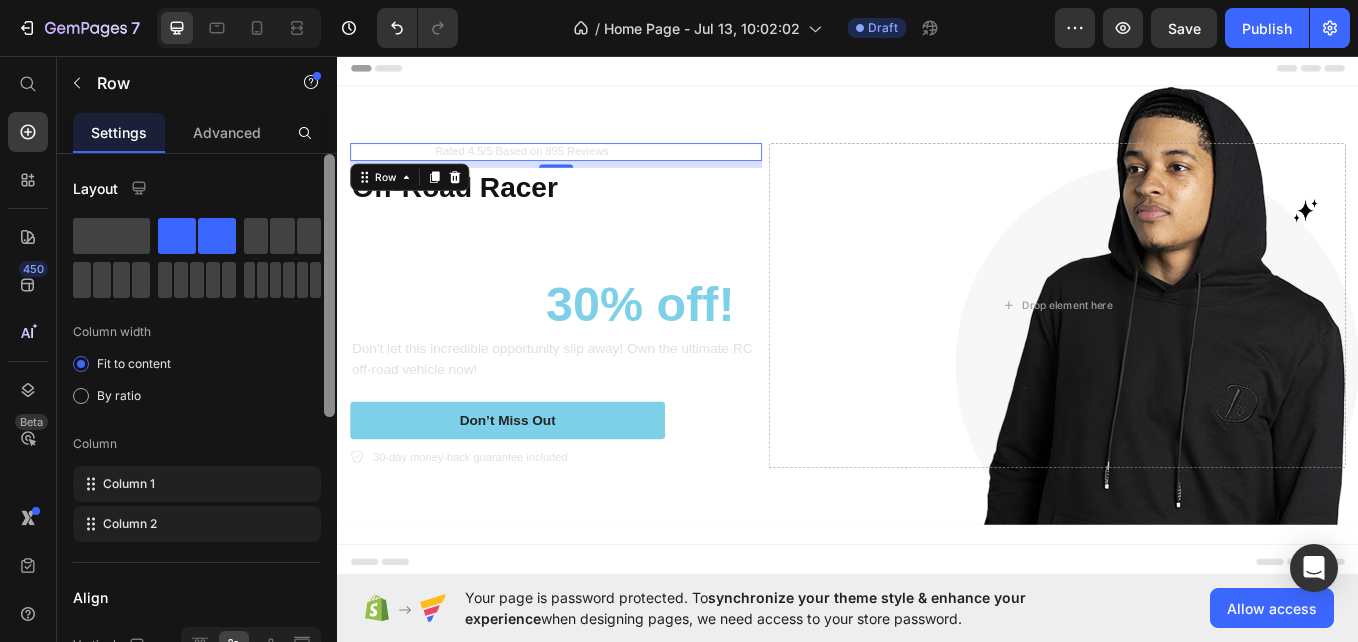 drag, startPoint x: 329, startPoint y: 239, endPoint x: 308, endPoint y: 191, distance: 52.392746 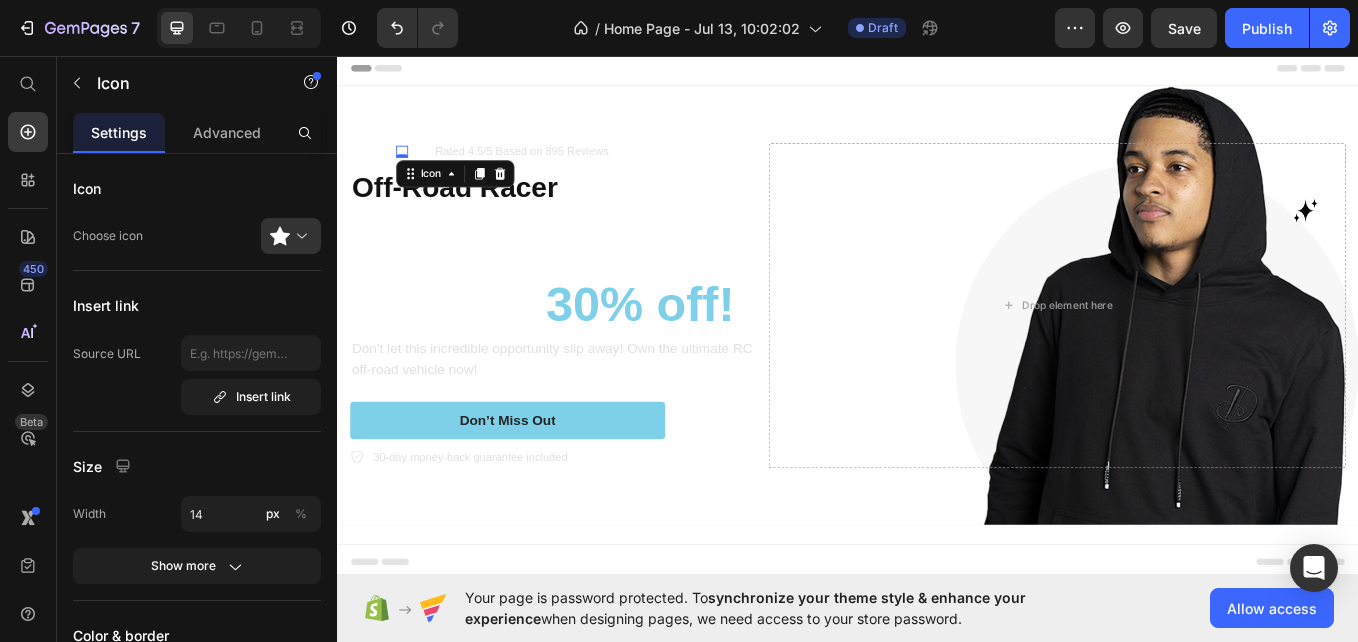 click on "Icon Icon Icon Icon   0 Icon Icon List" at bounding box center [395, 168] 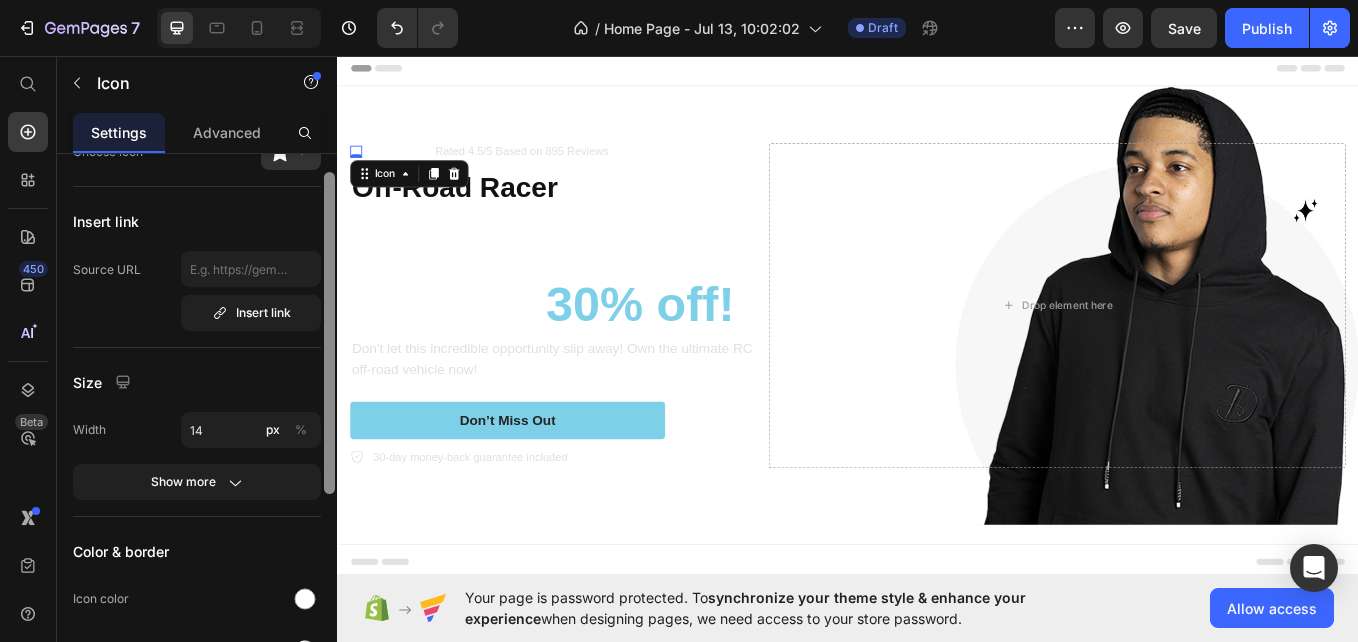 scroll, scrollTop: 116, scrollLeft: 0, axis: vertical 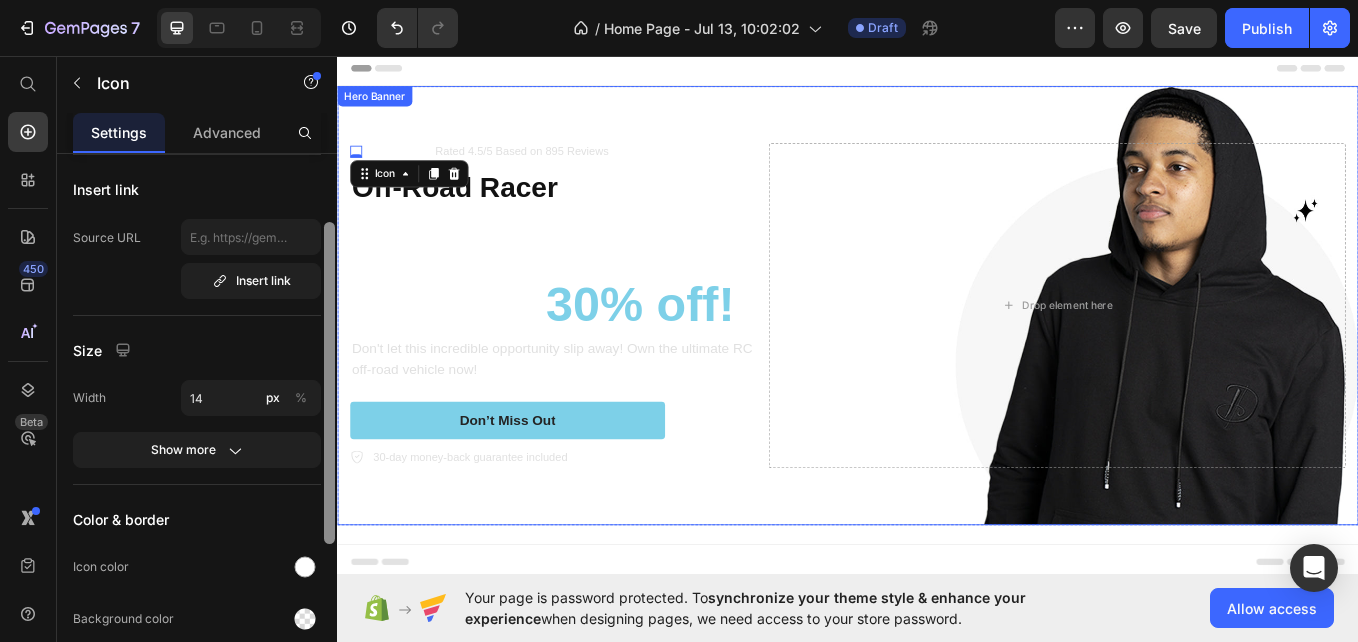 drag, startPoint x: 671, startPoint y: 268, endPoint x: 345, endPoint y: 450, distance: 373.3631 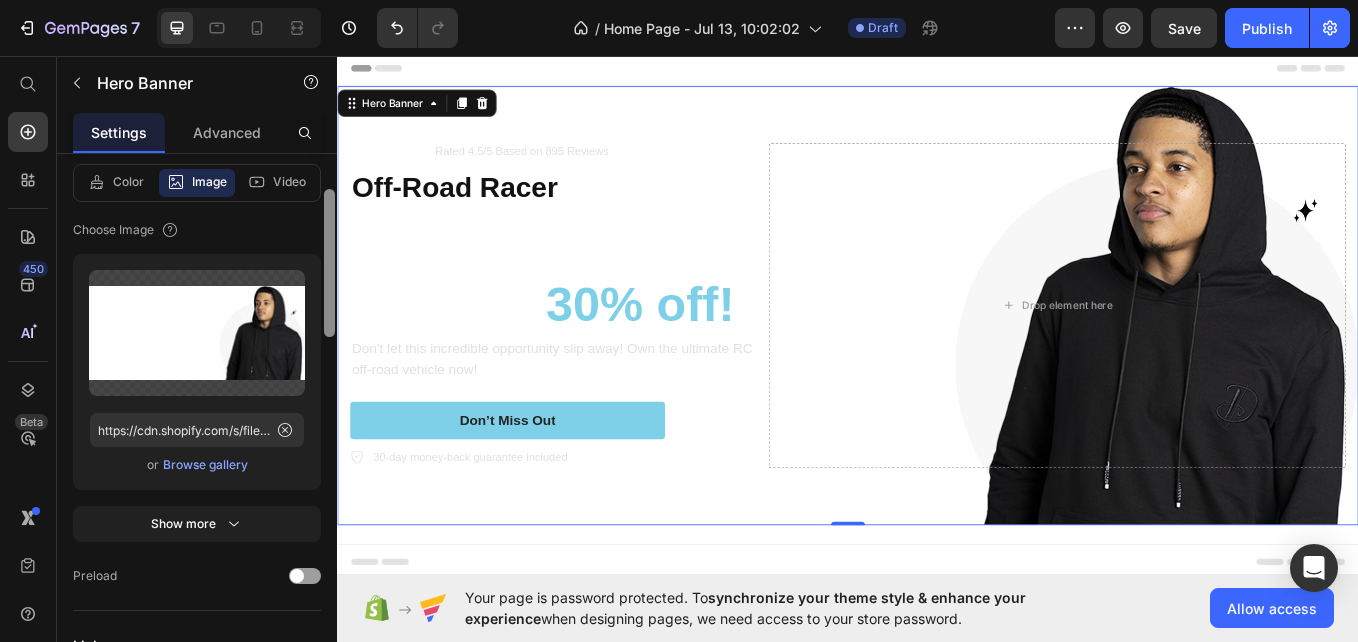 scroll, scrollTop: 214, scrollLeft: 0, axis: vertical 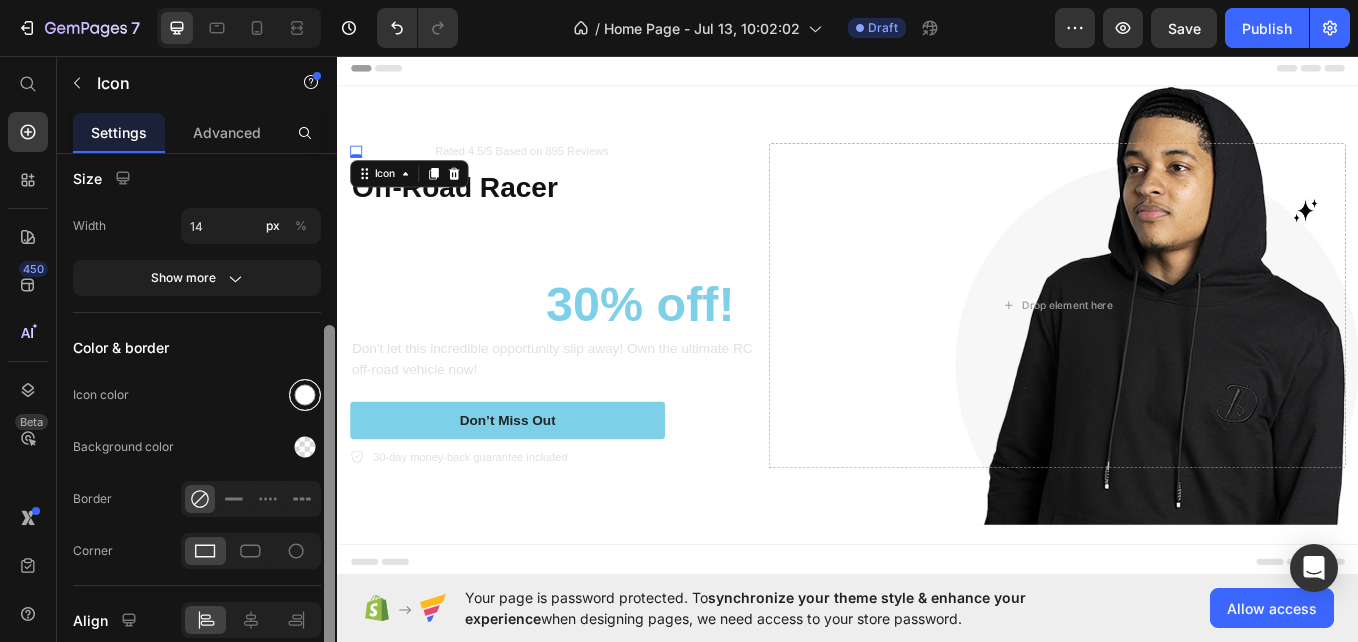click at bounding box center (305, 395) 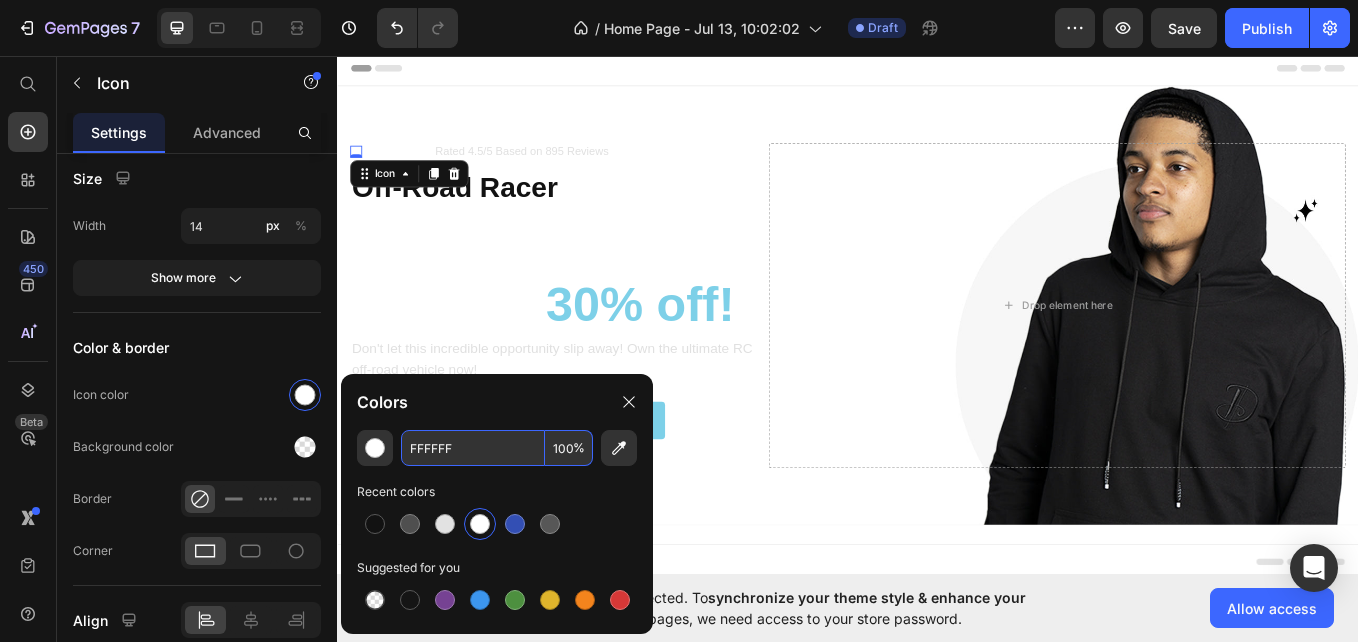 paste on "#FFB702" 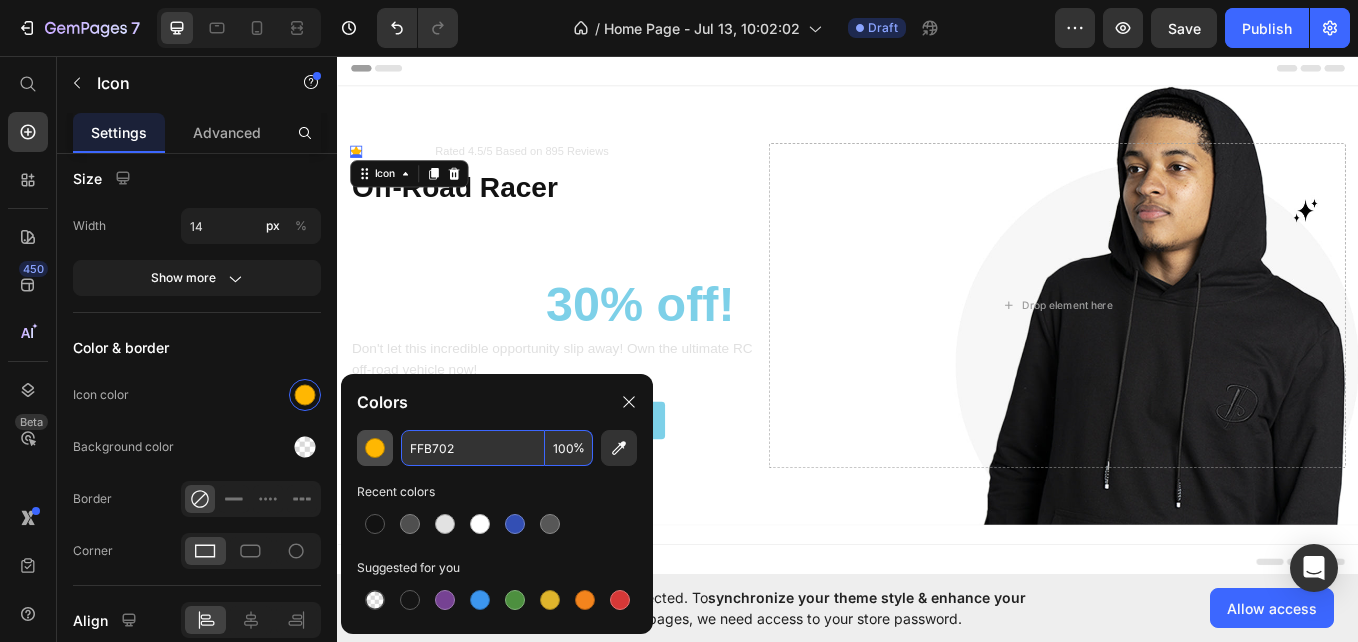 type on "FFB702" 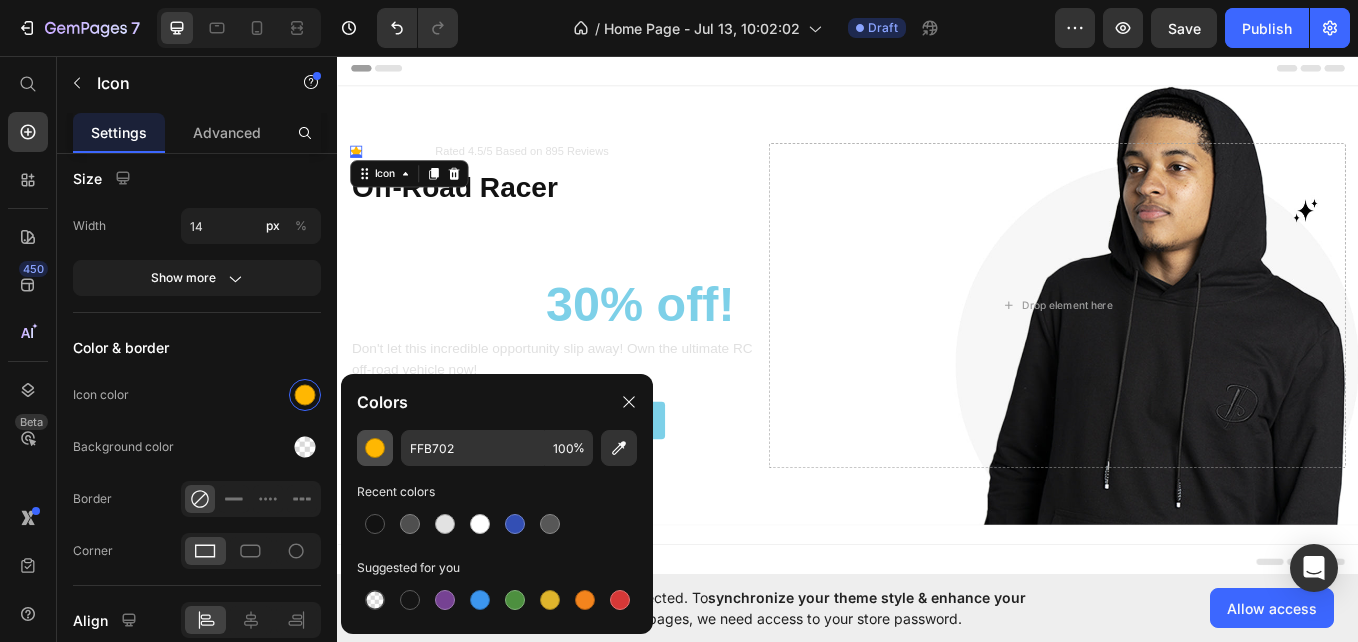 click at bounding box center [375, 448] 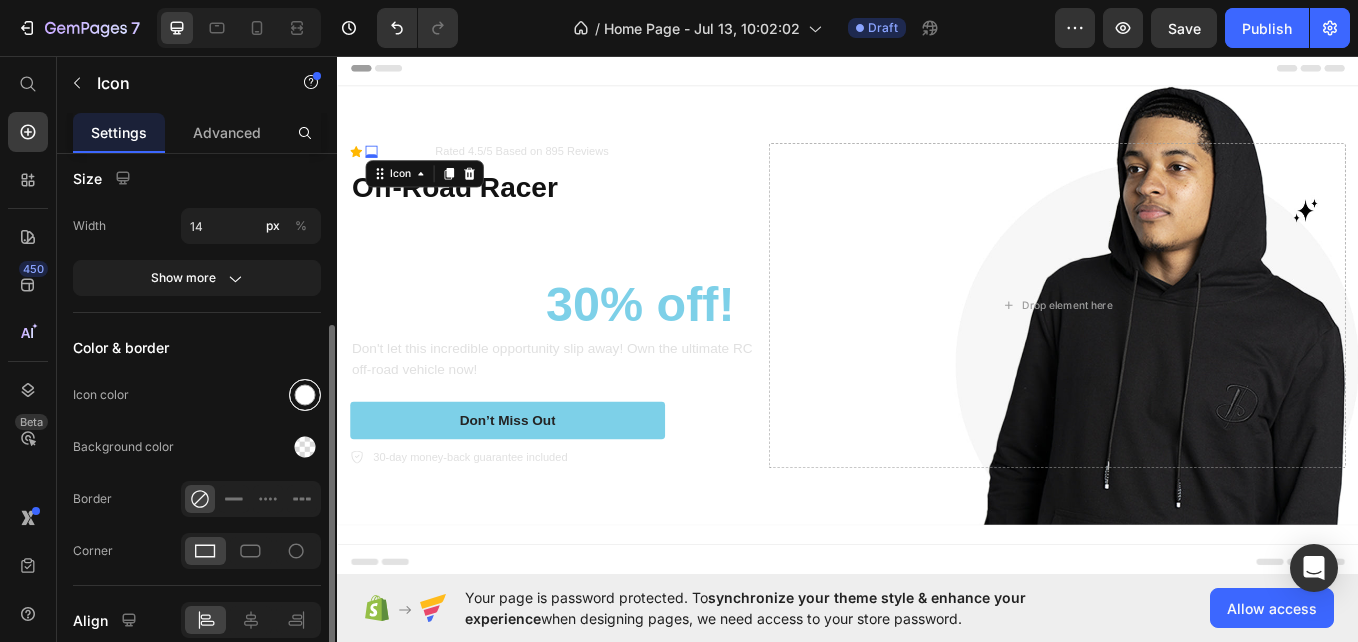 click at bounding box center (305, 395) 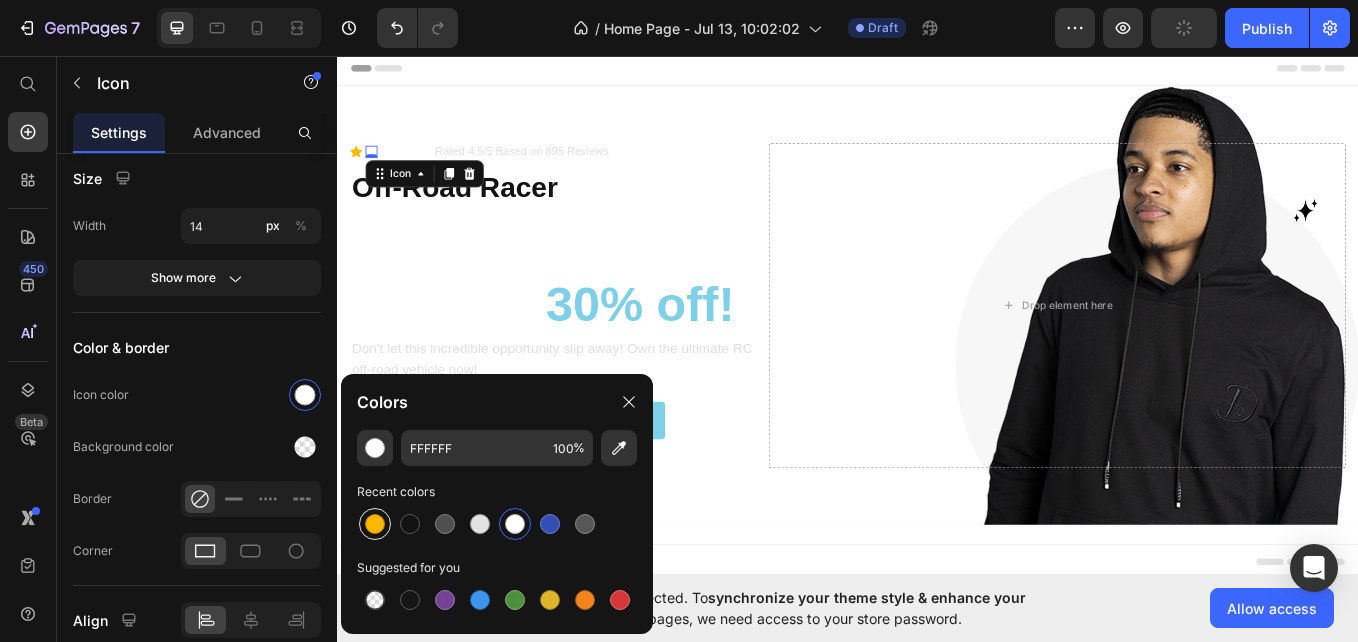 click at bounding box center [375, 524] 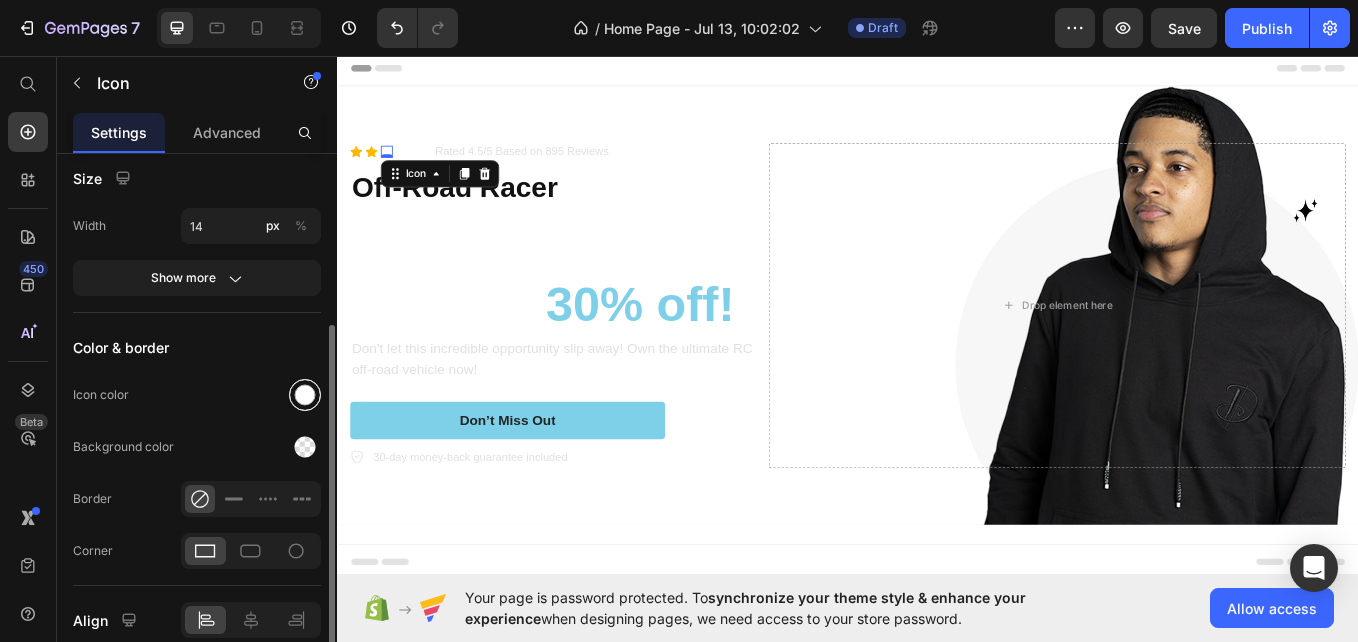 click at bounding box center [305, 395] 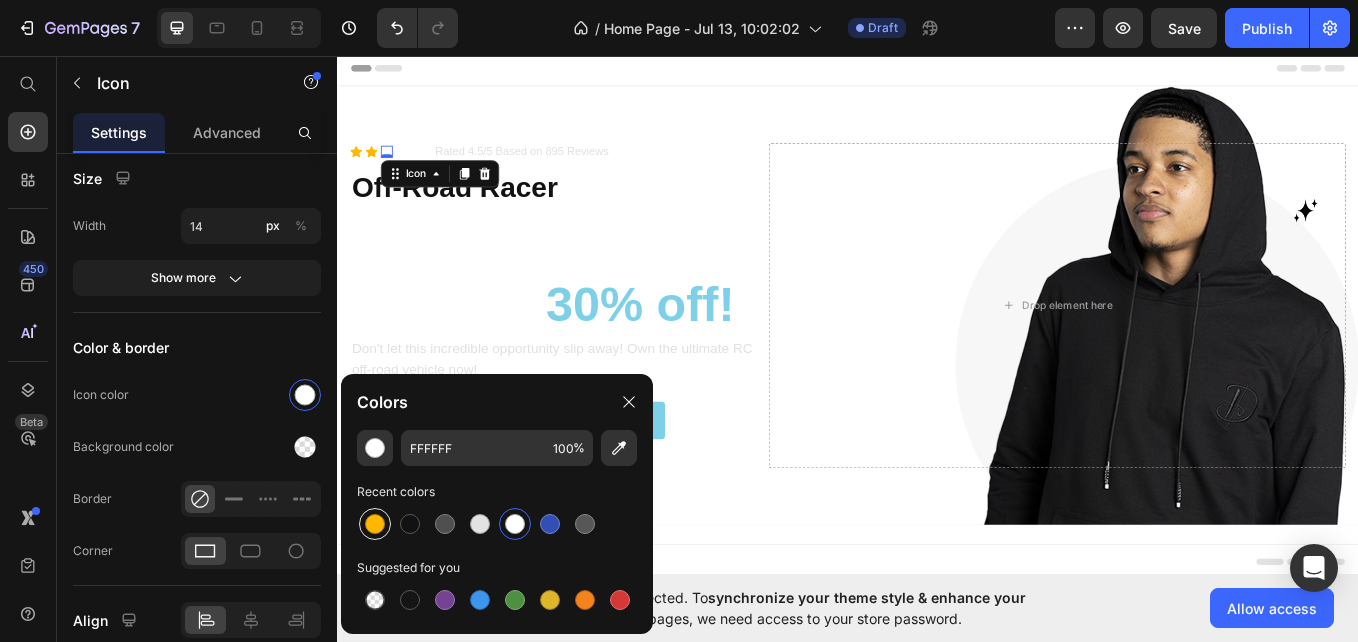 click at bounding box center [375, 524] 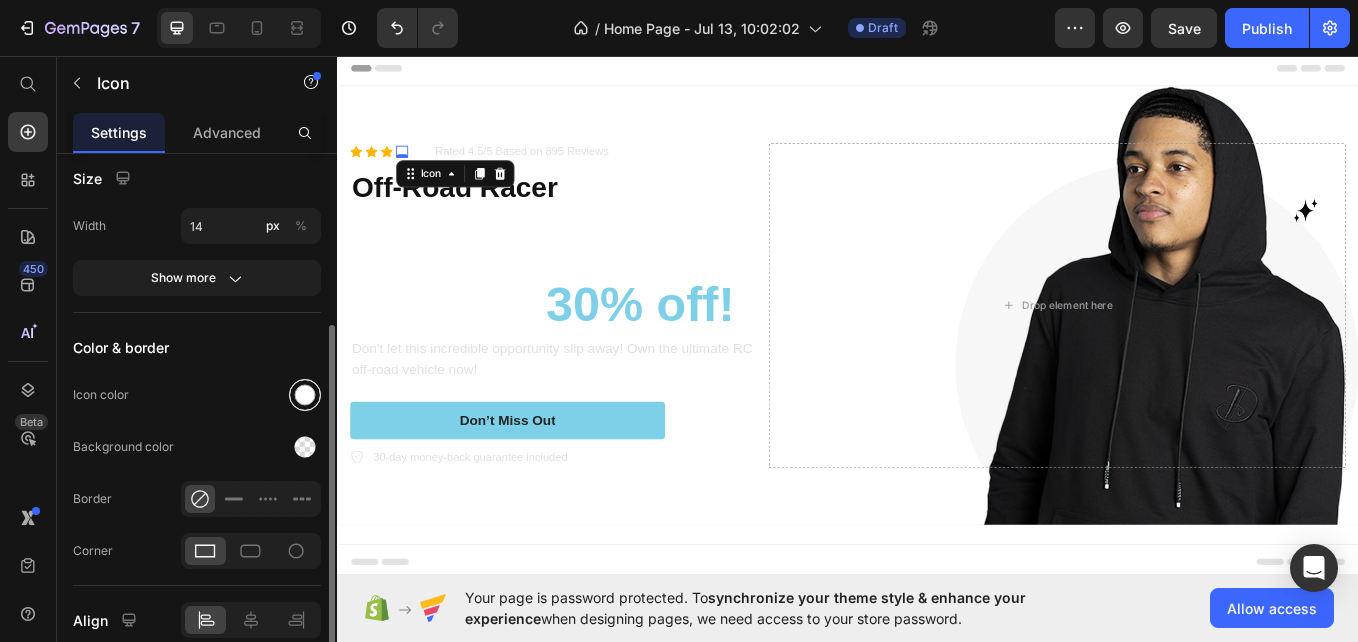 click at bounding box center (305, 395) 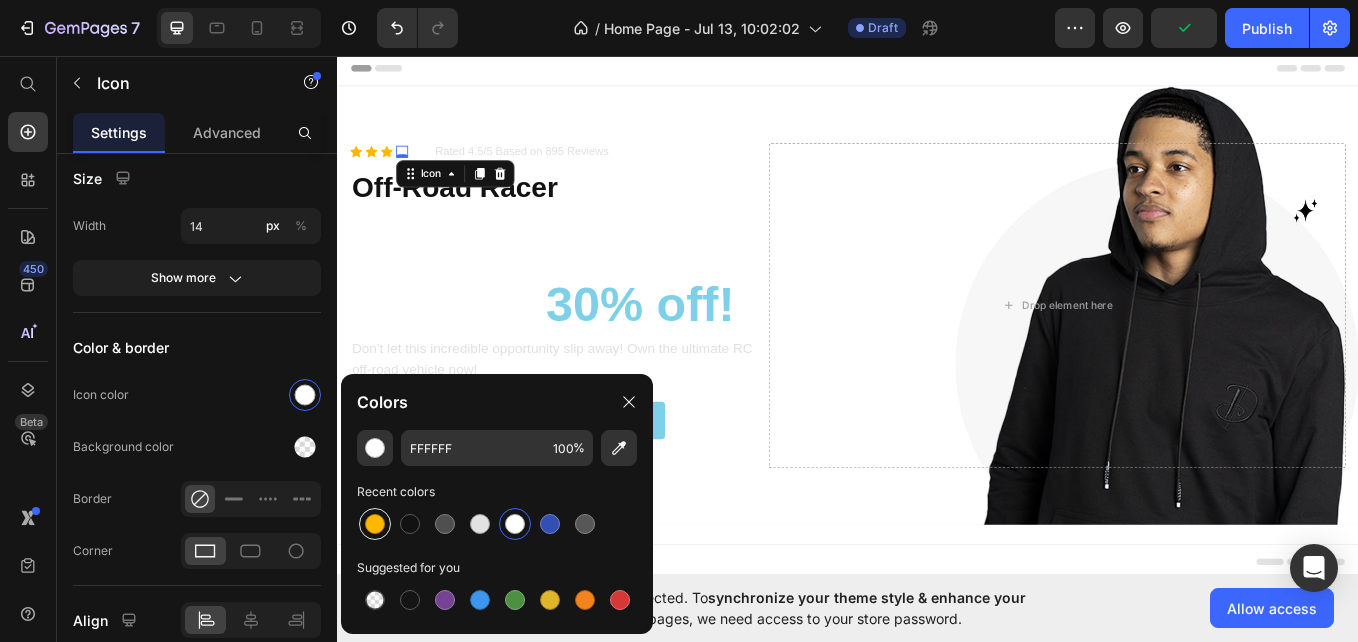 click at bounding box center [375, 524] 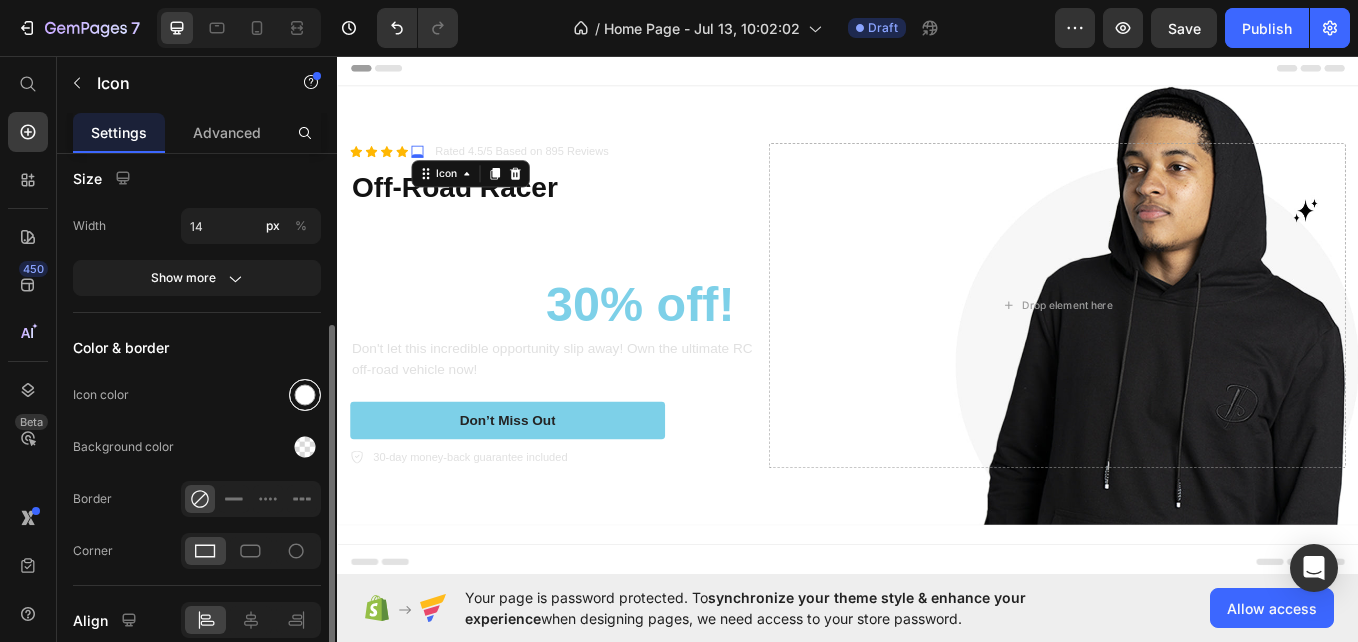 click at bounding box center (305, 395) 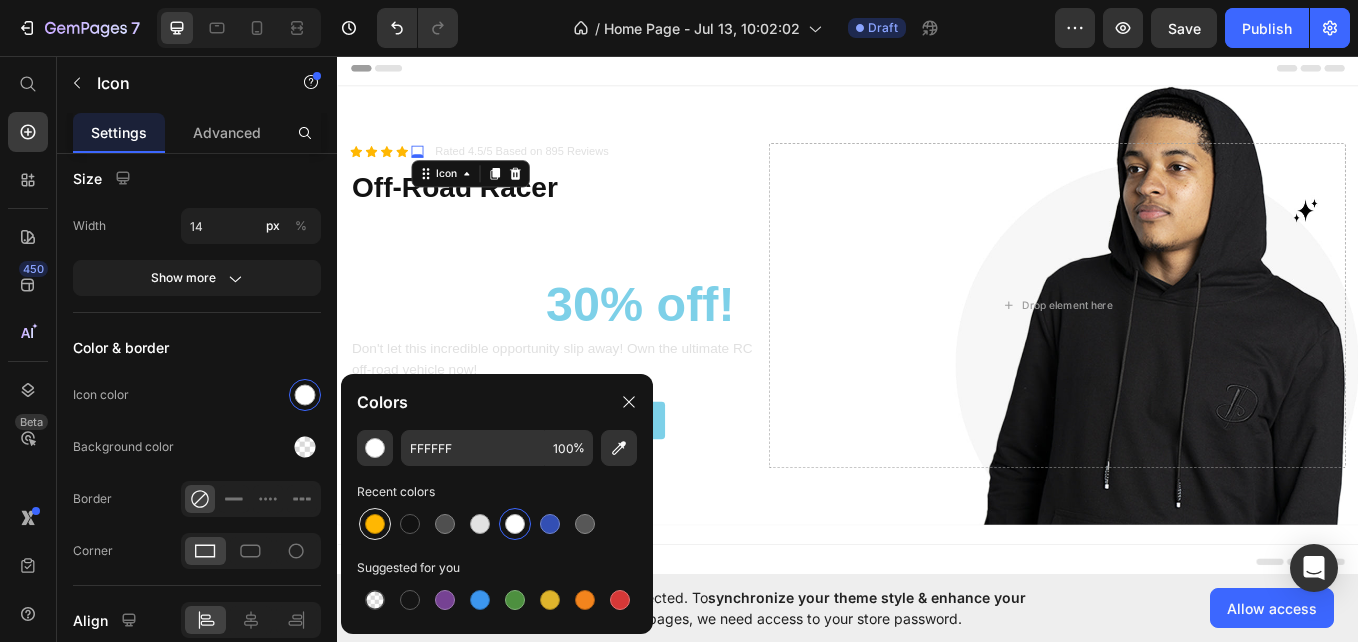 click at bounding box center [375, 524] 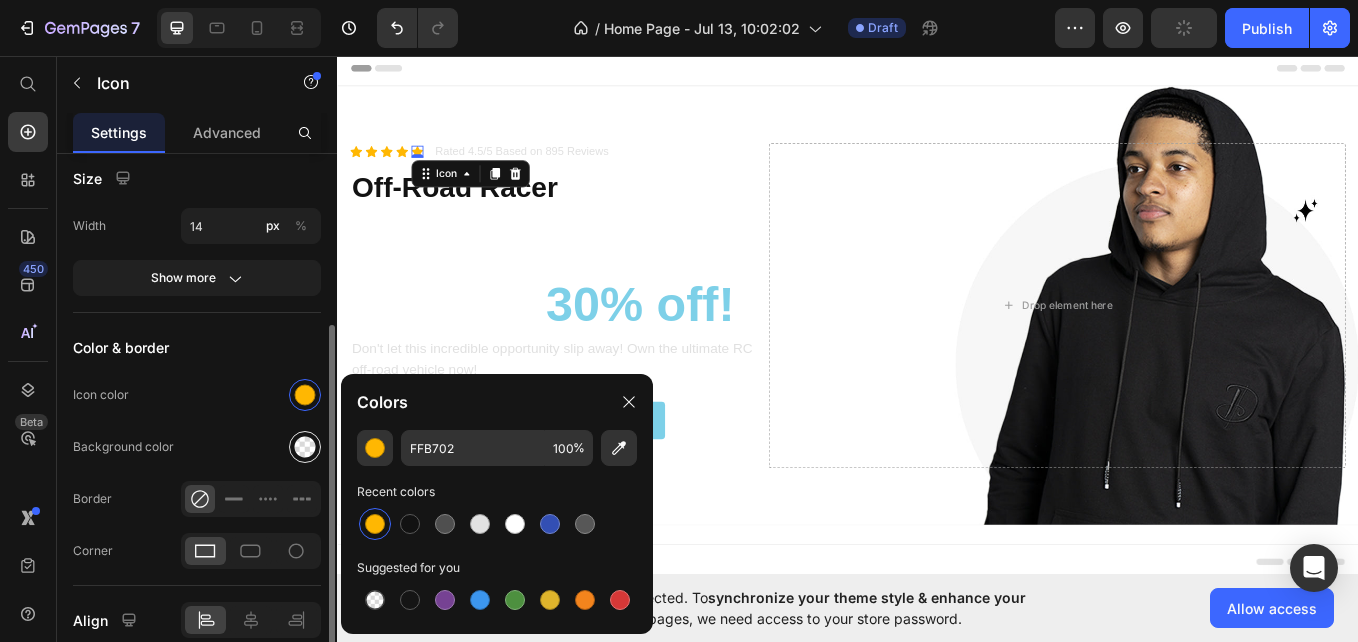 click at bounding box center (305, 447) 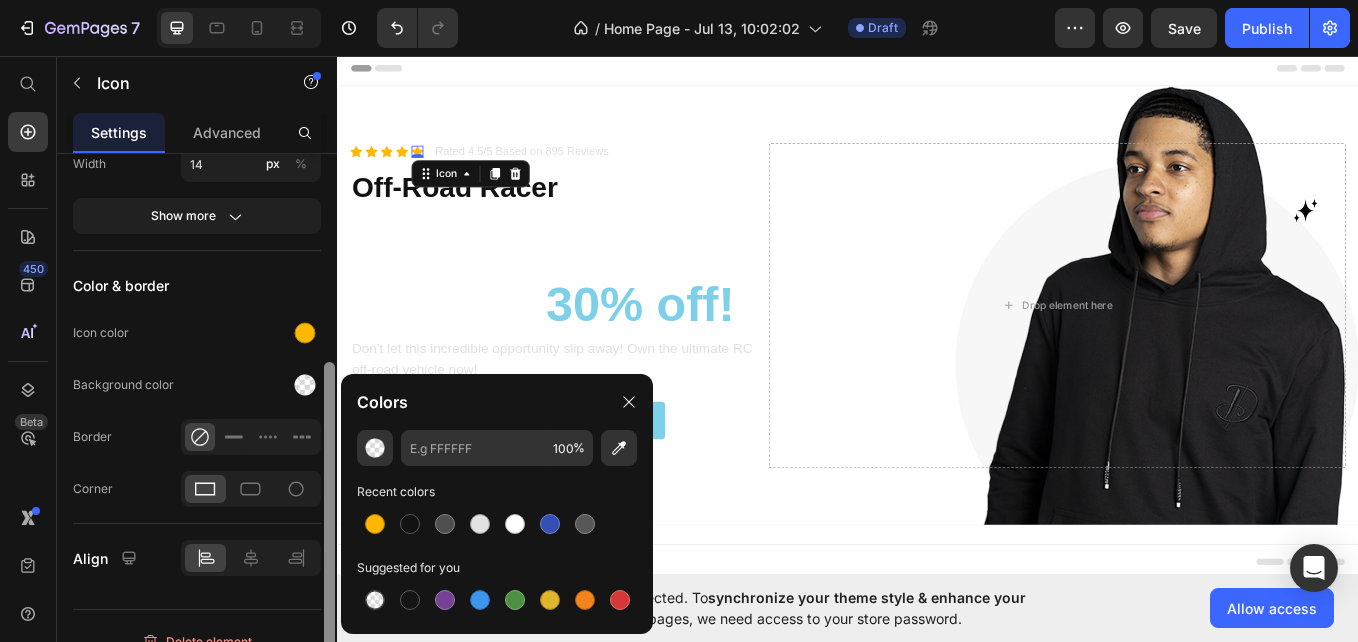 scroll, scrollTop: 337, scrollLeft: 0, axis: vertical 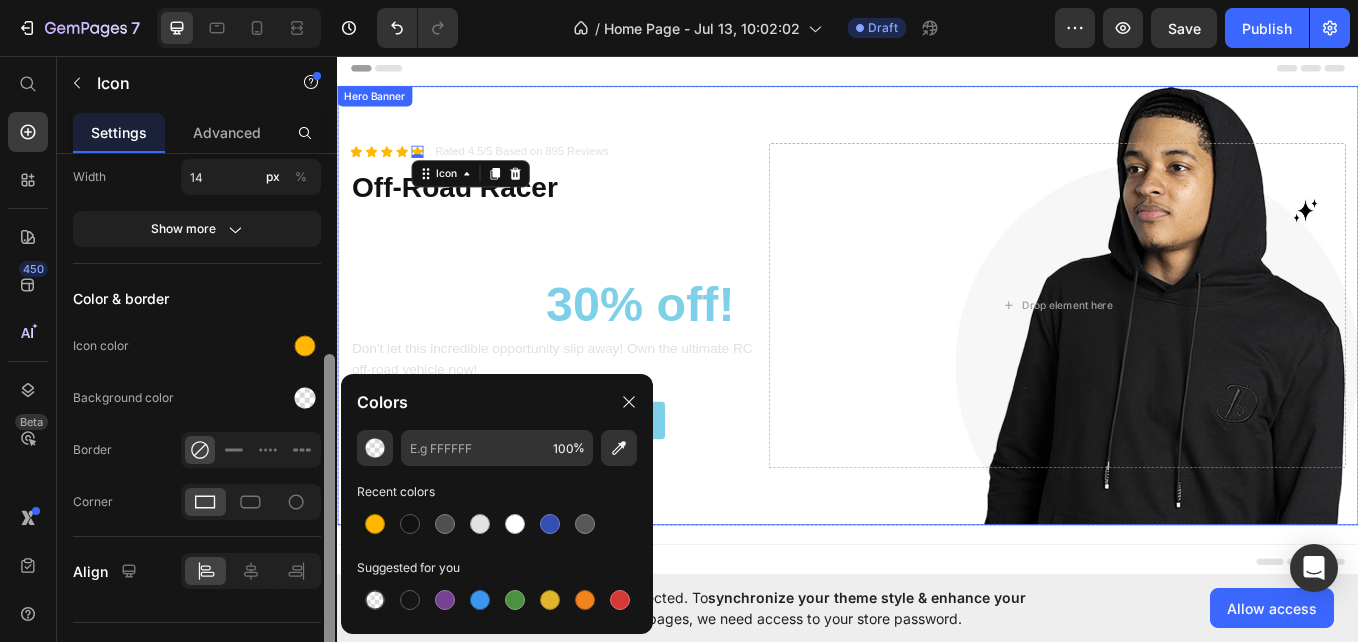 drag, startPoint x: 670, startPoint y: 493, endPoint x: 339, endPoint y: 528, distance: 332.8453 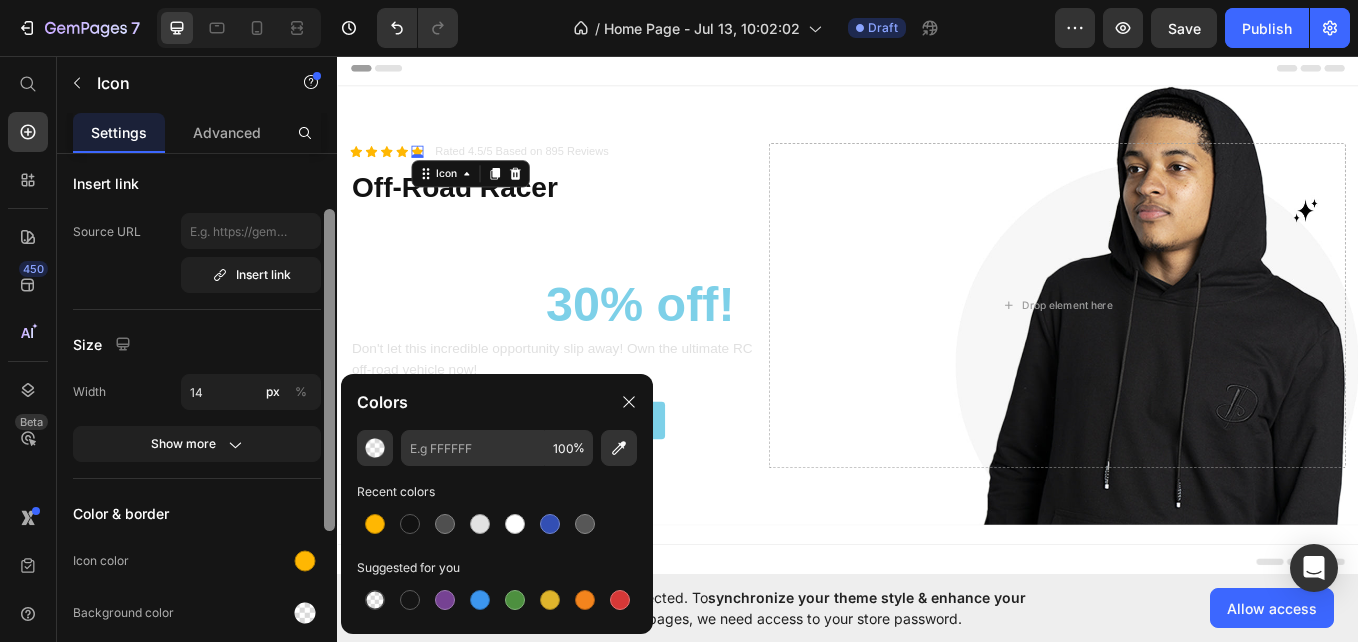 scroll, scrollTop: 111, scrollLeft: 0, axis: vertical 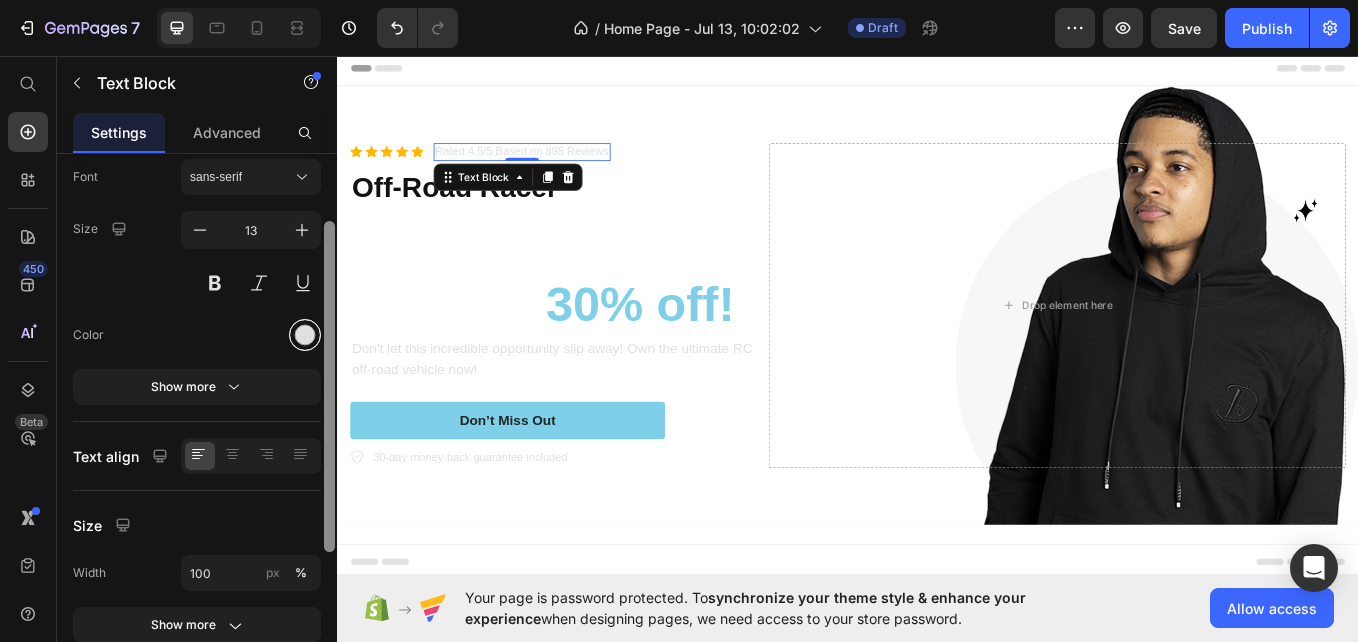 click at bounding box center (305, 335) 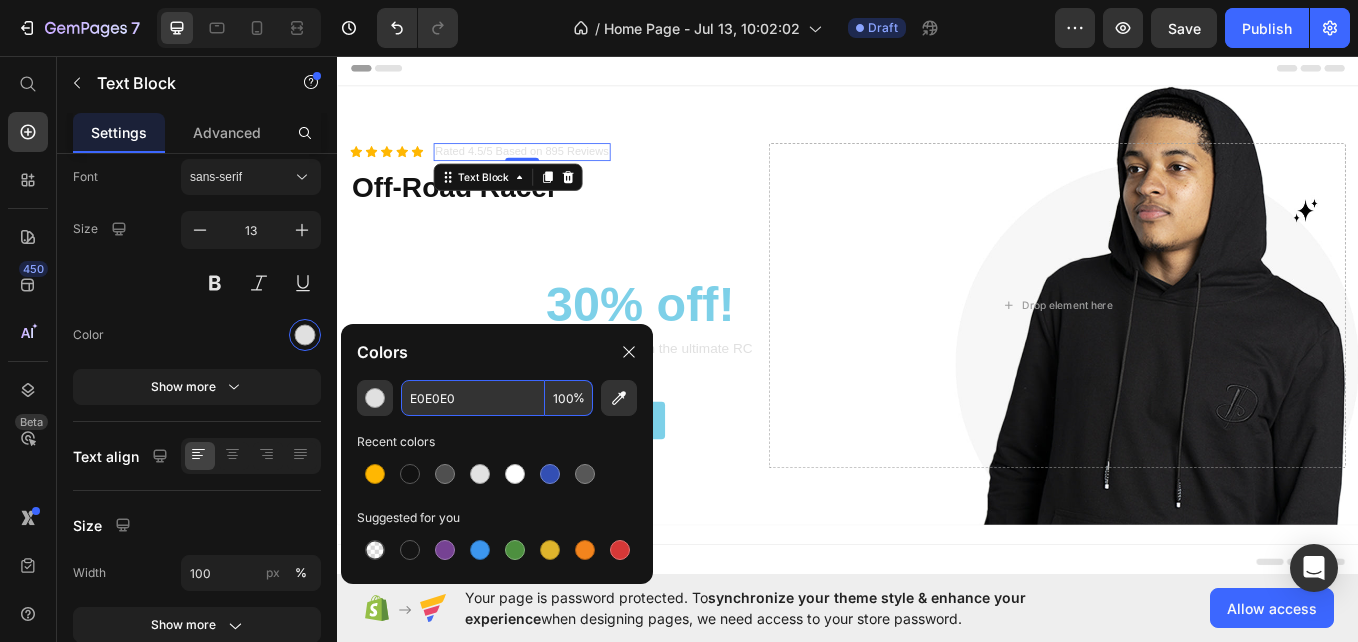 click on "E0E0E0" at bounding box center (473, 398) 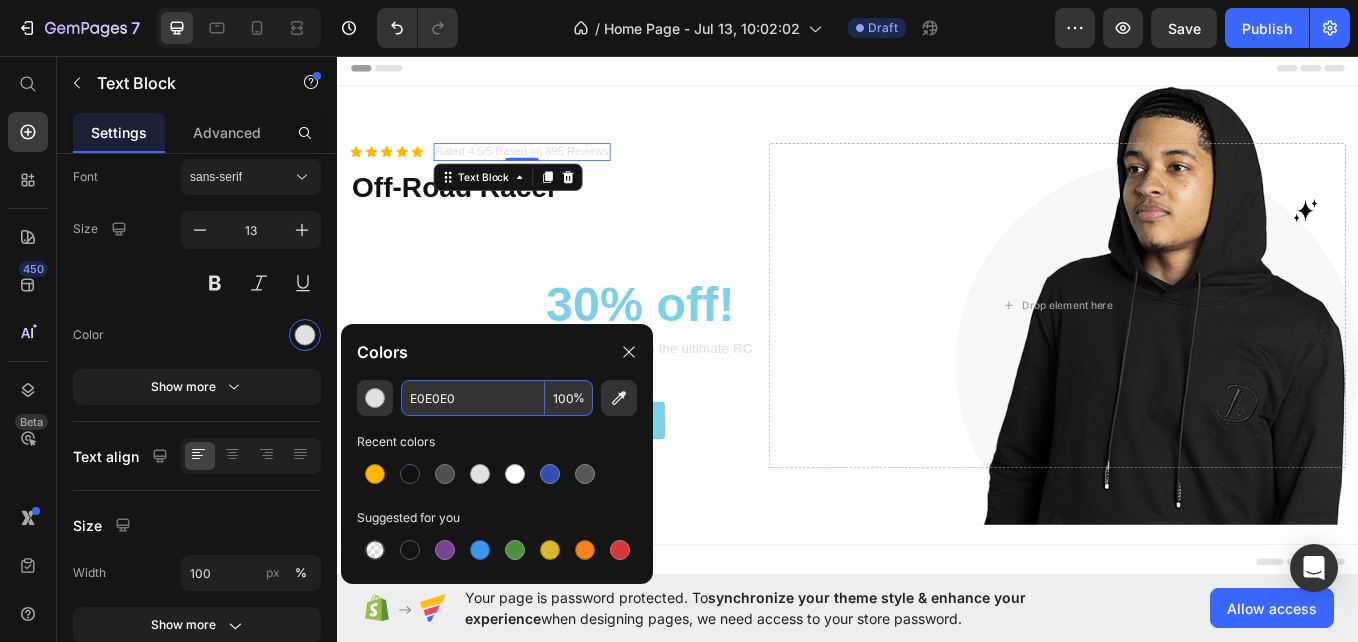 paste on "#23234D" 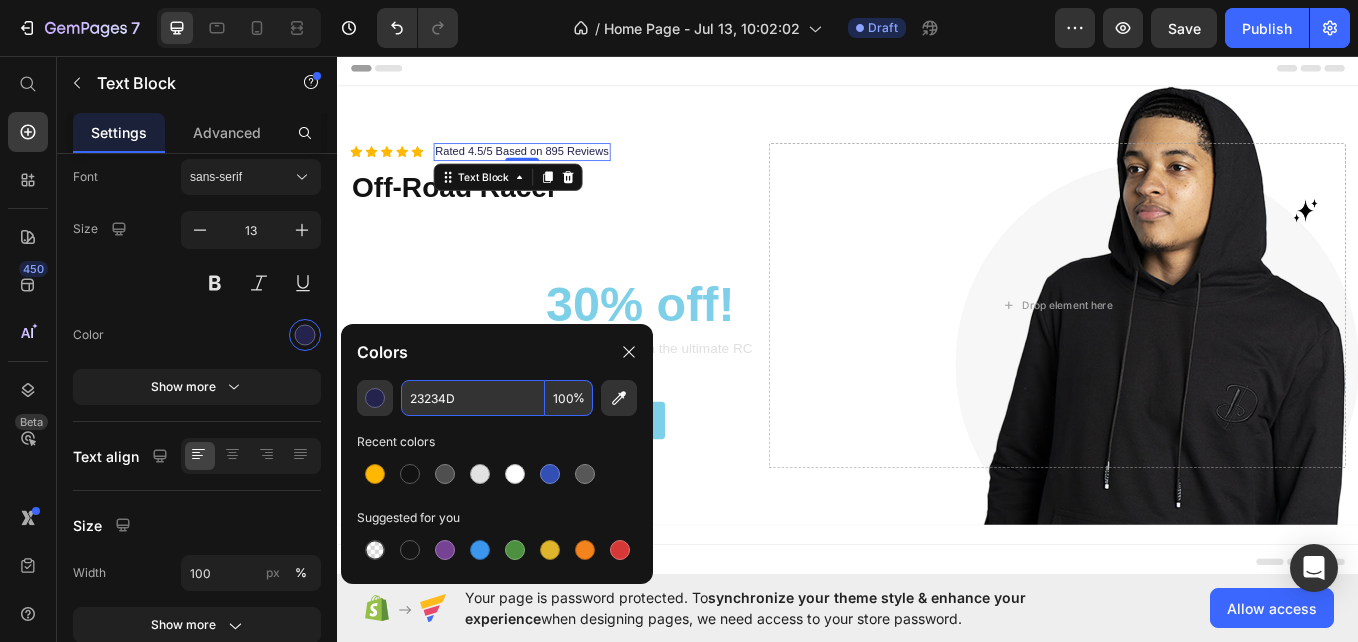 type on "23234D" 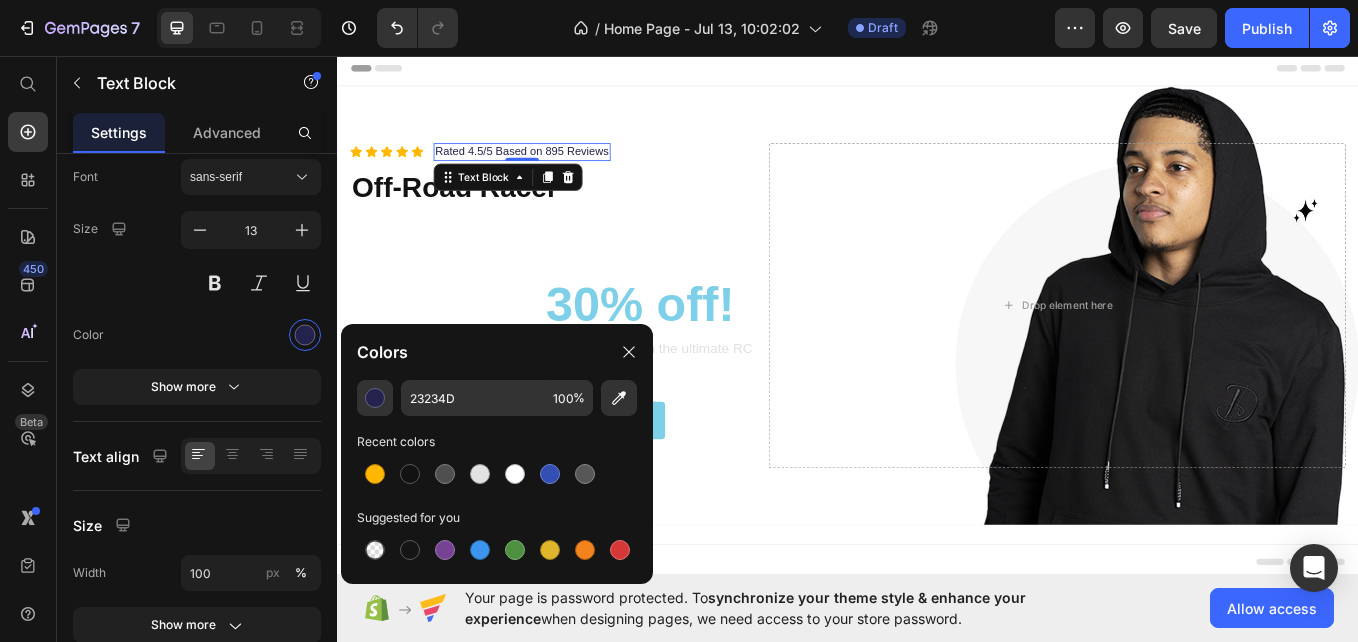click on "Rated 4.5/5 Based on 895 Reviews" at bounding box center [554, 168] 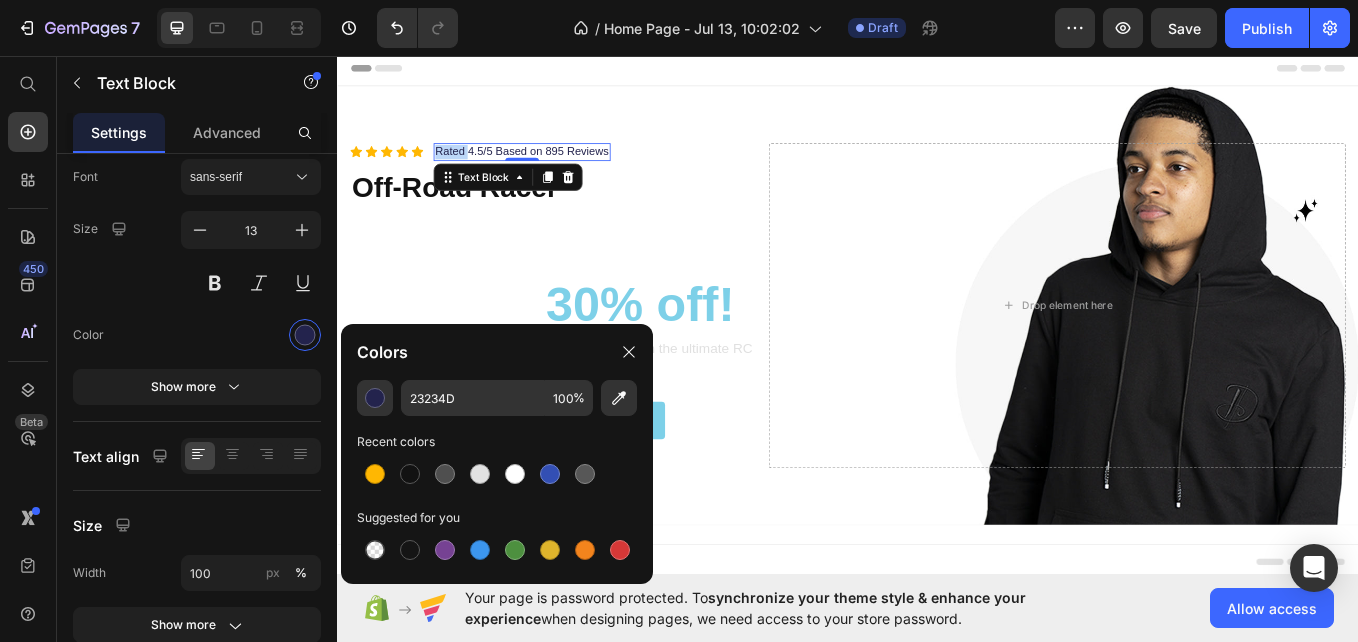 click on "Rated 4.5/5 Based on 895 Reviews" at bounding box center [554, 168] 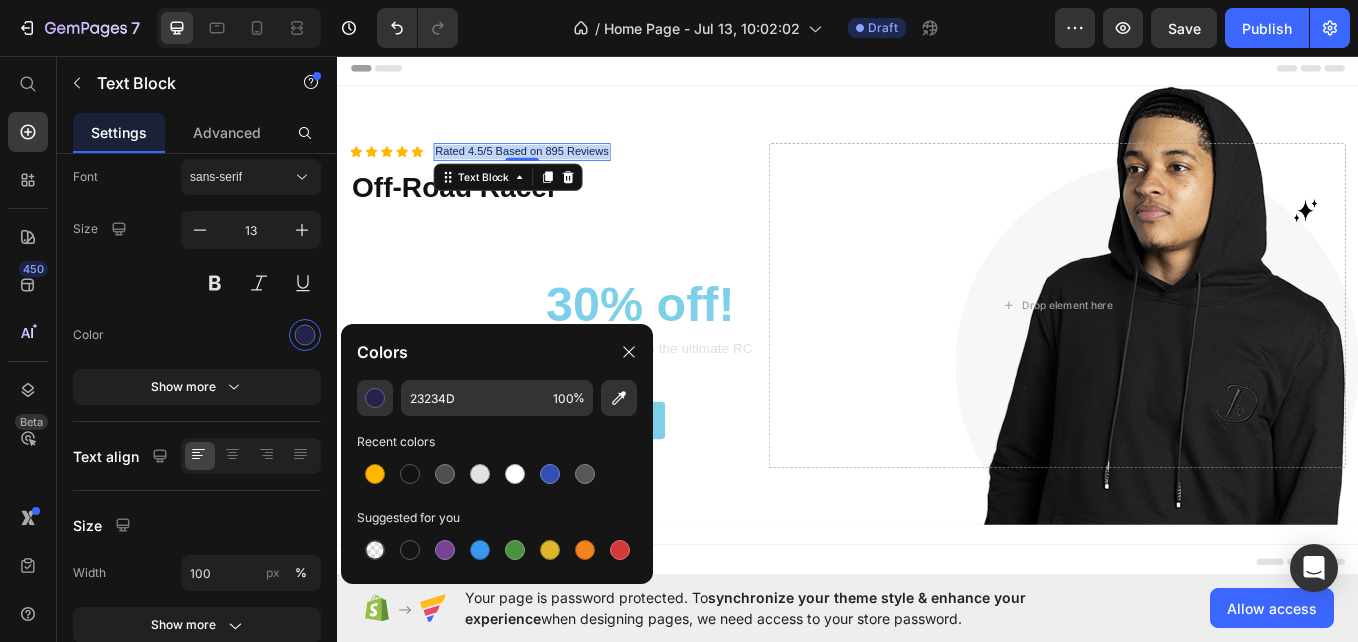 click on "Rated 4.5/5 Based on 895 Reviews" at bounding box center [554, 168] 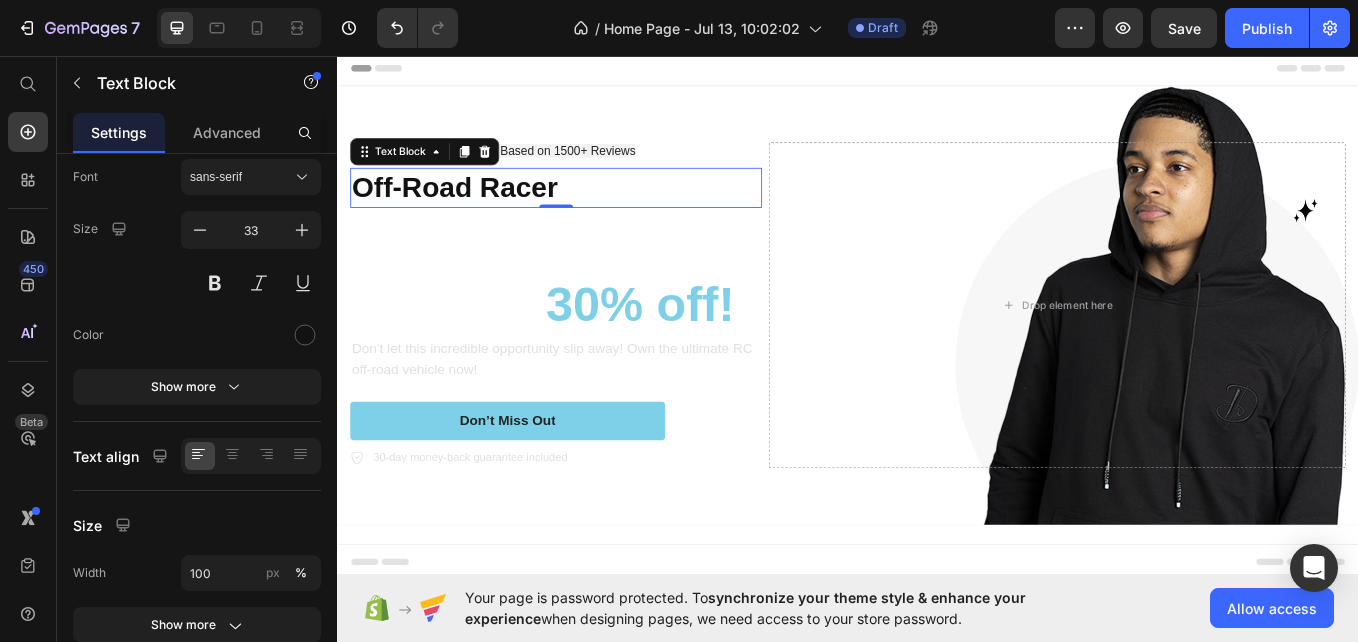click on "Off-Road Racer" at bounding box center (594, 210) 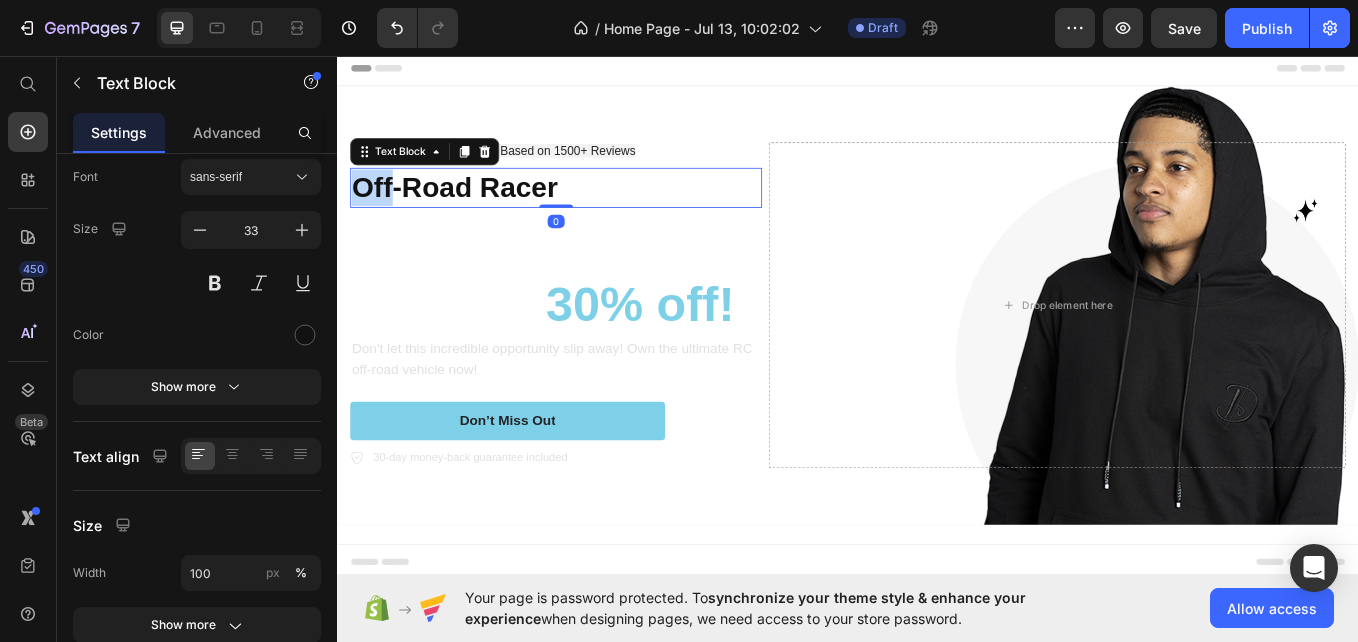 click on "Off-Road Racer" at bounding box center (594, 210) 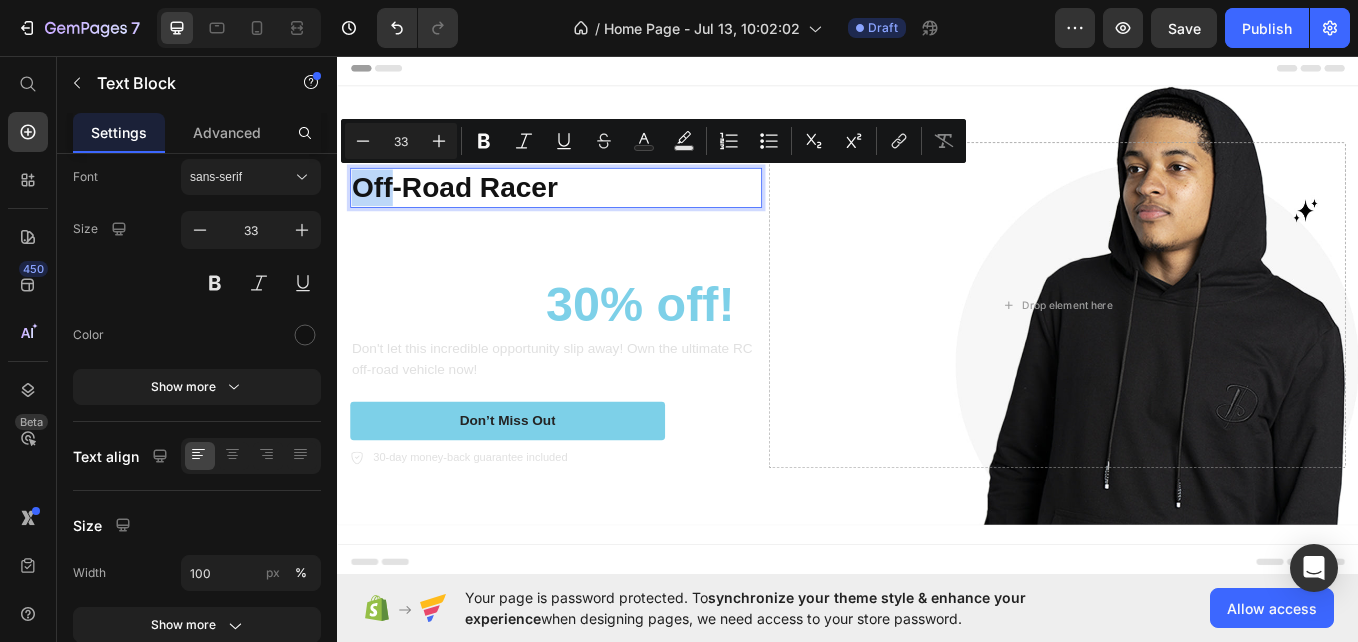 click on "Off-Road Racer" at bounding box center [594, 210] 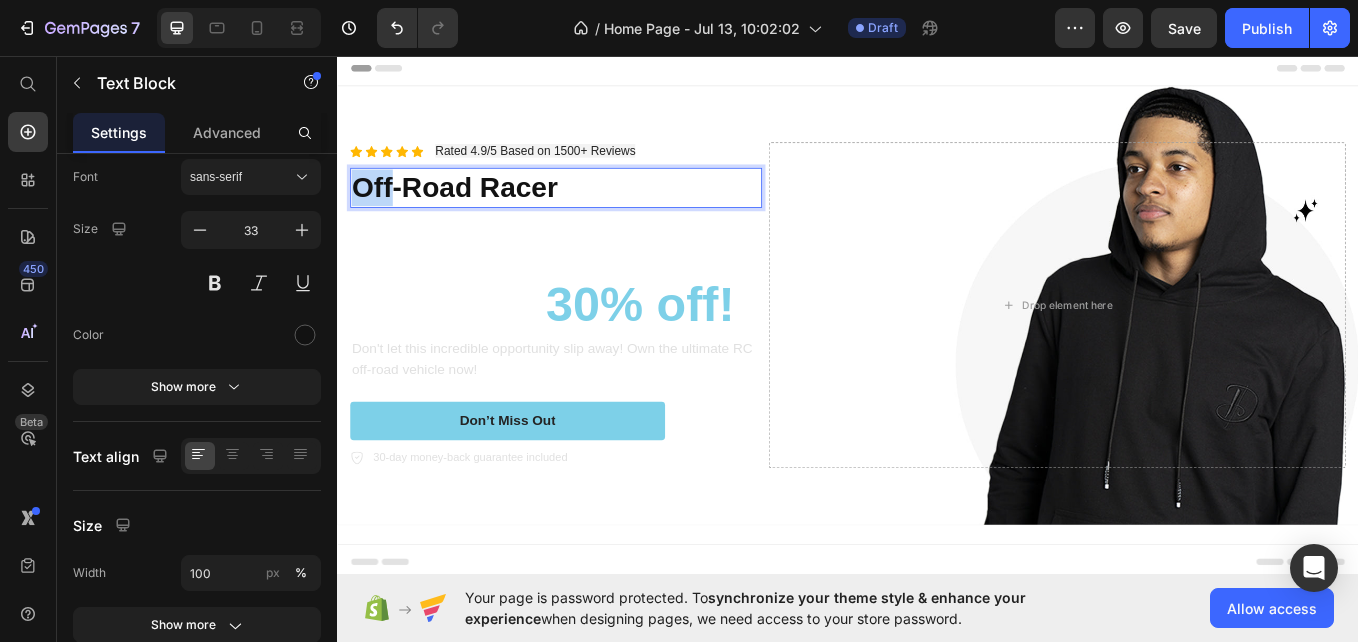 click on "Off-Road Racer" at bounding box center (594, 210) 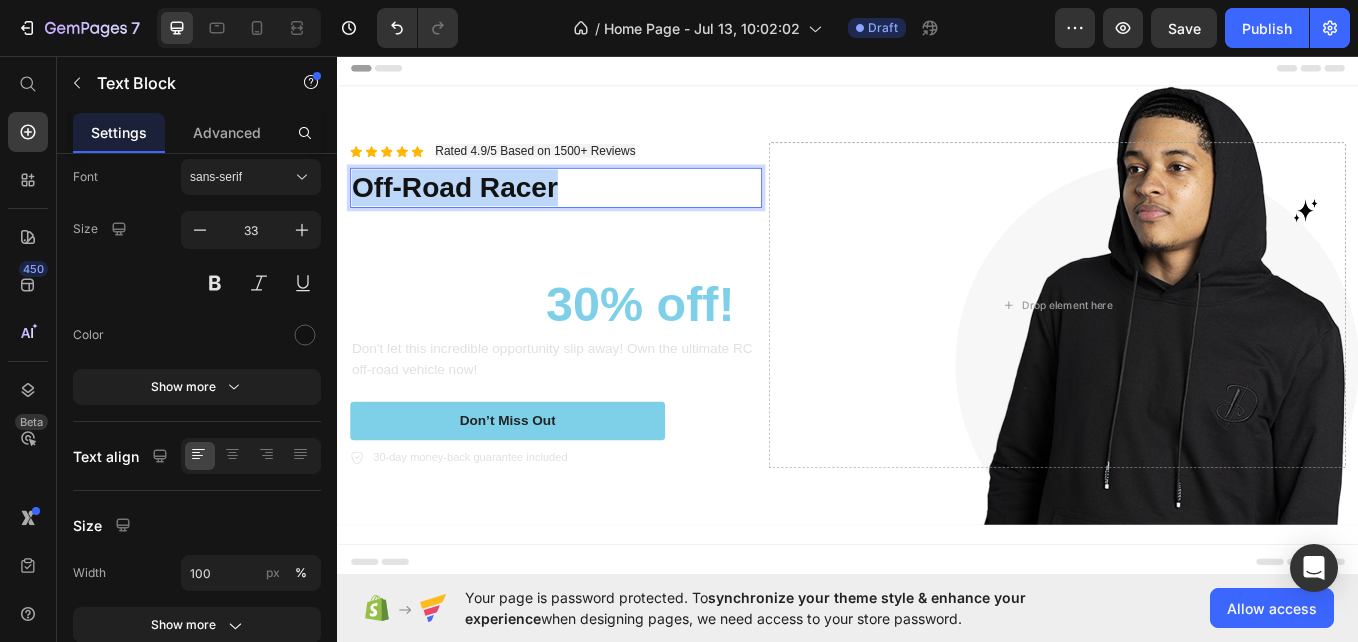 click on "Off-Road Racer" at bounding box center (594, 210) 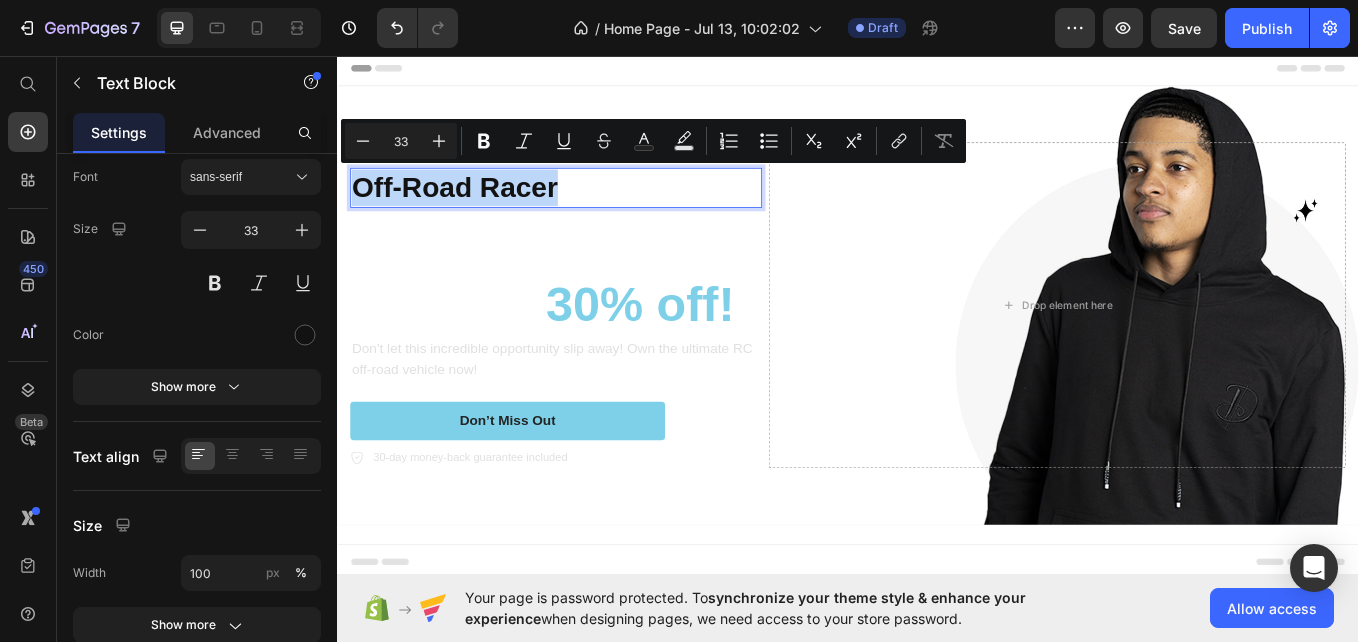 click on "Off-Road Racer" at bounding box center [594, 210] 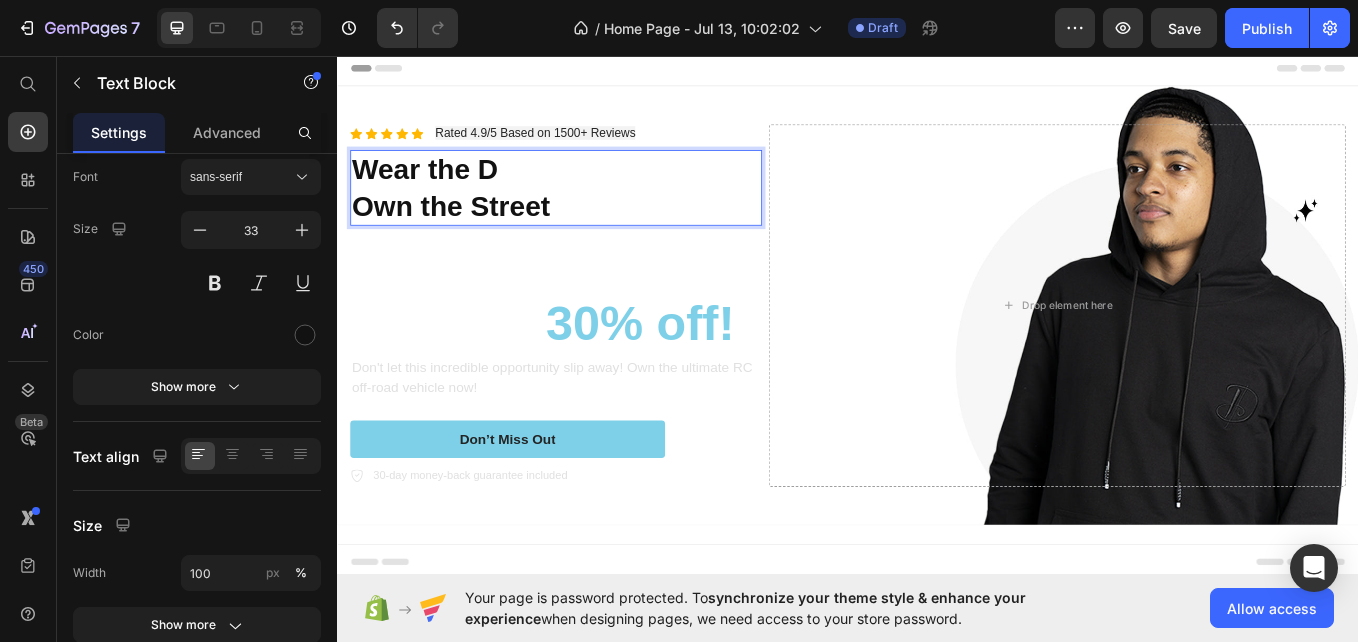 click on "Wear the D  Own the Street" at bounding box center [594, 211] 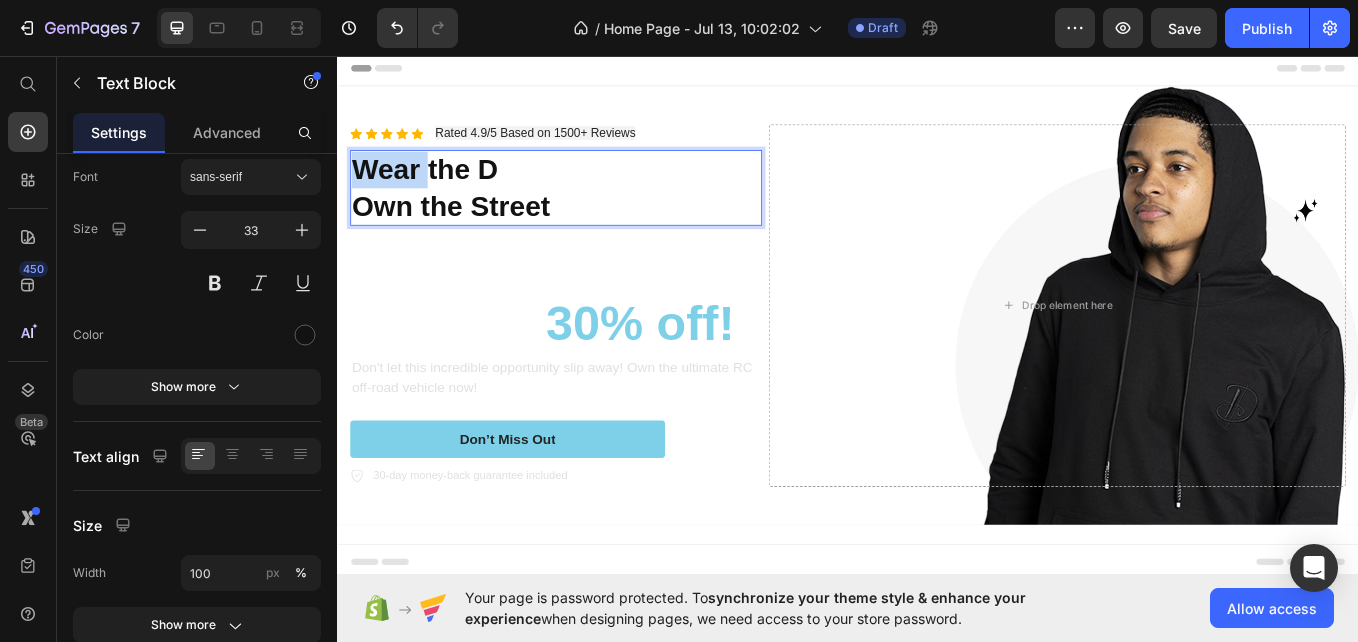 click on "Wear the D  Own the Street" at bounding box center (594, 211) 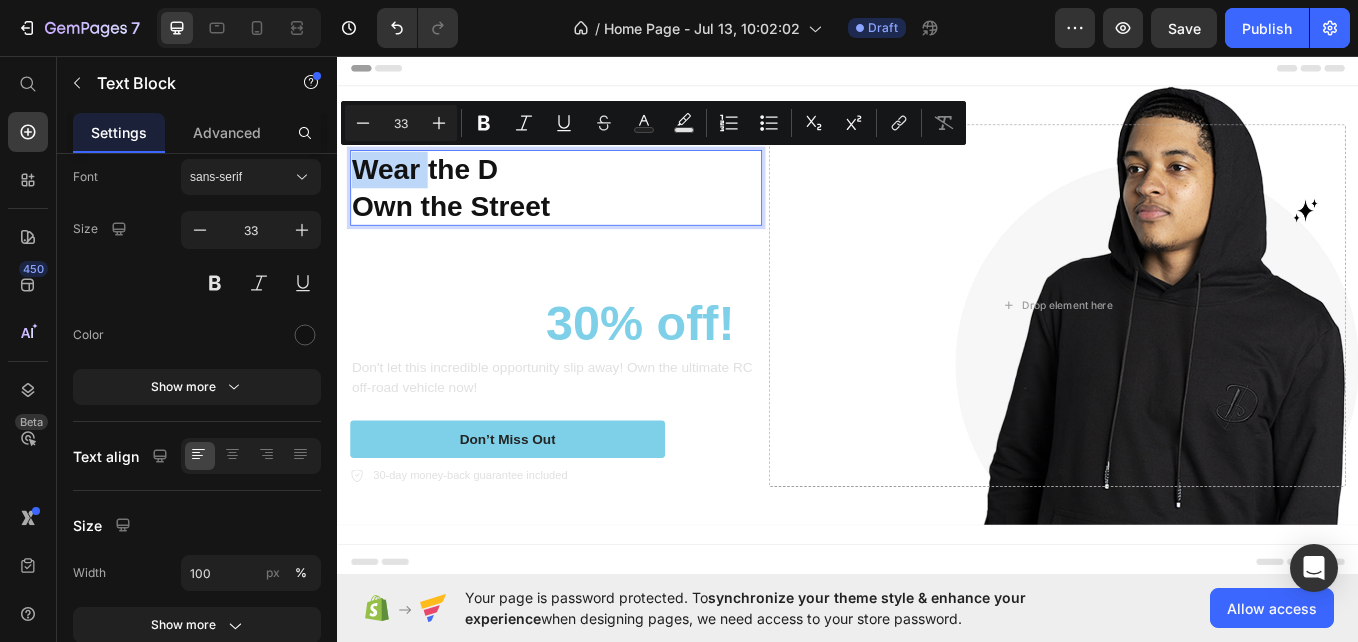 click on "Wear the D  Own the Street" at bounding box center [594, 211] 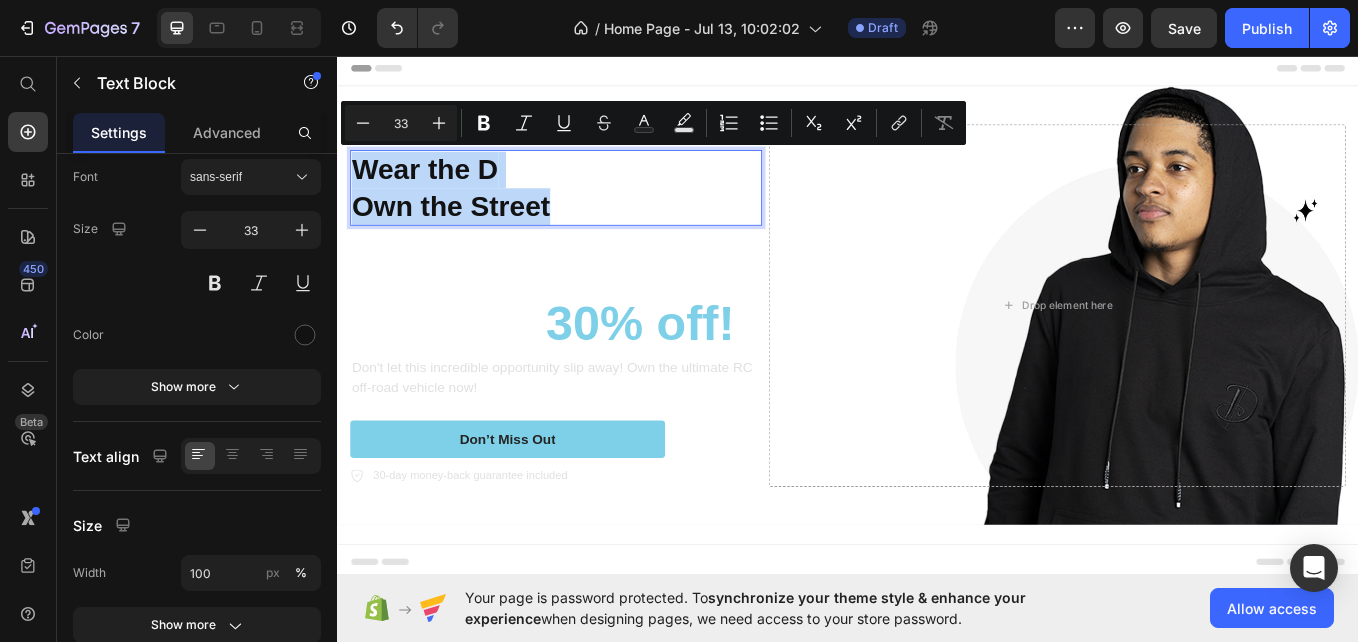 drag, startPoint x: 361, startPoint y: 181, endPoint x: 607, endPoint y: 226, distance: 250.08199 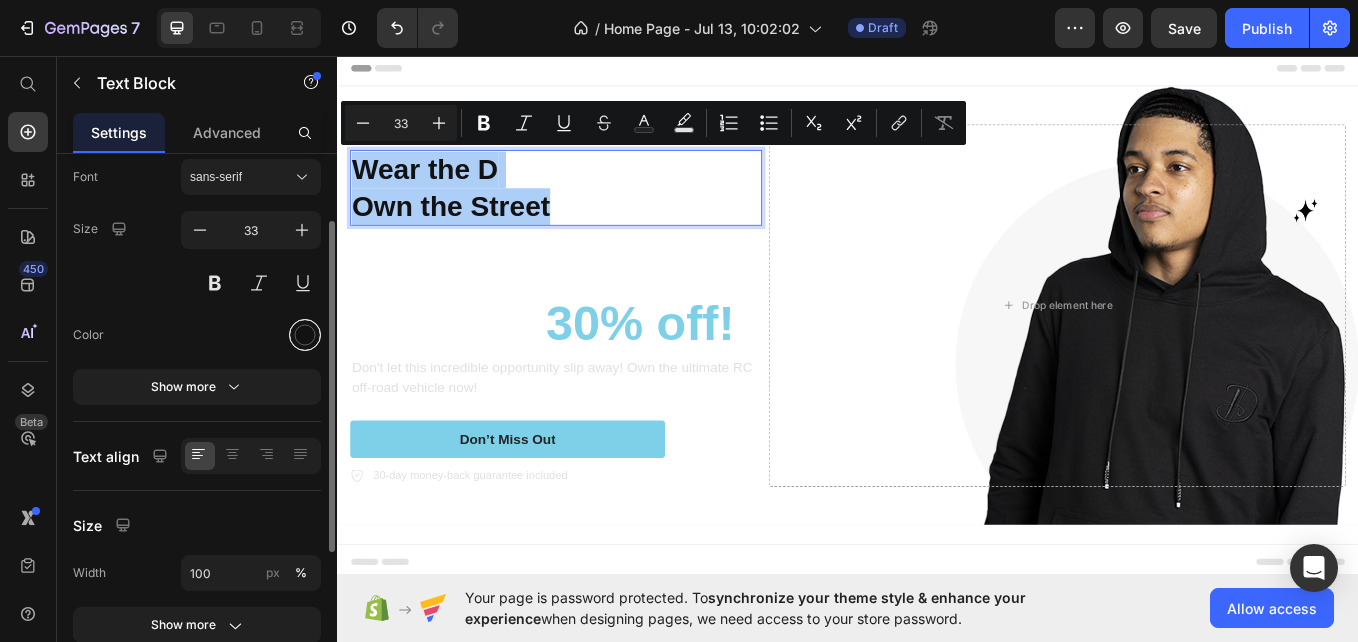 click at bounding box center [305, 335] 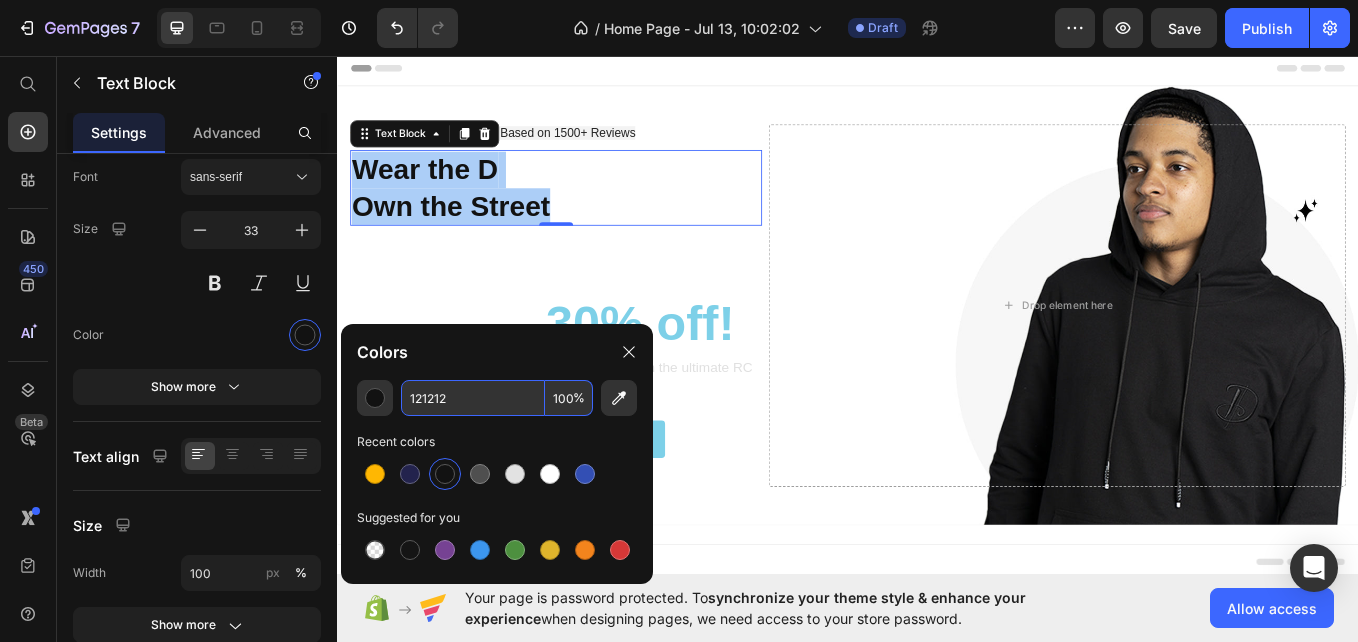 paste on "#232323" 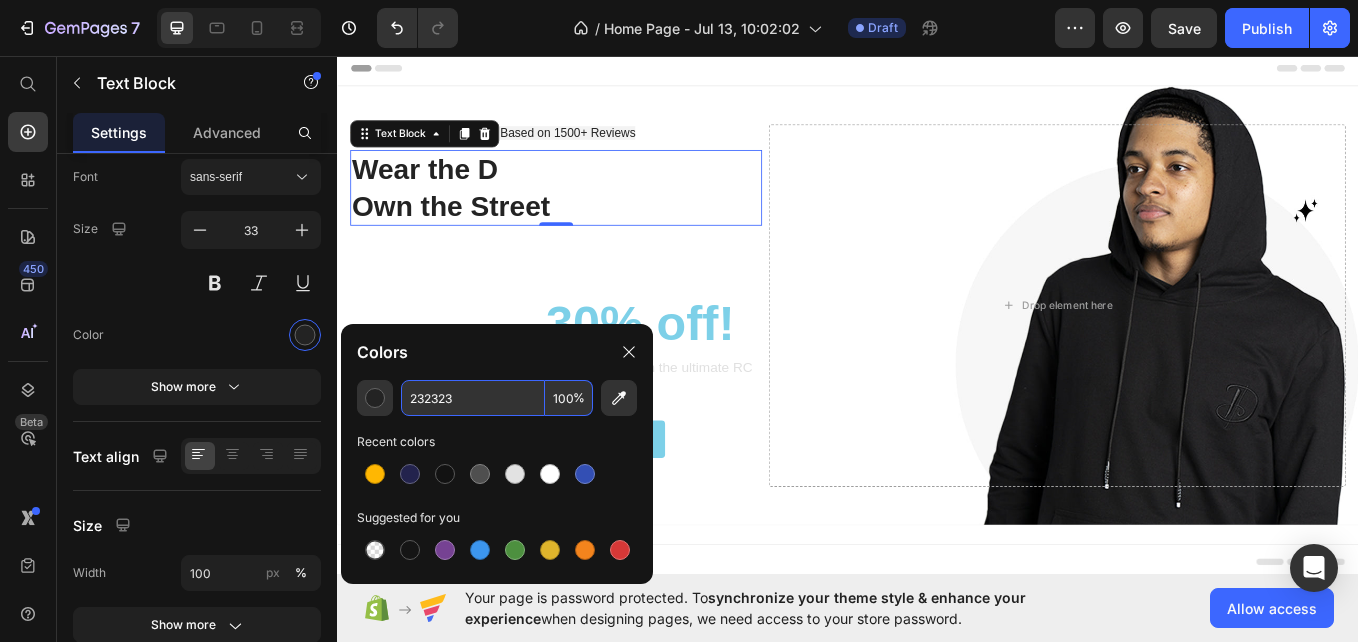 type on "232323" 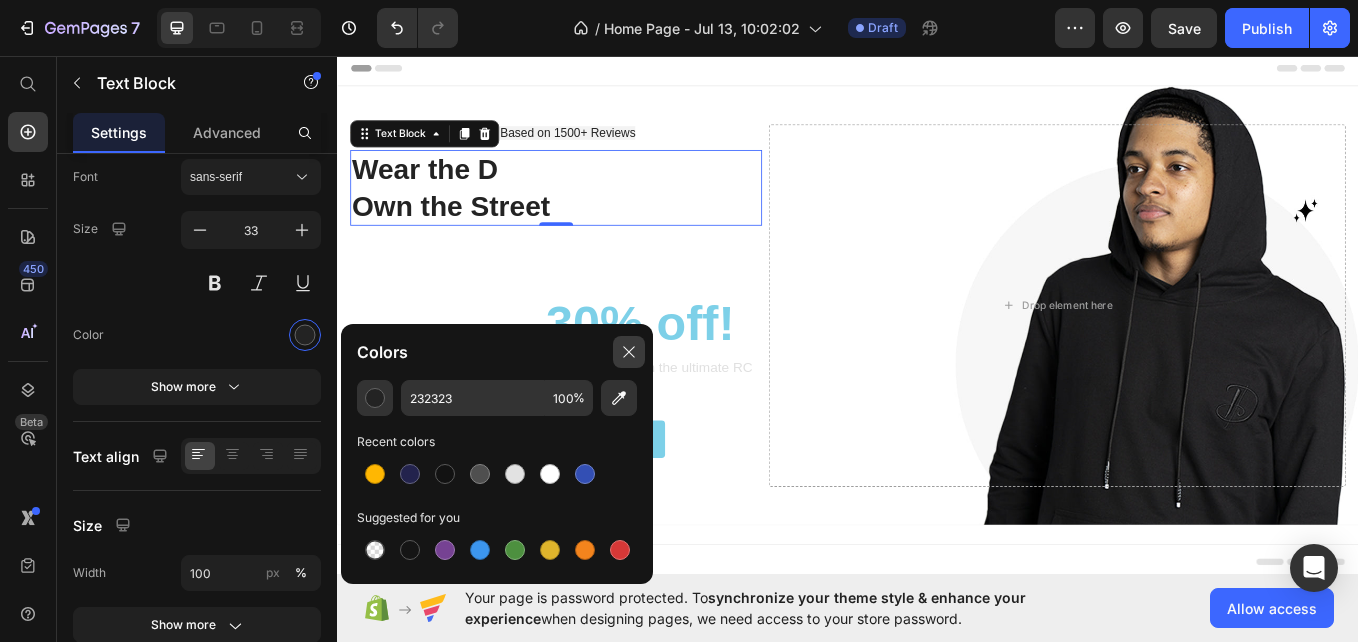 click 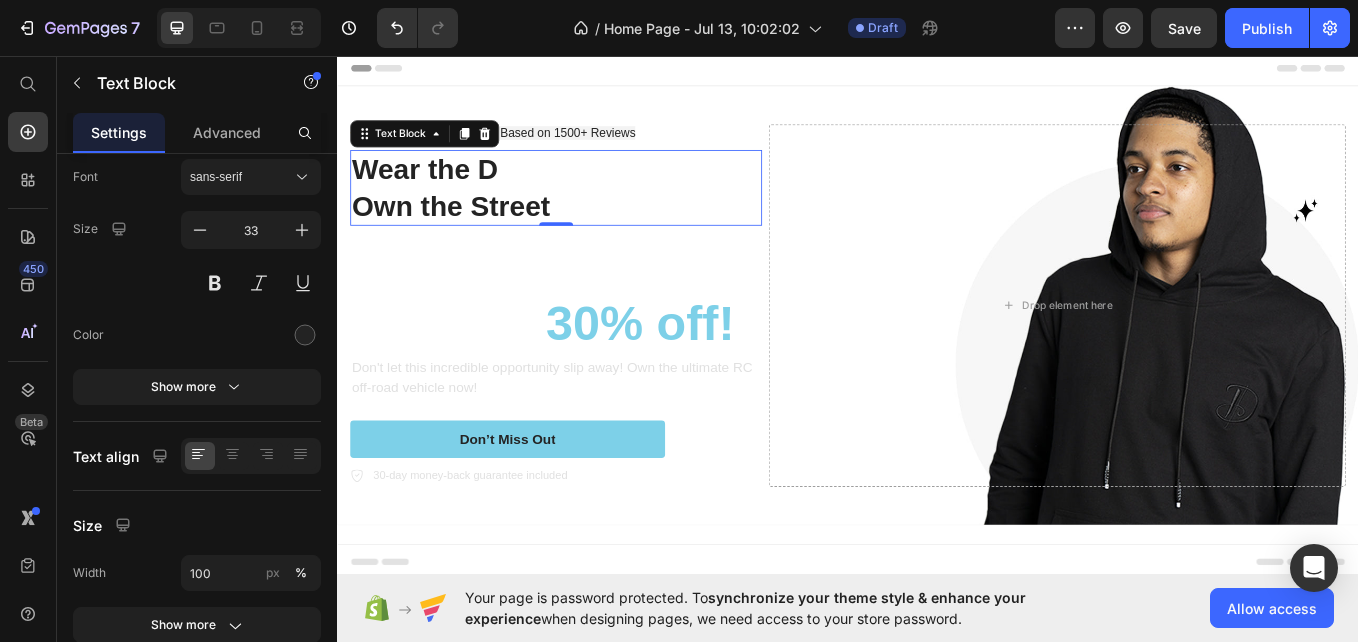 click on "Wear the D  Own the Street" at bounding box center [594, 211] 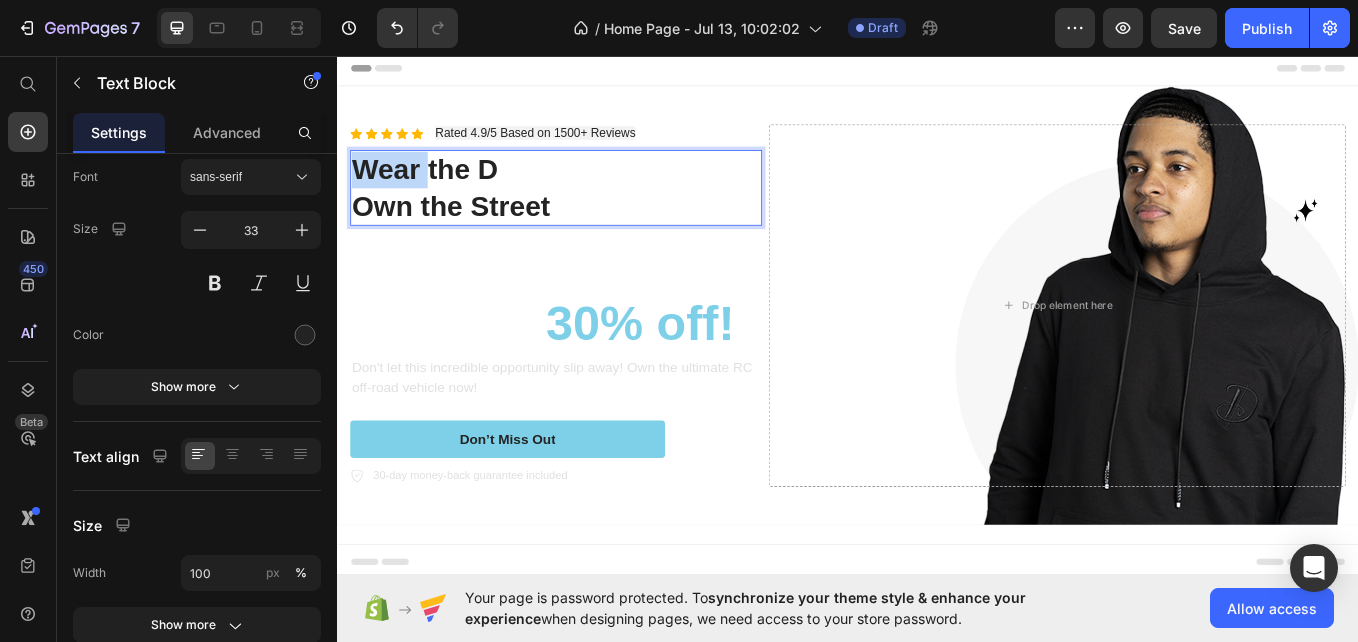 click on "Wear the D  Own the Street" at bounding box center [594, 211] 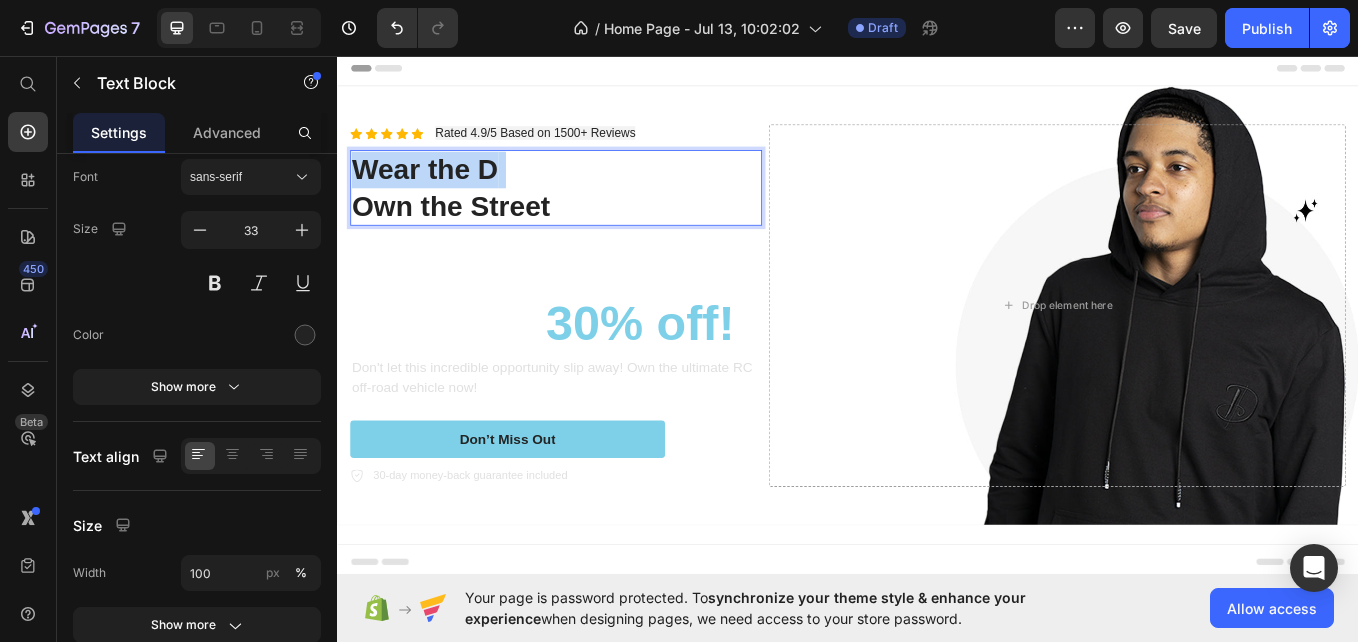 click on "Wear the D  Own the Street" at bounding box center [594, 211] 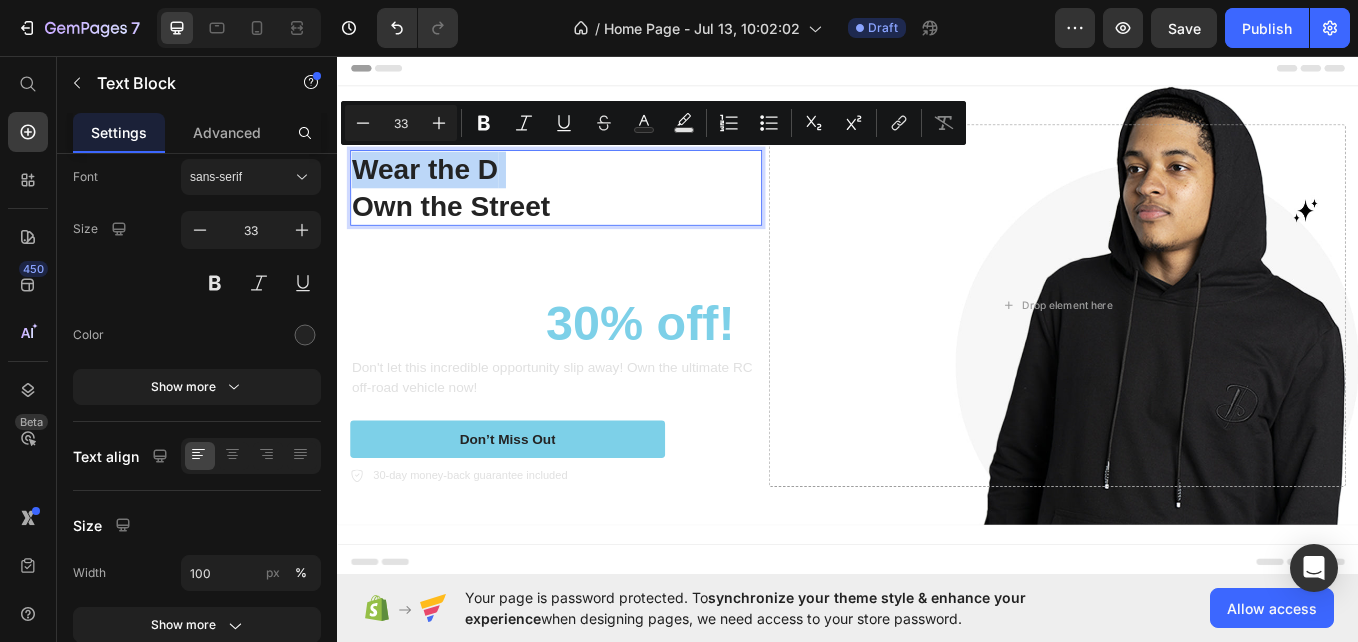 click on "Wear the D  Own the Street" at bounding box center (594, 211) 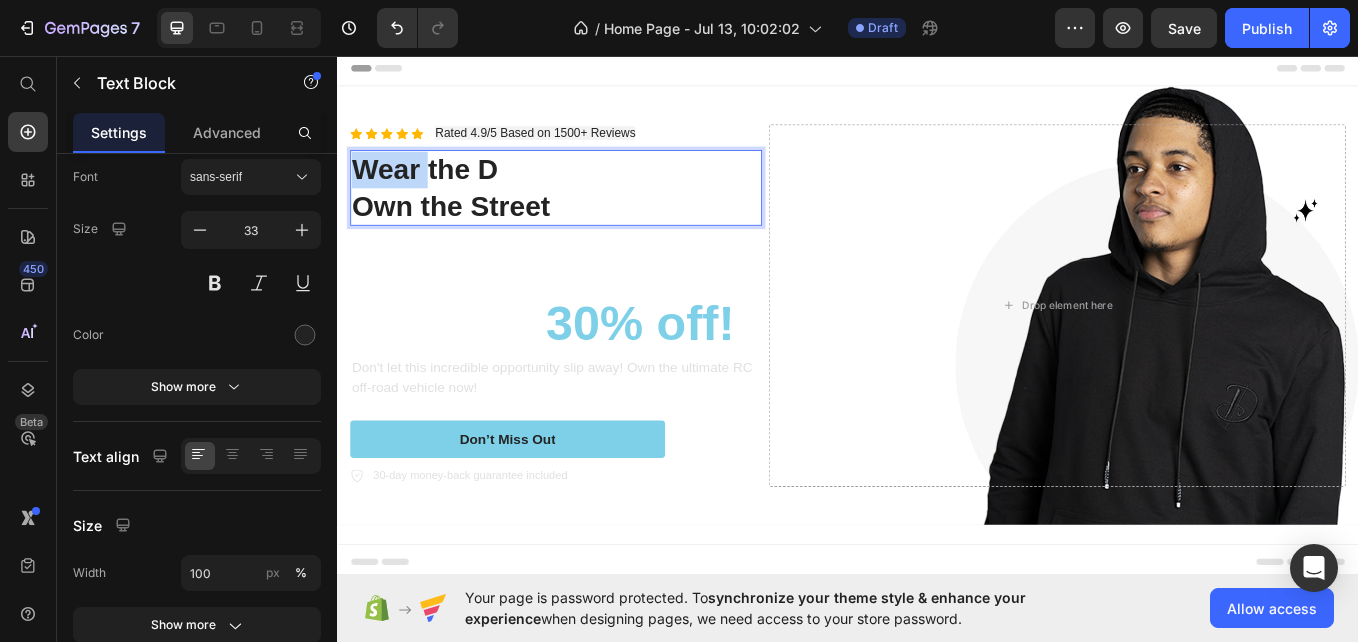 click on "Wear the D  Own the Street" at bounding box center (594, 211) 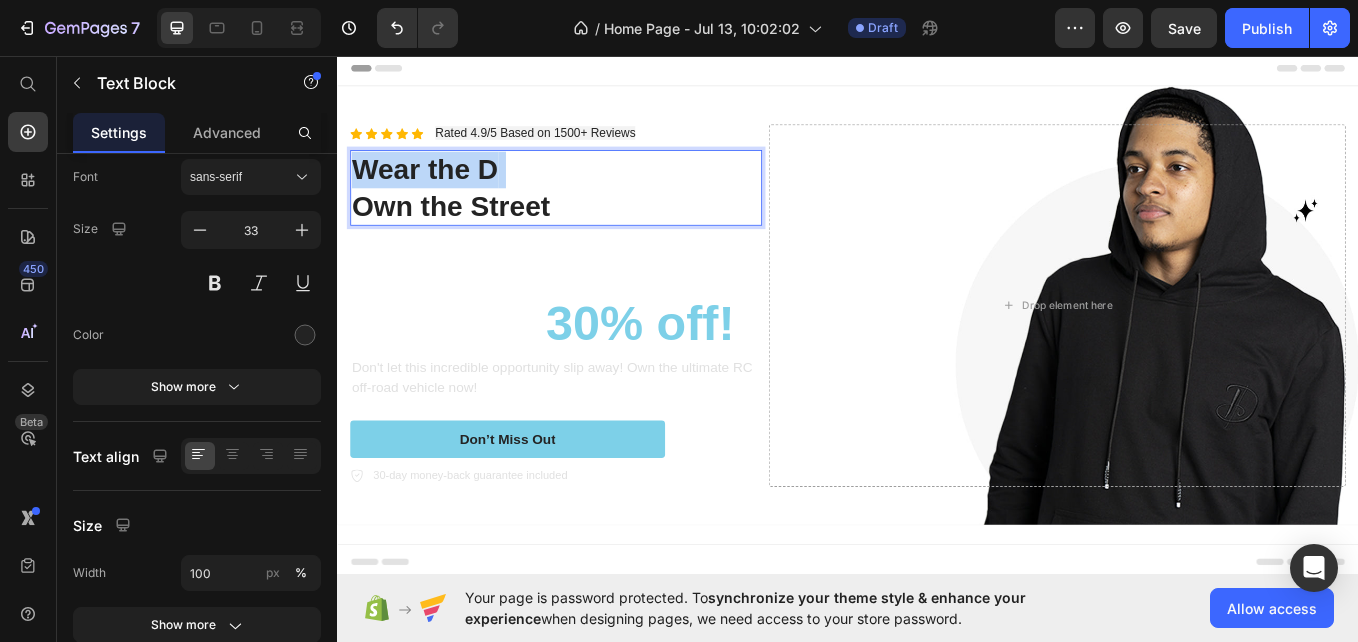click on "Wear the D  Own the Street" at bounding box center (594, 211) 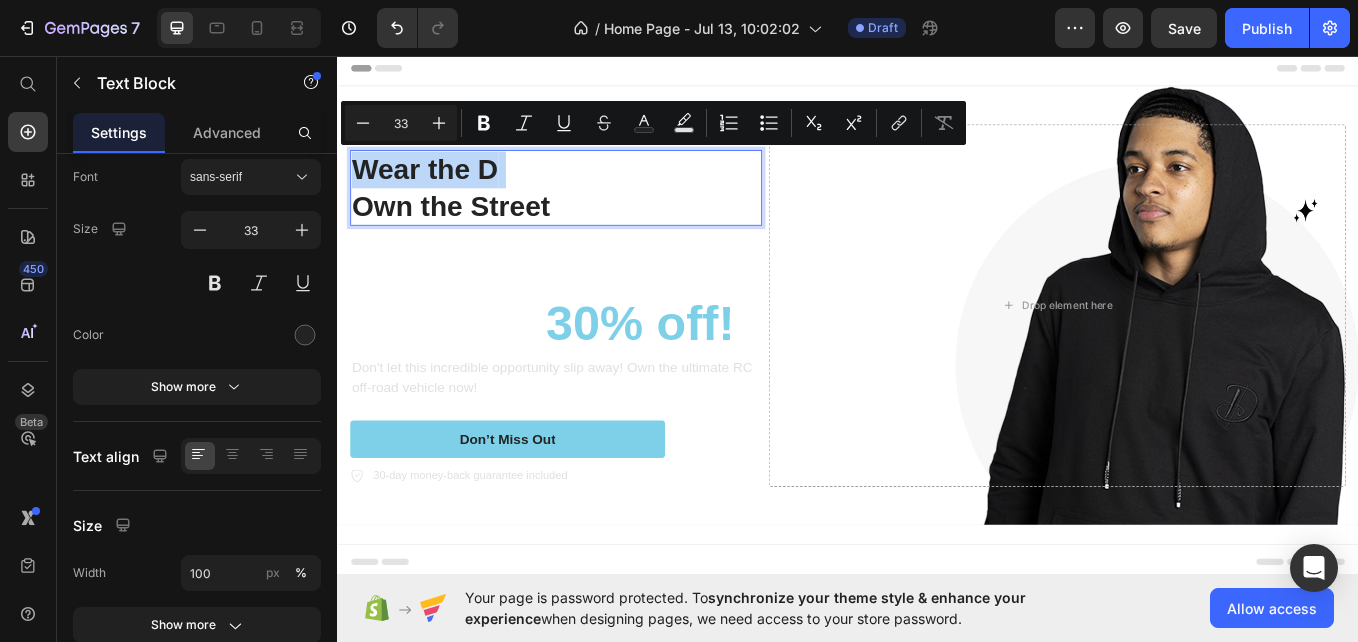 click on "Wear the D  Own the Street" at bounding box center (594, 211) 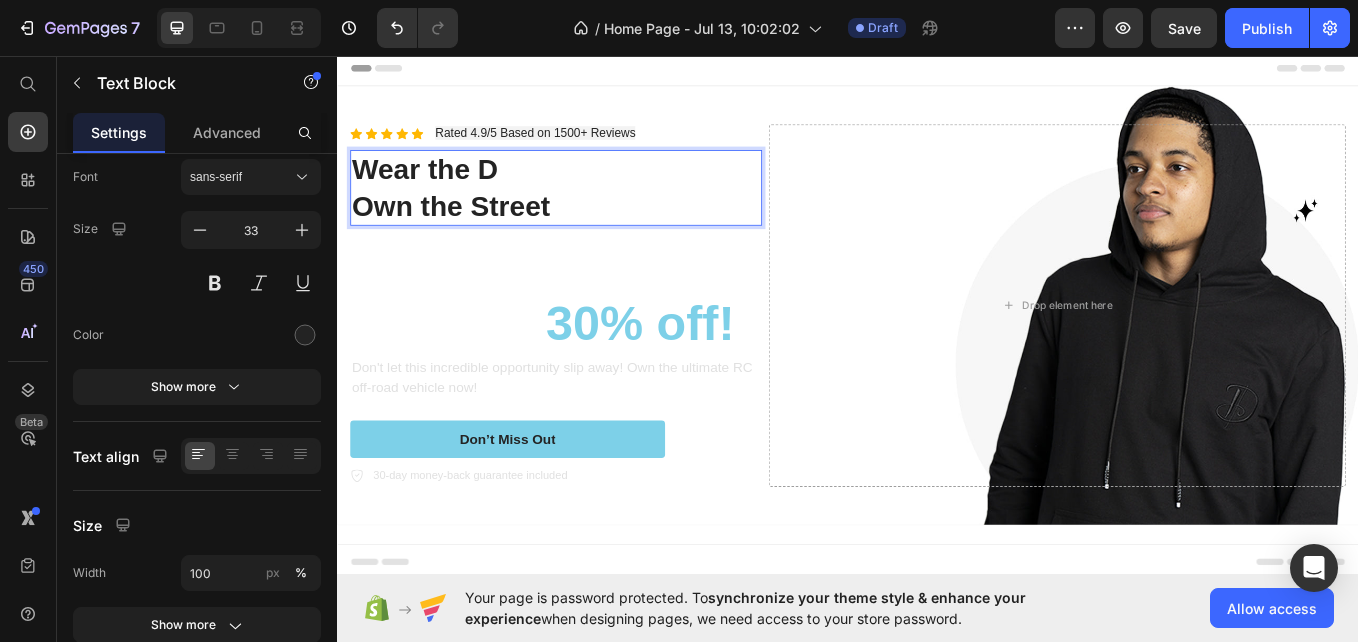 click on "Wear the D  Own the Street" at bounding box center [594, 211] 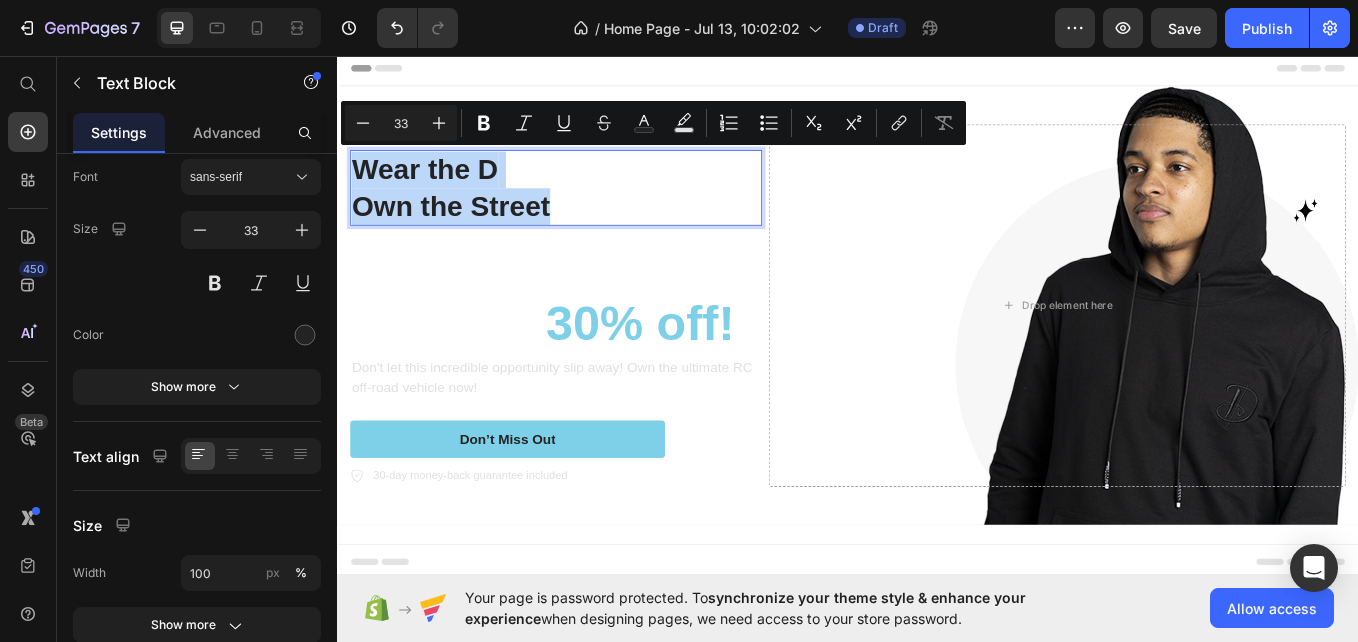 drag, startPoint x: 358, startPoint y: 184, endPoint x: 612, endPoint y: 248, distance: 261.93893 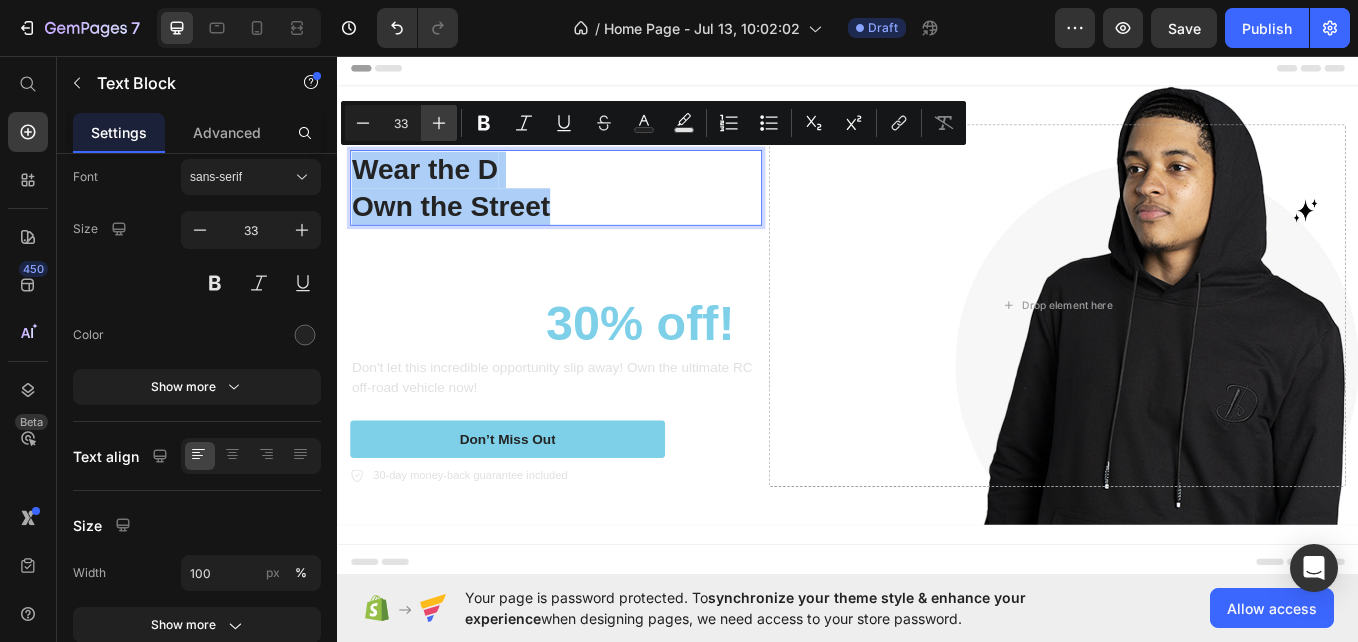 click 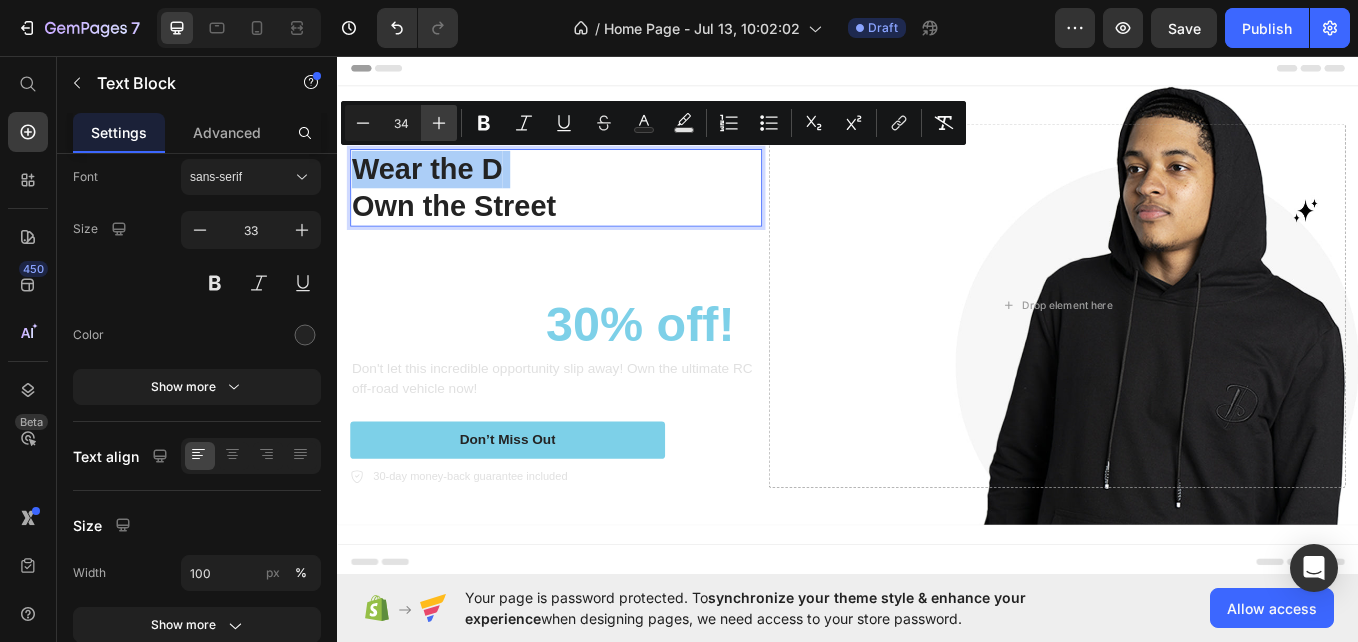 click 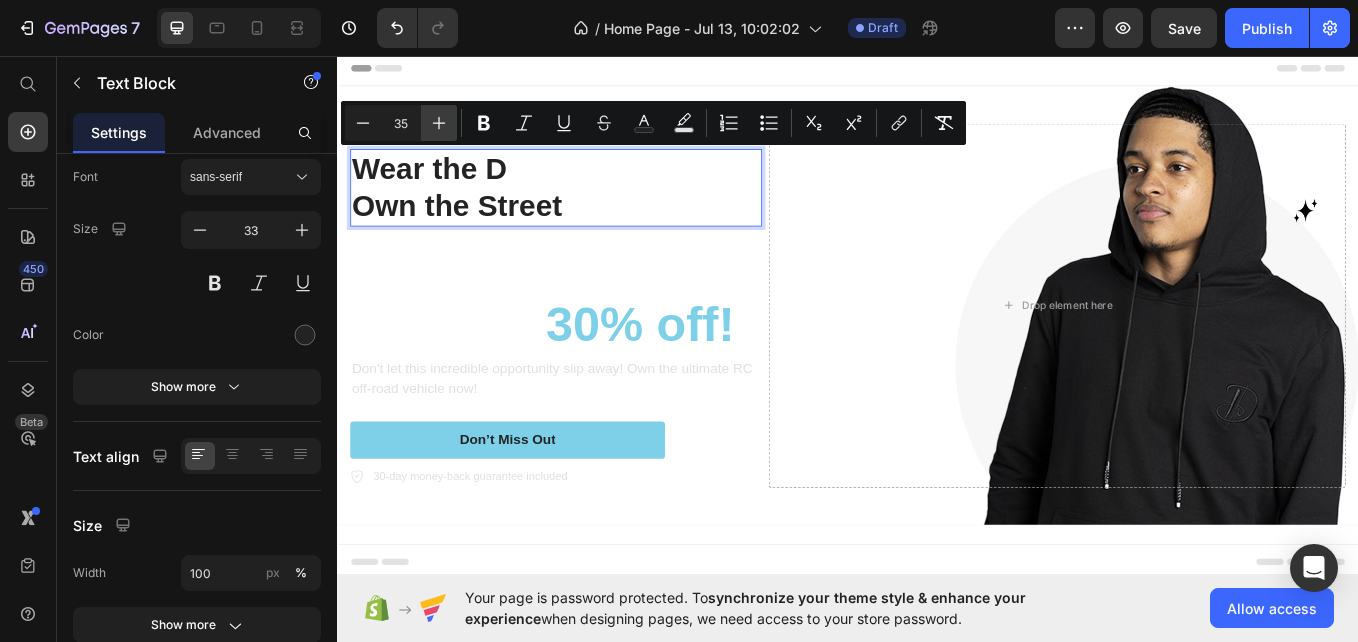click 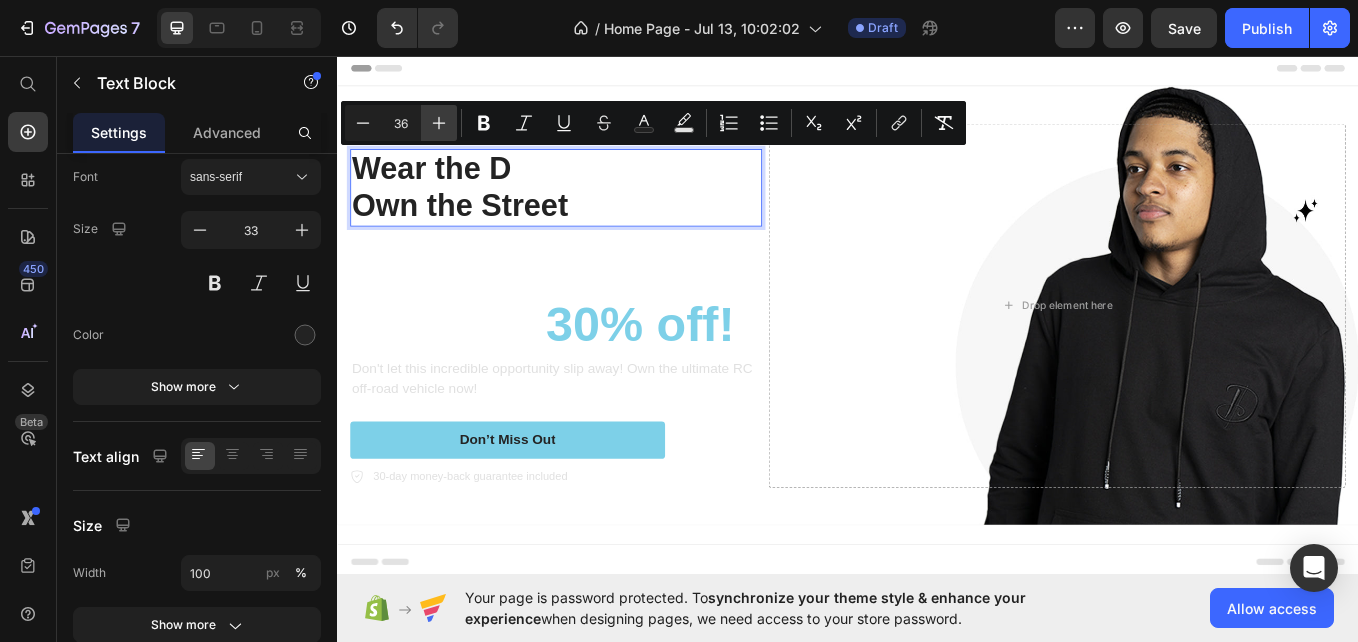 click 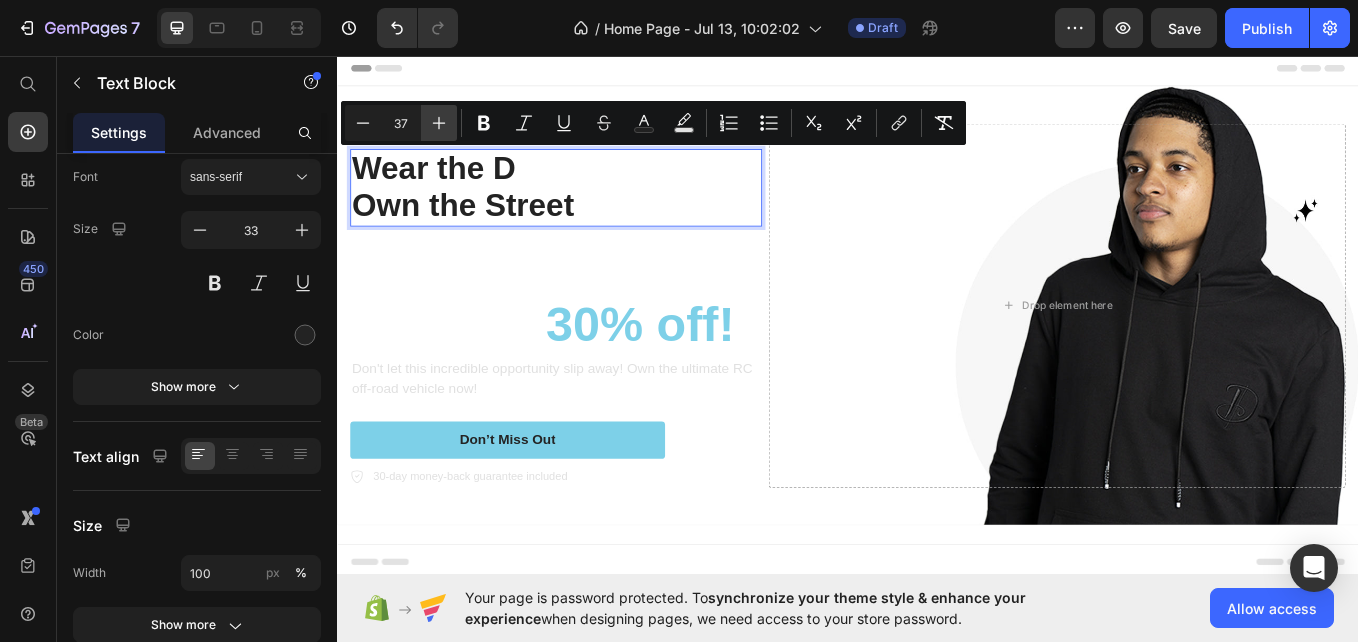 click 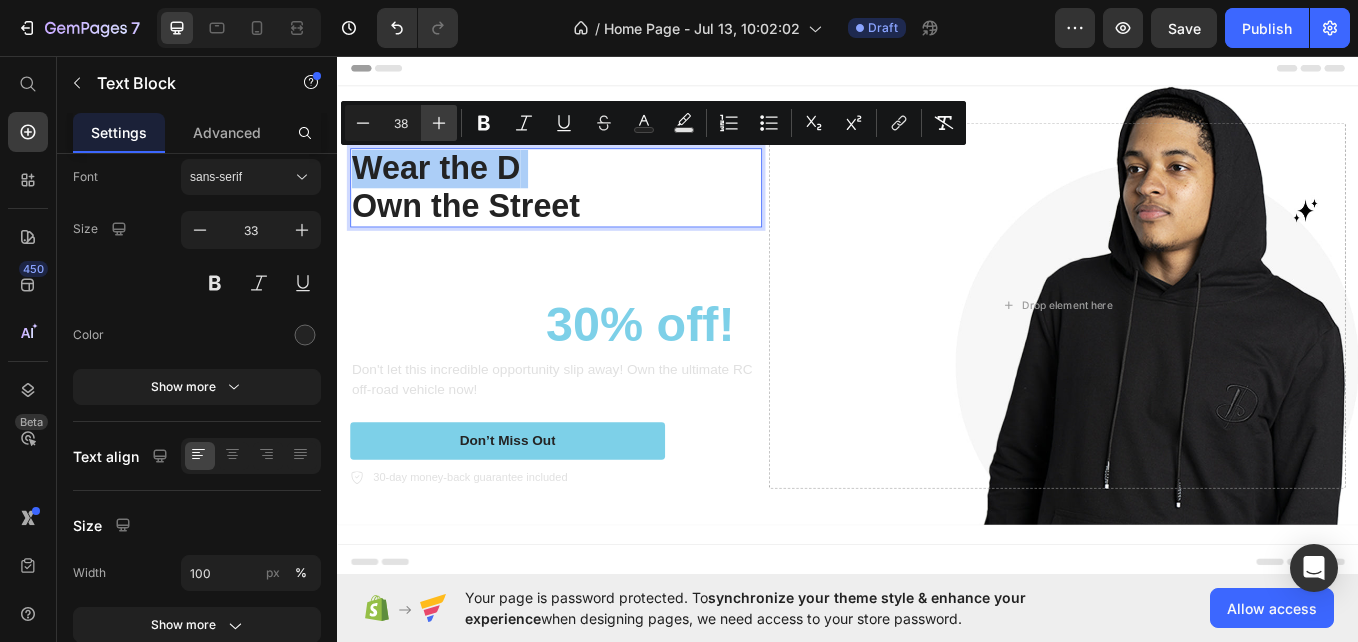 click 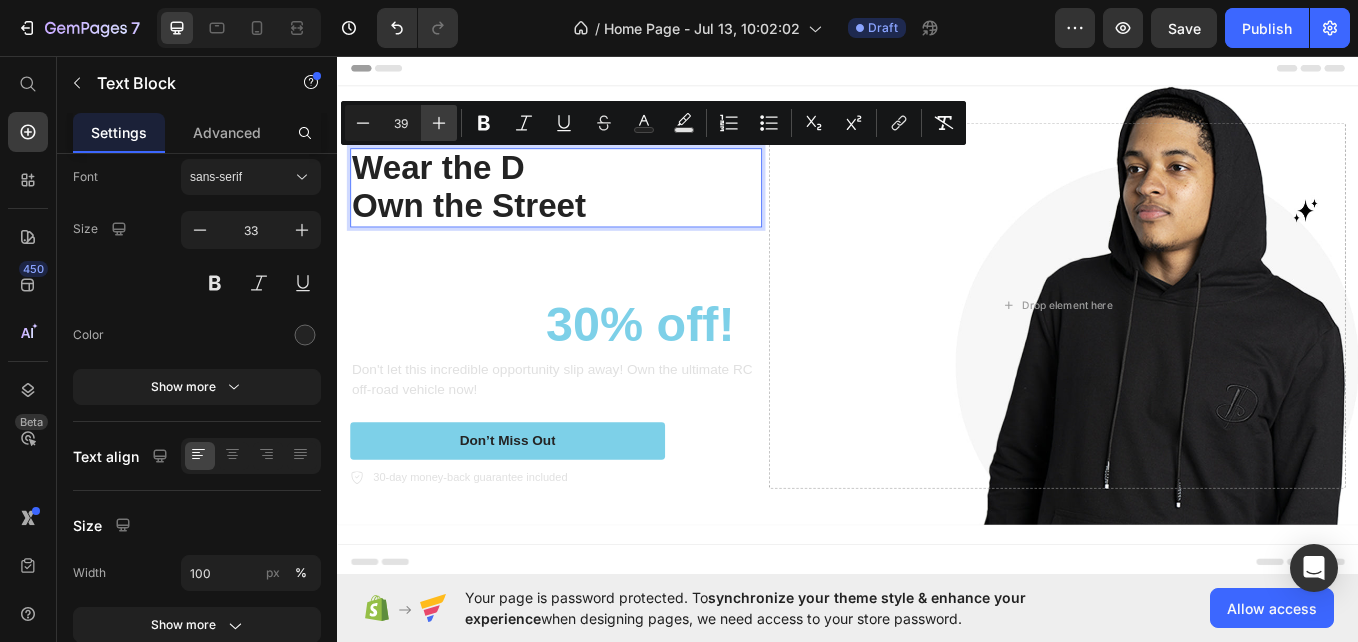 click 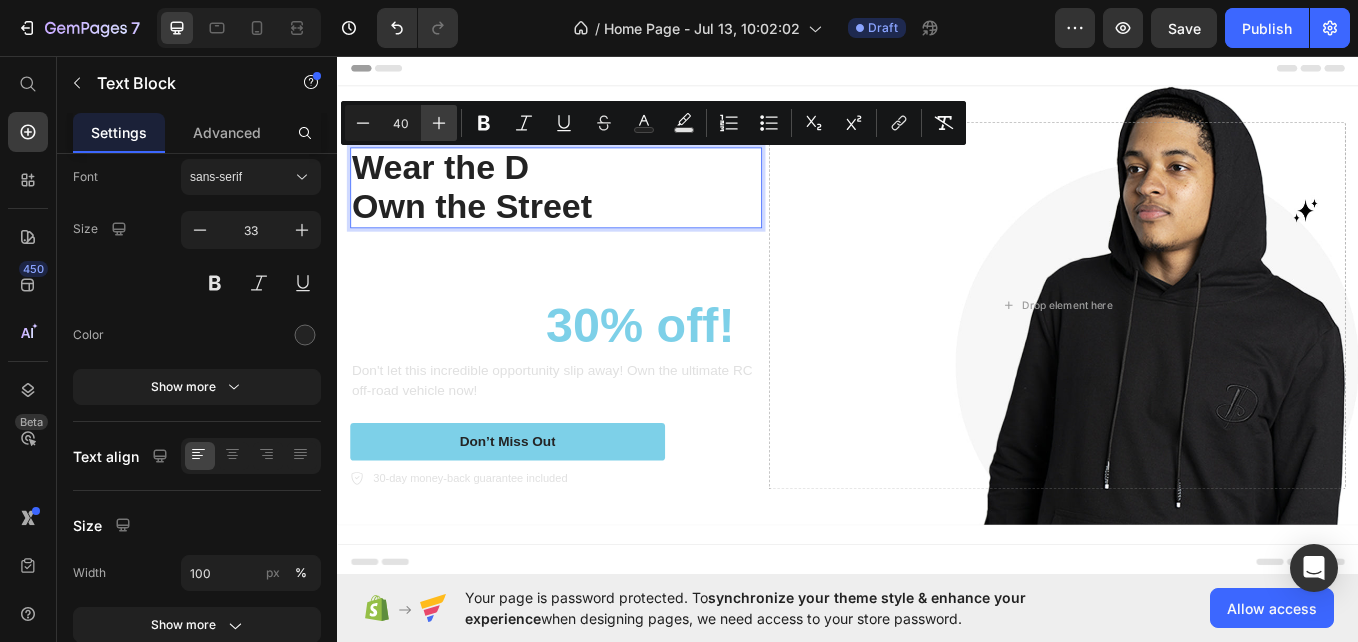 click 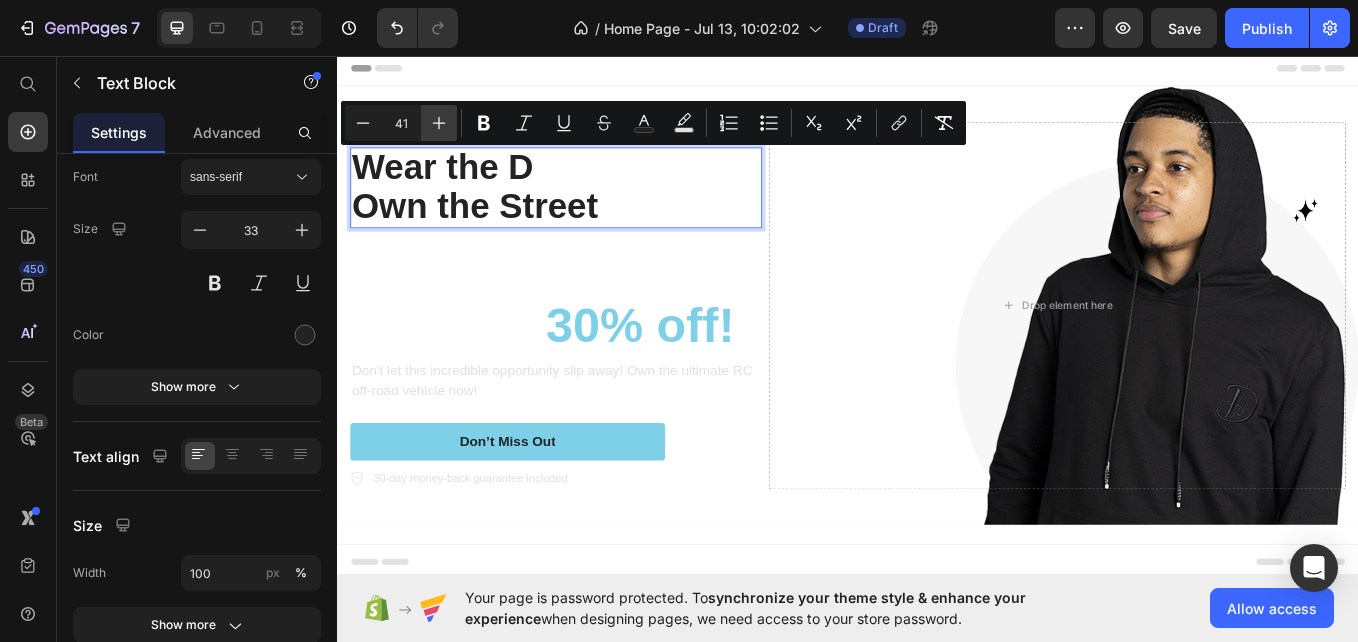 click 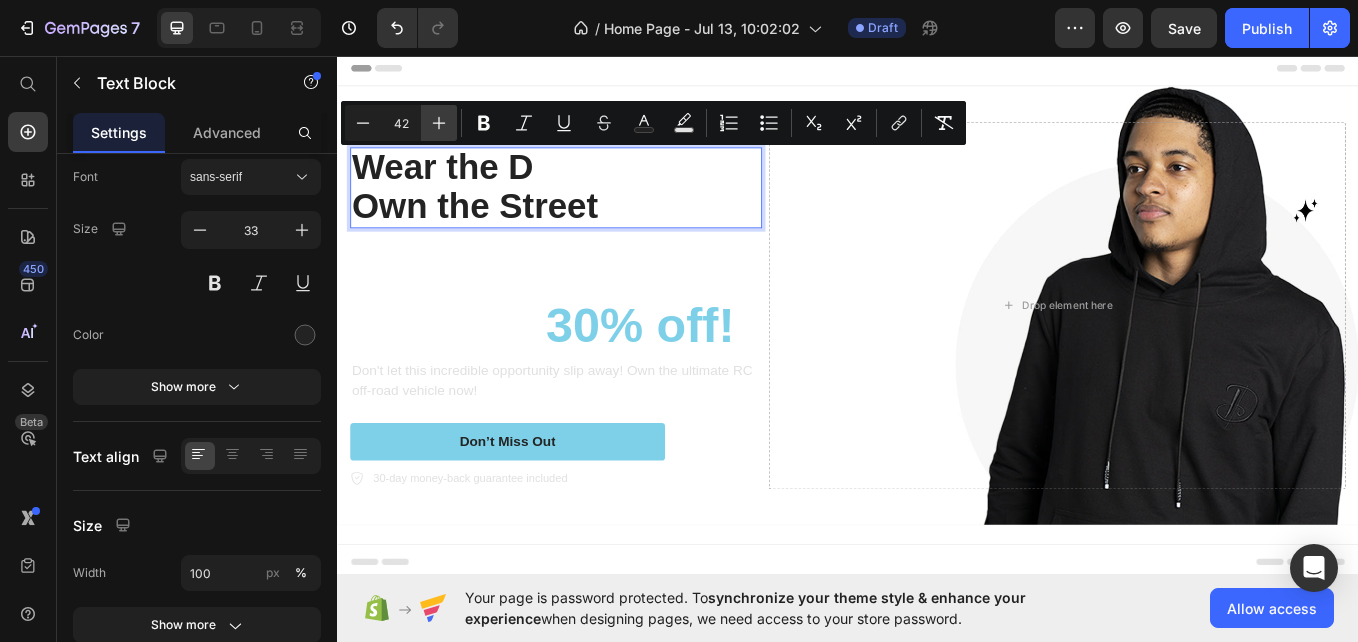 click 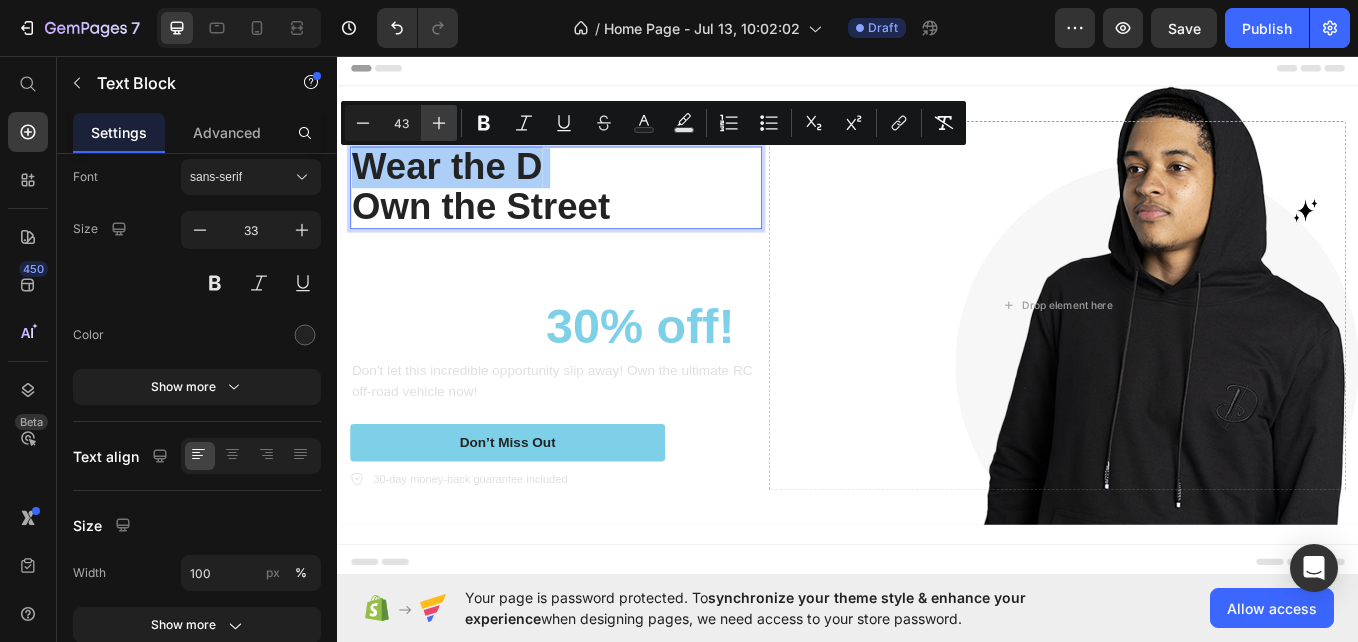 click 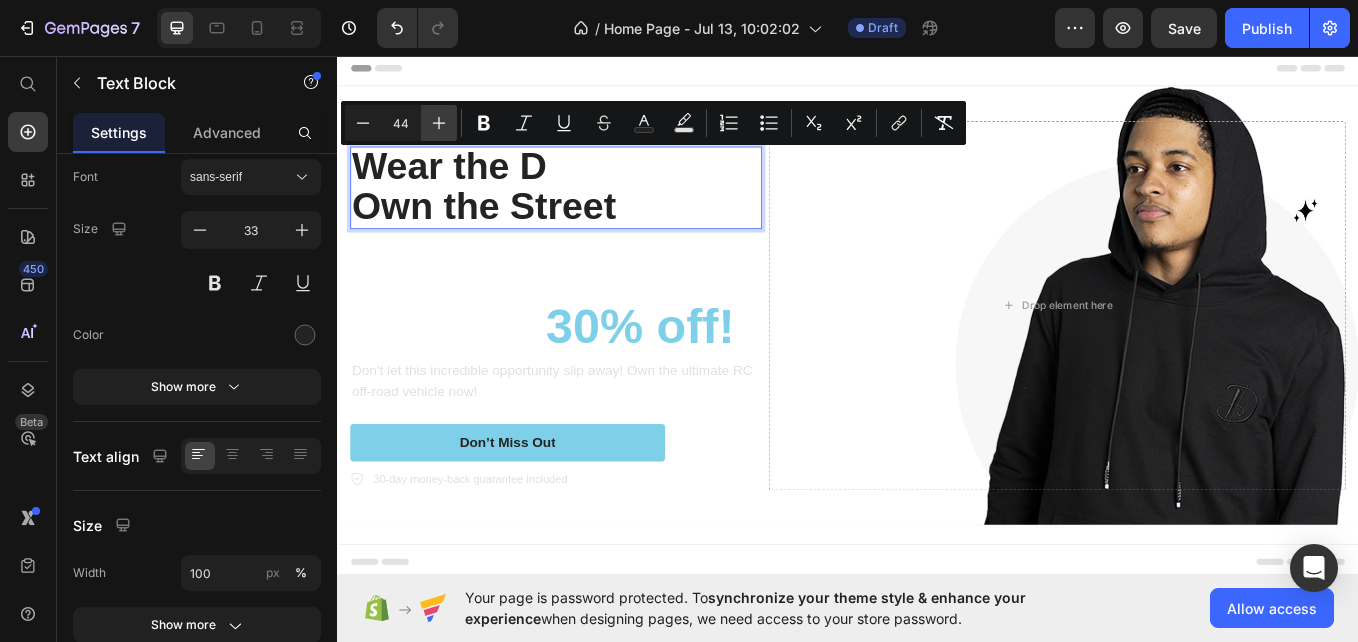 click 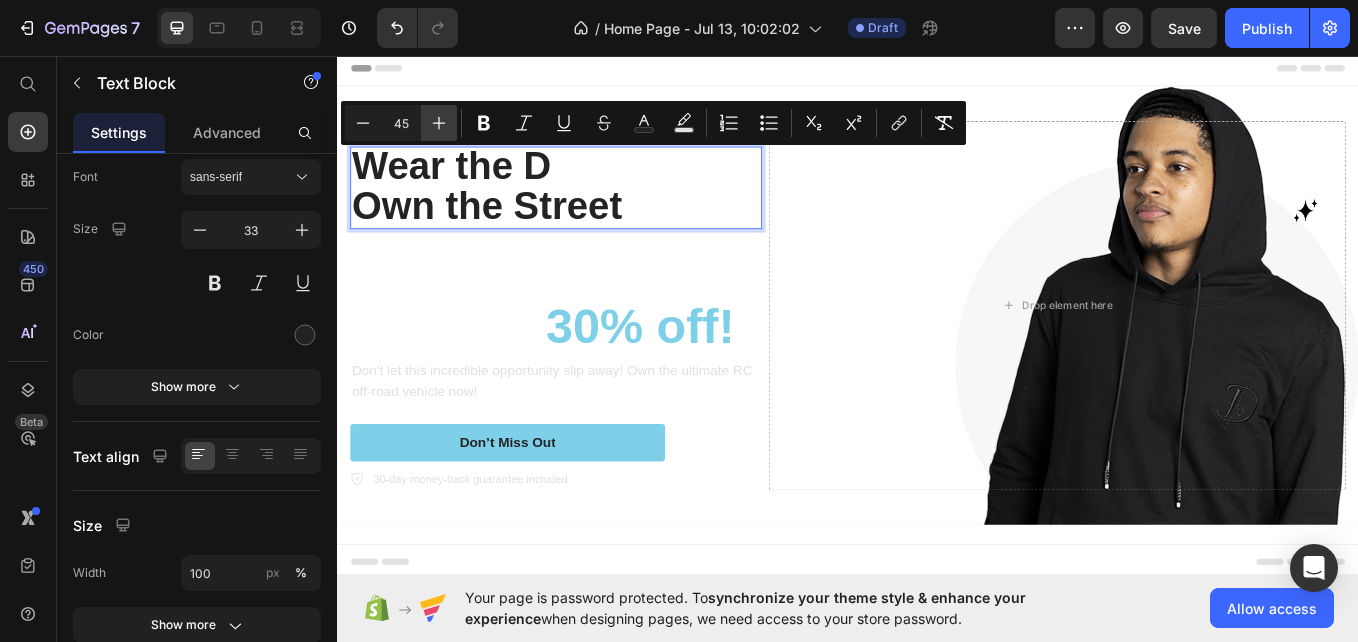 click 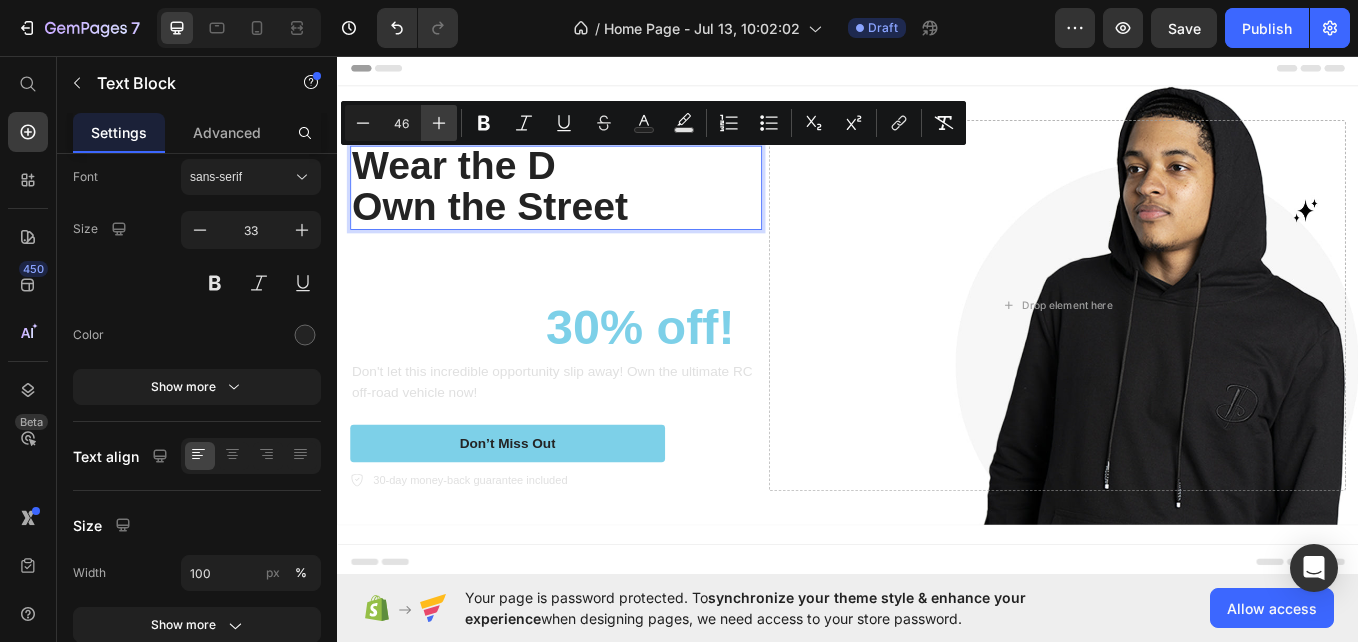 click 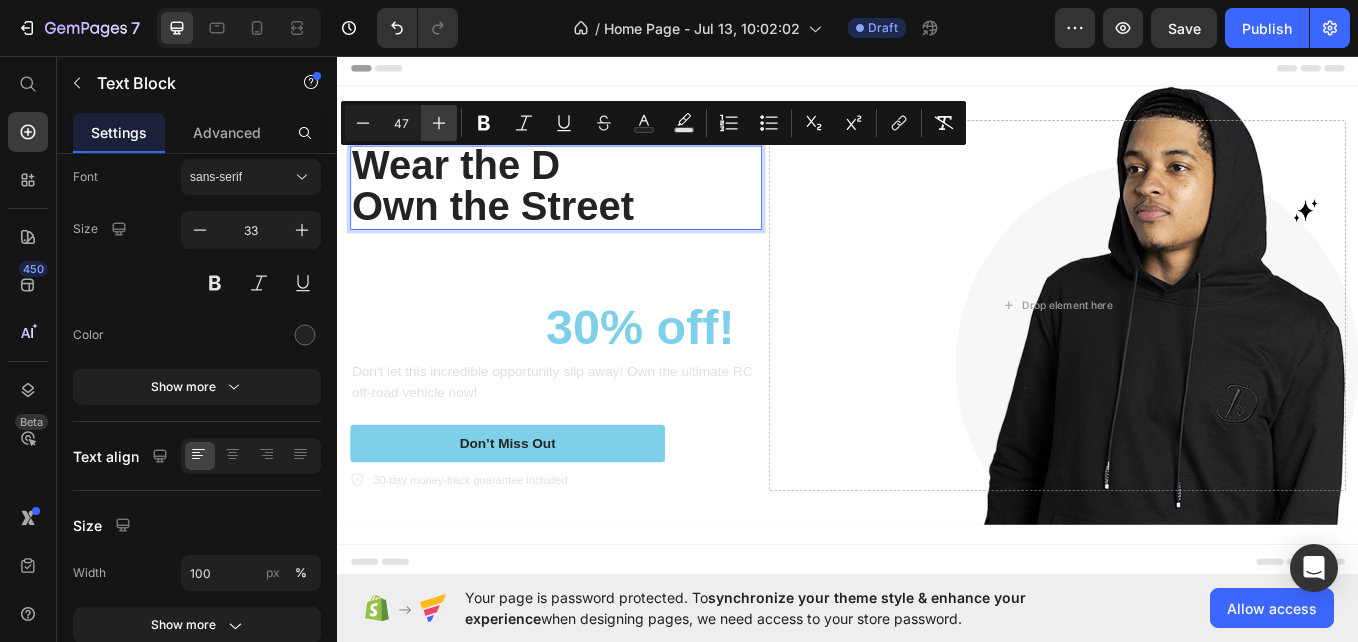 click 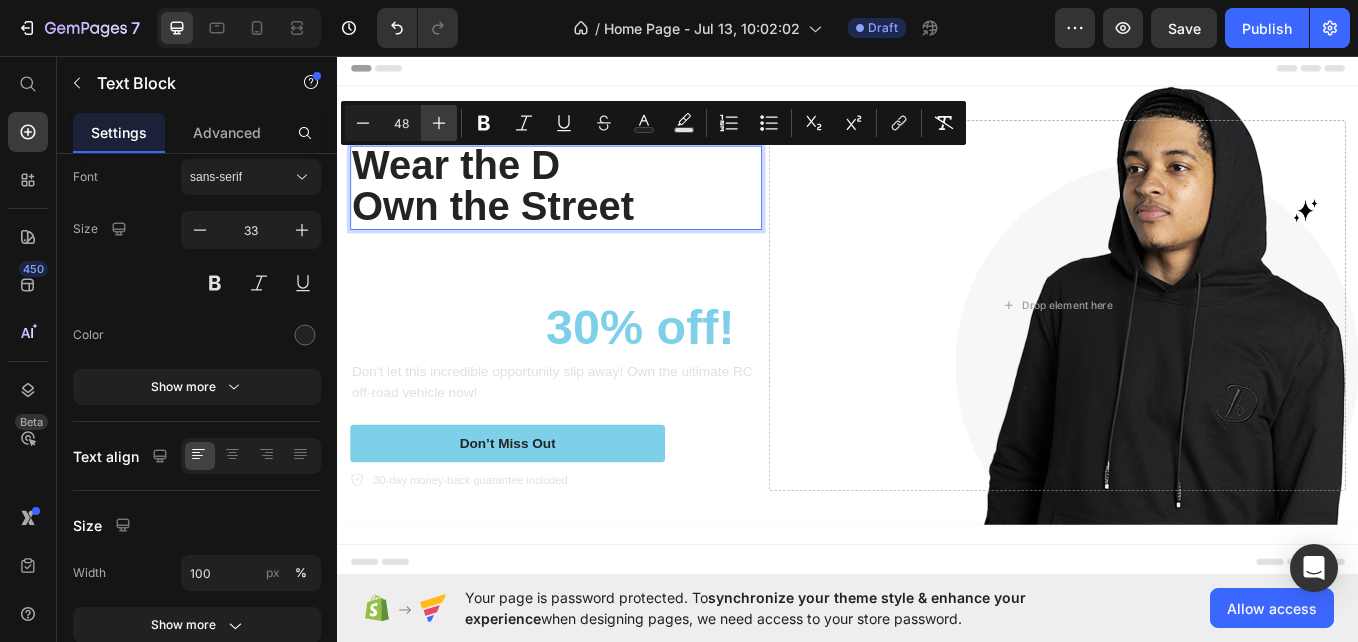 click 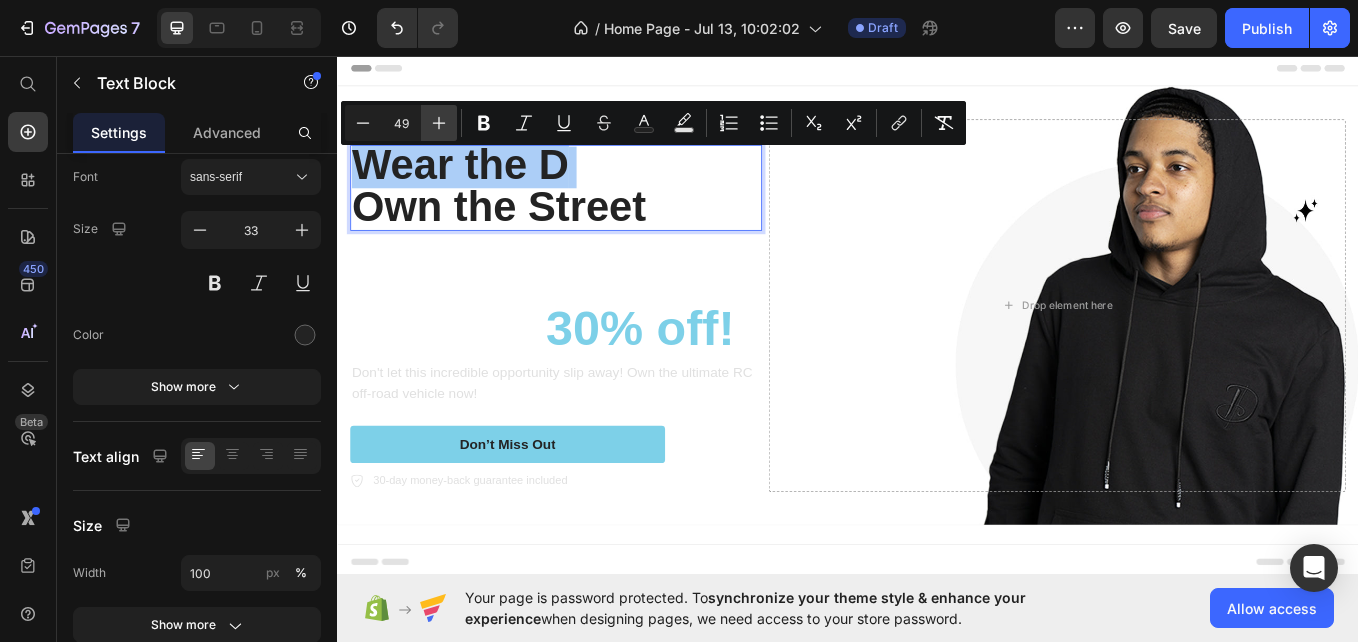 click 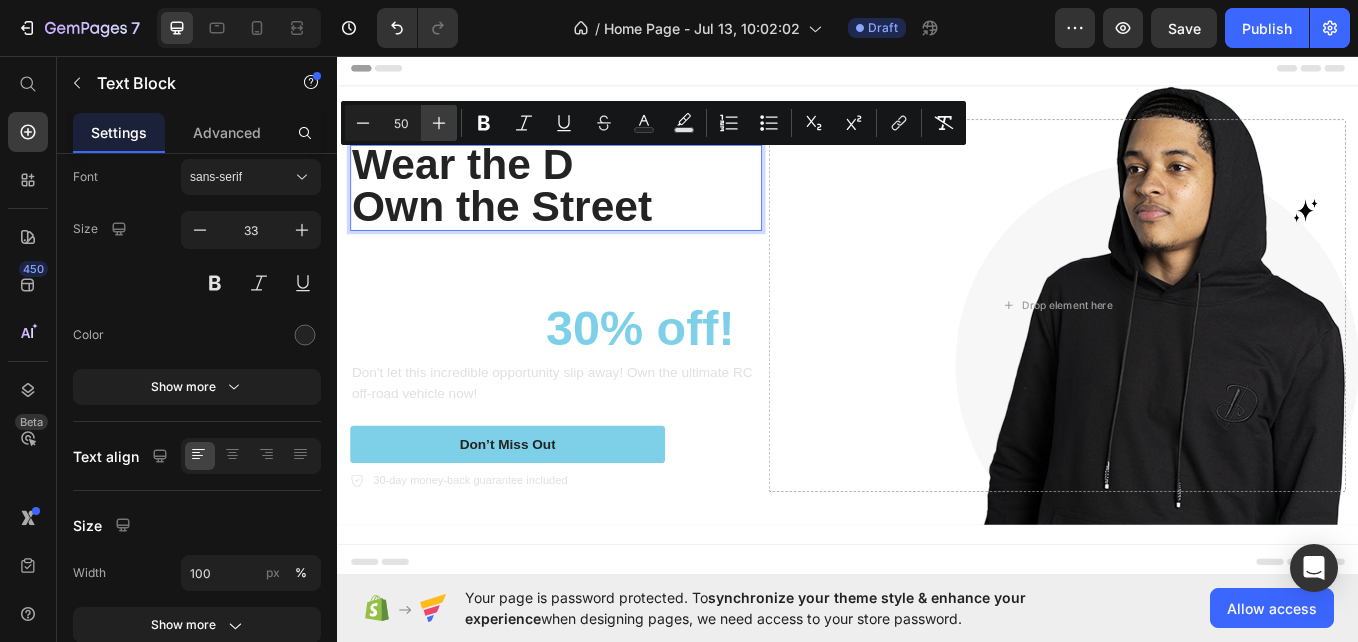 click 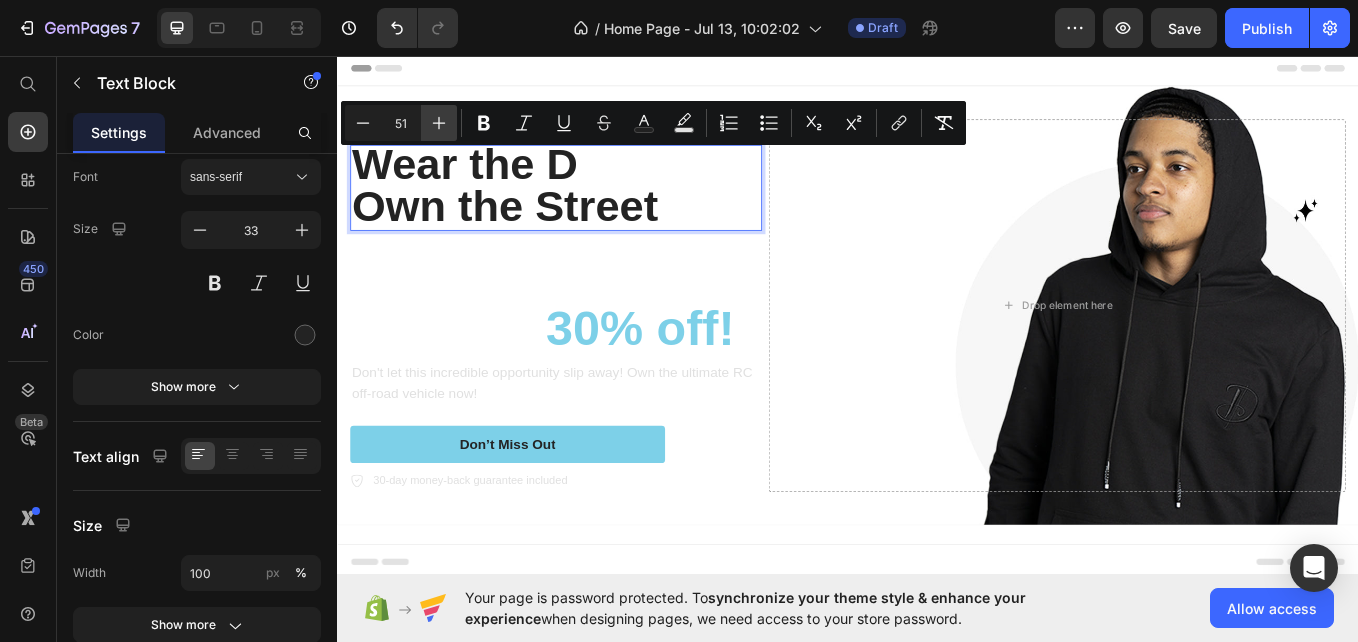 click 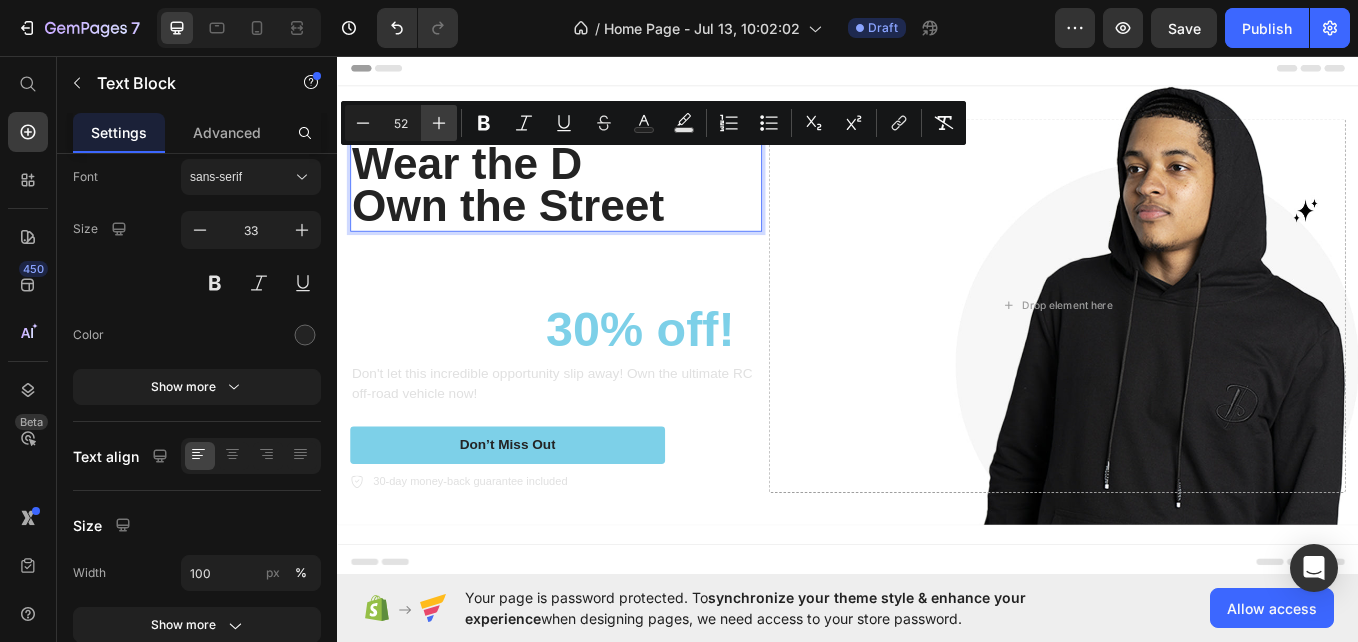 click 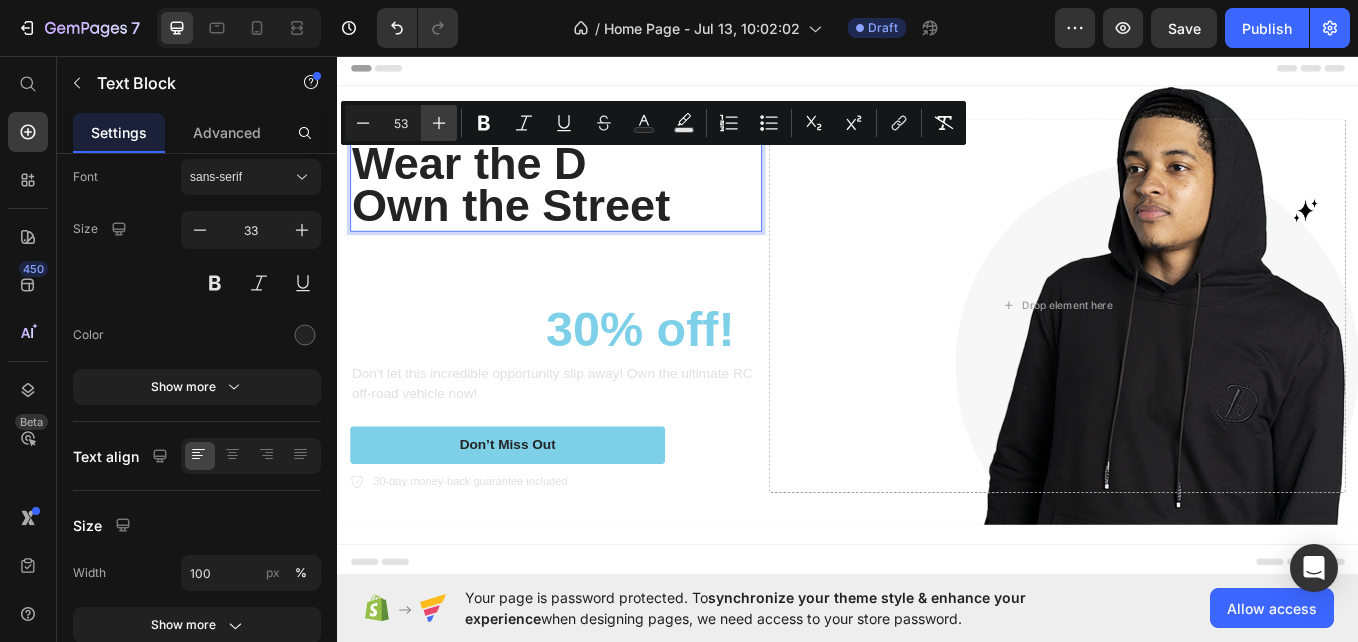 click 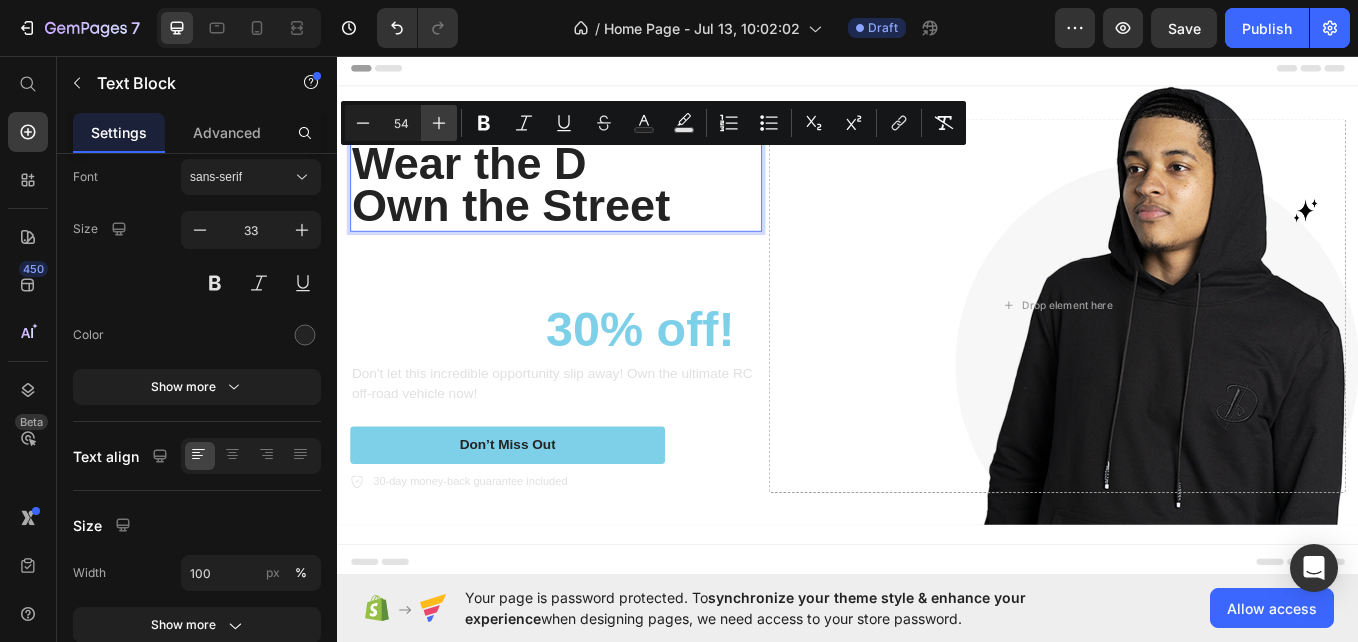click 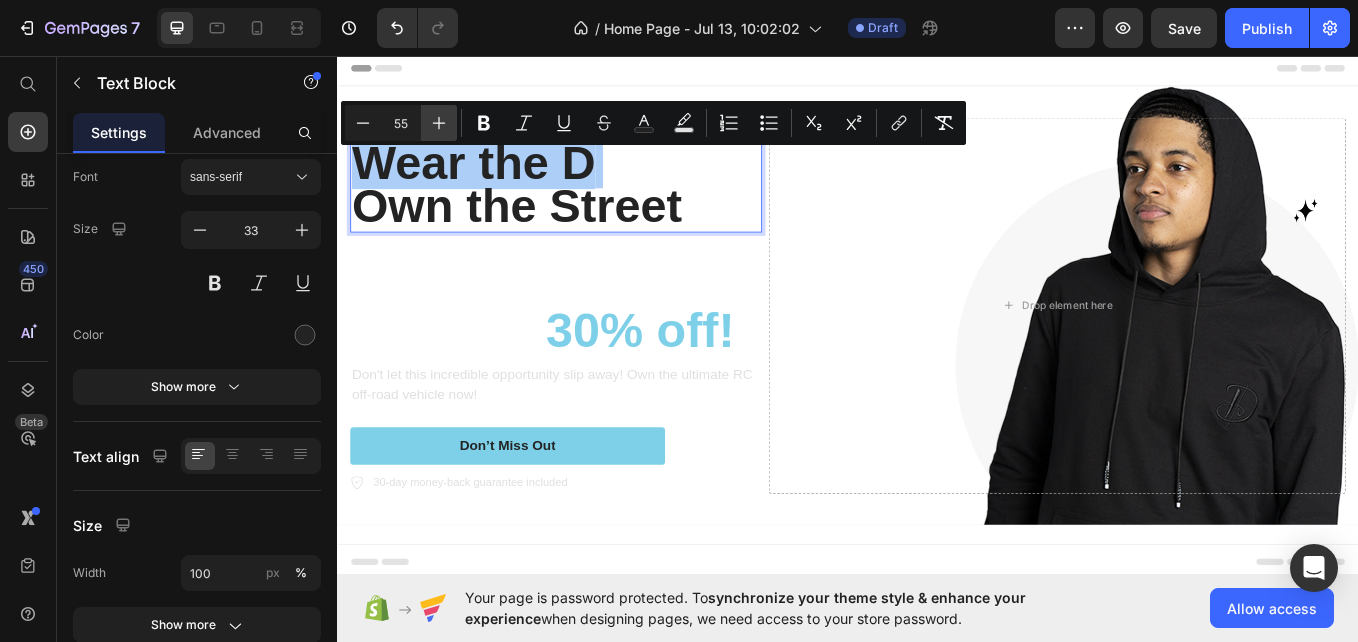 click 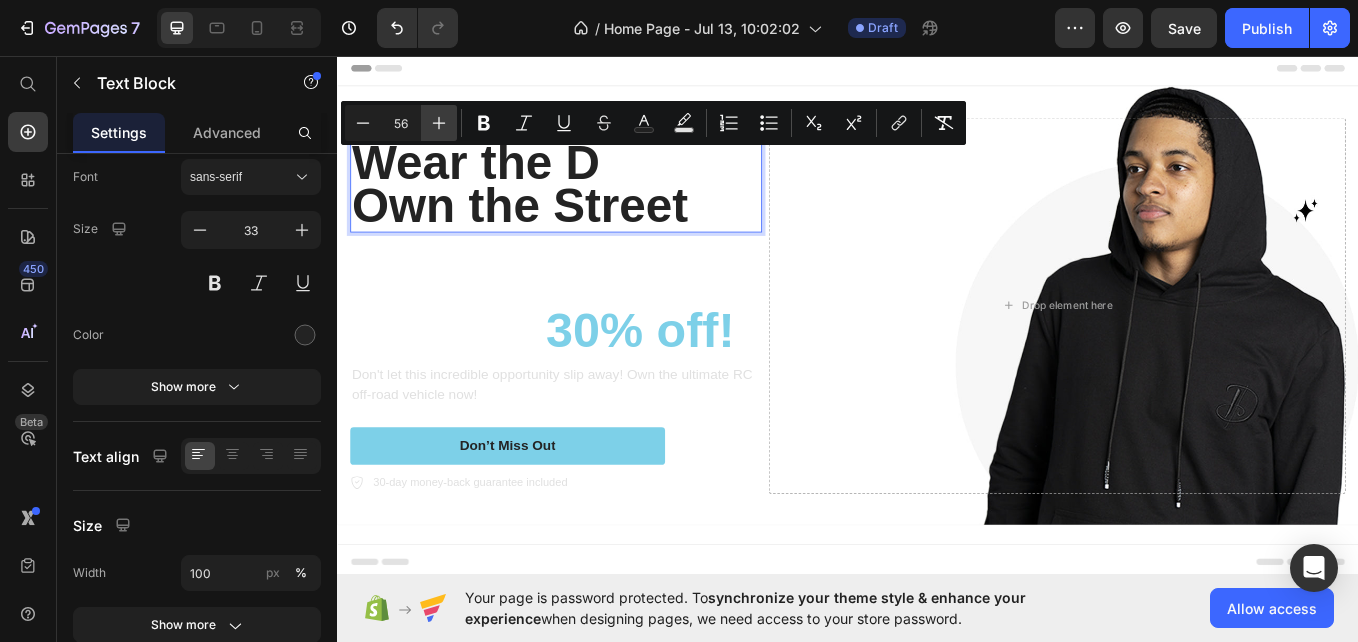 click 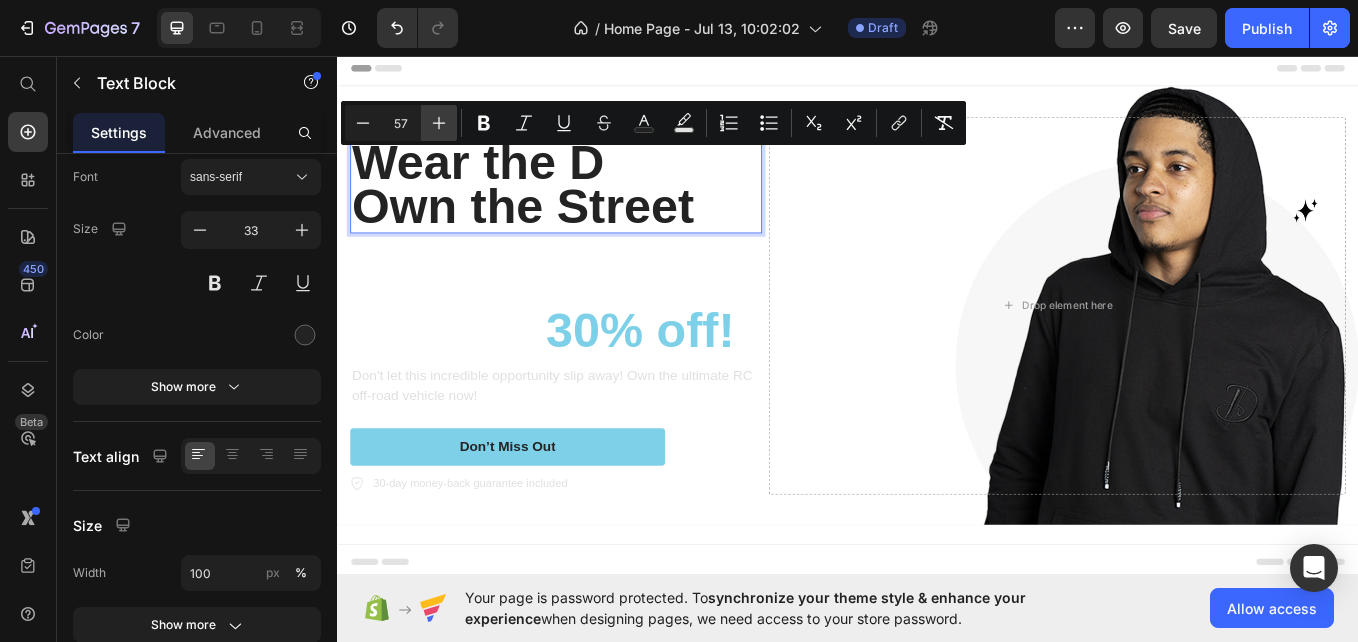click 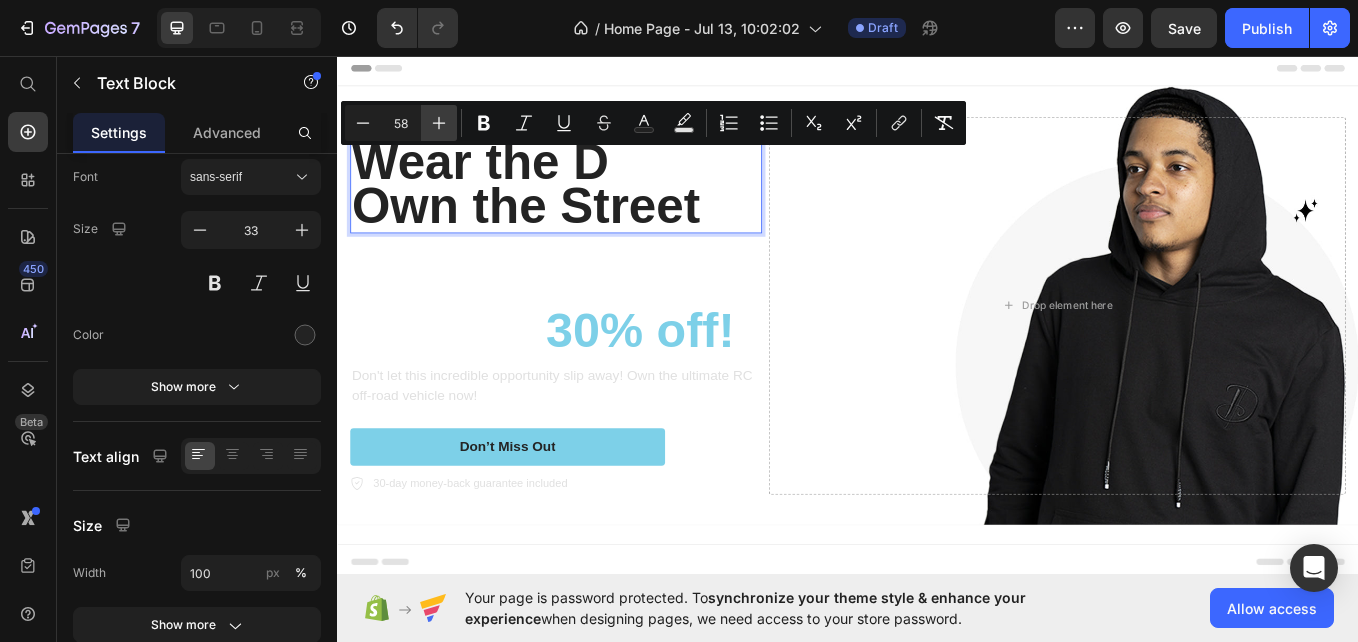 click 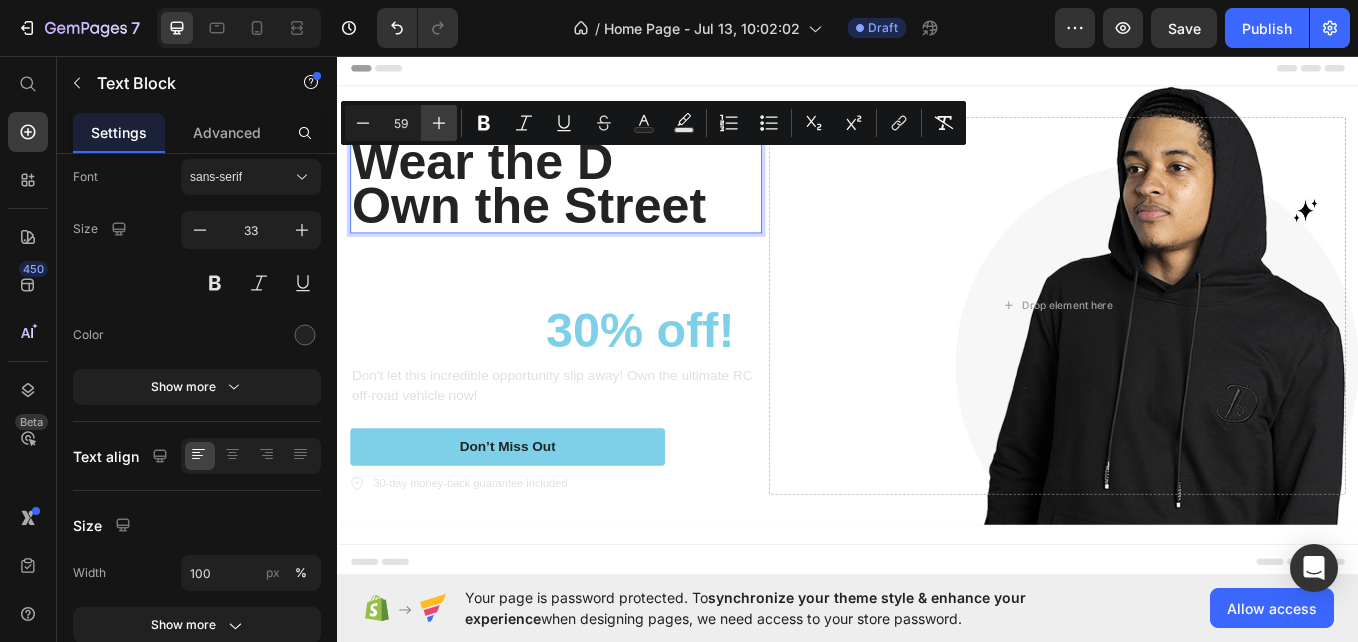click 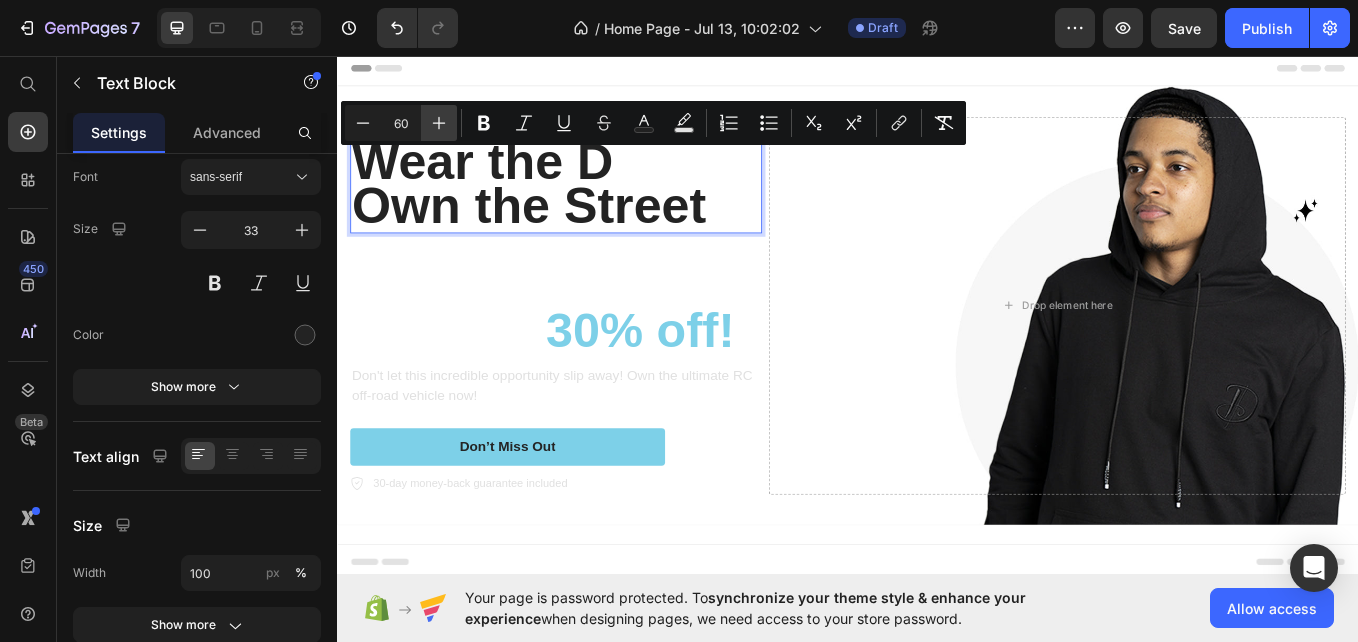 click 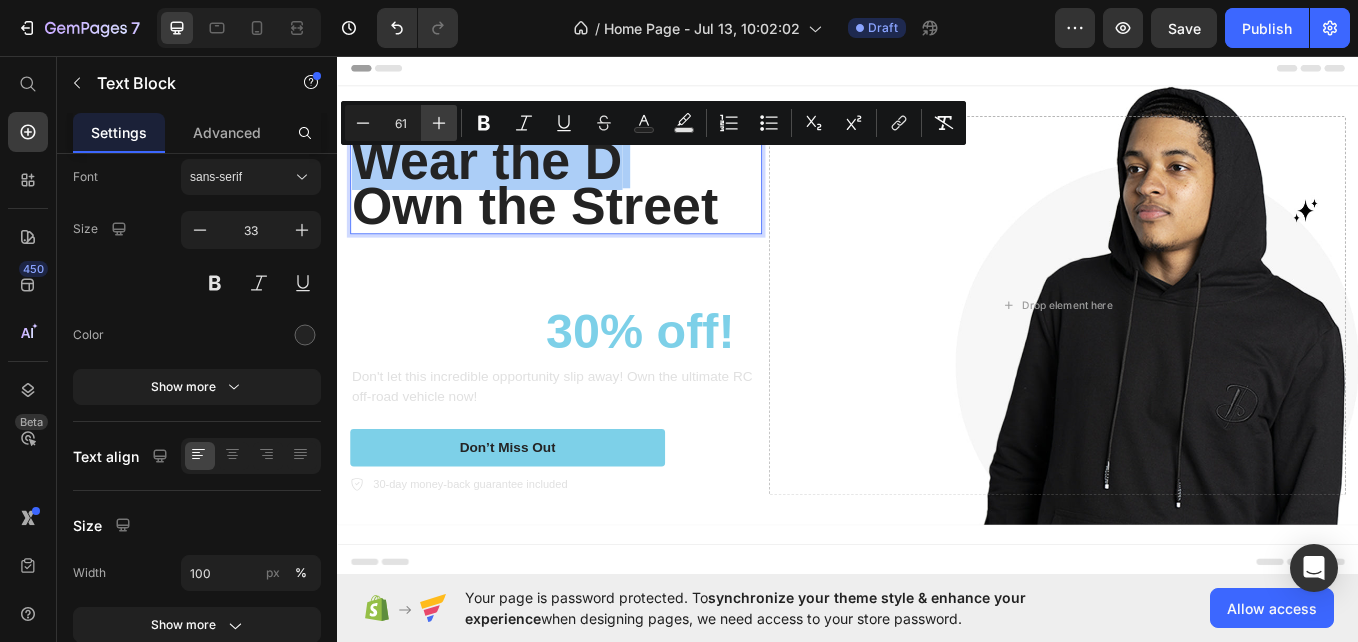 click 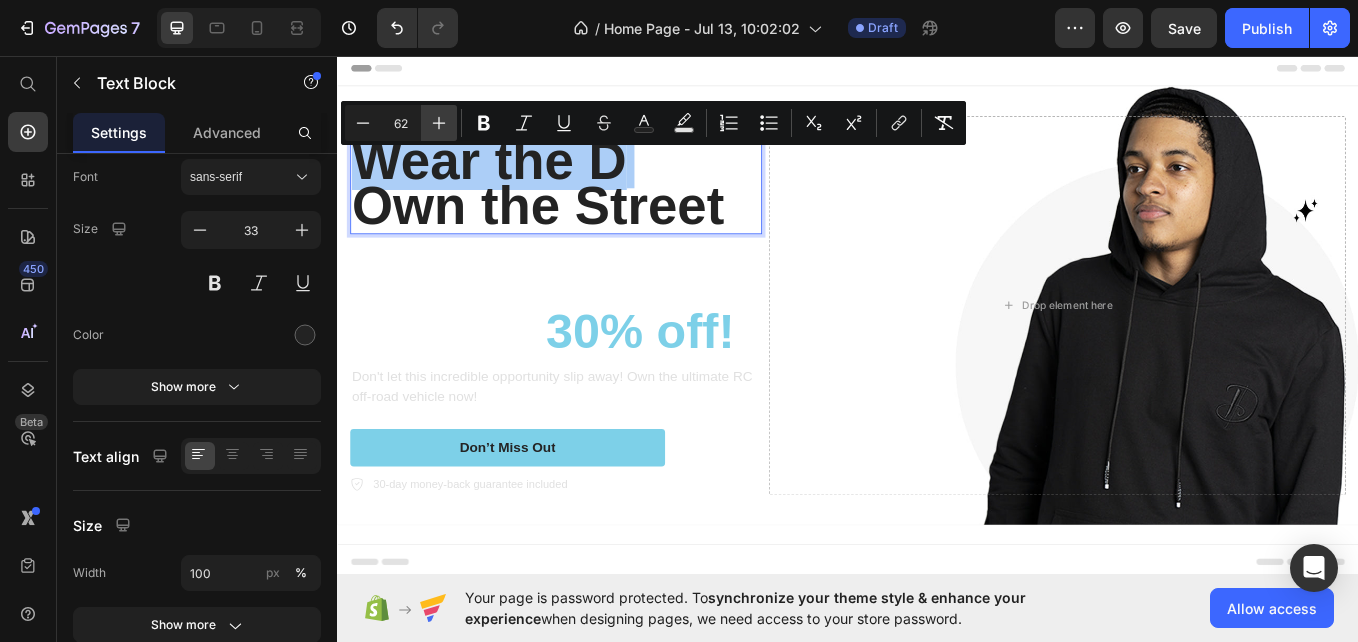 click 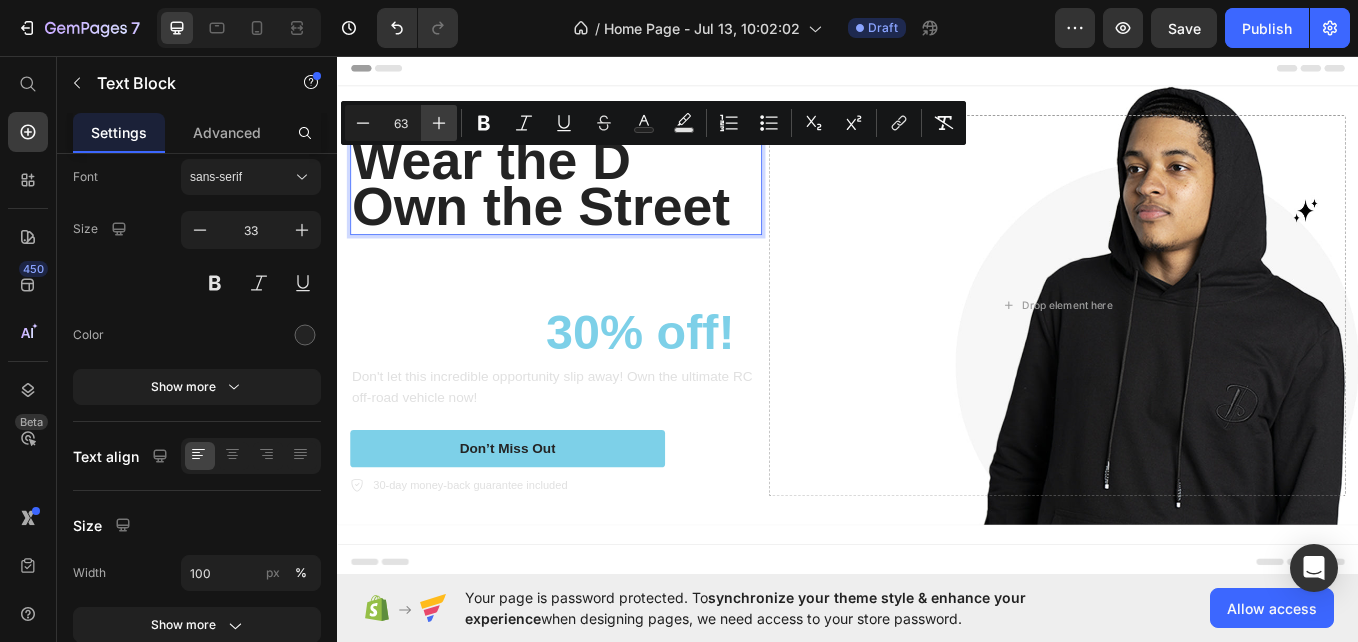 click 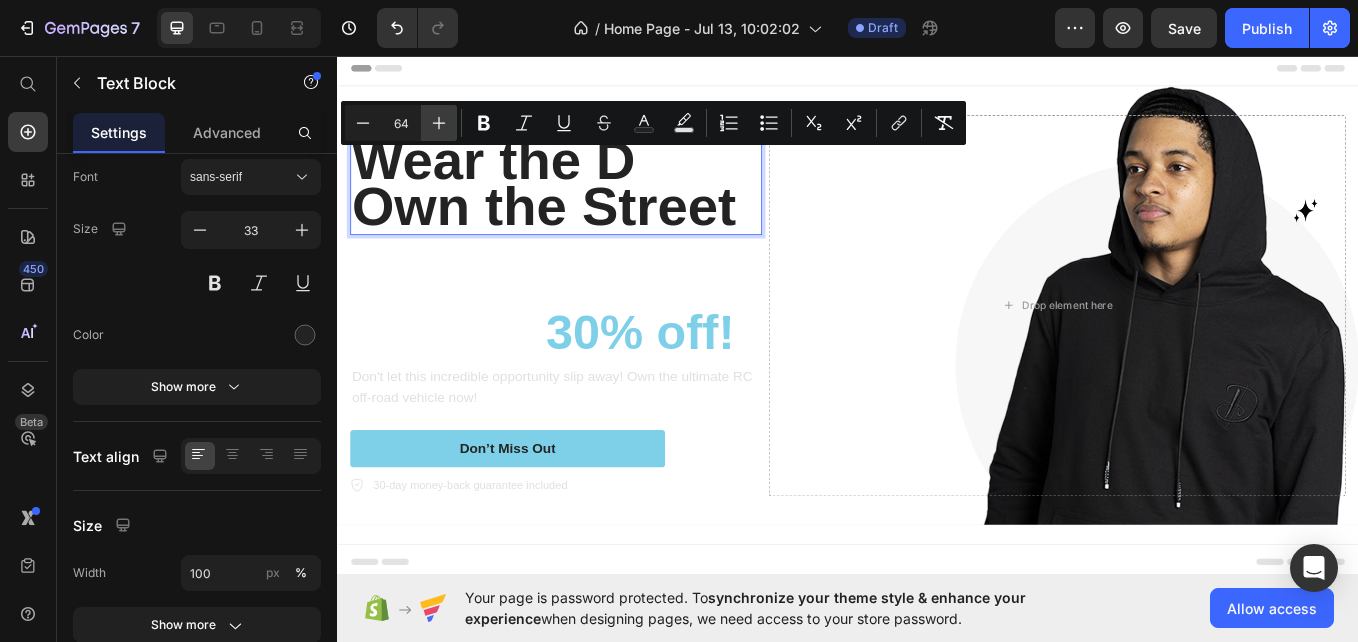 click 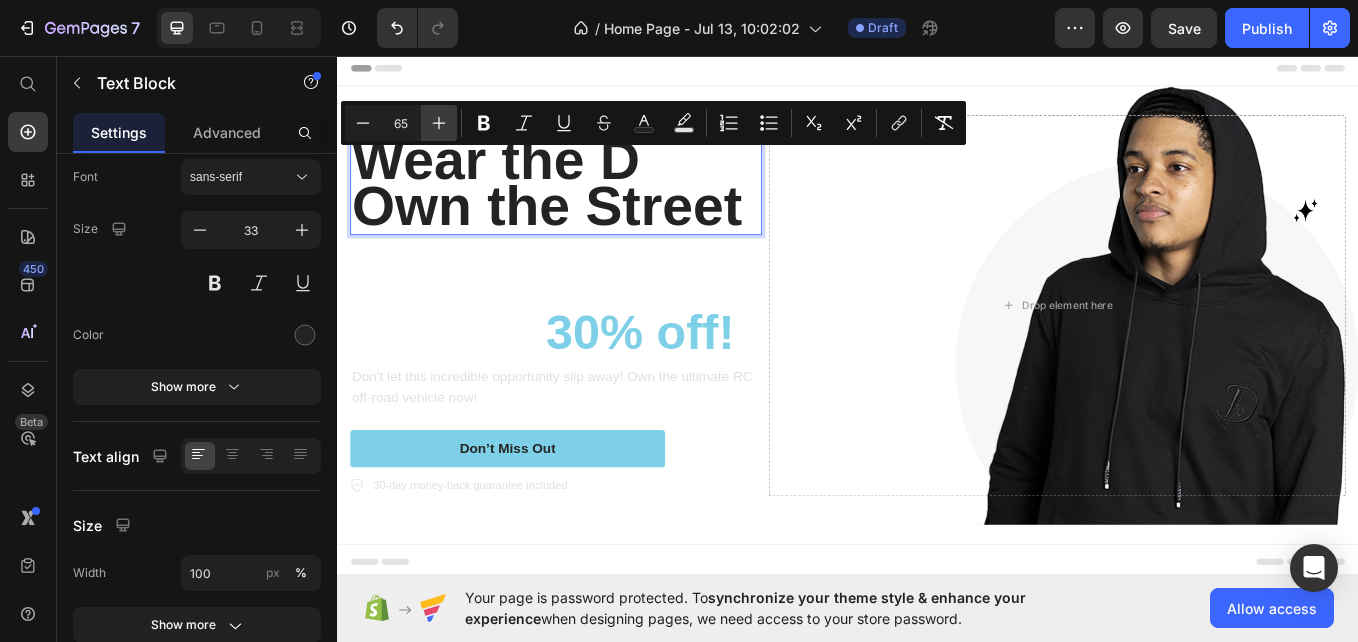 click 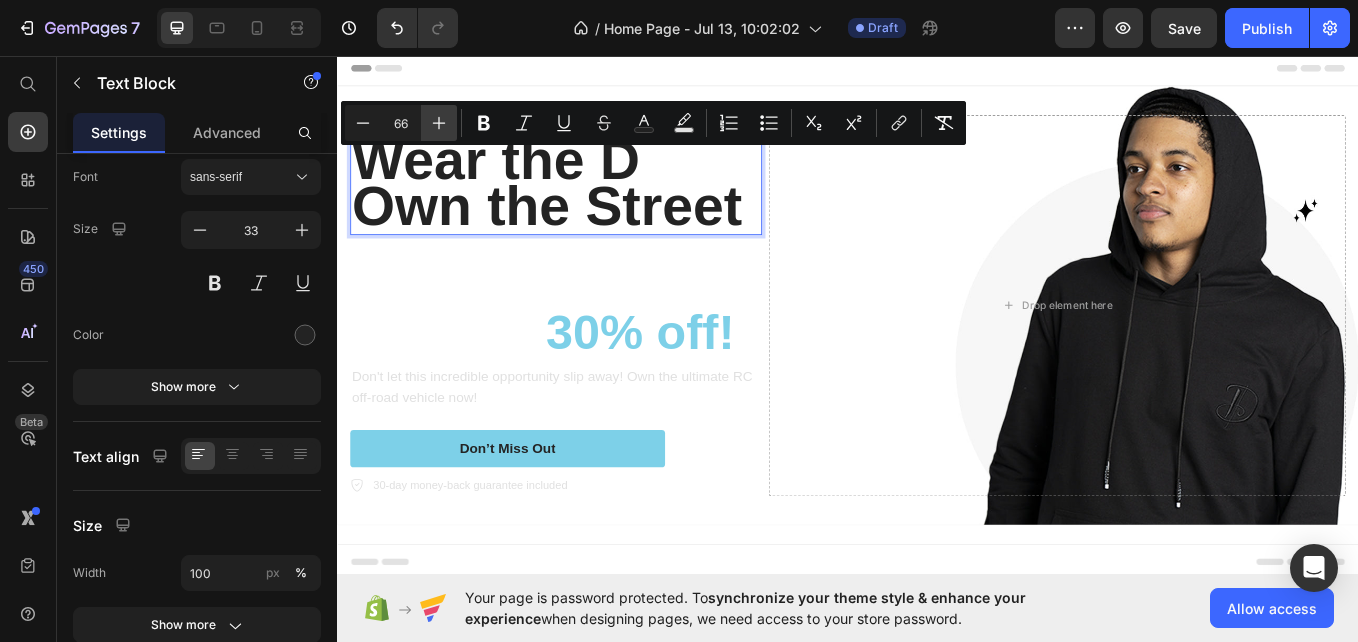 click 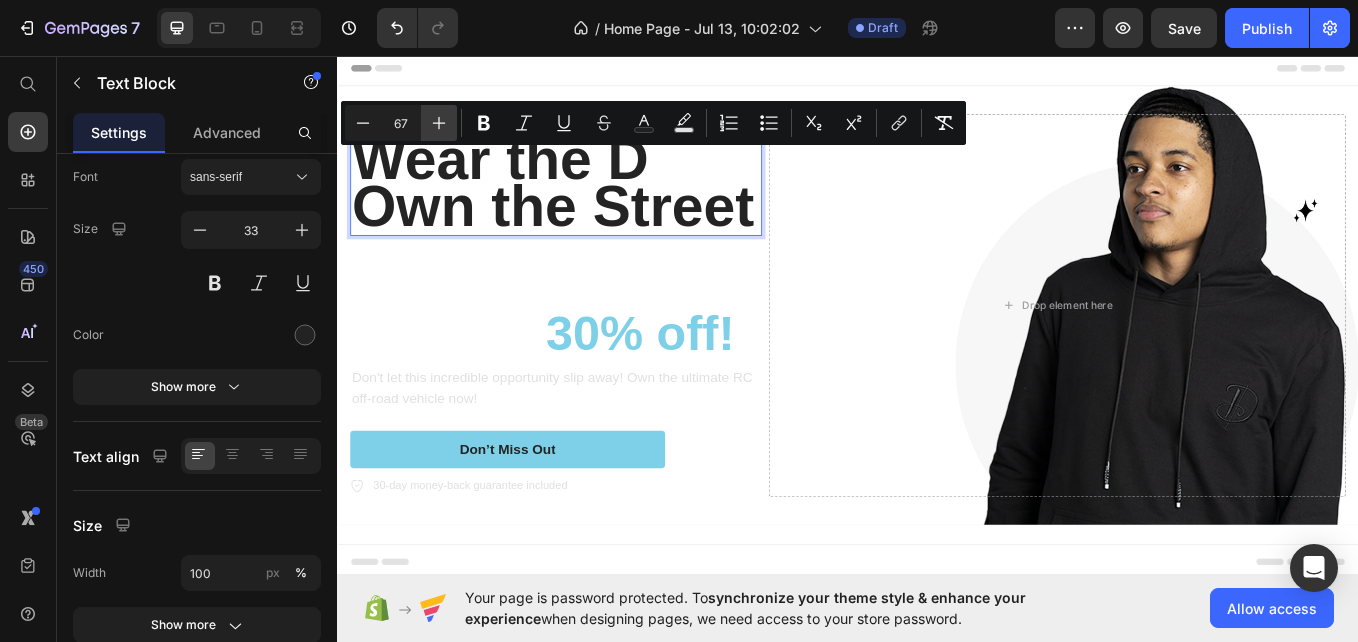click 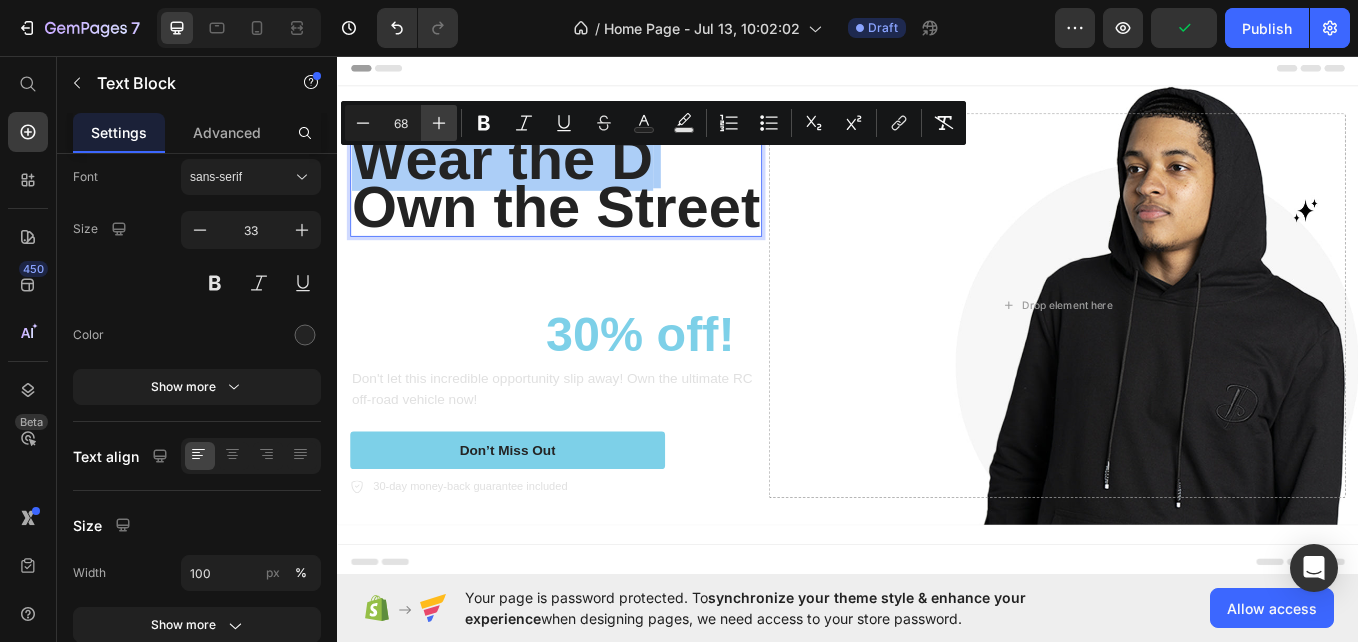 click 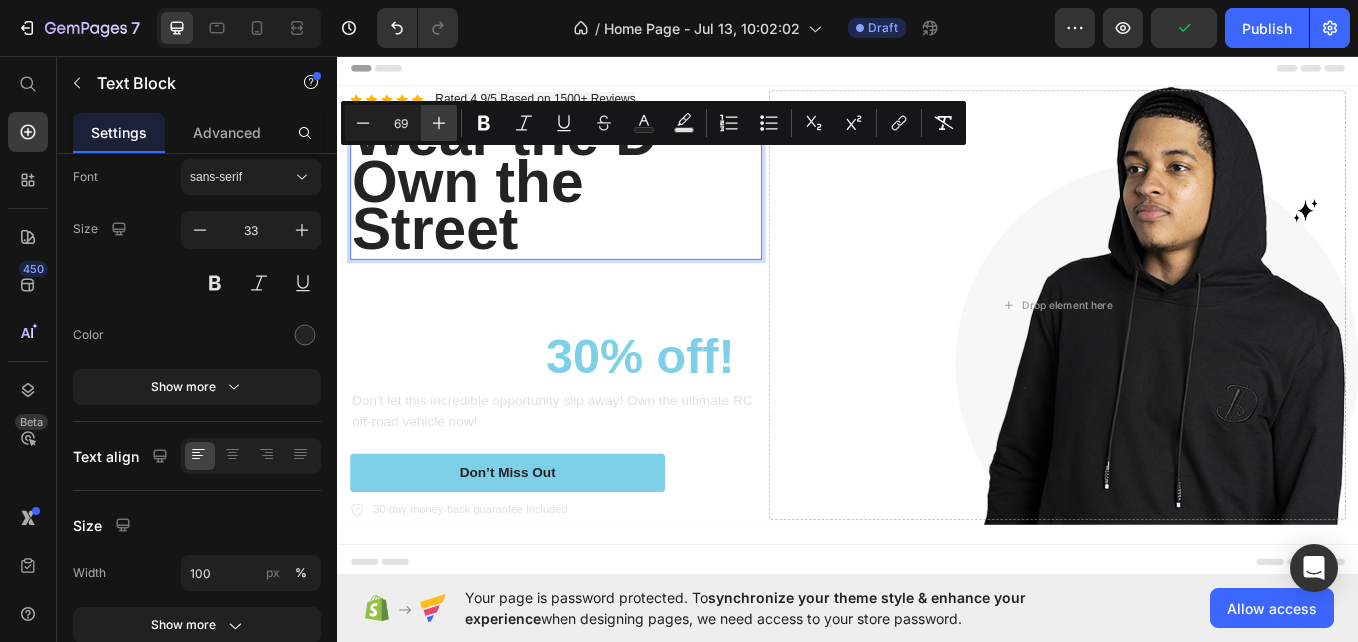 click 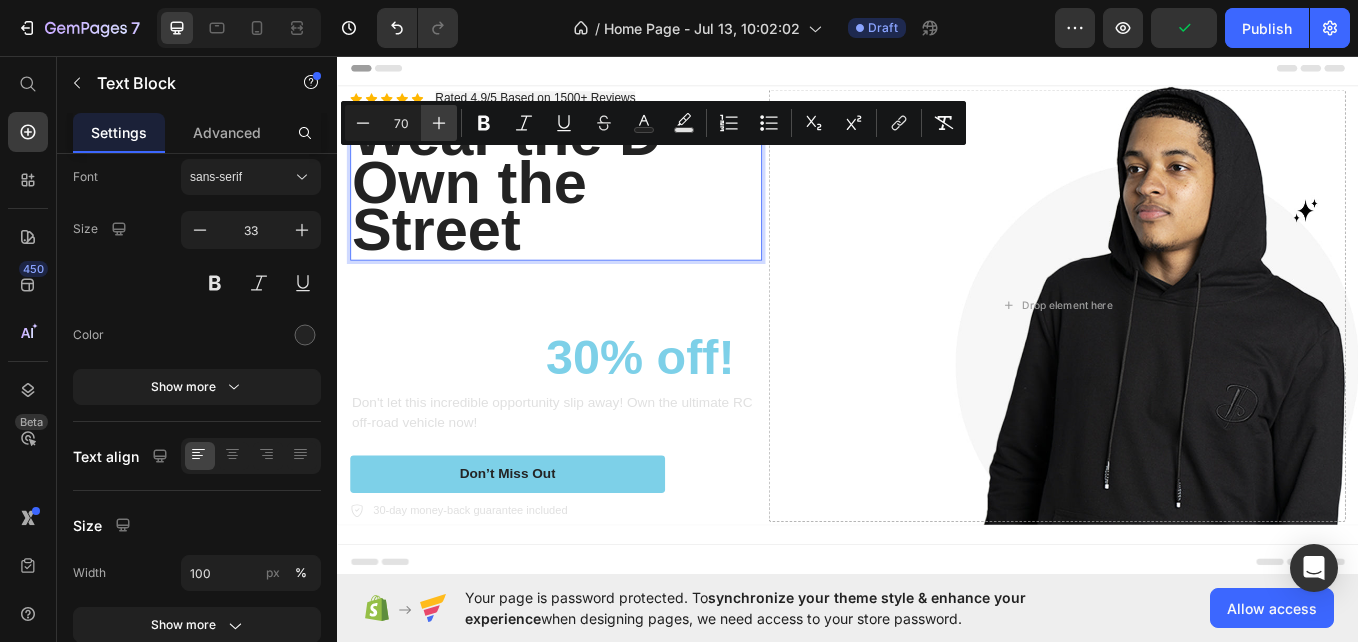 click 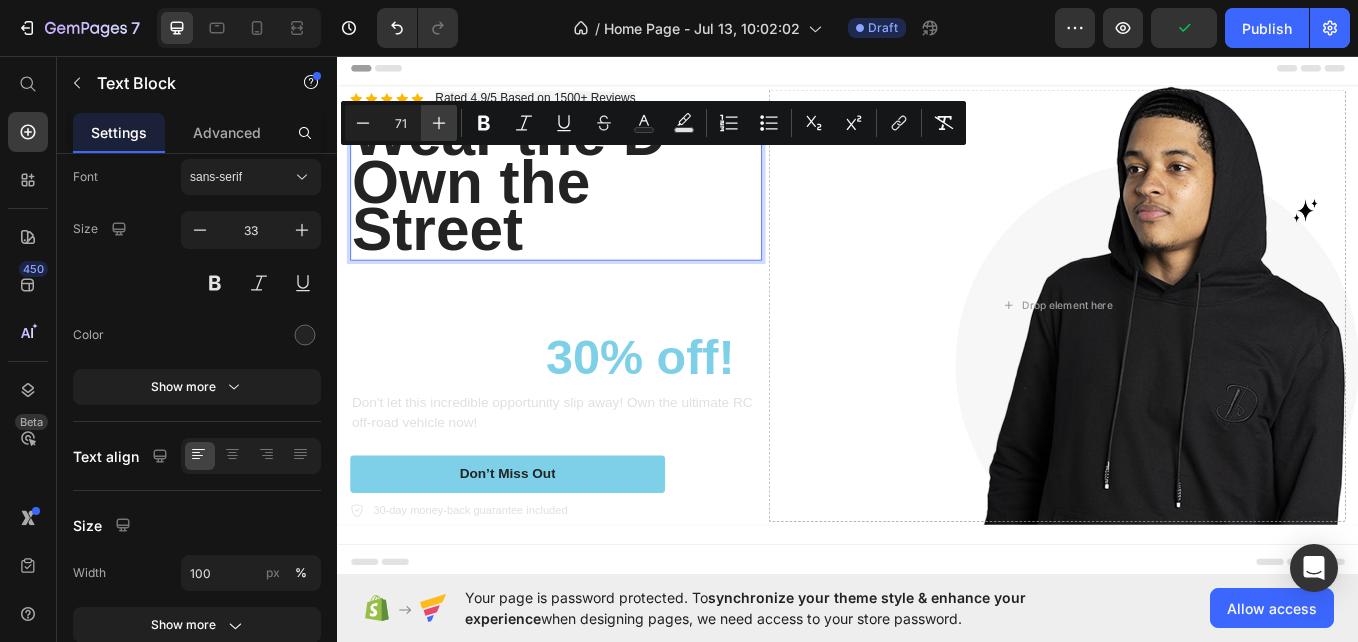 click 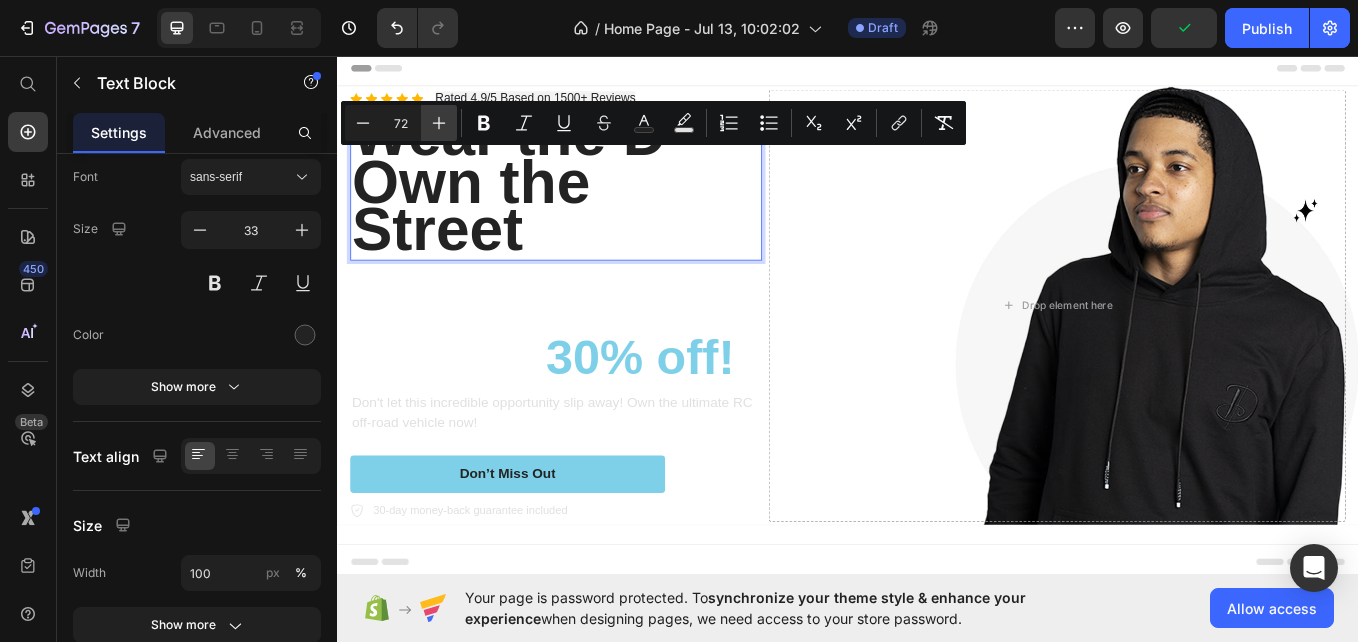 click 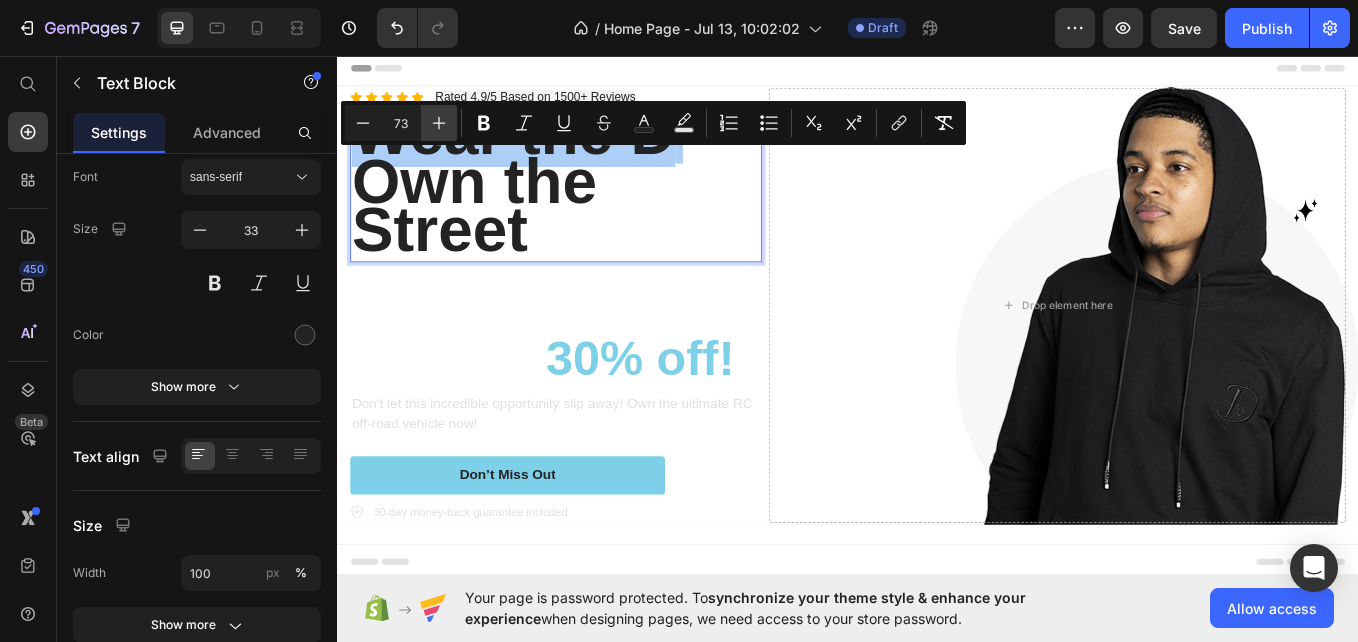 click 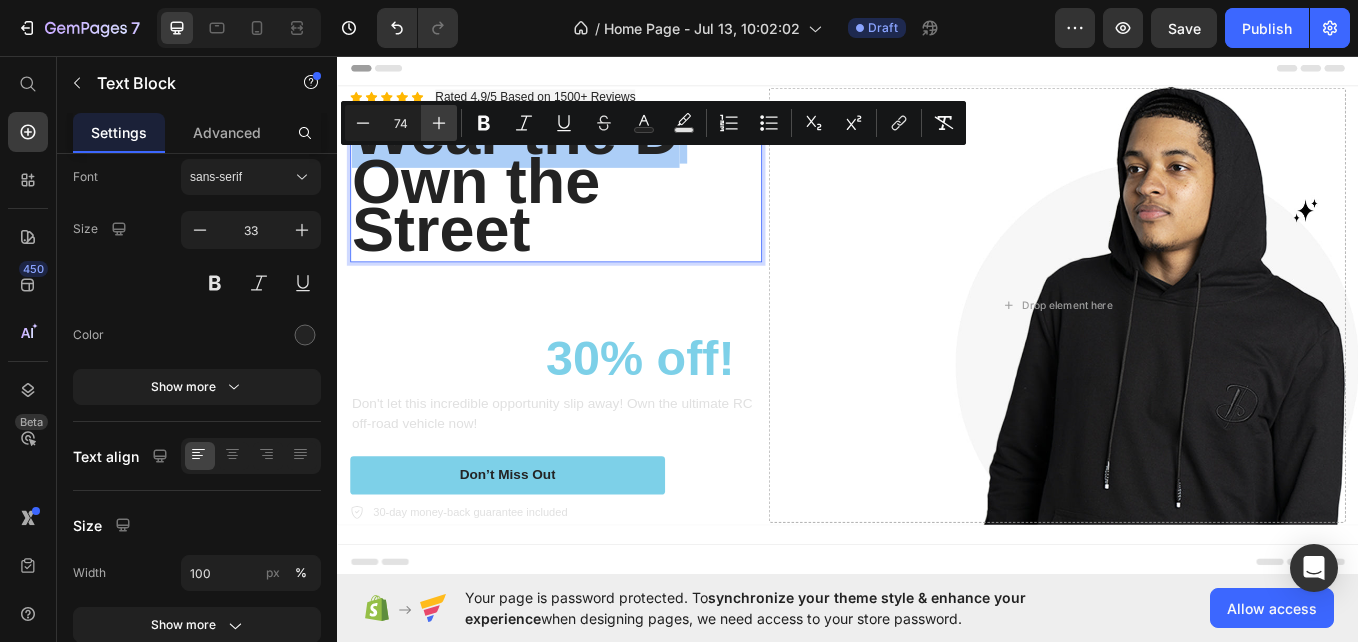 click 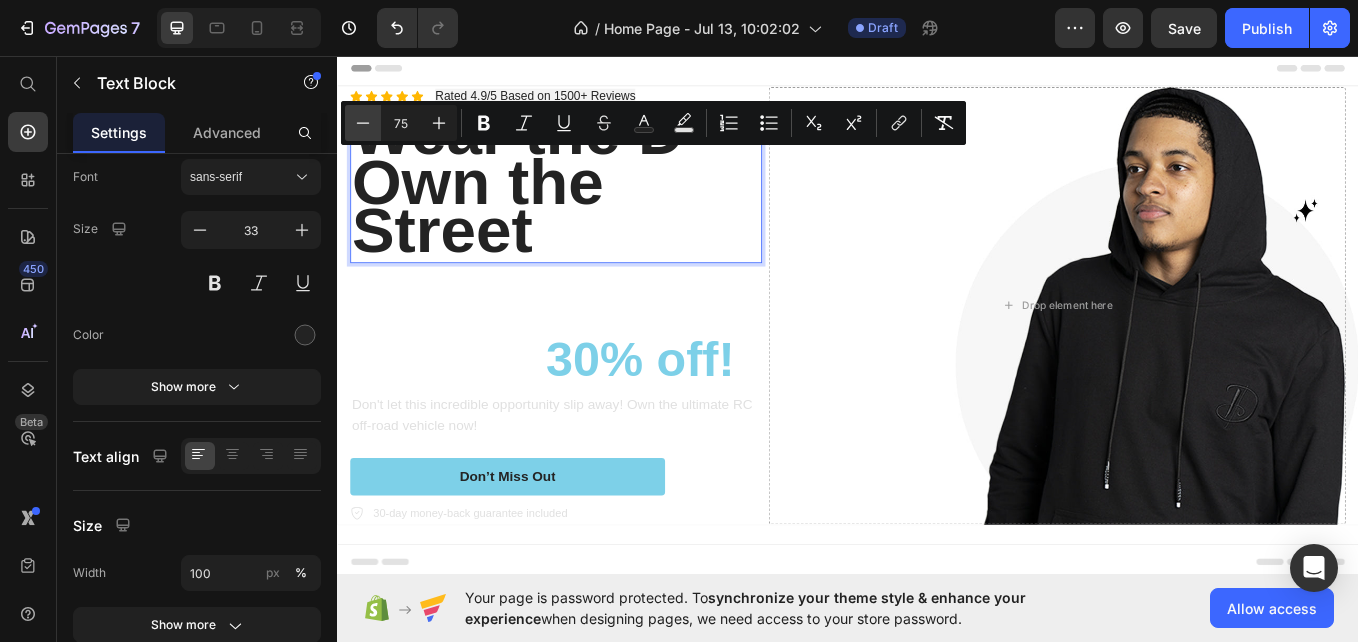 click 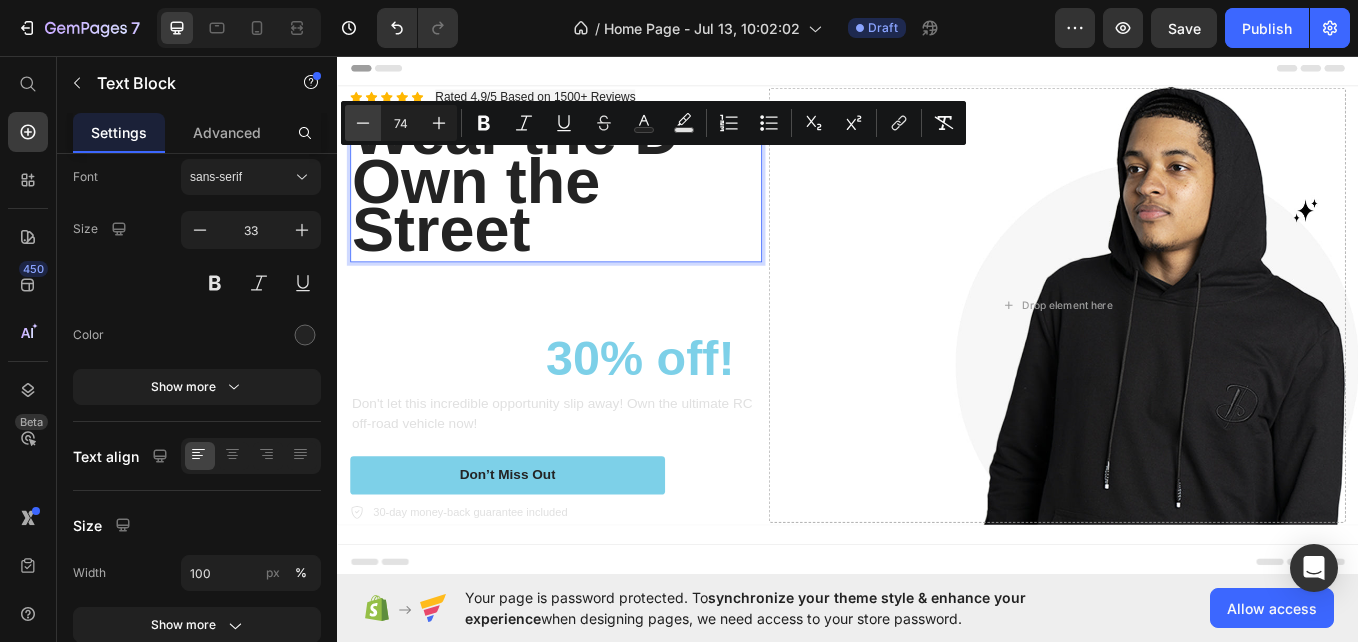 click 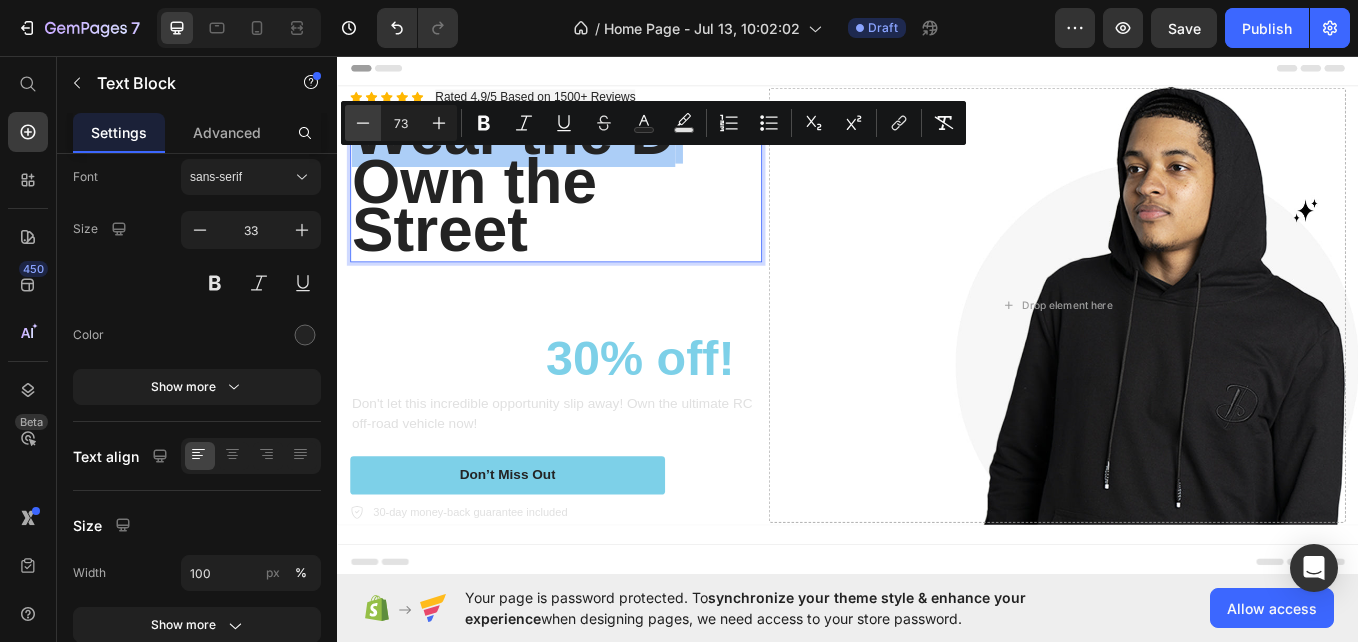 click 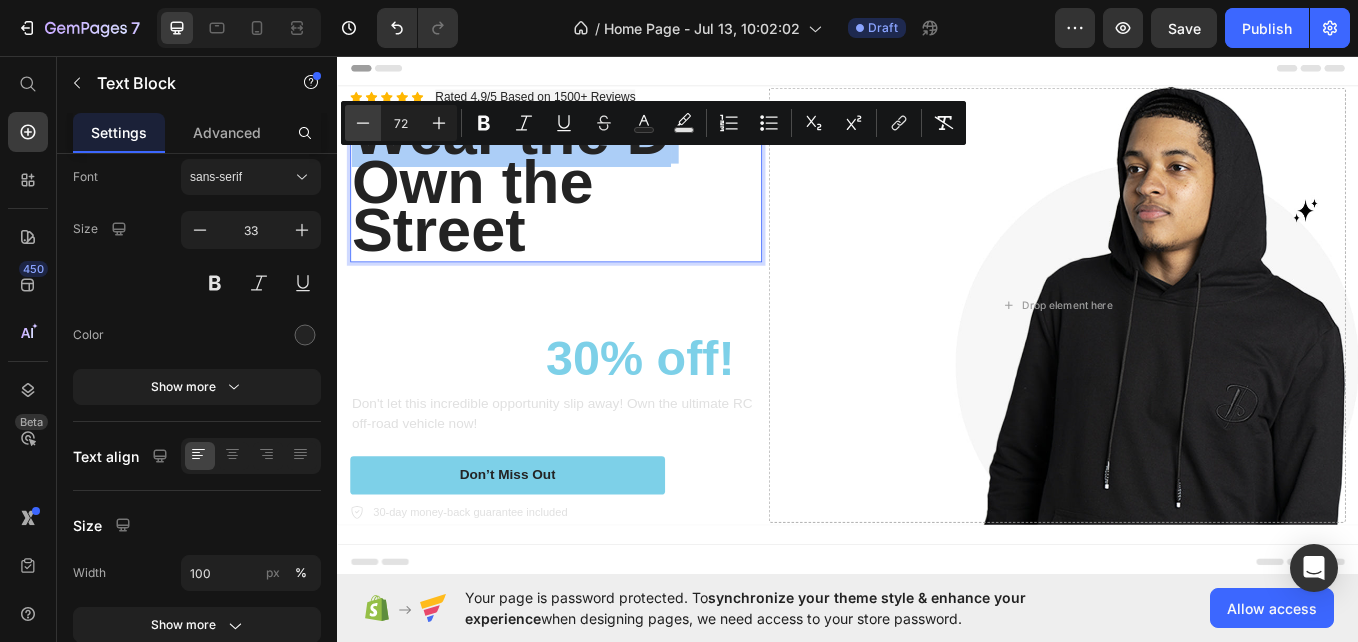 click 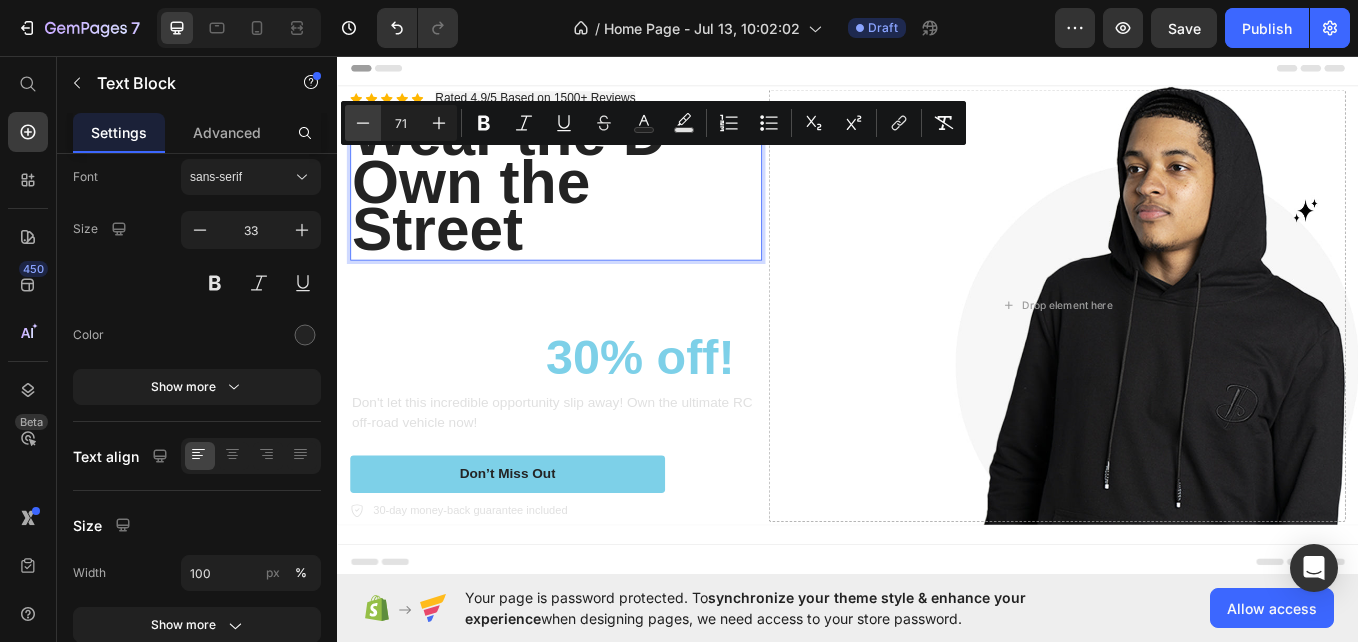 click 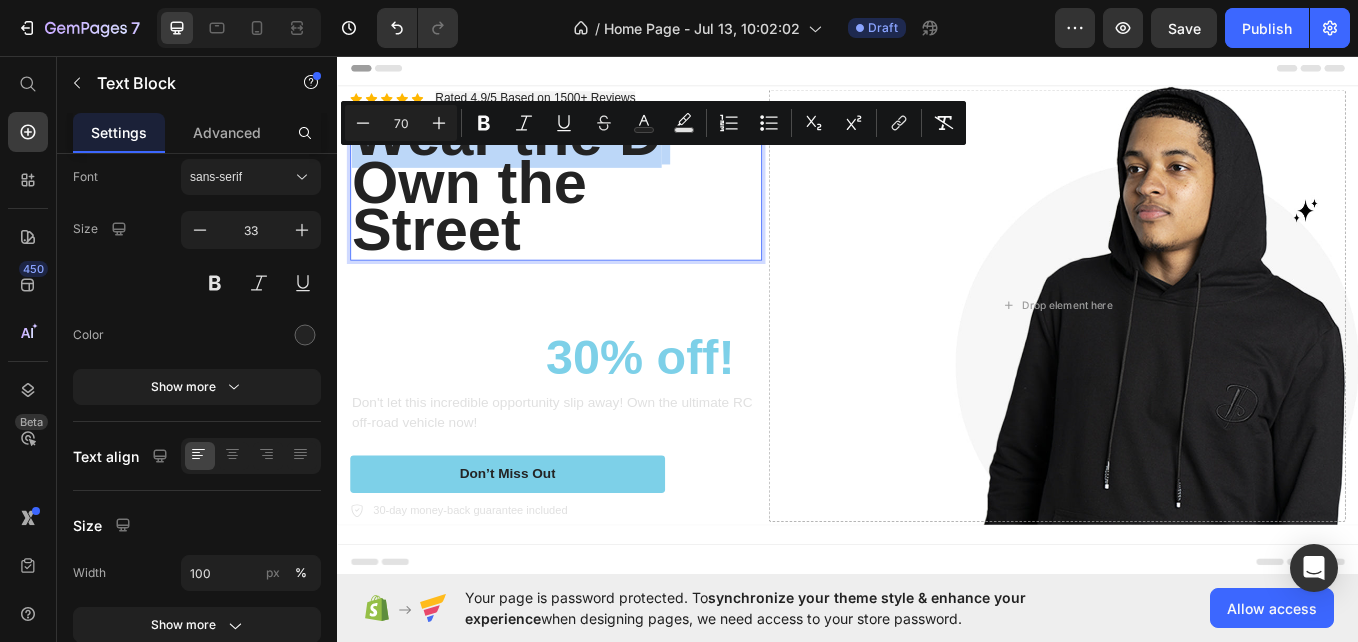 click on "Own the Street" at bounding box center (492, 232) 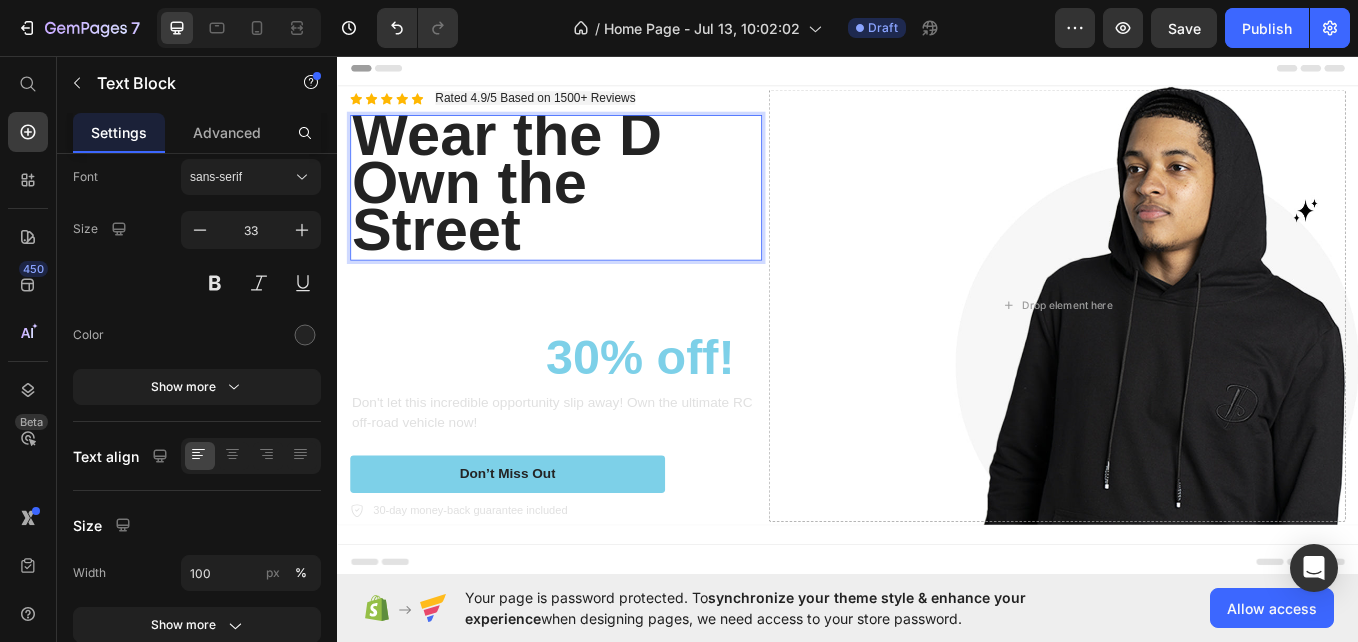 click on "Wear the D  Own the Street" at bounding box center (594, 211) 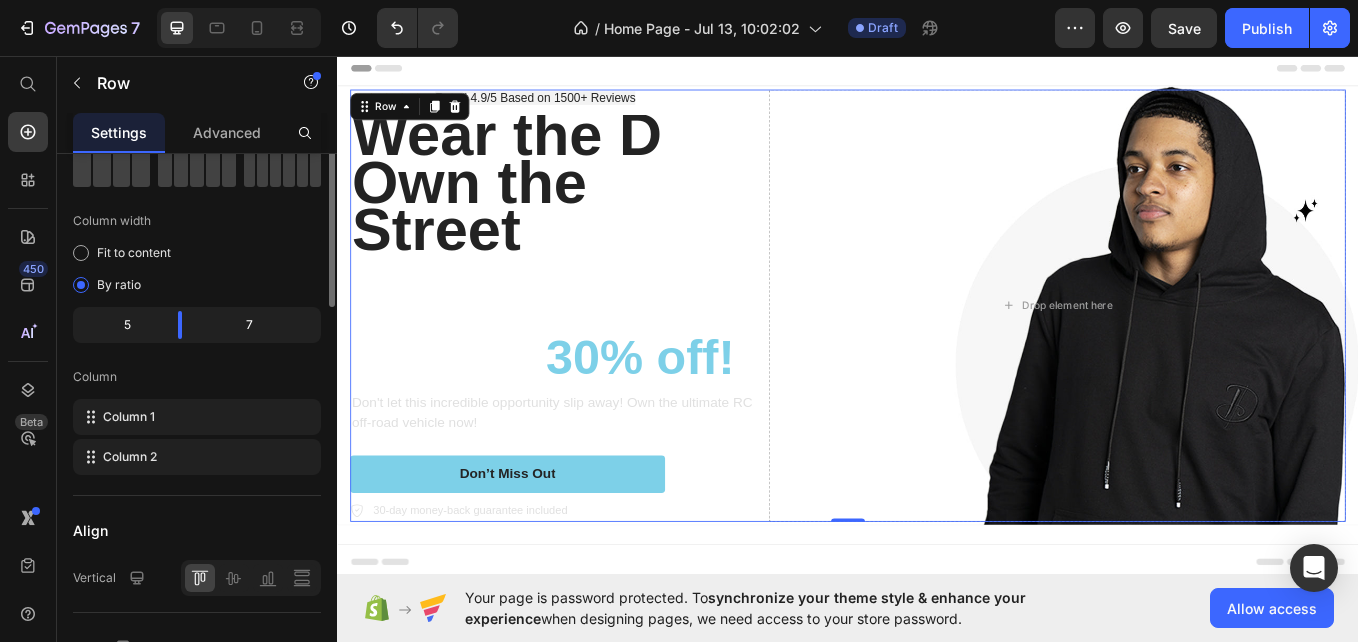 scroll, scrollTop: 0, scrollLeft: 0, axis: both 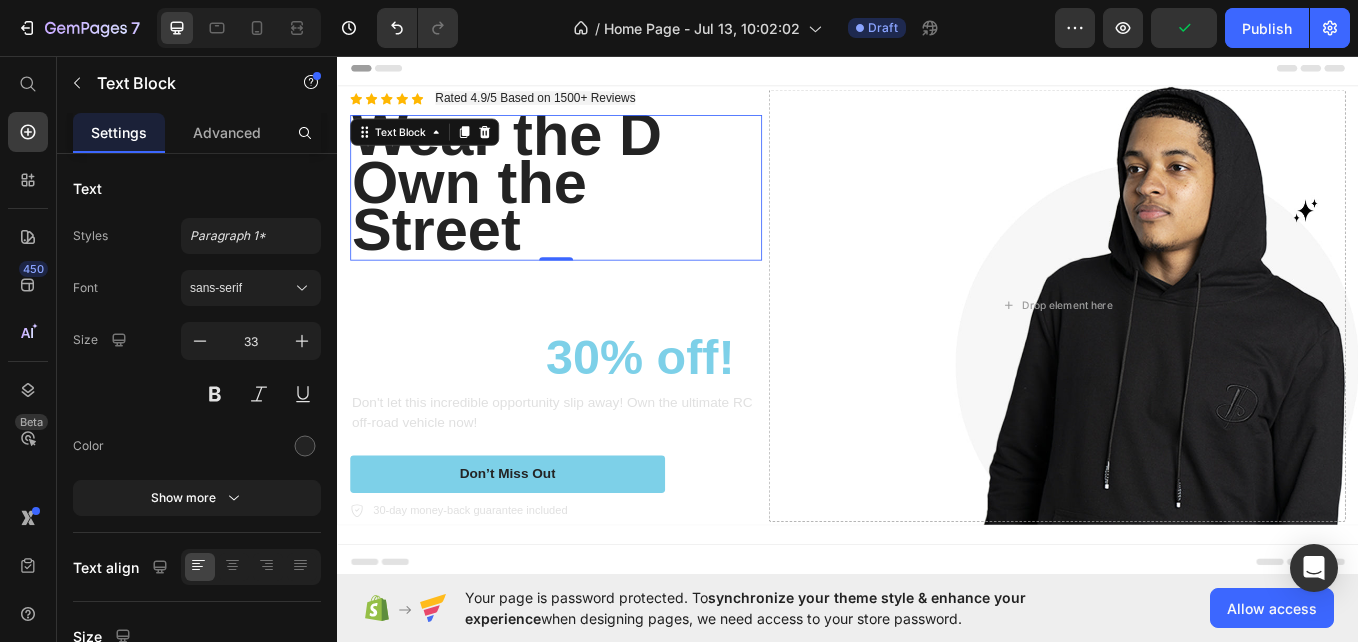 click on "Wear the D  Own the Street" at bounding box center (594, 211) 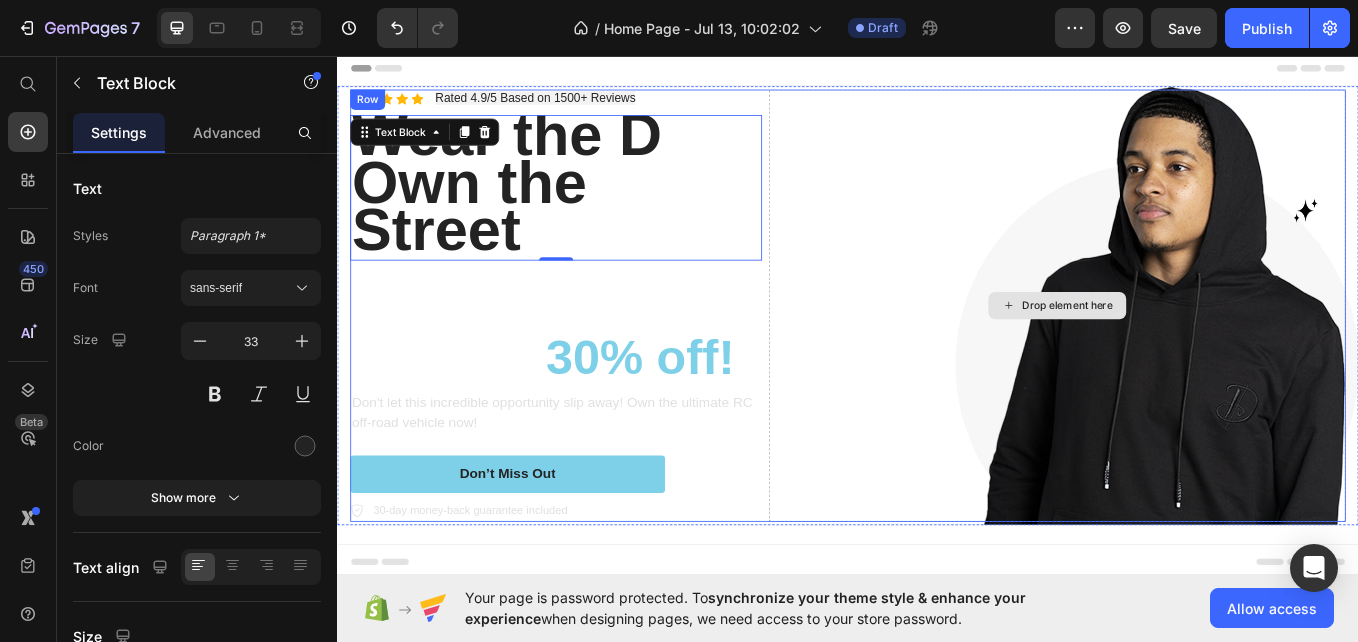 drag, startPoint x: 828, startPoint y: 228, endPoint x: 841, endPoint y: 231, distance: 13.341664 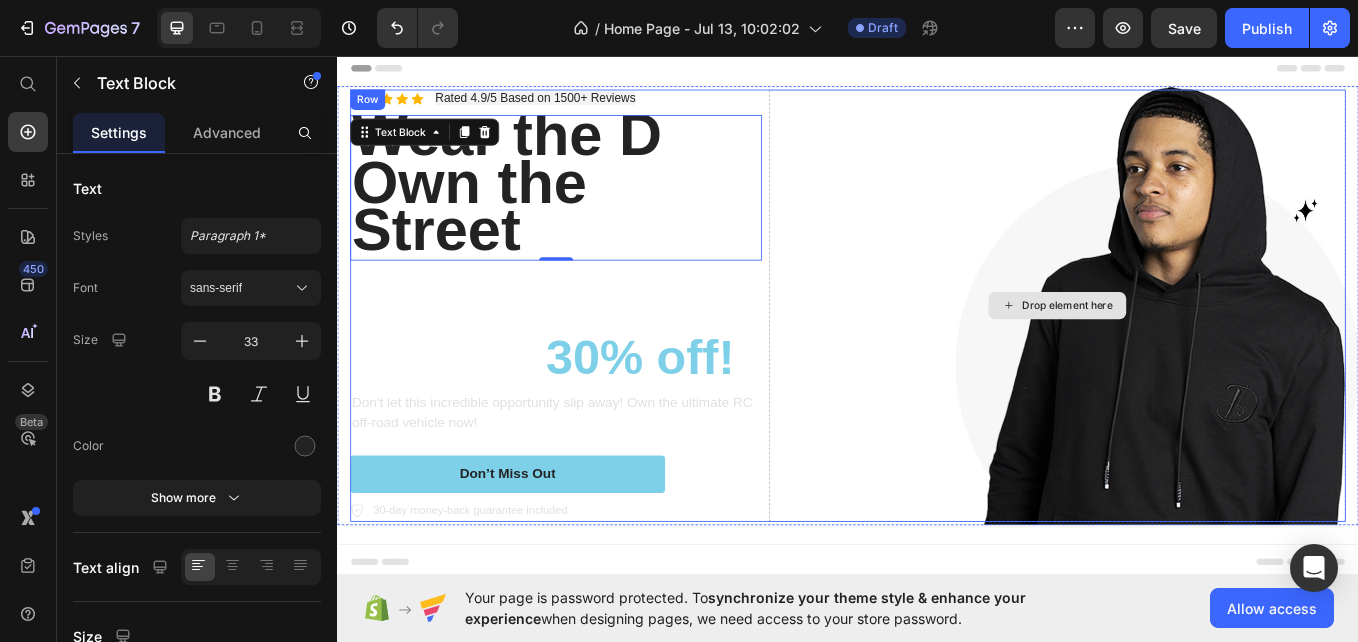 click on "Icon Icon Icon Icon Icon Icon List Rated 4.9/5 Based on 1500+ Reviews Text Block Row Wear the D  Own the Street Text Block   0 Enjoy an amazing  30% off! Heading Don't let this incredible opportunity slip away! Own the ultimate RC off-road vehicle now! Text Block Don’t Miss Out Button
30-day money-back guarantee included  Item List
Drop element here Row" at bounding box center [937, 349] 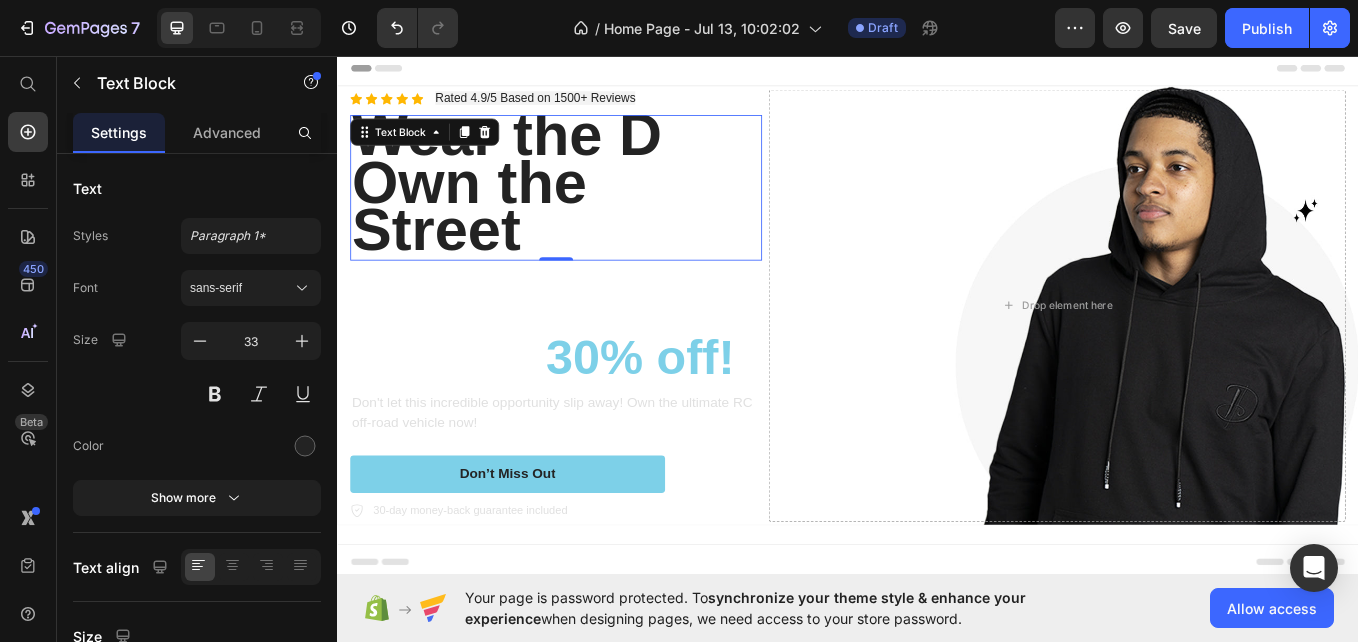 click on "Own the Street" at bounding box center [492, 232] 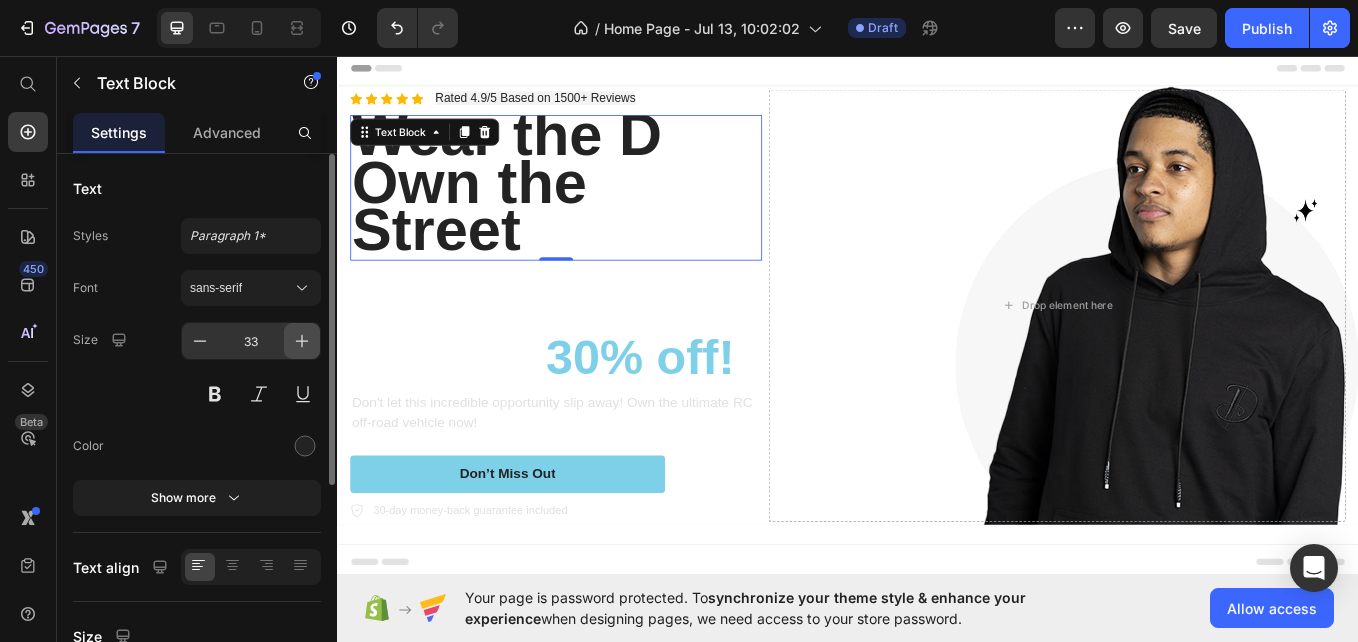 click 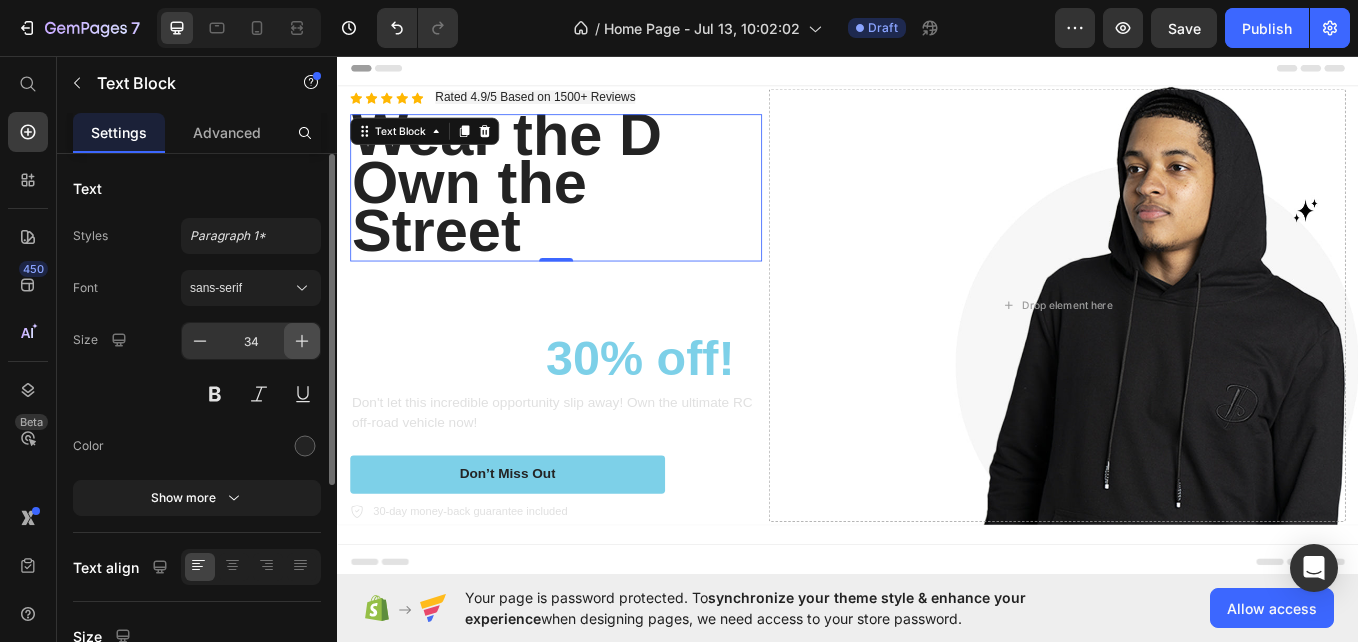 click 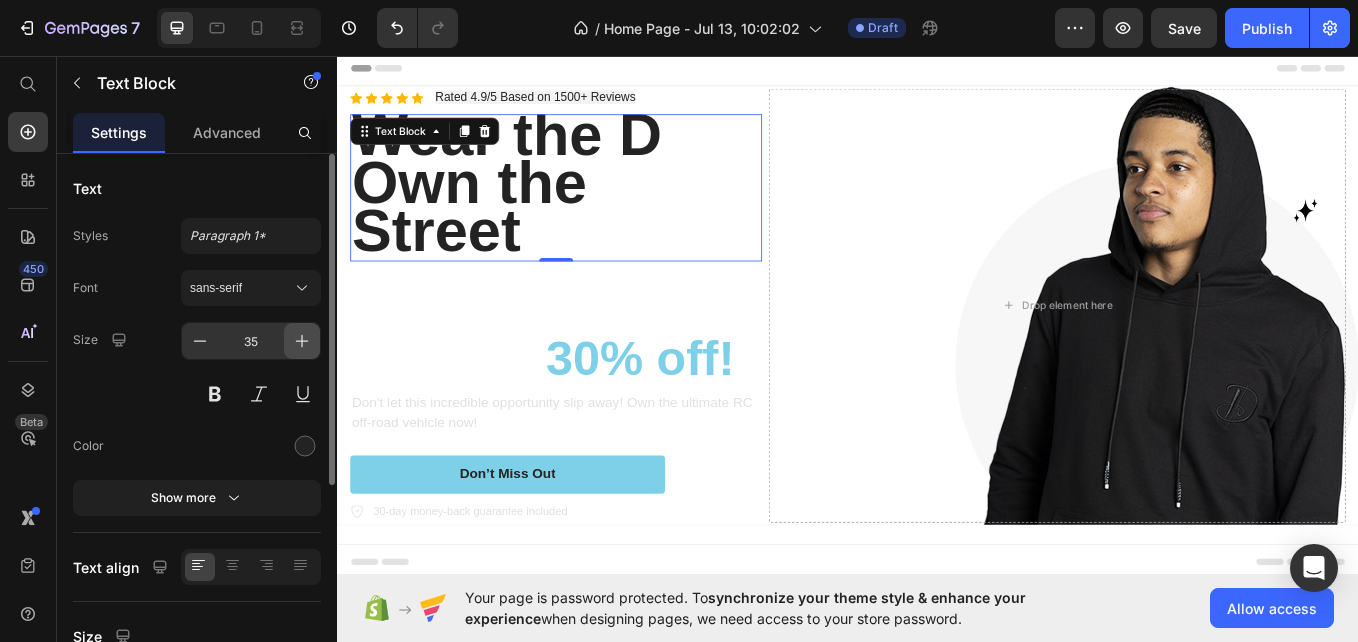 click 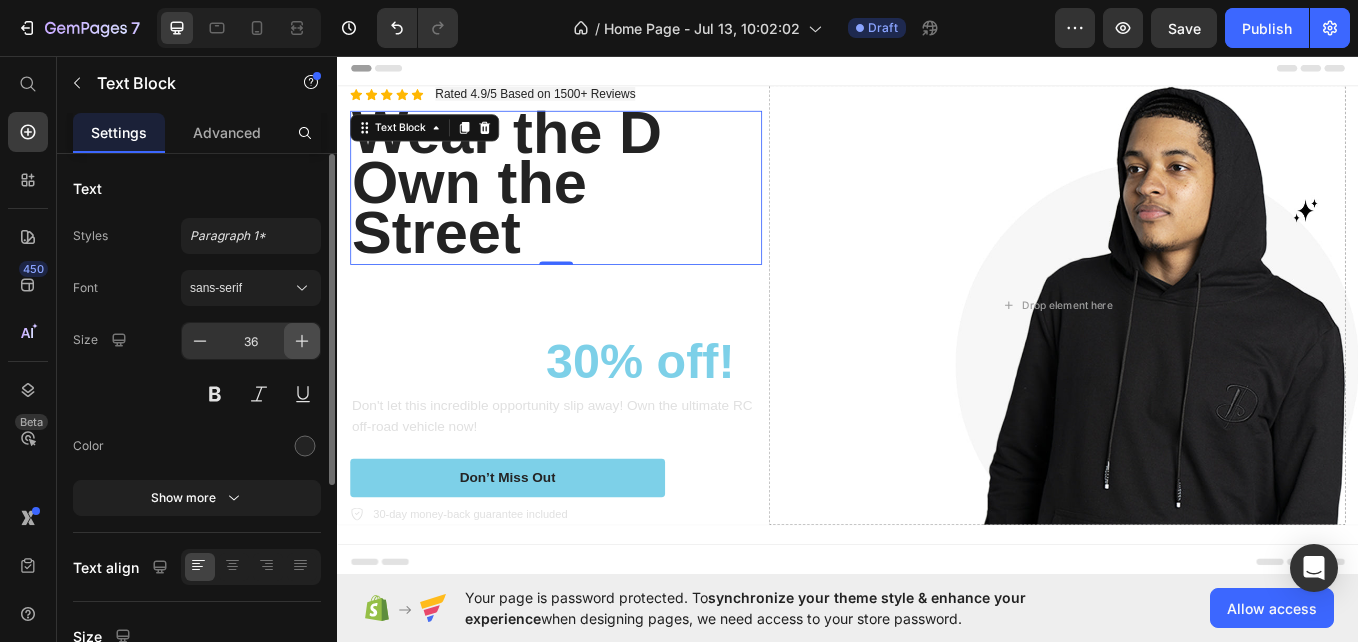 click 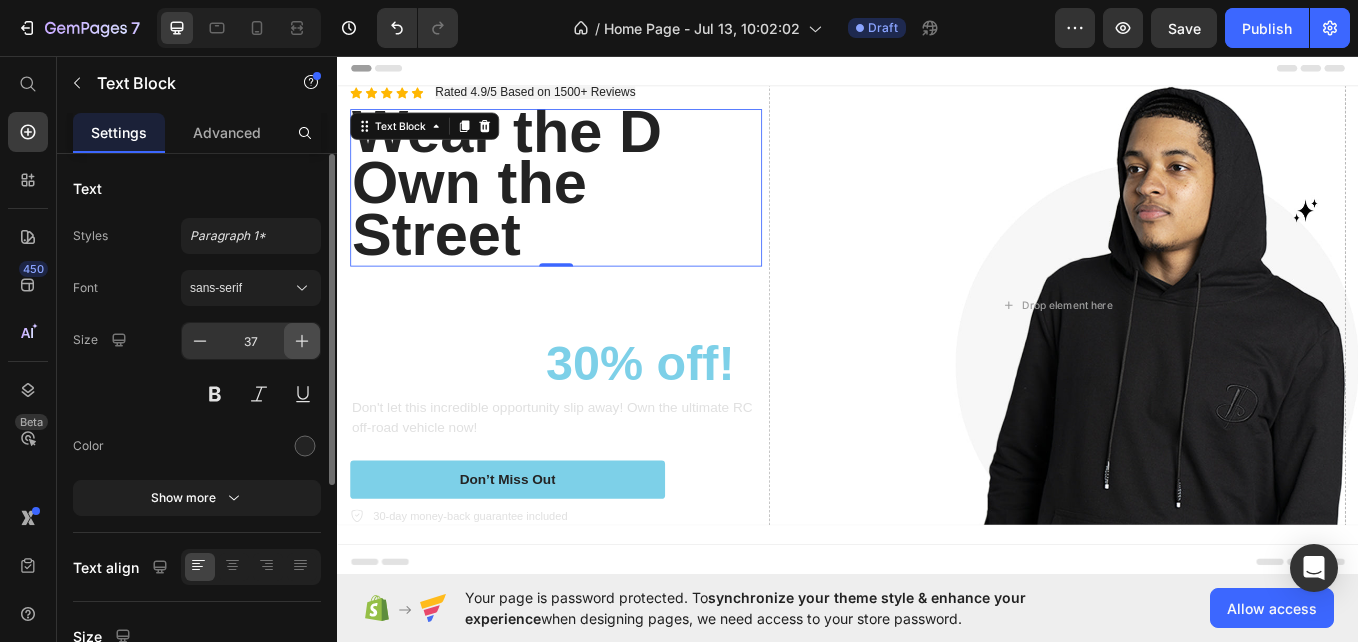 click 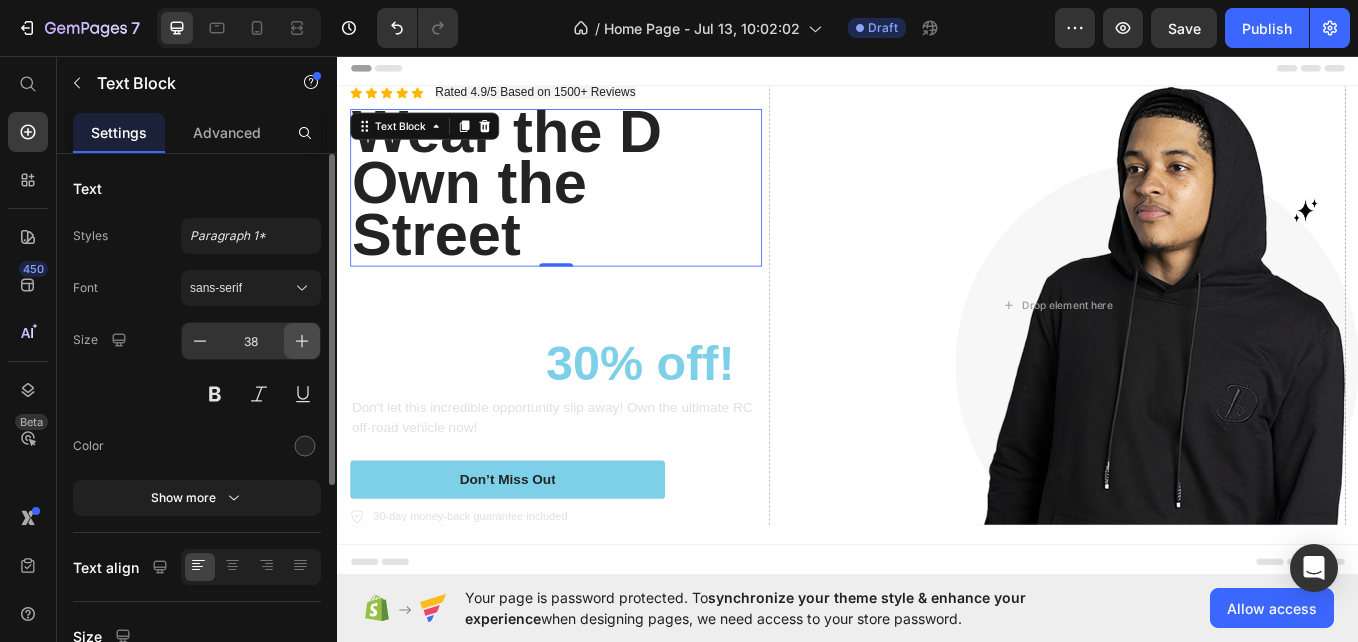click 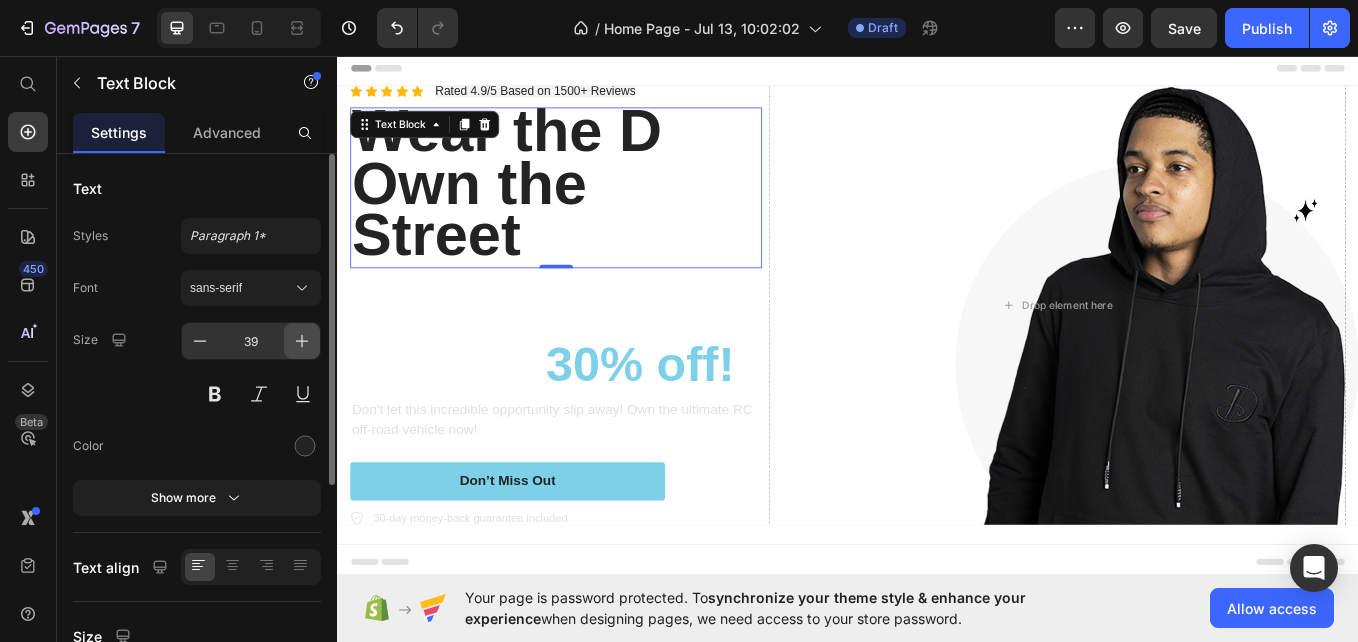 click 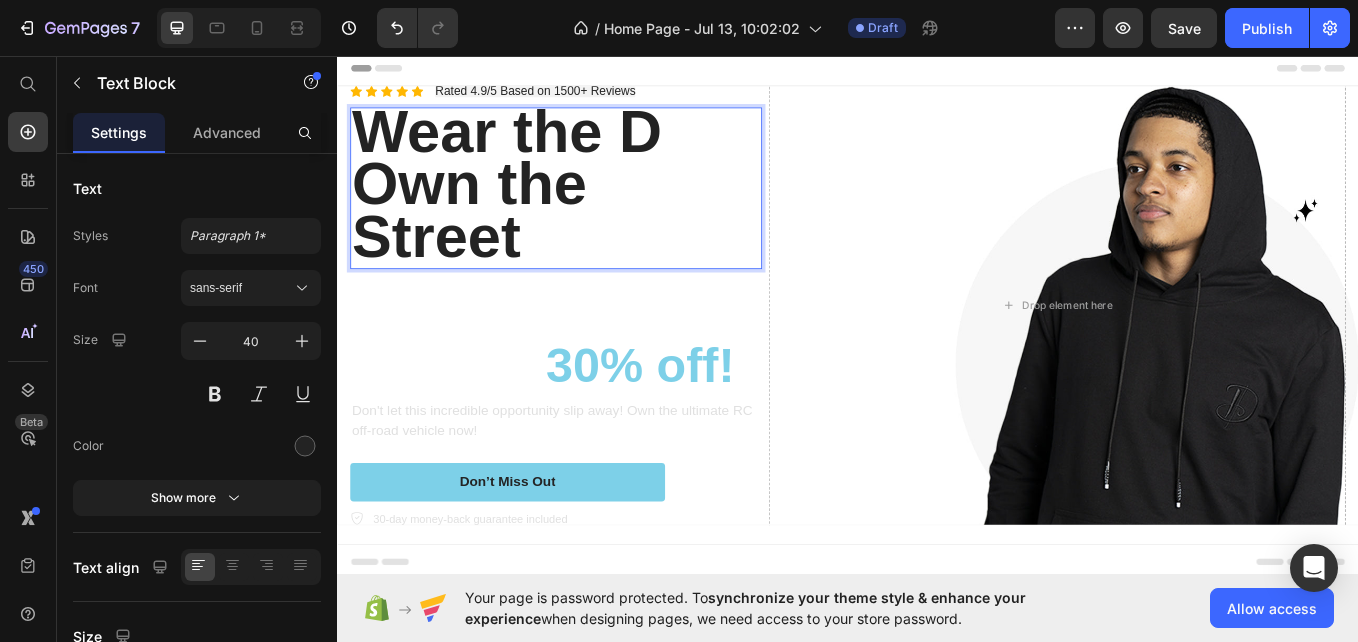 click on "Own the Street" at bounding box center (492, 237) 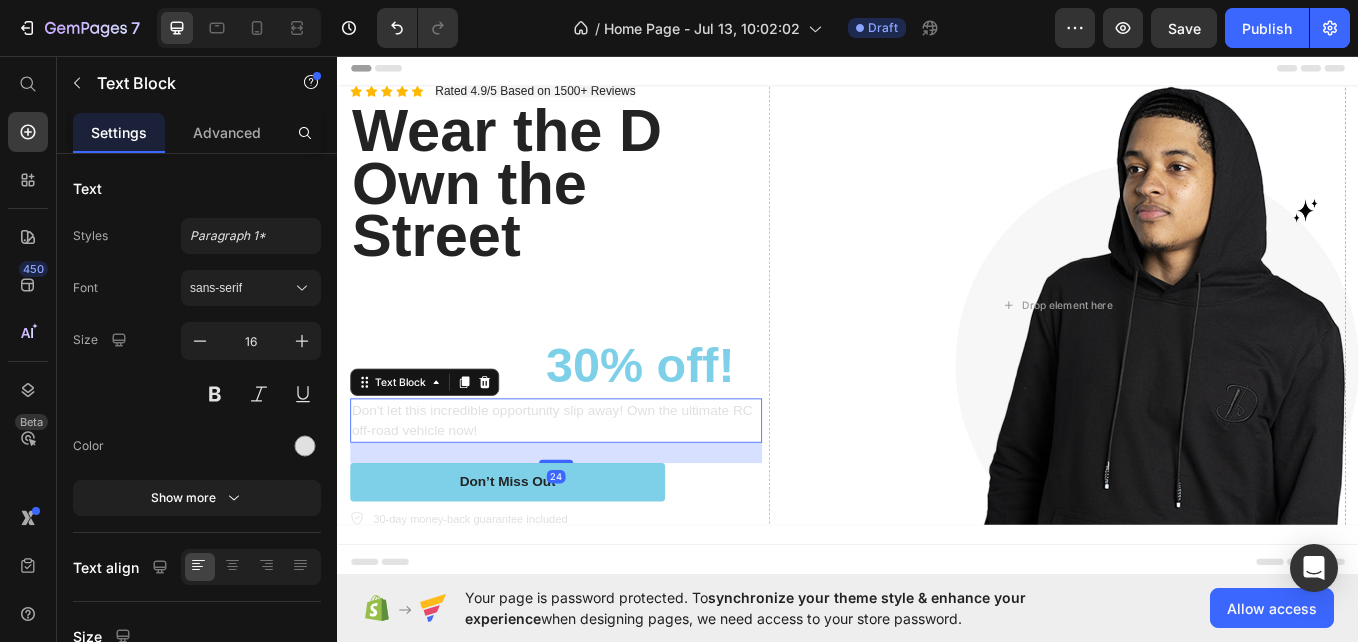 click on "Don't let this incredible opportunity slip away! Own the ultimate RC off-road vehicle now!" at bounding box center [594, 484] 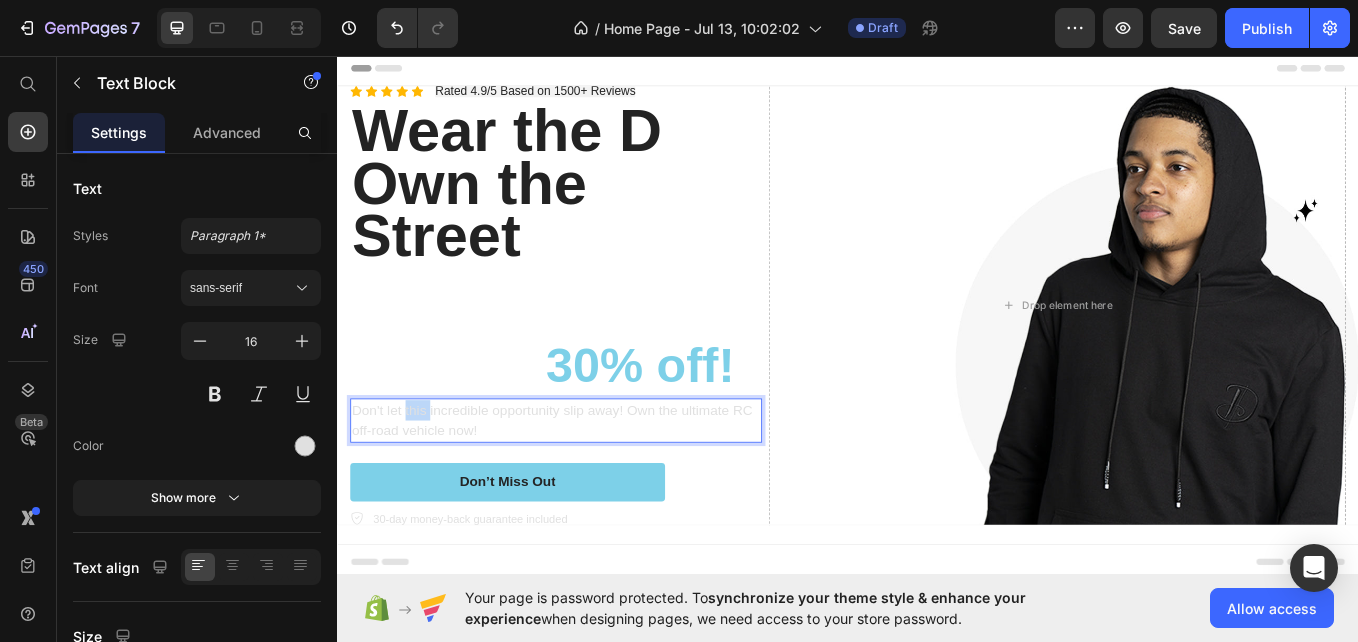 click on "Don't let this incredible opportunity slip away! Own the ultimate RC off-road vehicle now!" at bounding box center (594, 484) 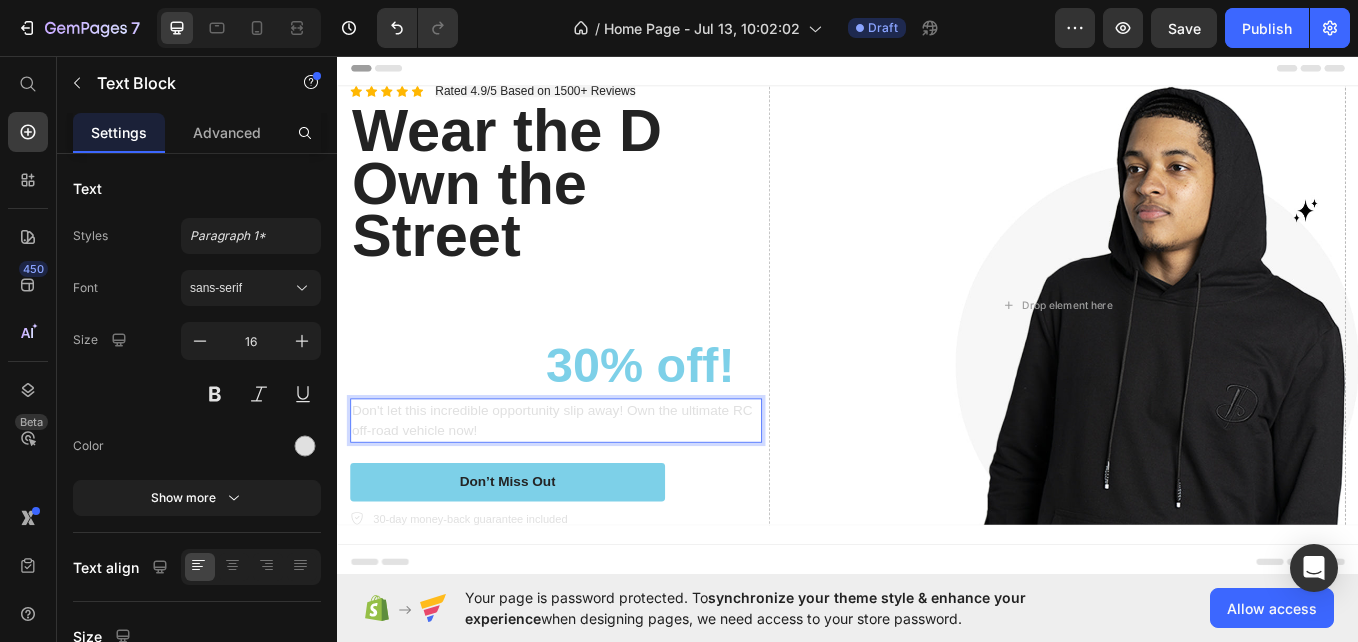 click on "Don't let this incredible opportunity slip away! Own the ultimate RC off-road vehicle now!" at bounding box center [594, 484] 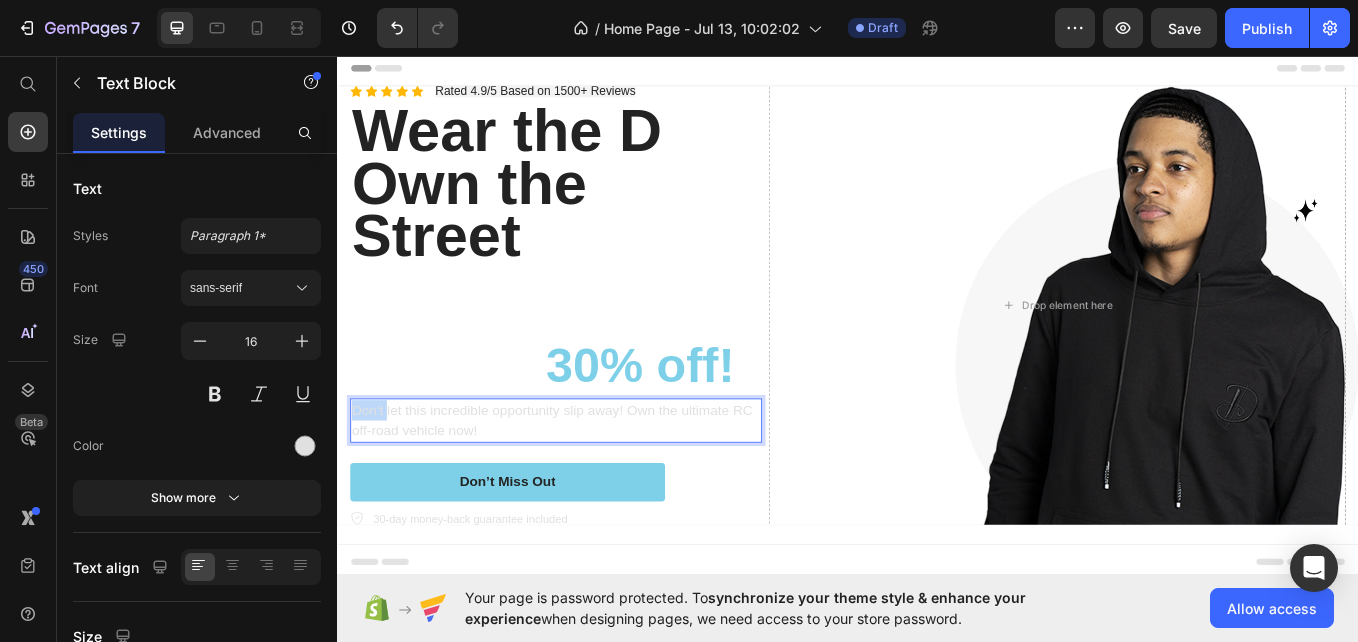click on "Don't let this incredible opportunity slip away! Own the ultimate RC off-road vehicle now!" at bounding box center [594, 484] 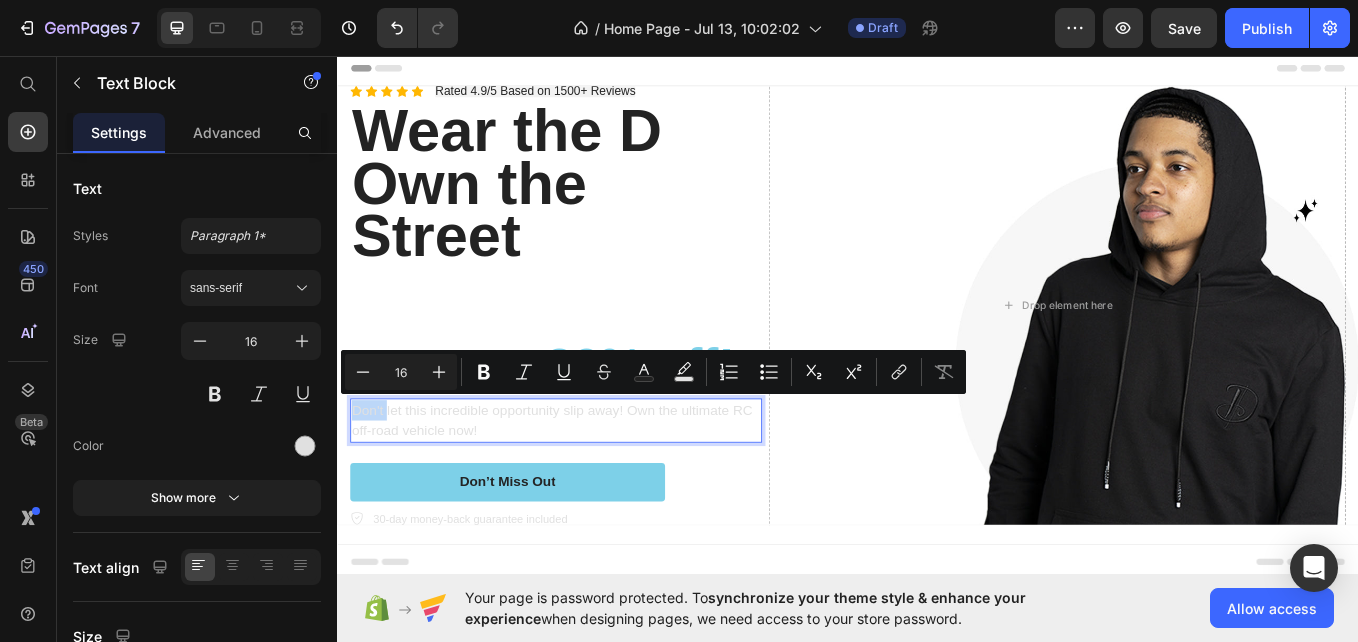 click on "Don't let this incredible opportunity slip away! Own the ultimate RC off-road vehicle now!" at bounding box center (594, 484) 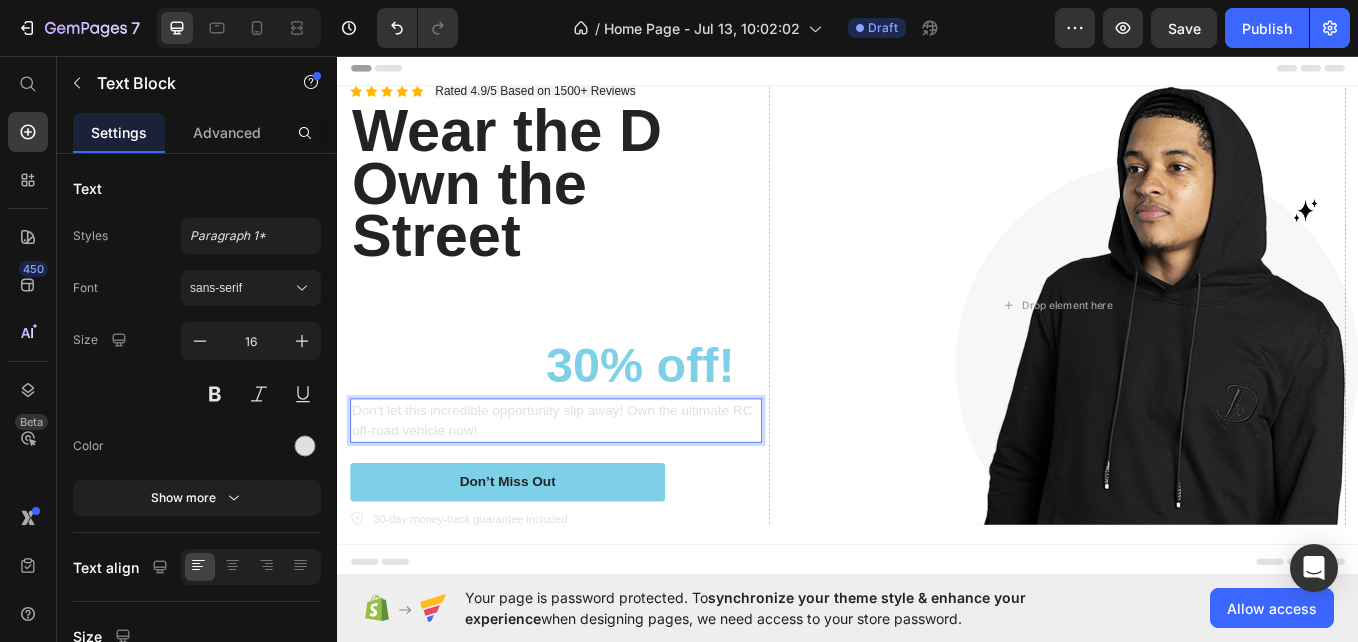 click on "Don't let this incredible opportunity slip away! Own the ultimate RC off-road vehicle now!" at bounding box center [594, 484] 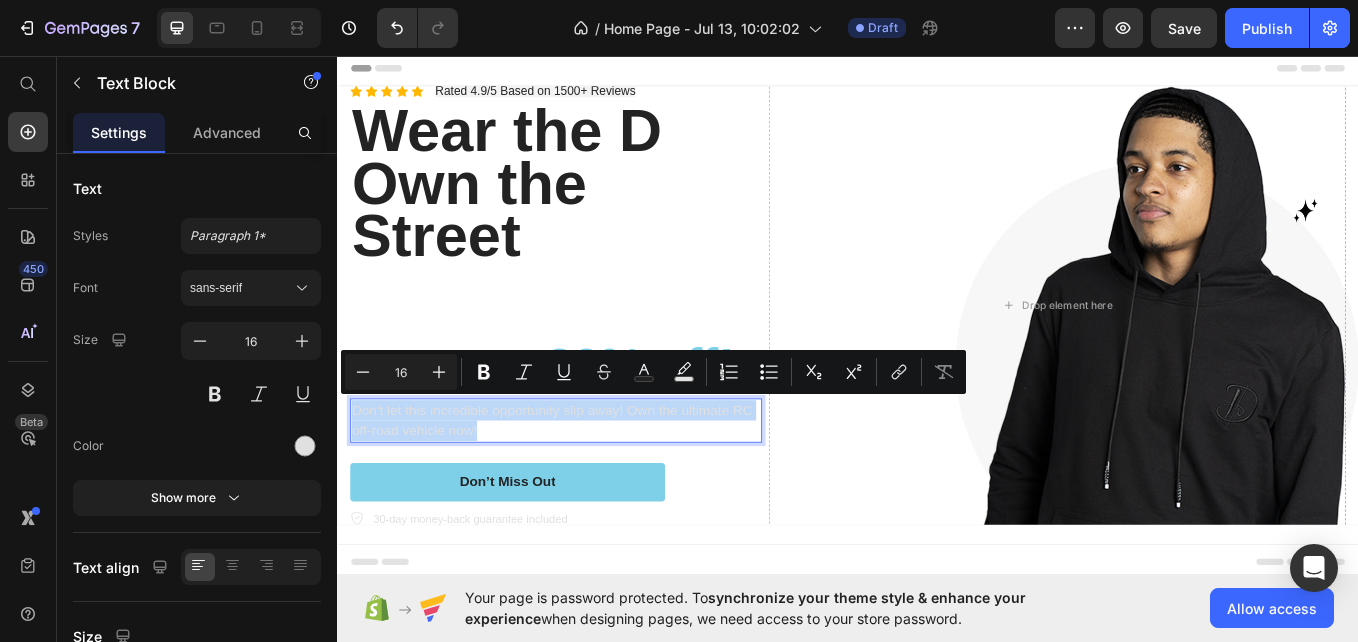 drag, startPoint x: 356, startPoint y: 467, endPoint x: 517, endPoint y: 490, distance: 162.63457 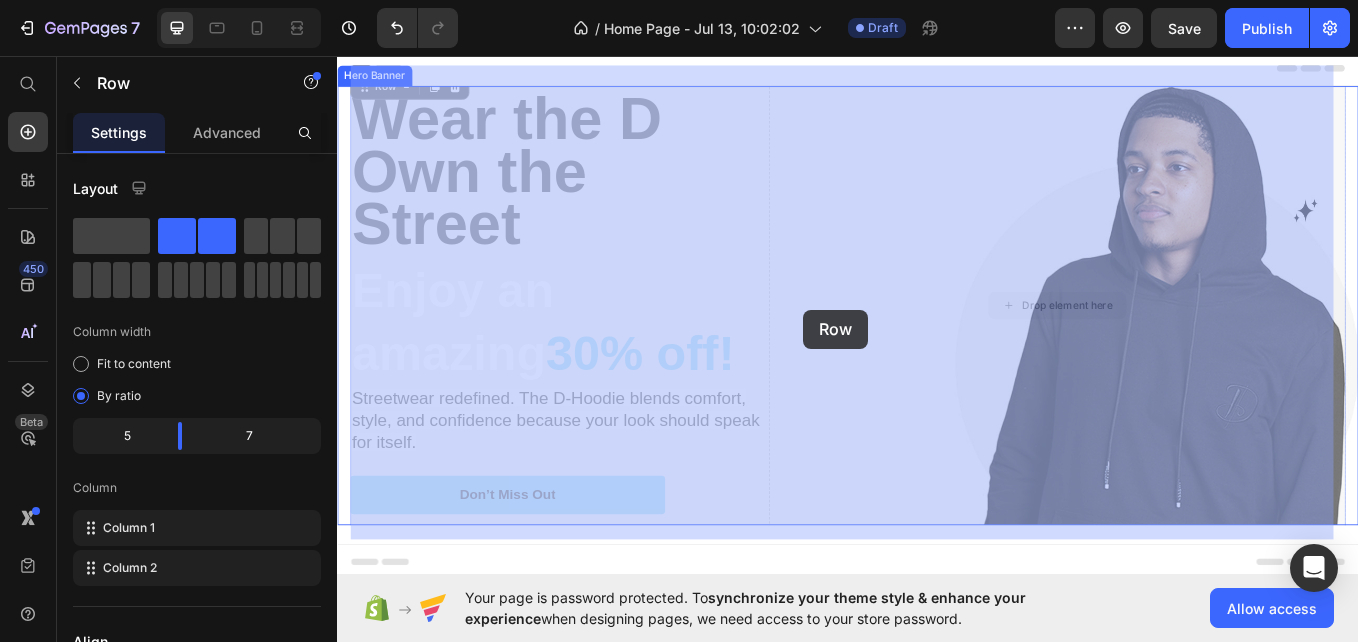 drag, startPoint x: 838, startPoint y: 340, endPoint x: 885, endPoint y: 354, distance: 49.0408 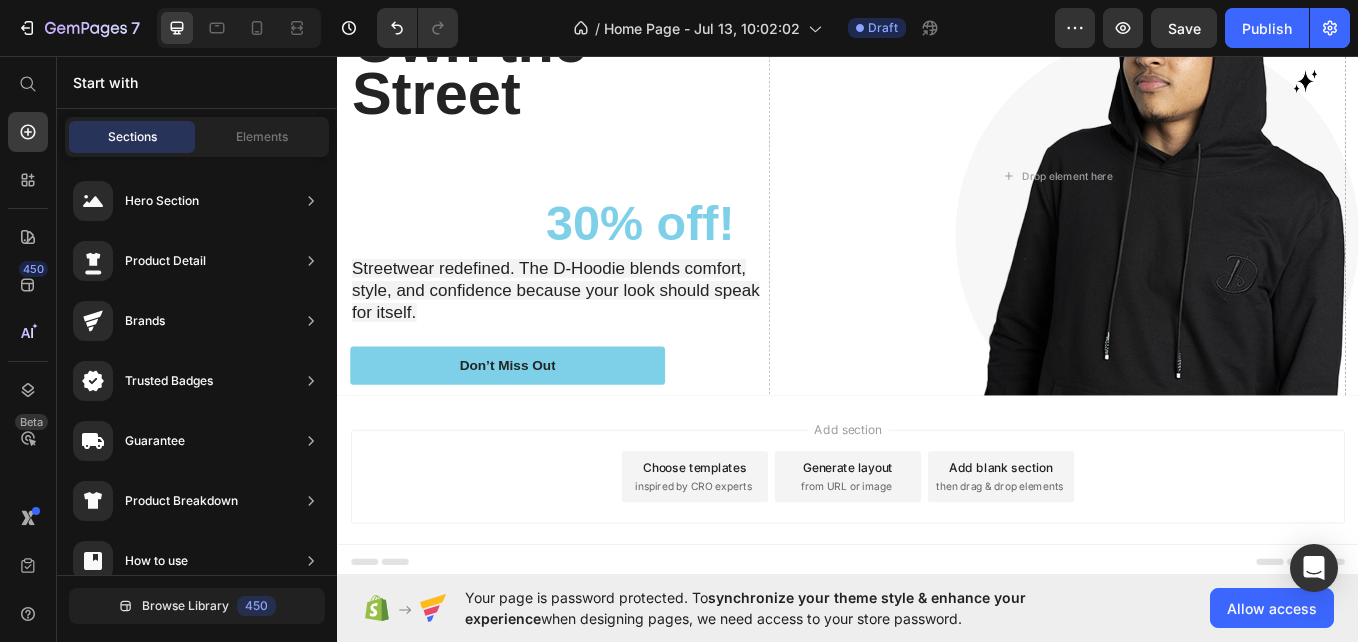 scroll, scrollTop: 0, scrollLeft: 0, axis: both 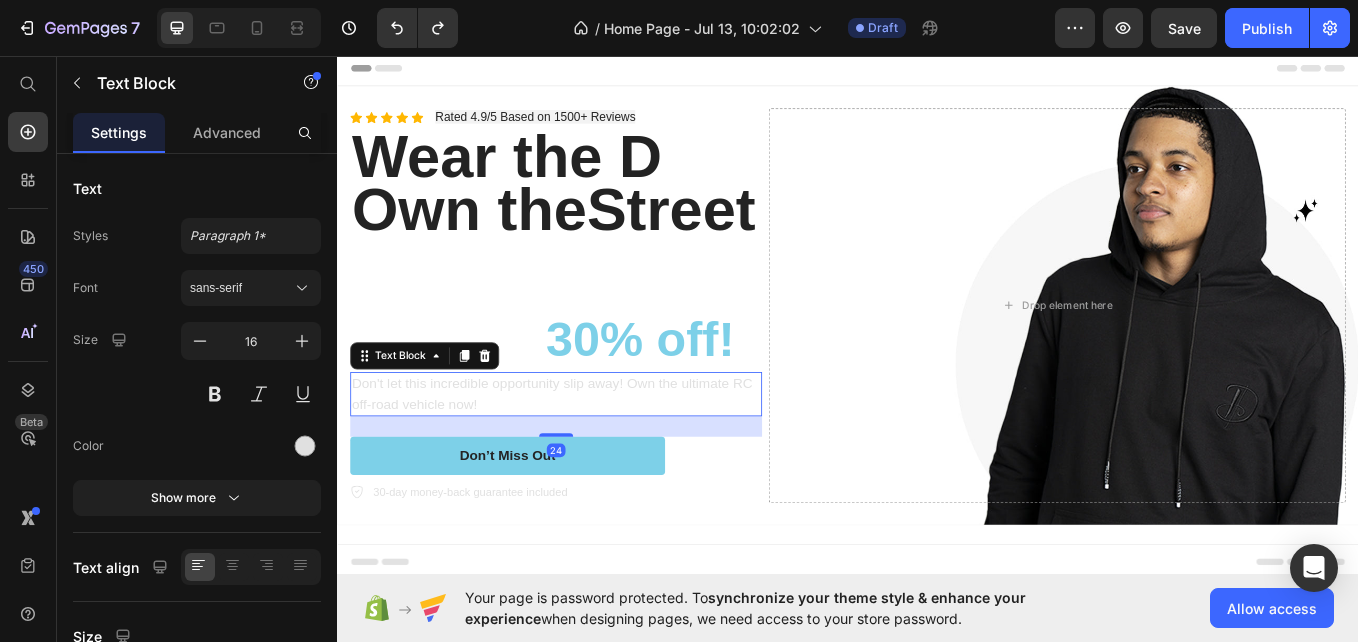click on "Don't let this incredible opportunity slip away! Own the ultimate RC off-road vehicle now!" at bounding box center [594, 453] 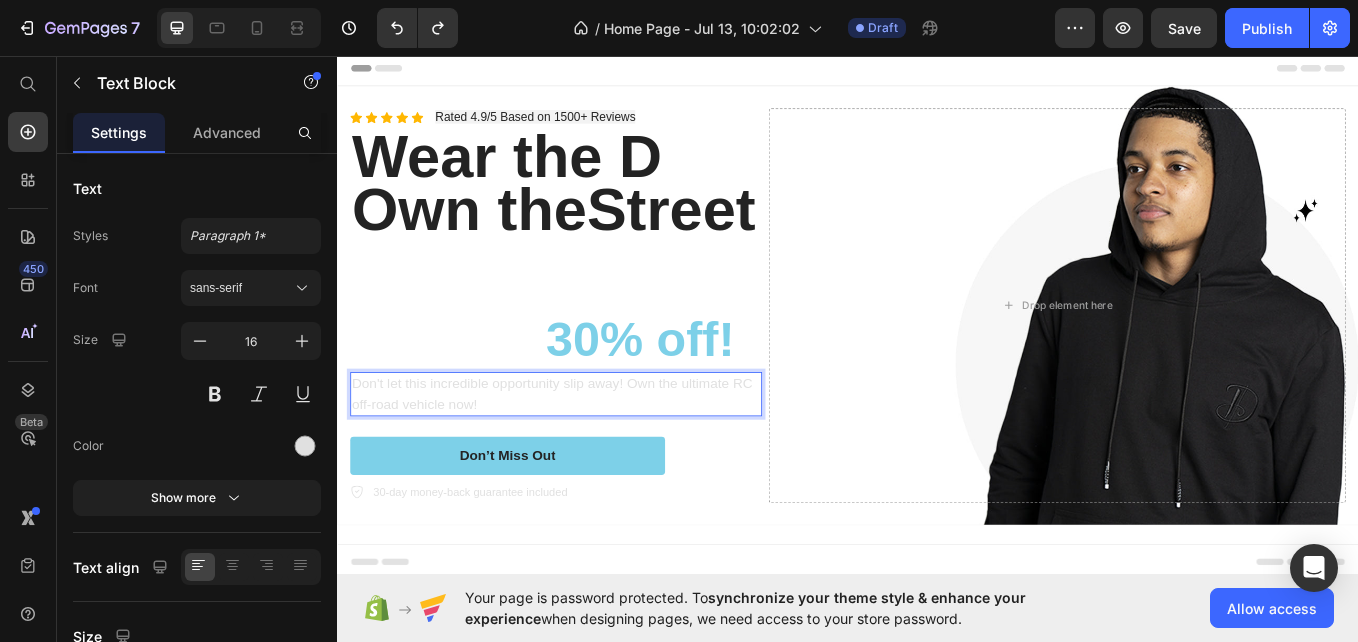 click on "Don't let this incredible opportunity slip away! Own the ultimate RC off-road vehicle now!" at bounding box center (594, 453) 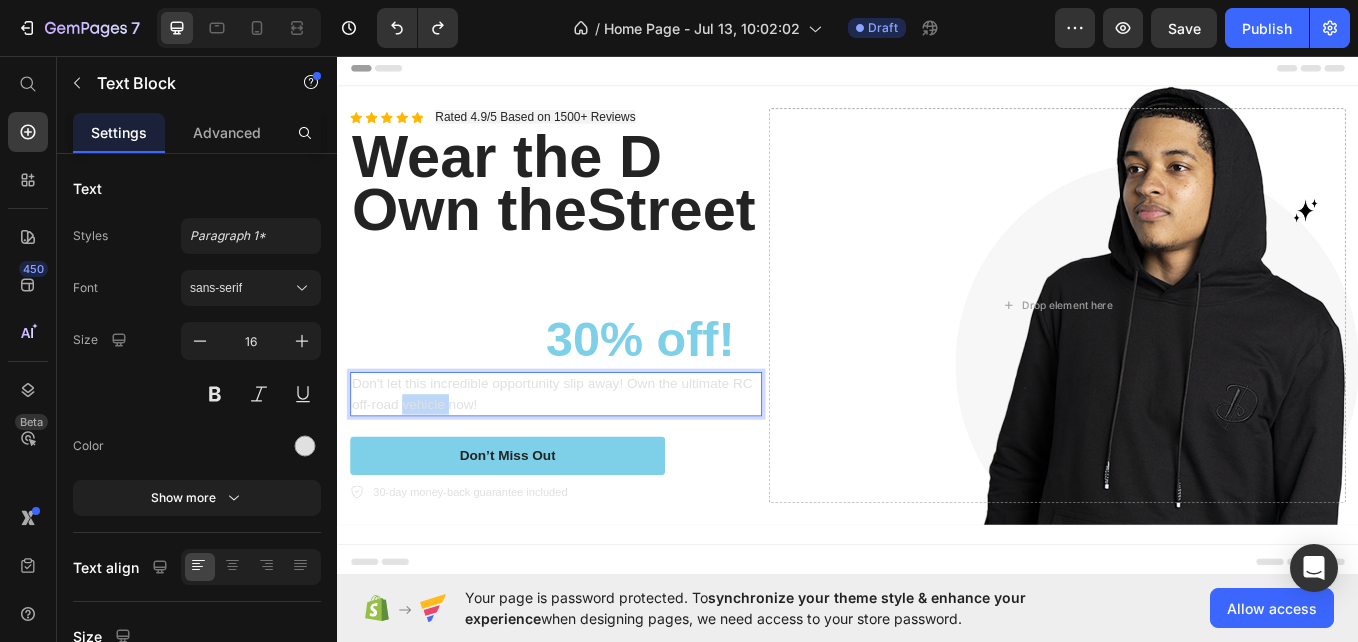 click on "Don't let this incredible opportunity slip away! Own the ultimate RC off-road vehicle now!" at bounding box center [594, 453] 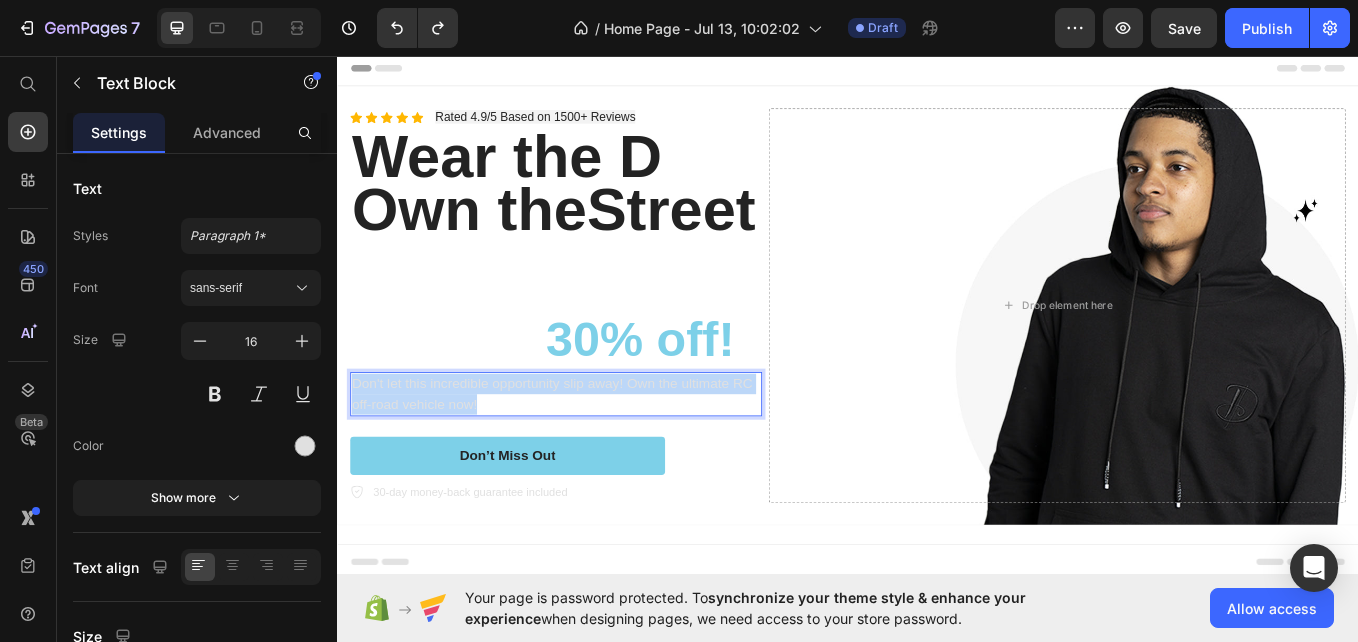 click on "Don't let this incredible opportunity slip away! Own the ultimate RC off-road vehicle now!" at bounding box center (594, 453) 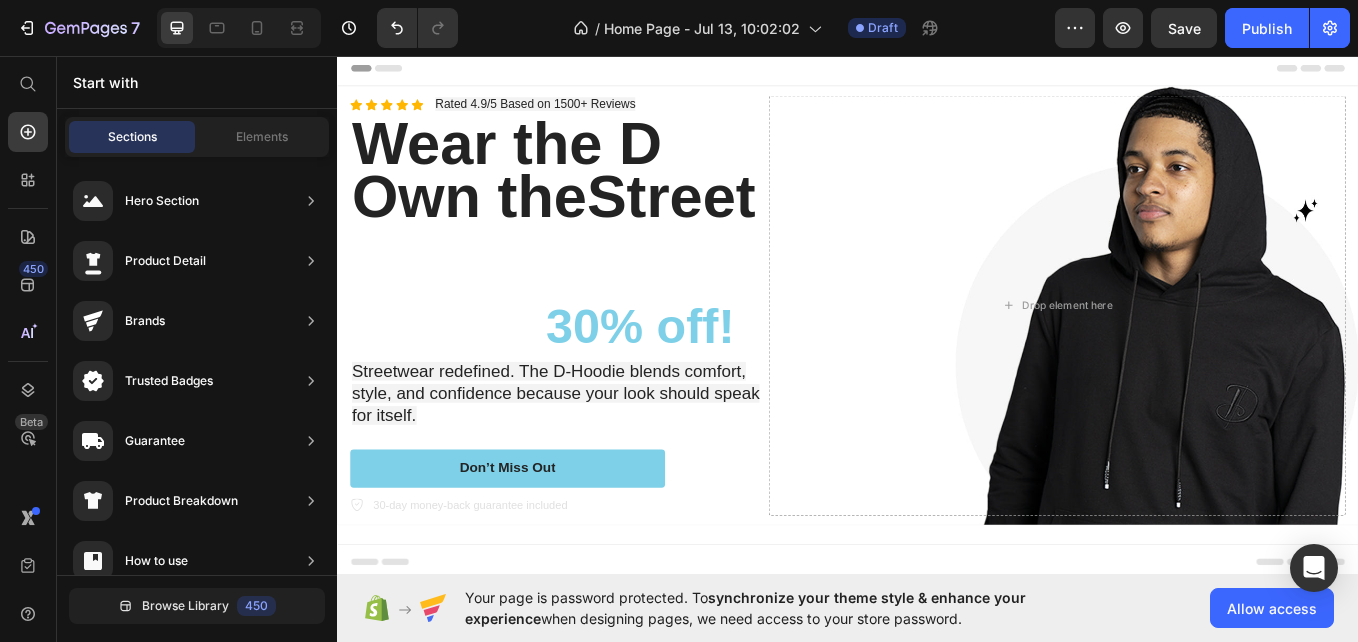 click on "Header" at bounding box center (937, 70) 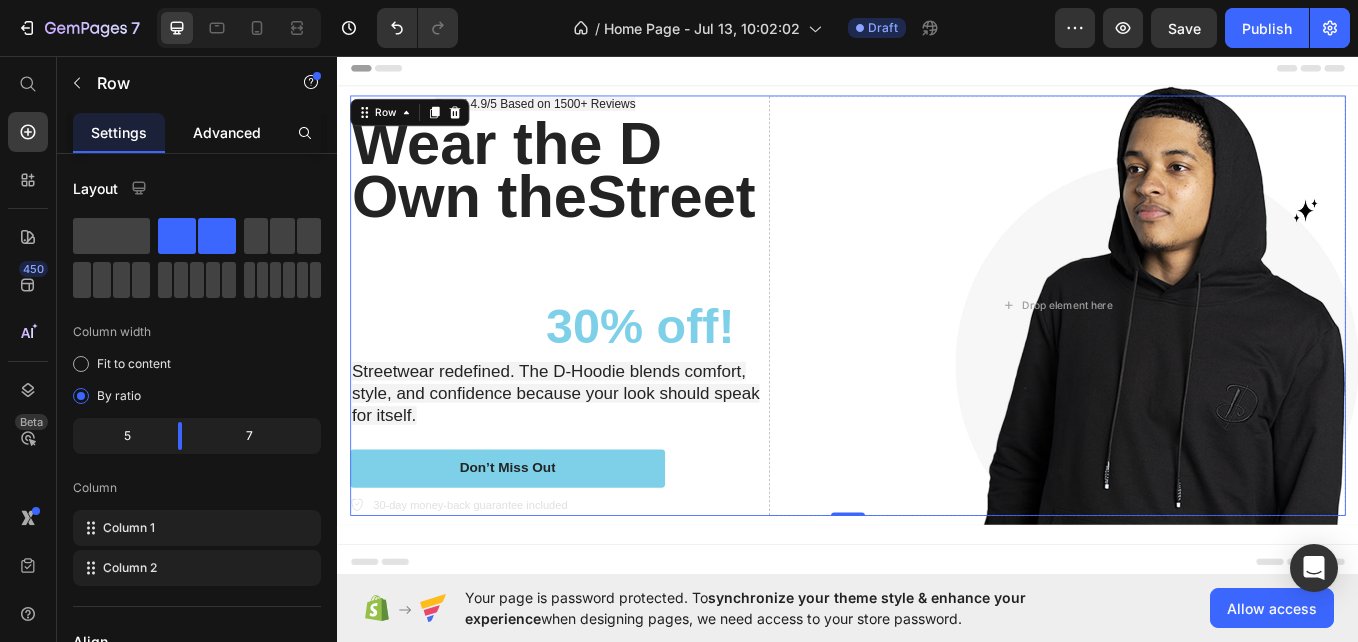 click on "Advanced" at bounding box center (227, 132) 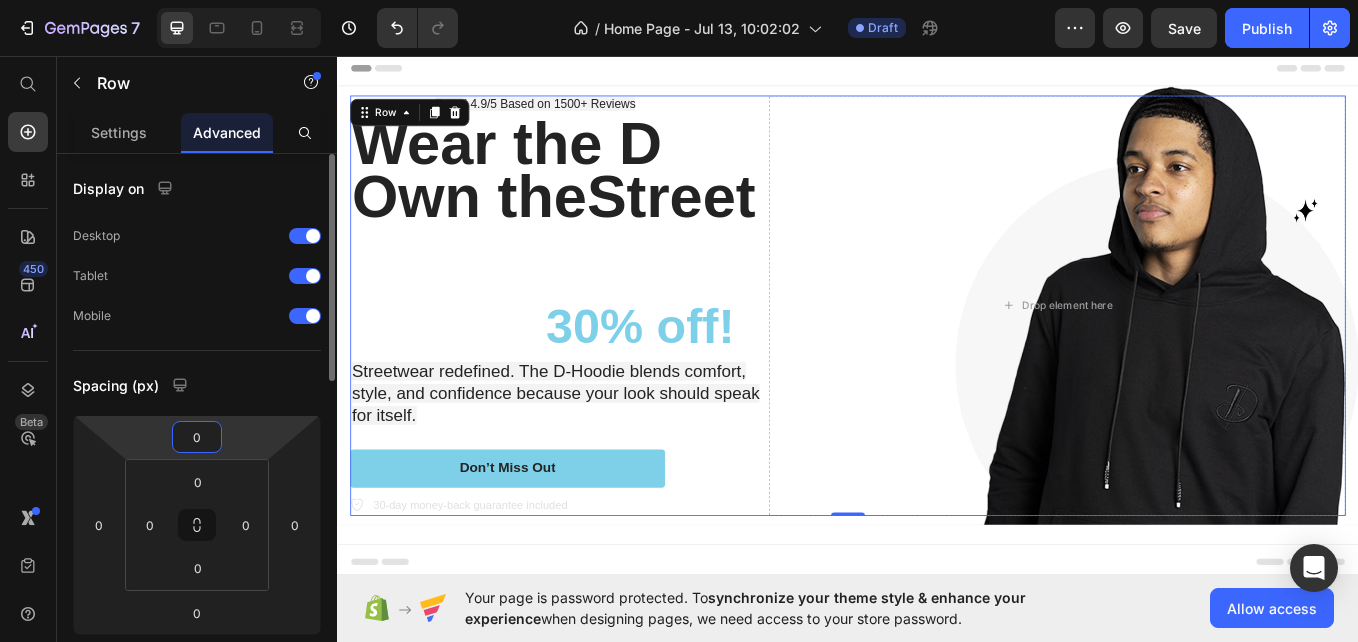 click on "0" at bounding box center (197, 437) 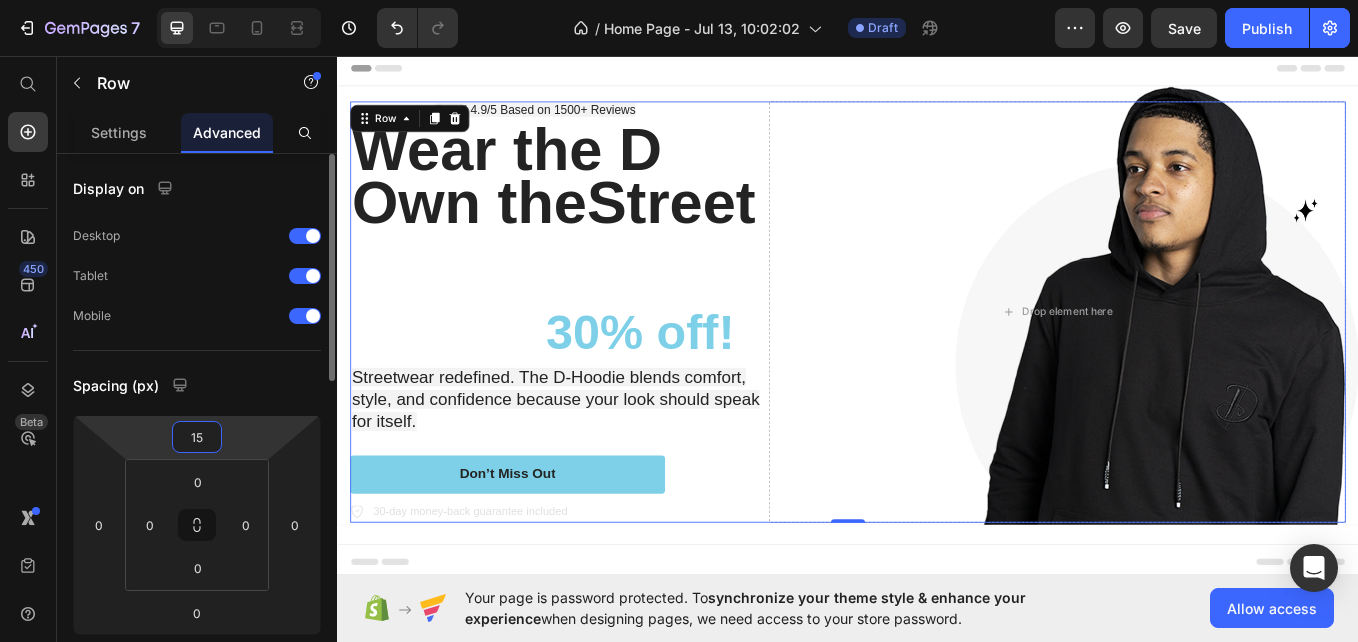 type on "1" 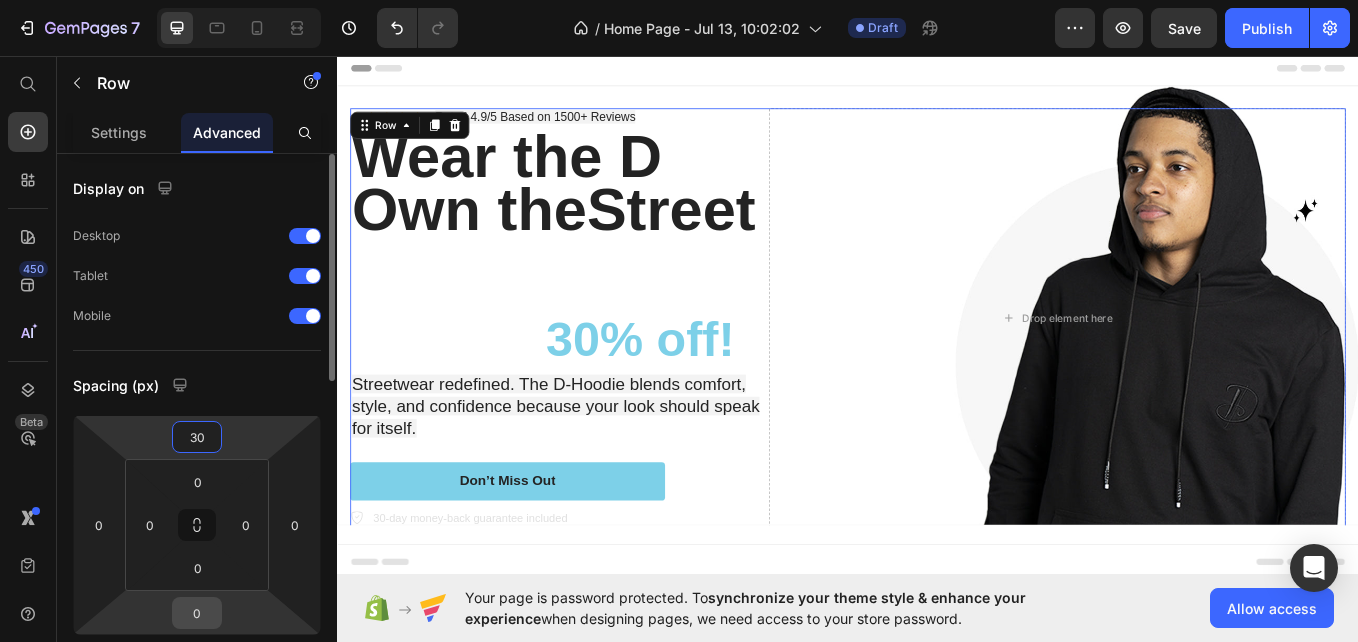 type on "30" 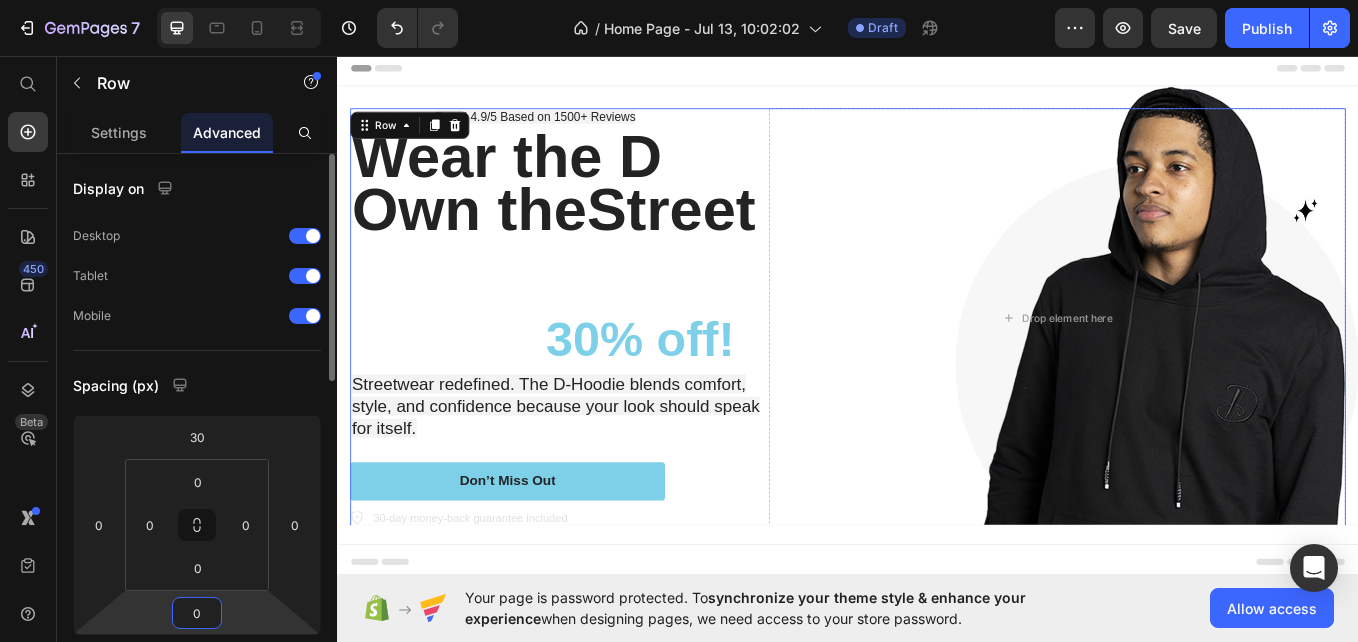 click on "0" at bounding box center [197, 613] 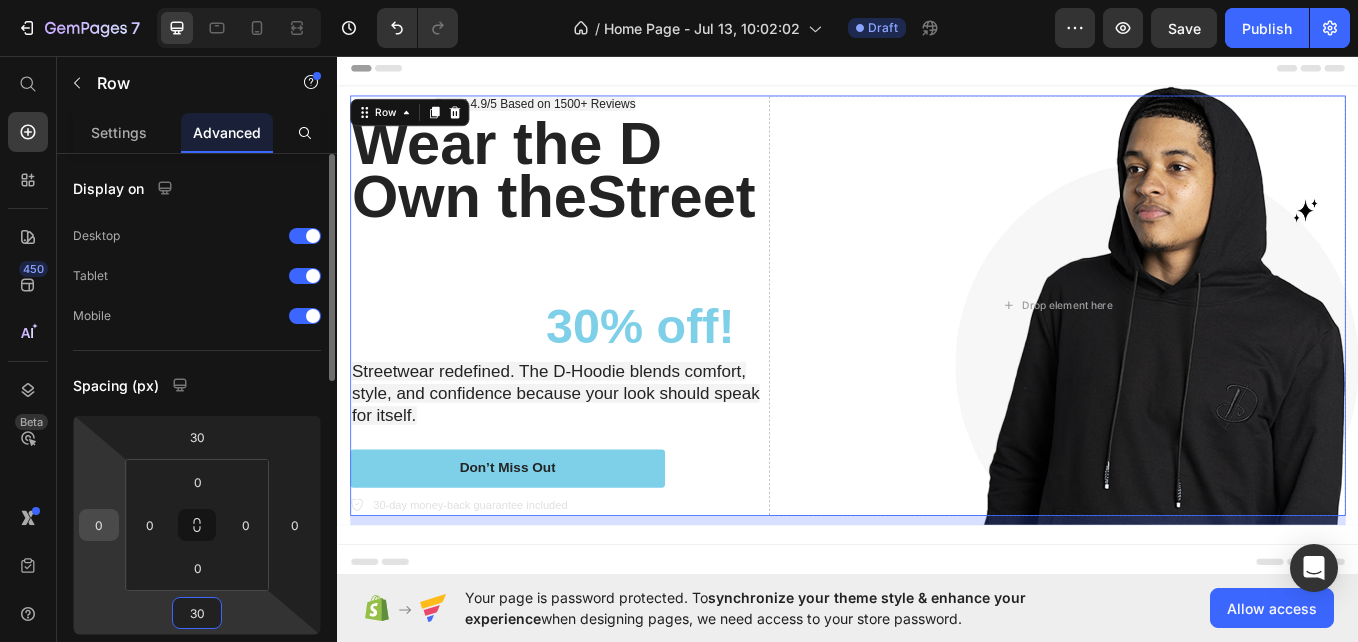 type on "30" 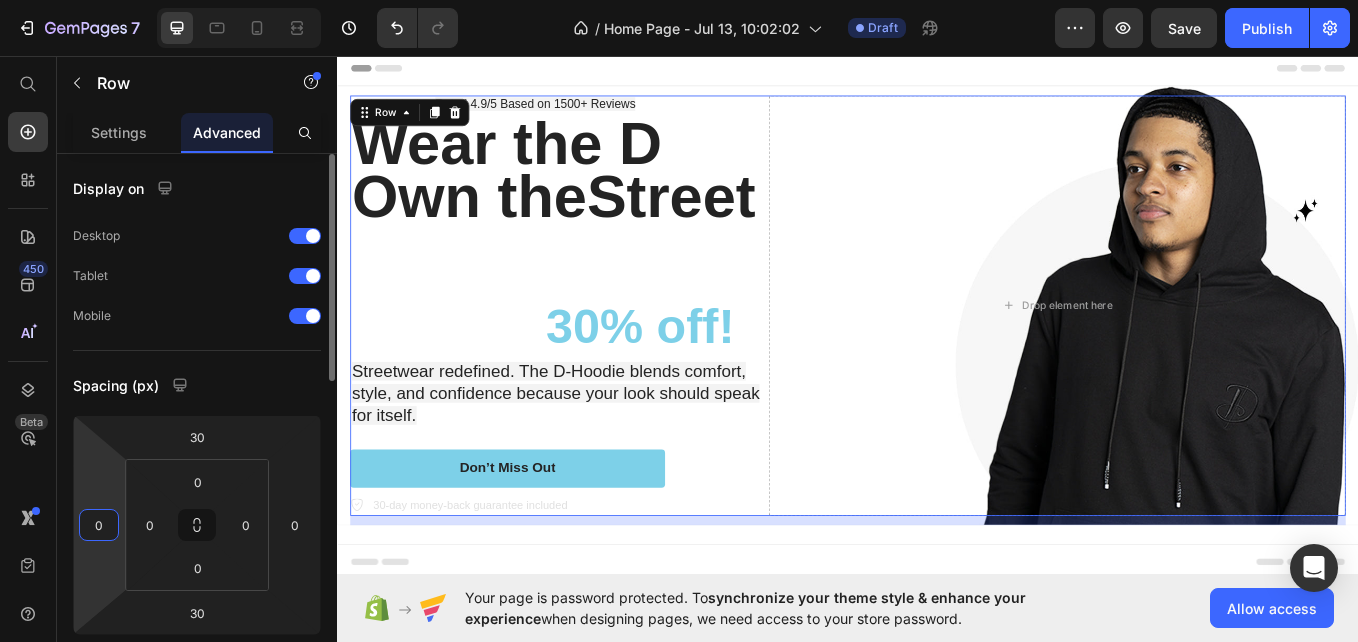 click on "0" at bounding box center [99, 525] 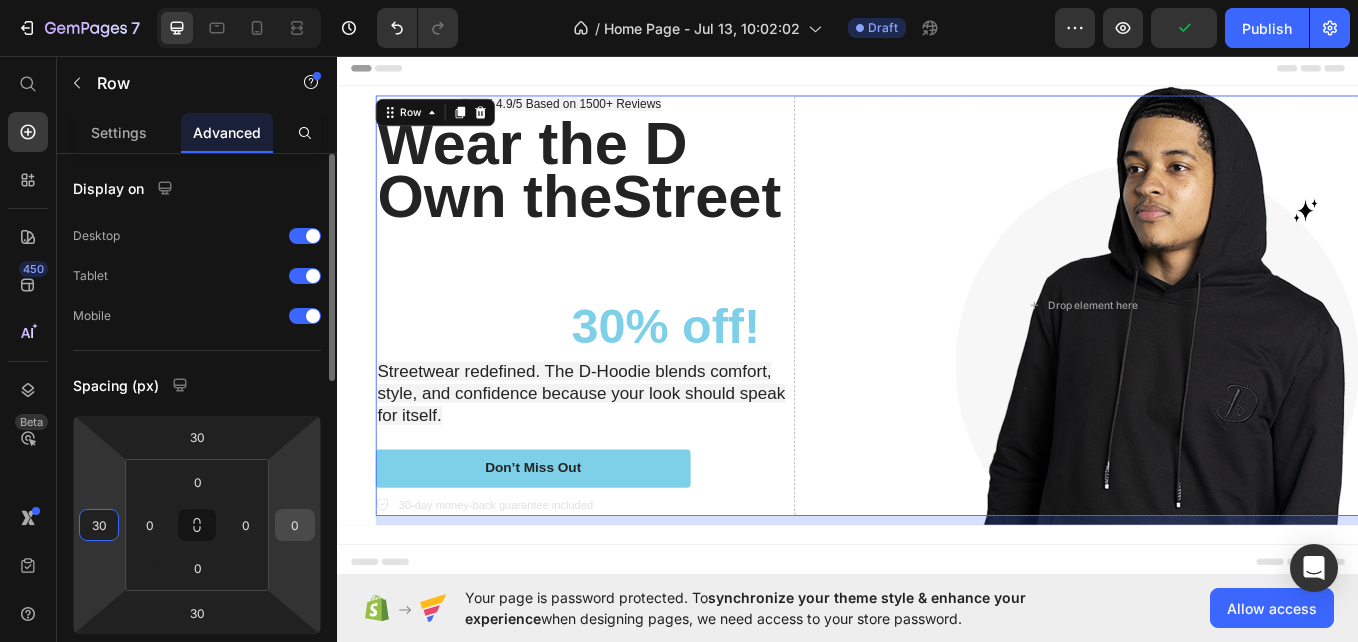 type on "30" 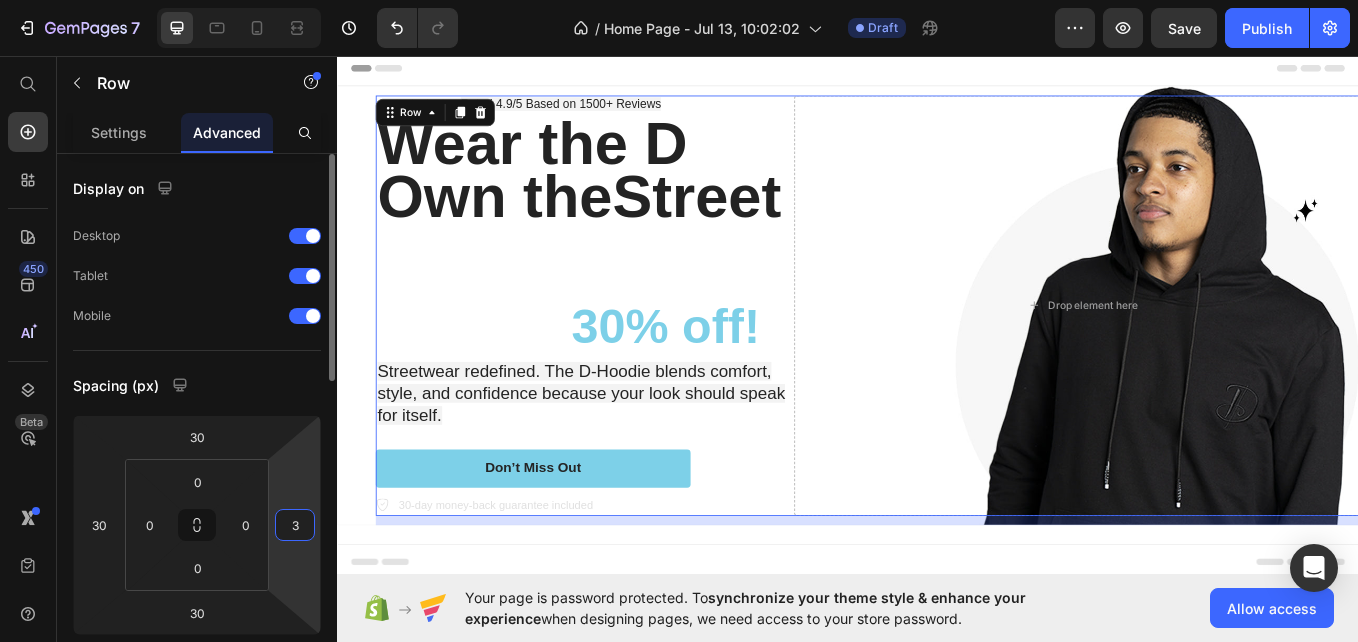 type on "30" 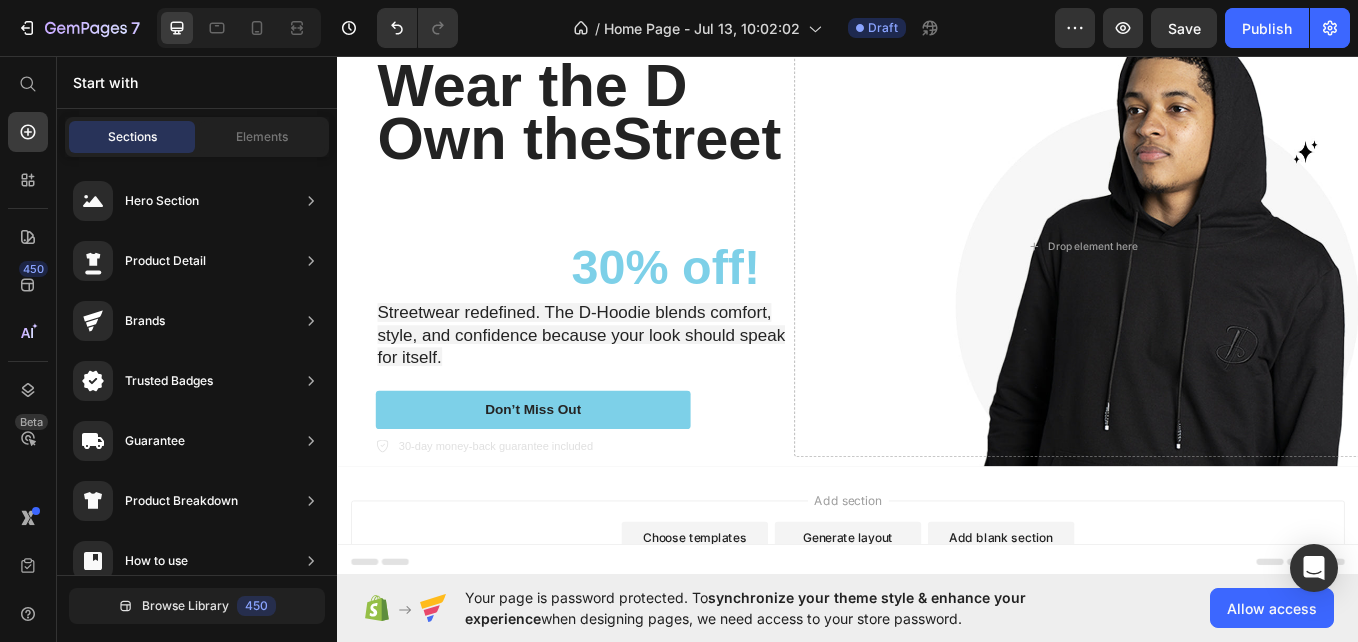 scroll, scrollTop: 0, scrollLeft: 0, axis: both 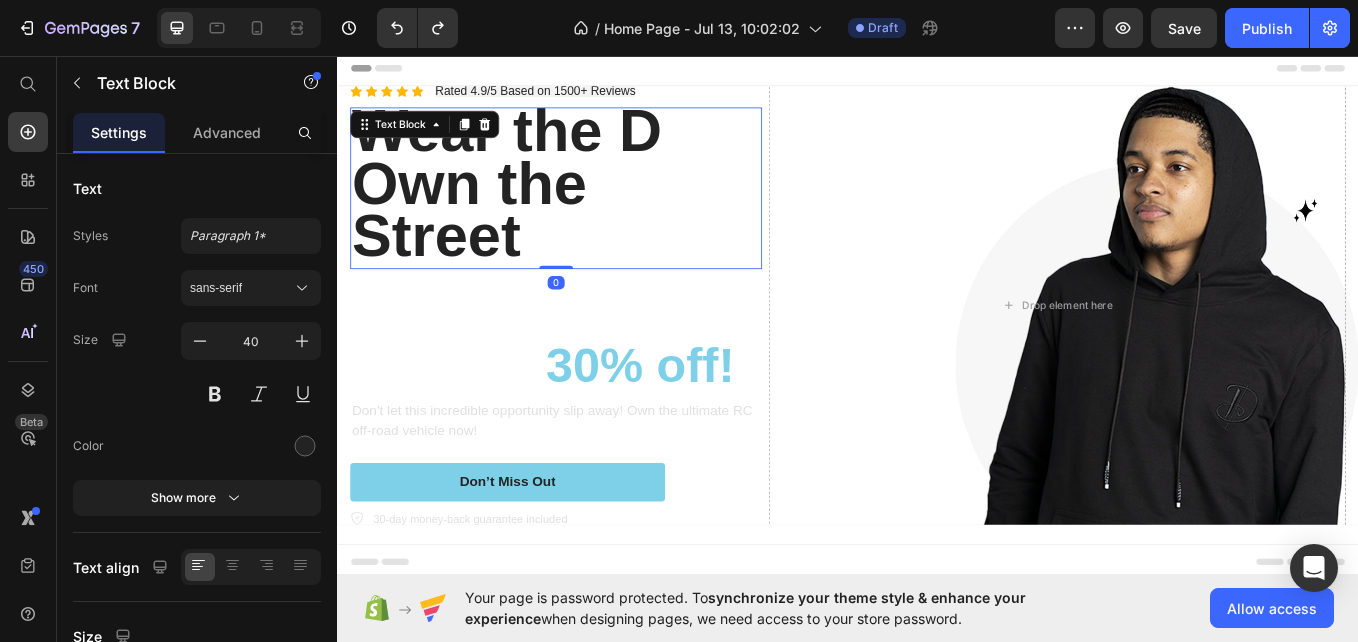 click on "Wear the D  Own the Street Text Block   0" at bounding box center [594, 211] 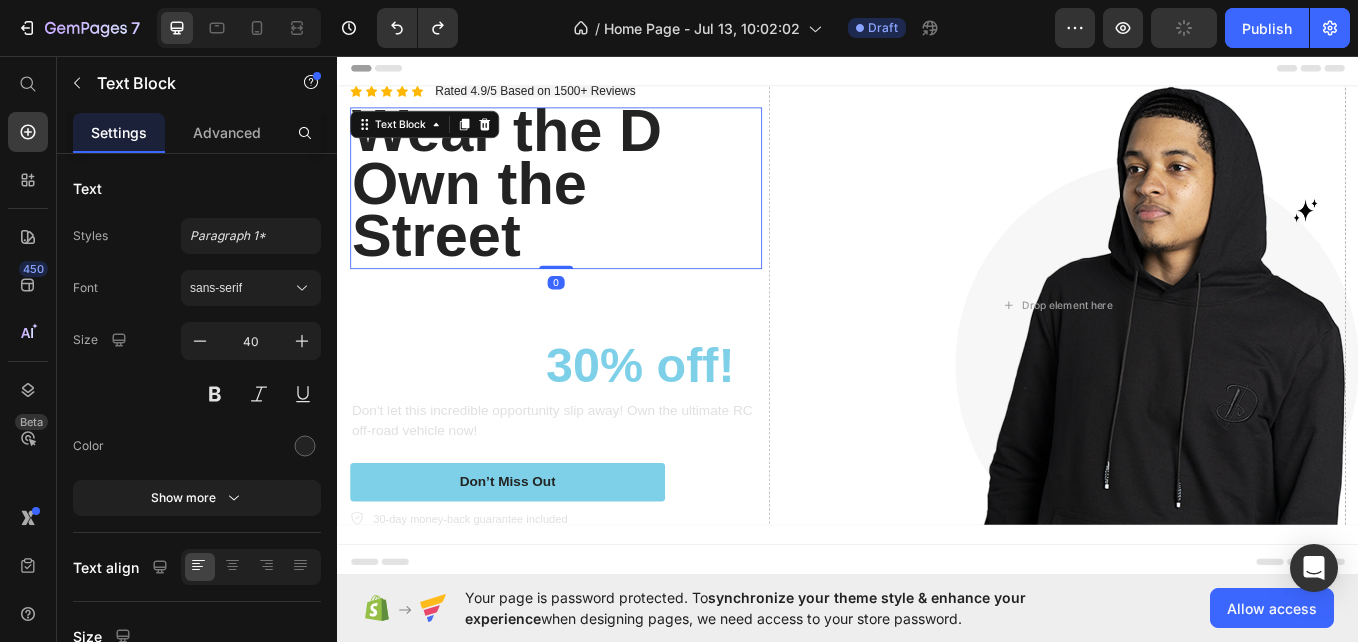 click on "Text Block" at bounding box center [439, 136] 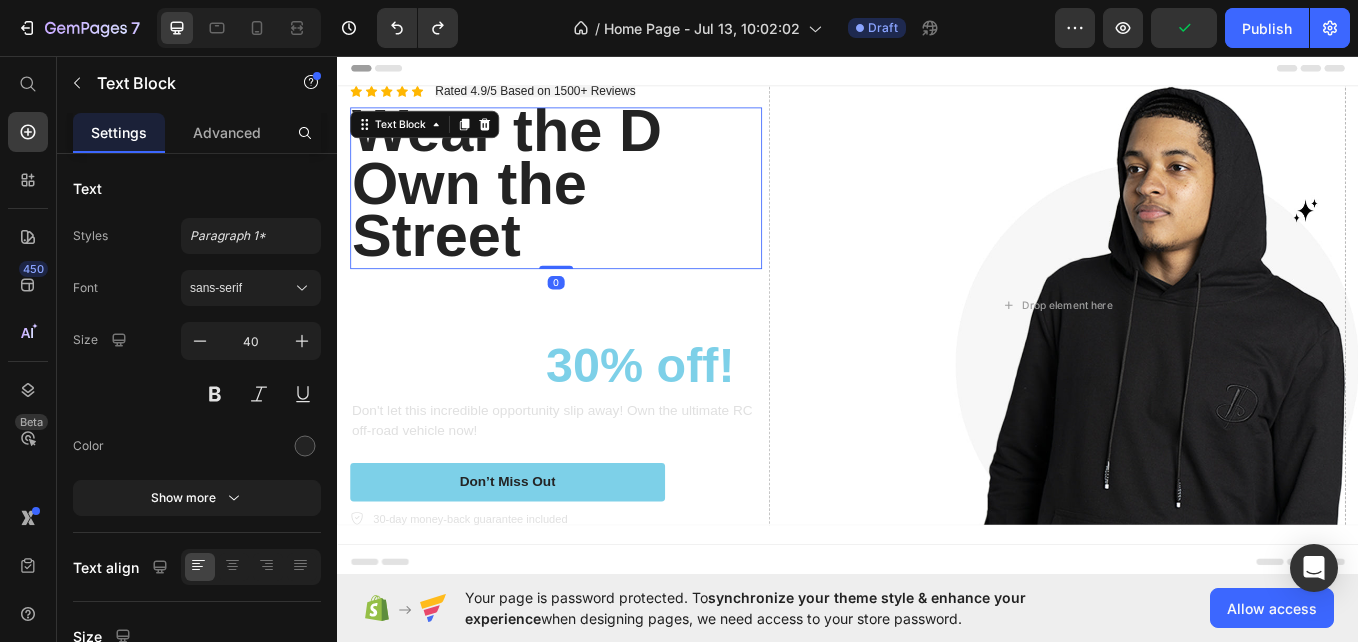 click on "Text Block" at bounding box center (439, 136) 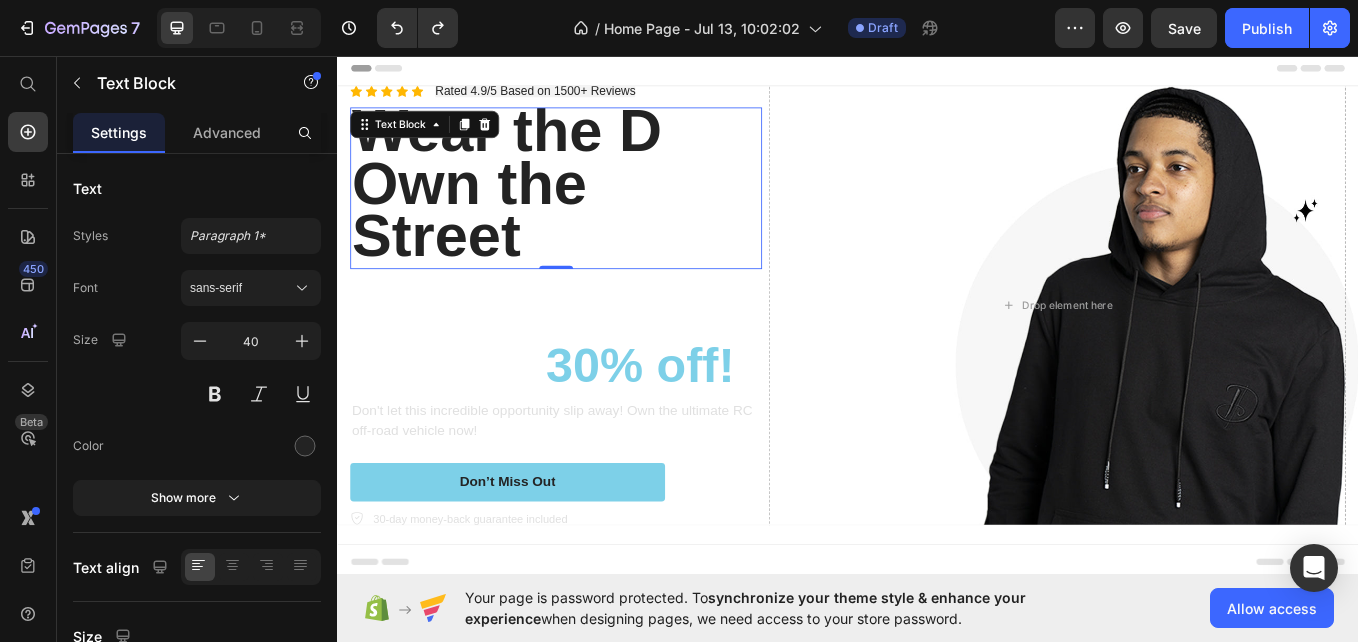 scroll, scrollTop: 0, scrollLeft: 0, axis: both 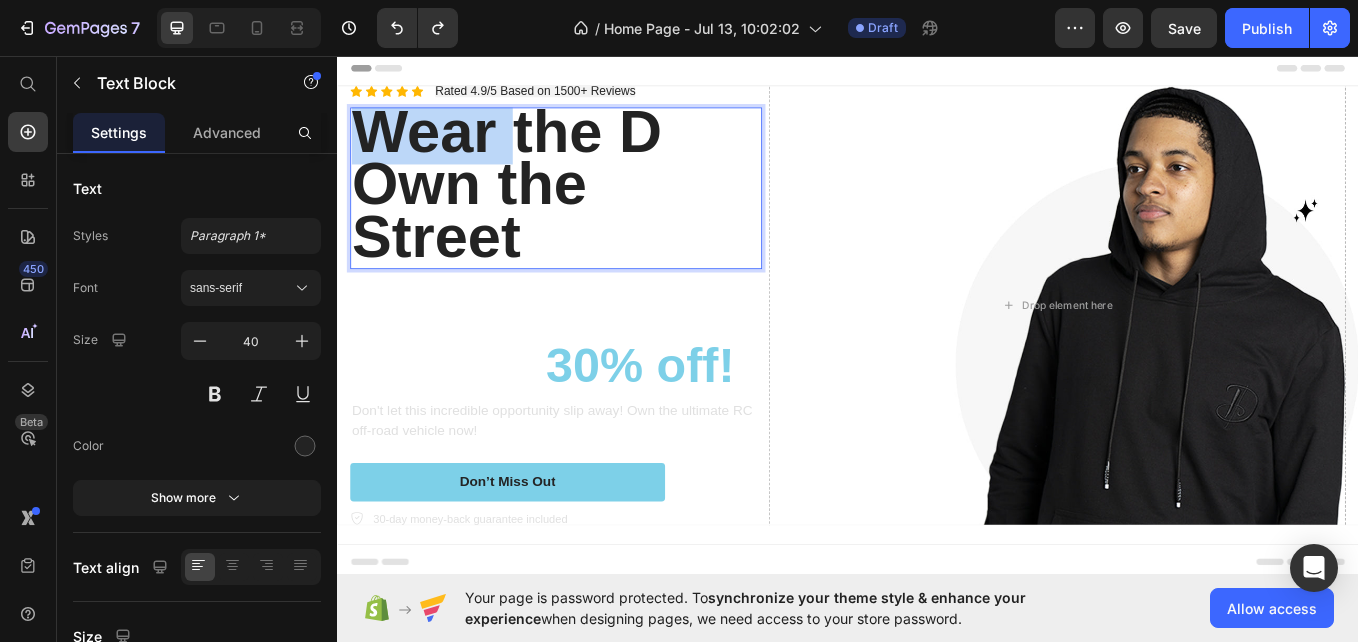 click on "Wear the D" at bounding box center [536, 144] 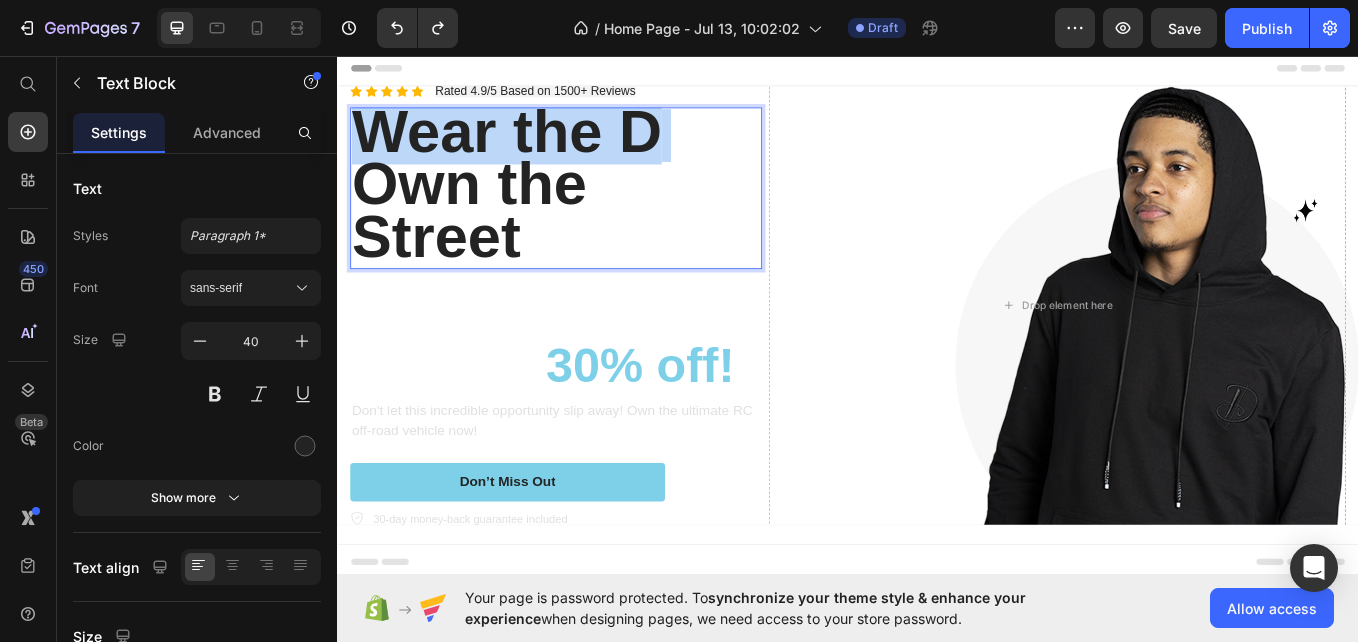 click on "Wear the D" at bounding box center [536, 144] 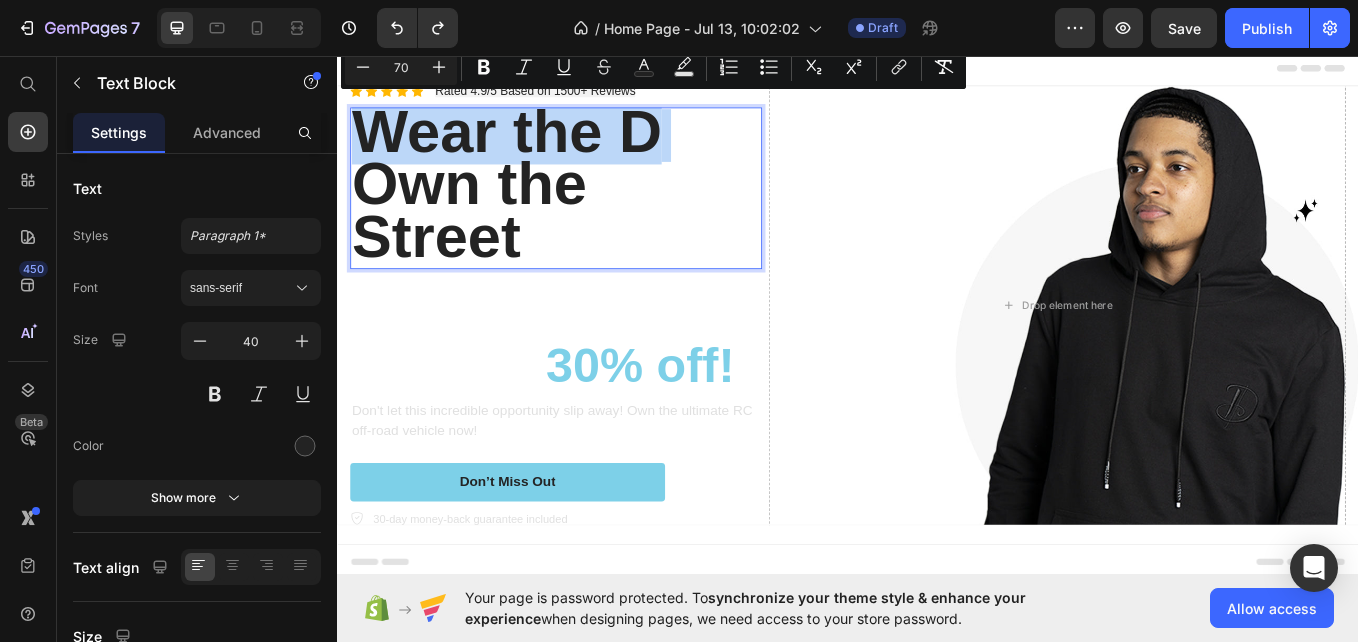 click on "Wear the D" at bounding box center [536, 144] 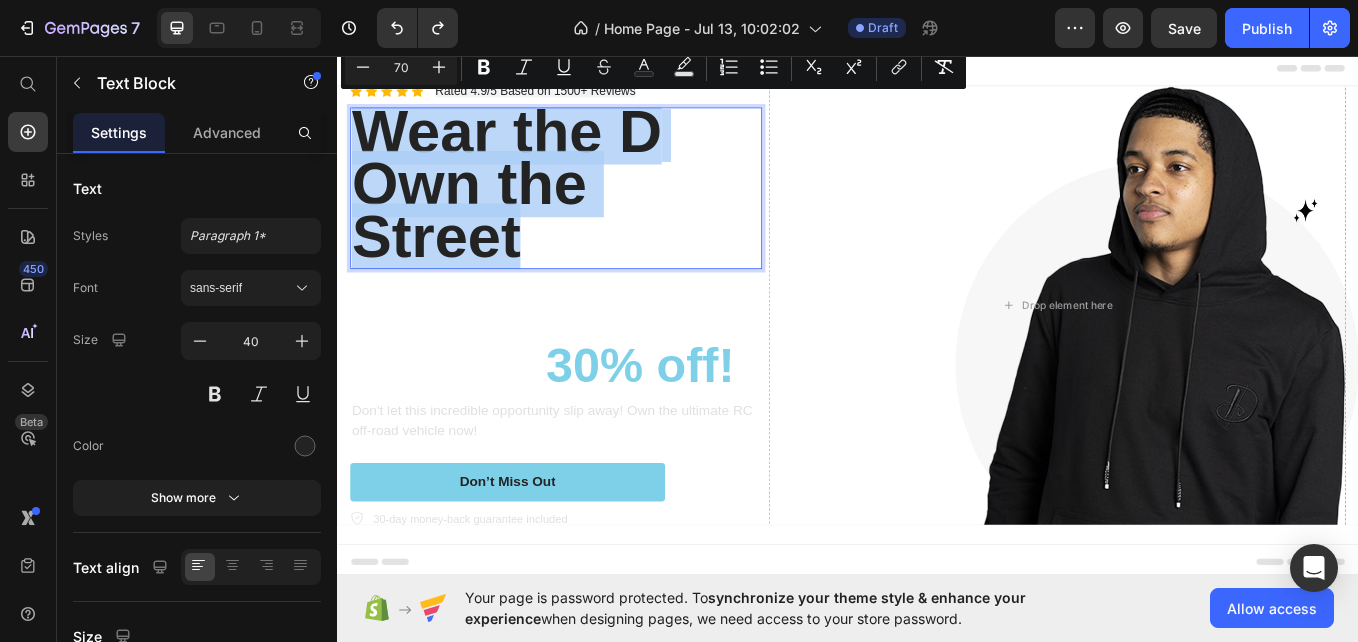 drag, startPoint x: 369, startPoint y: 151, endPoint x: 567, endPoint y: 261, distance: 226.50386 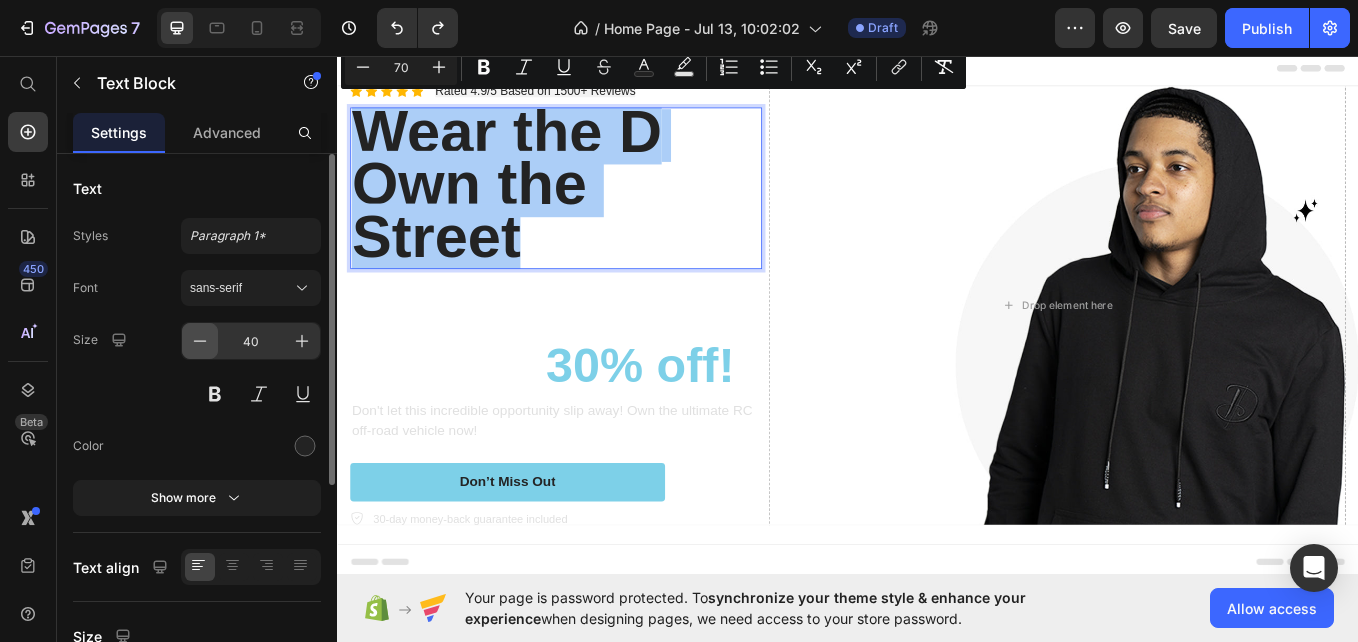 click 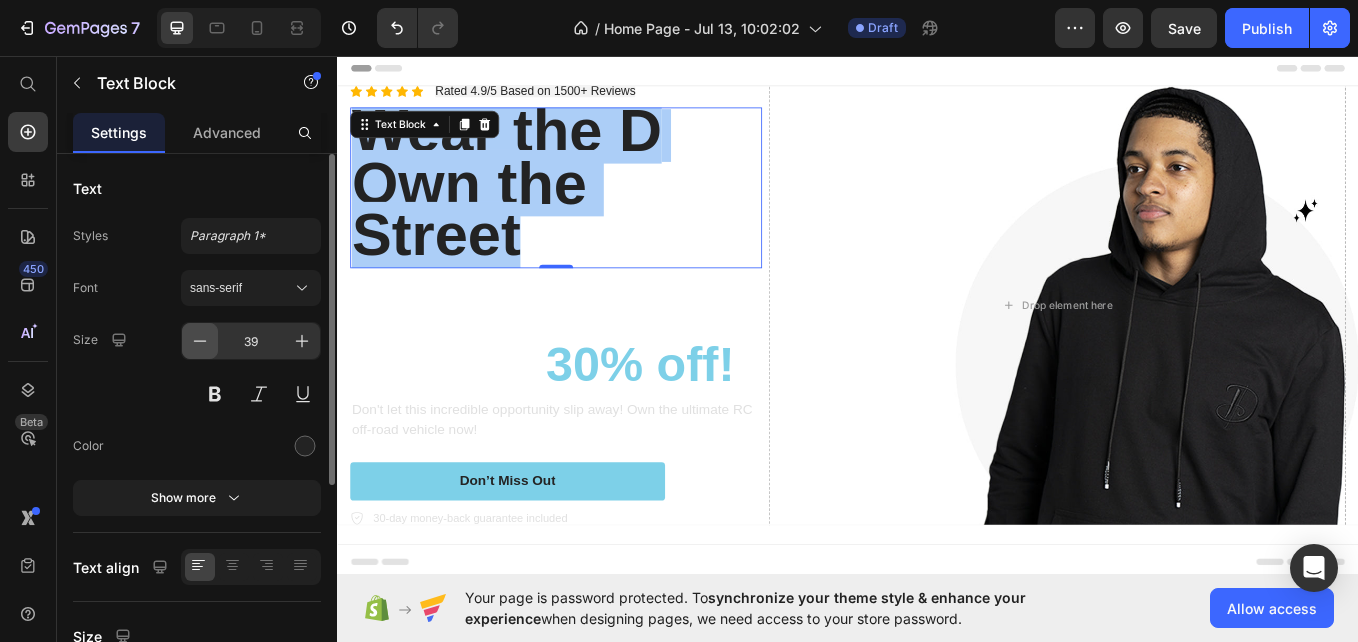 click 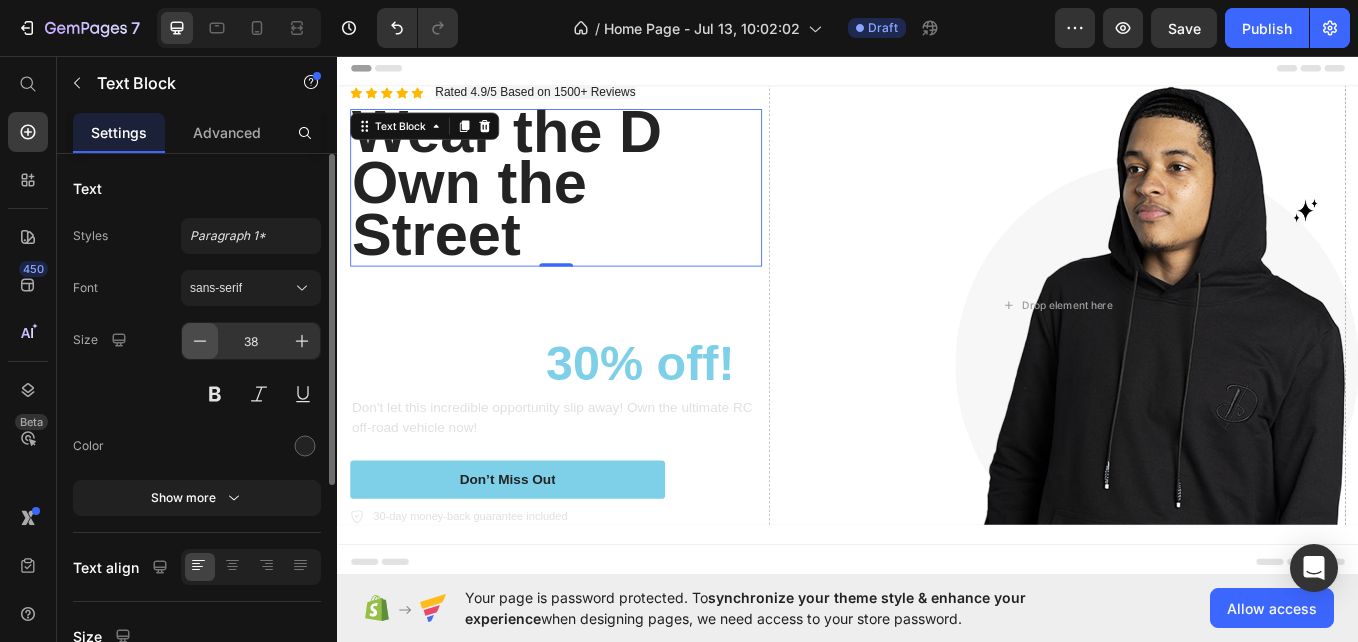 click 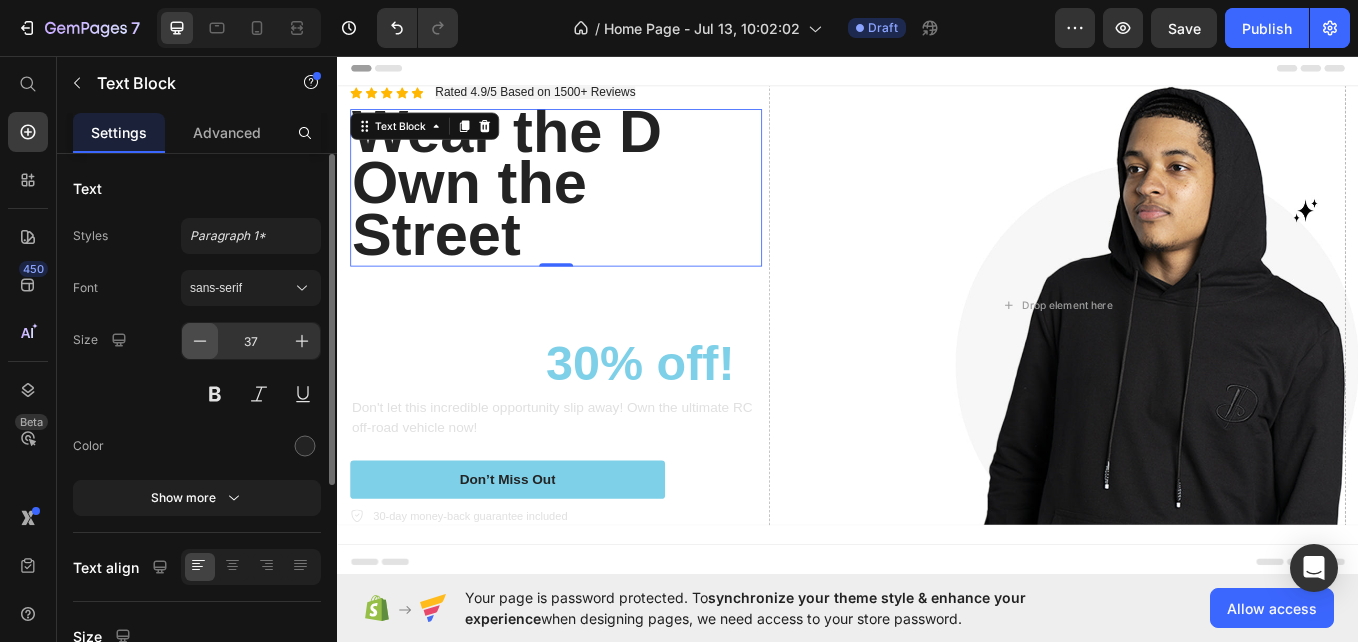 click 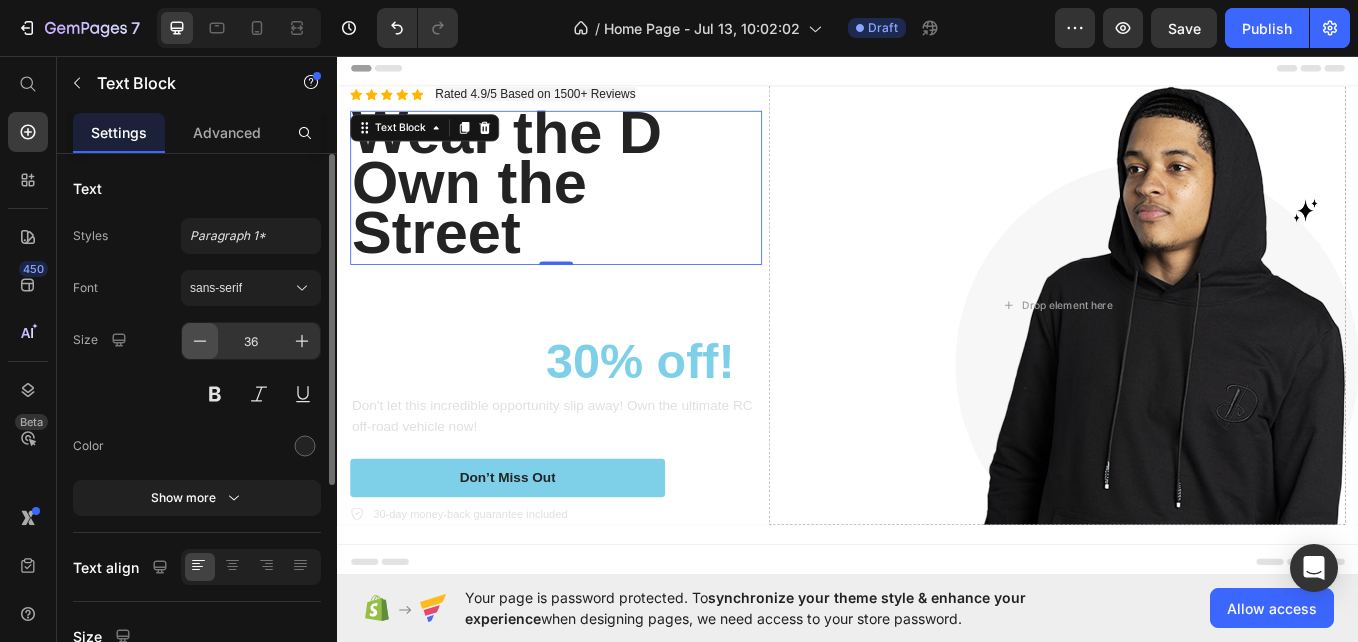 click 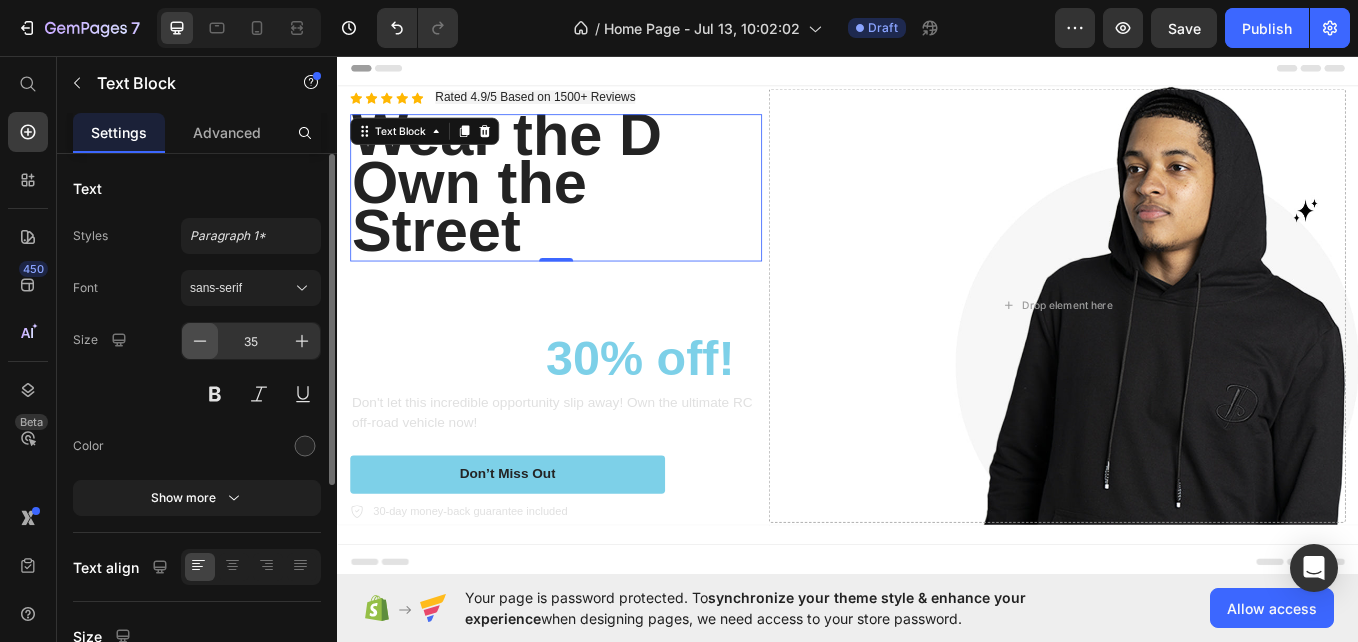 click 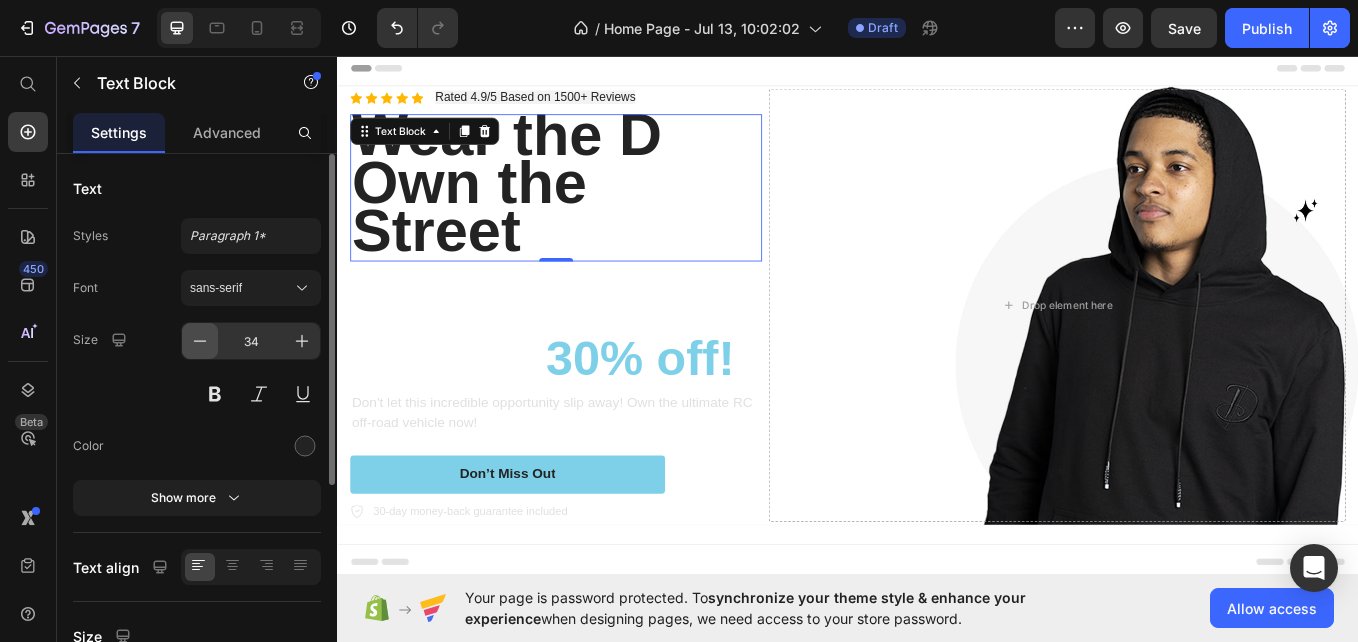 click 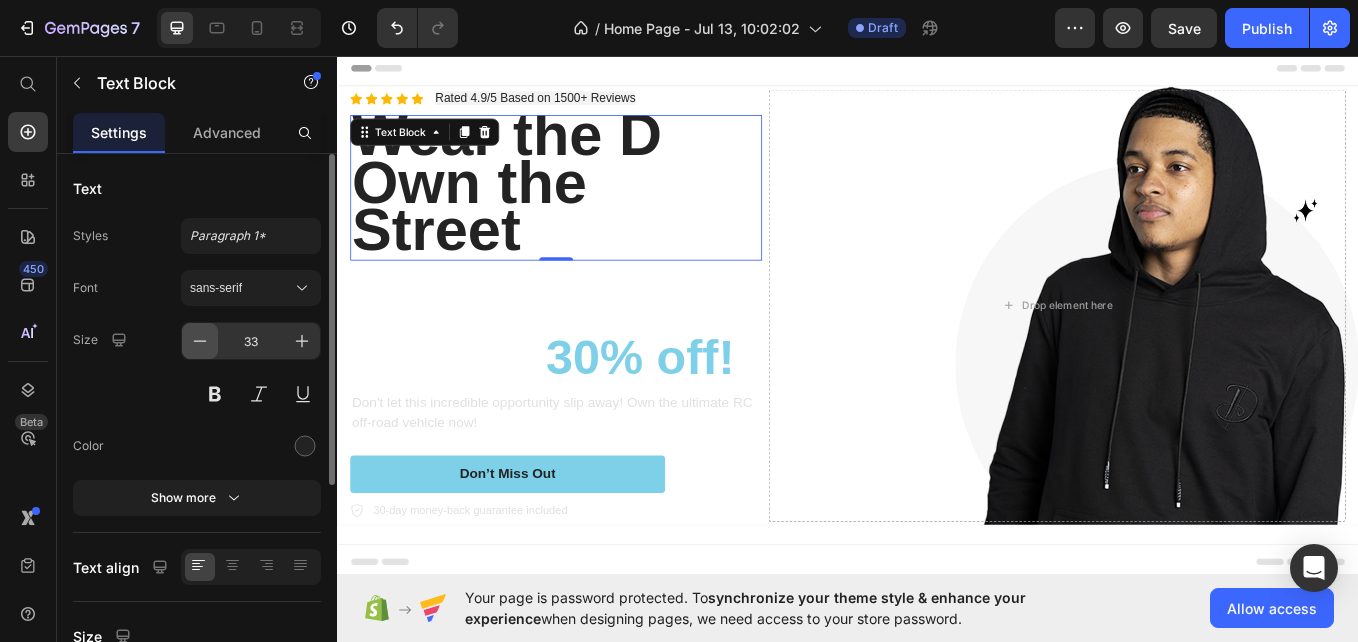 click 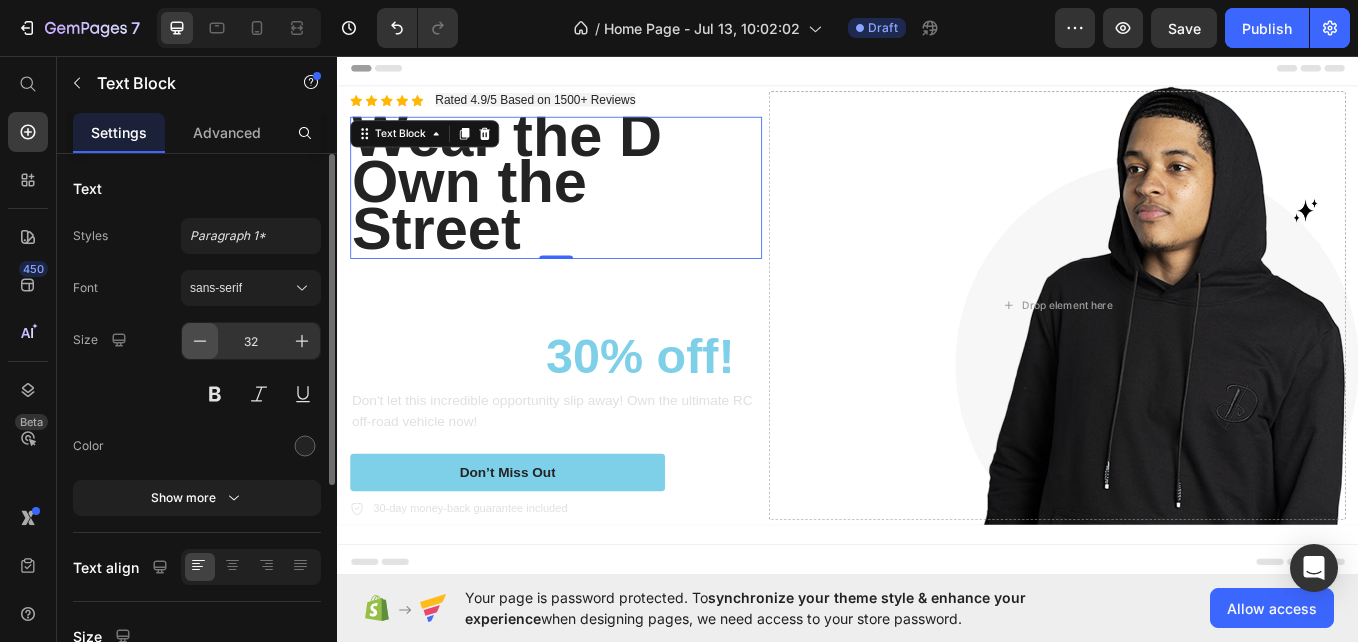 click 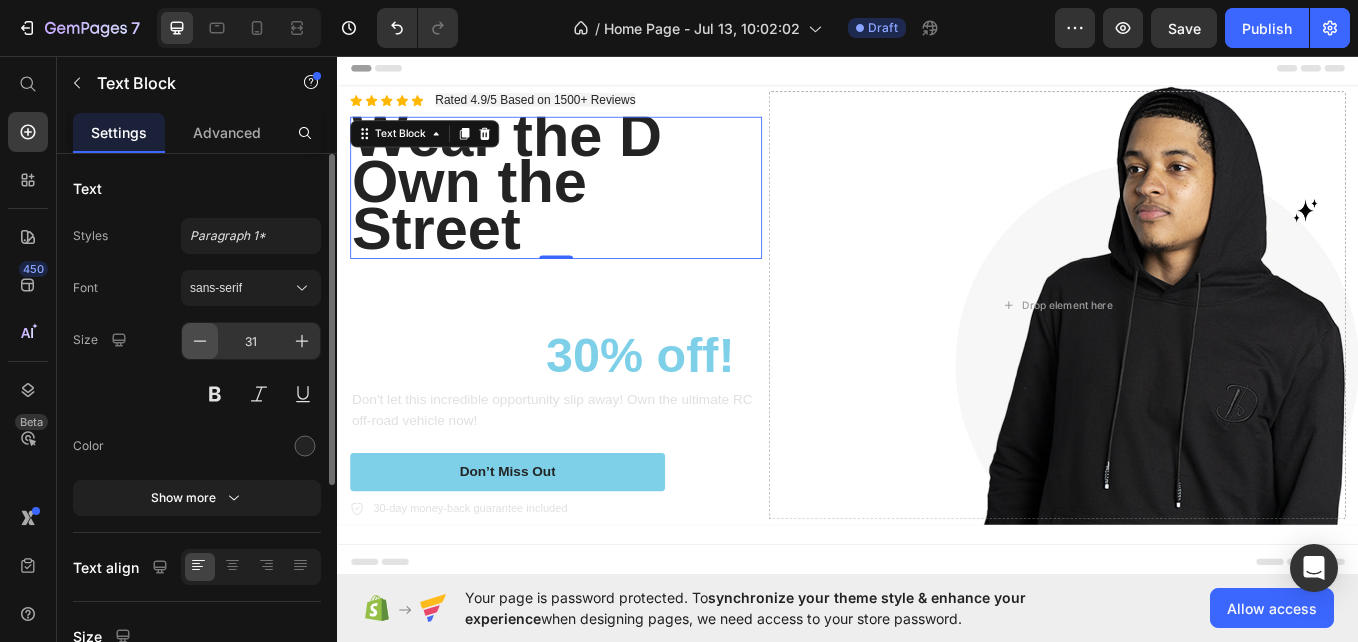 click 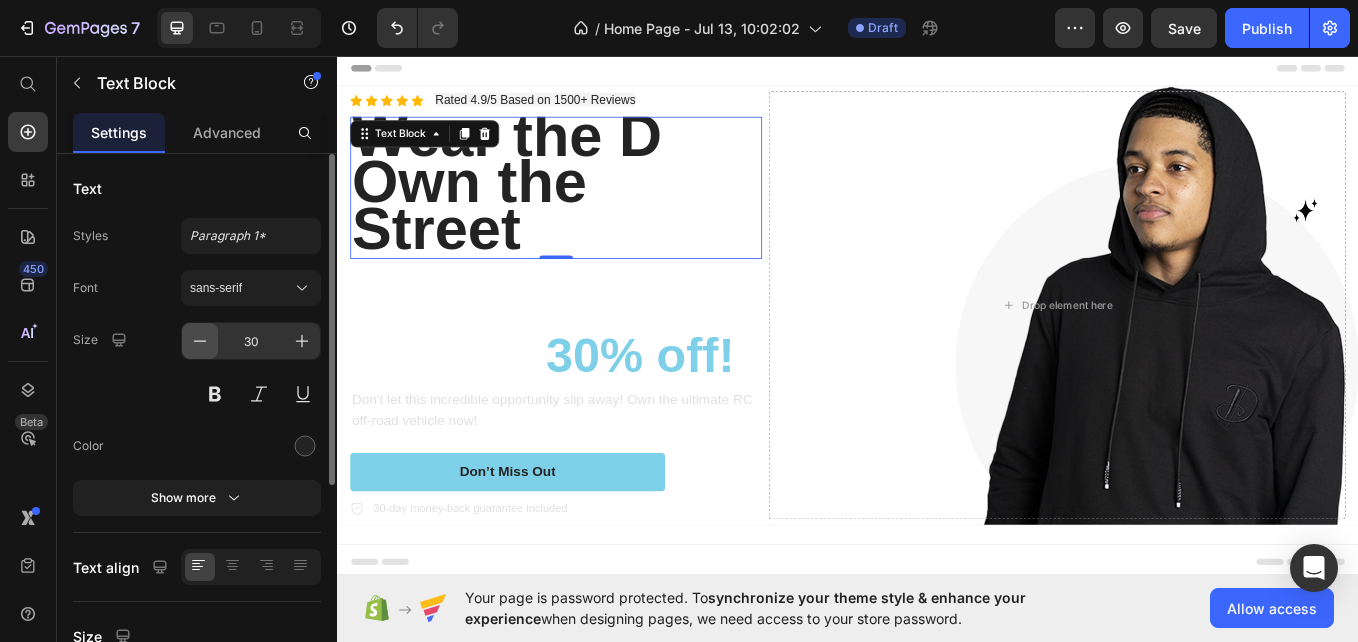 click 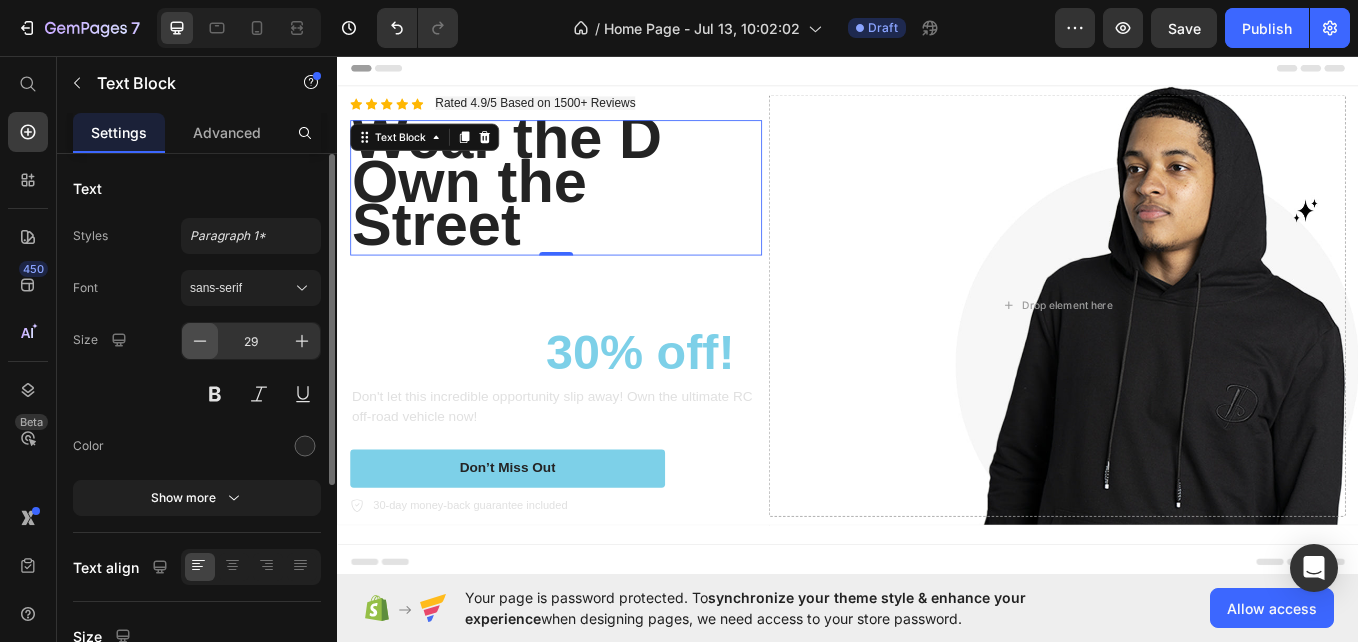 click 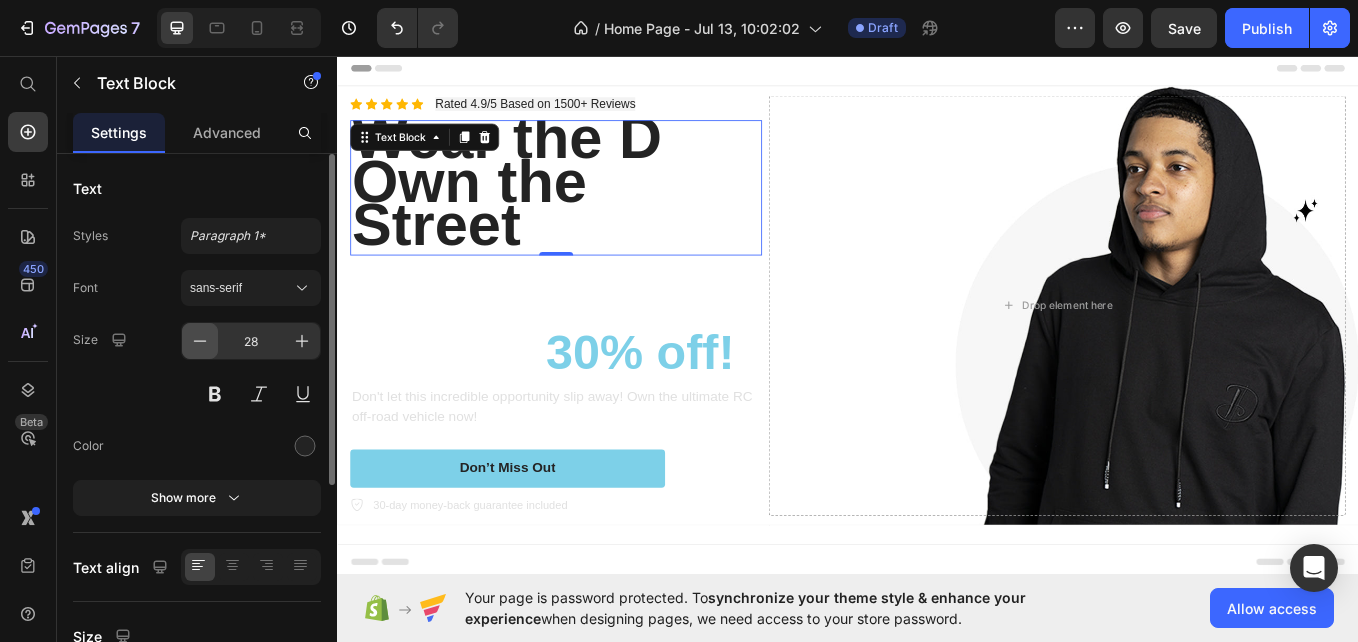 click 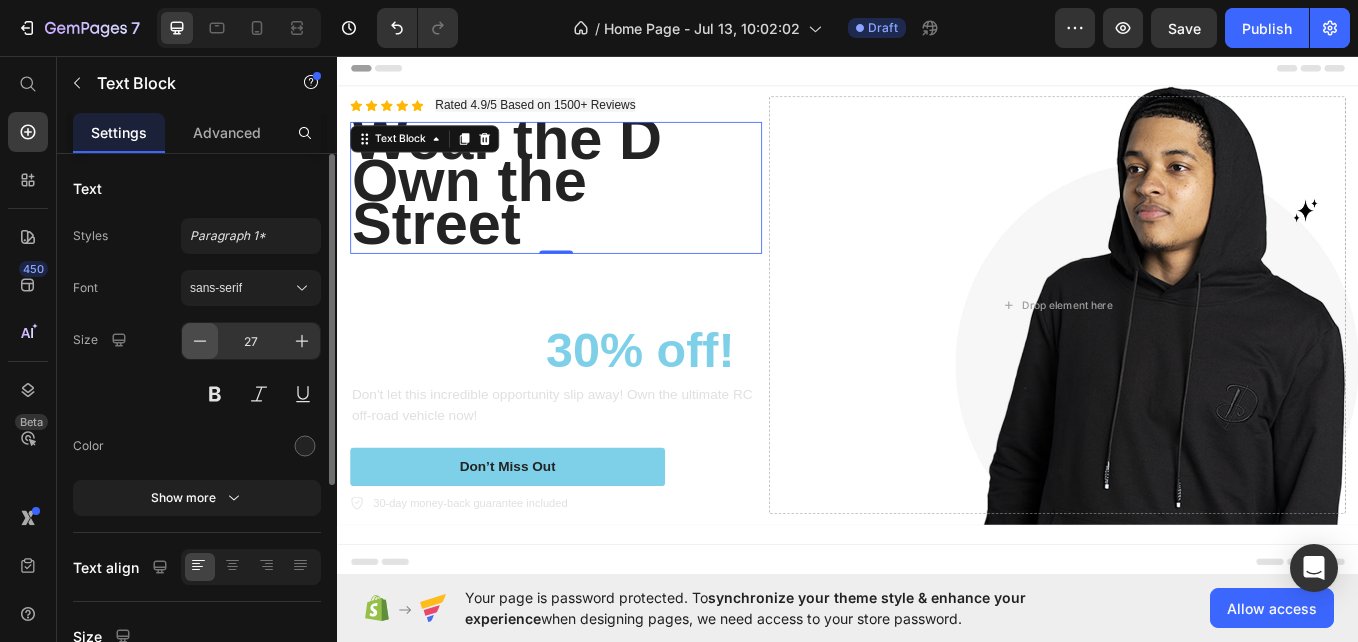 click 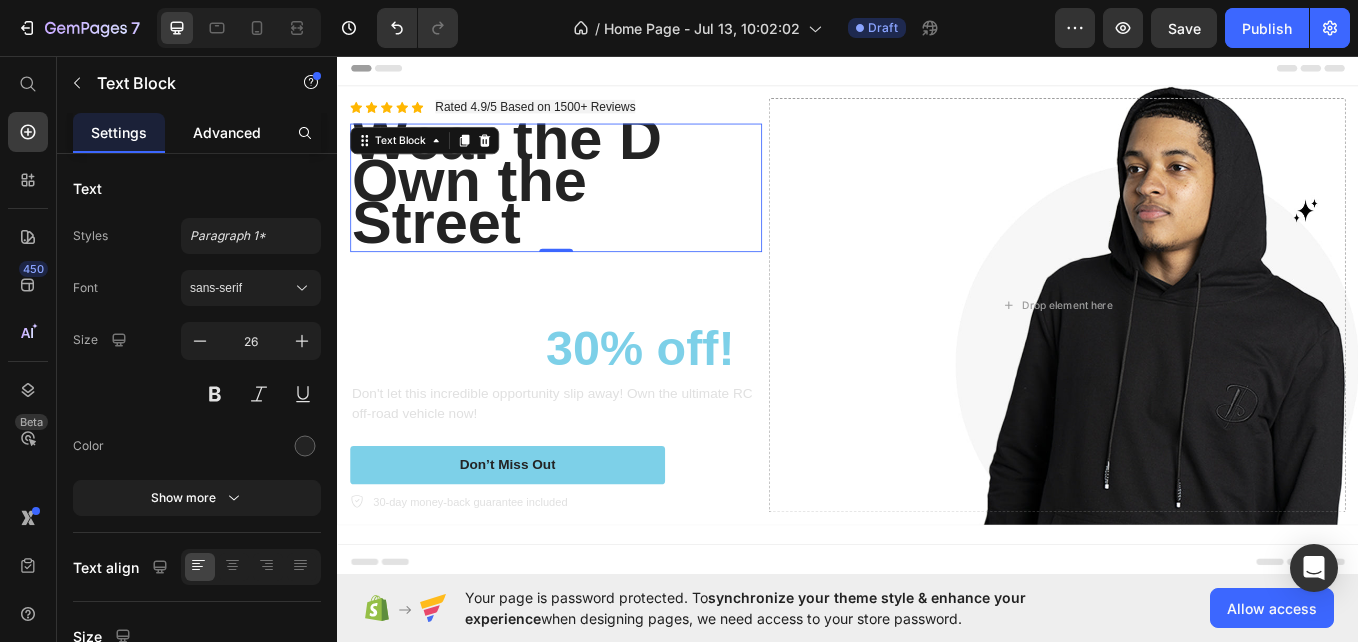 click on "Advanced" at bounding box center [227, 132] 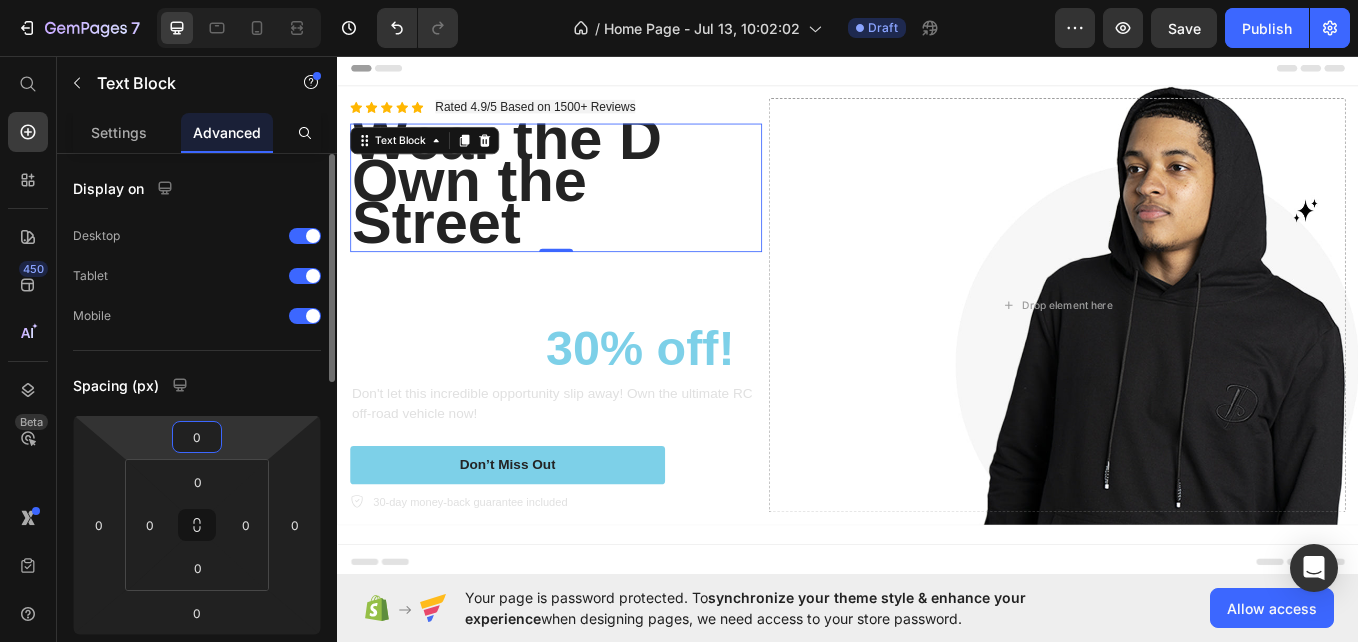 click on "0" at bounding box center (197, 437) 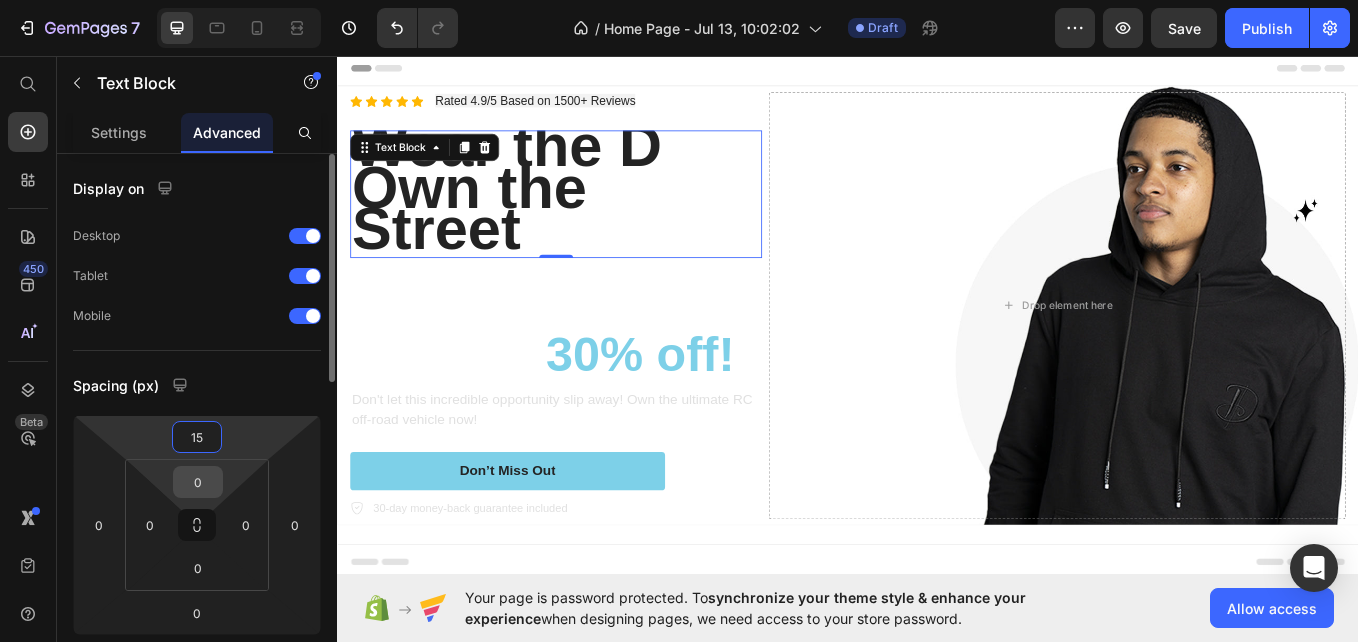 type on "1" 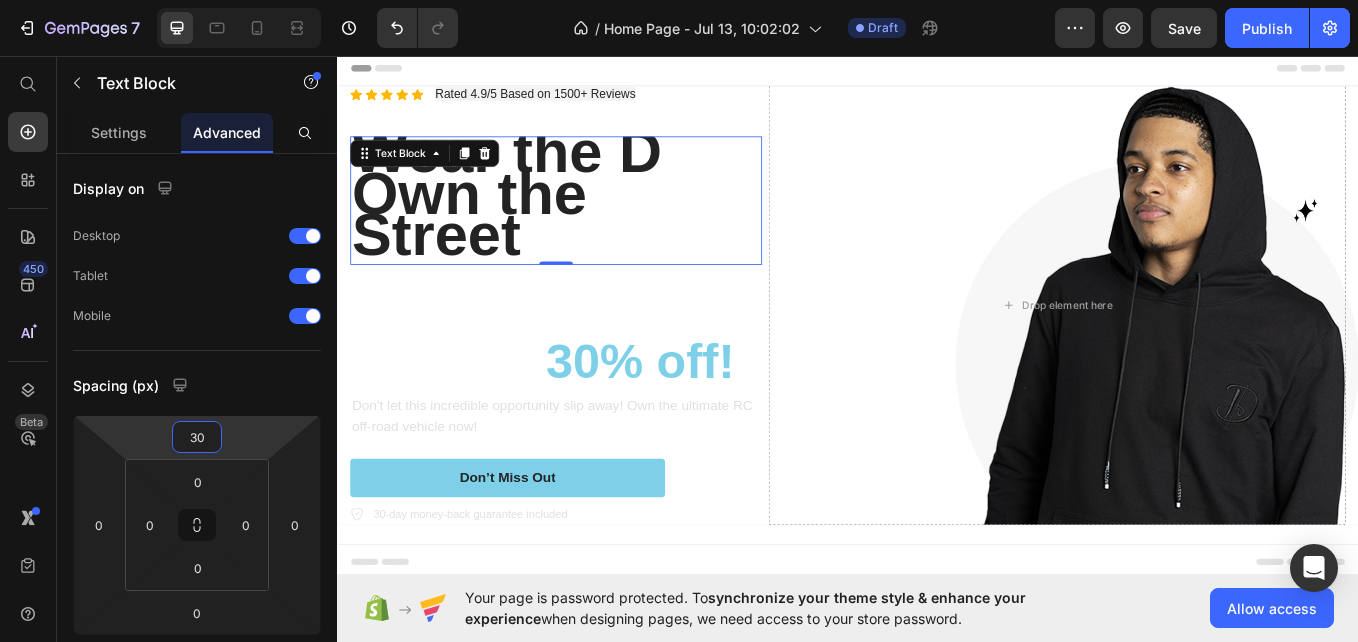 type on "30" 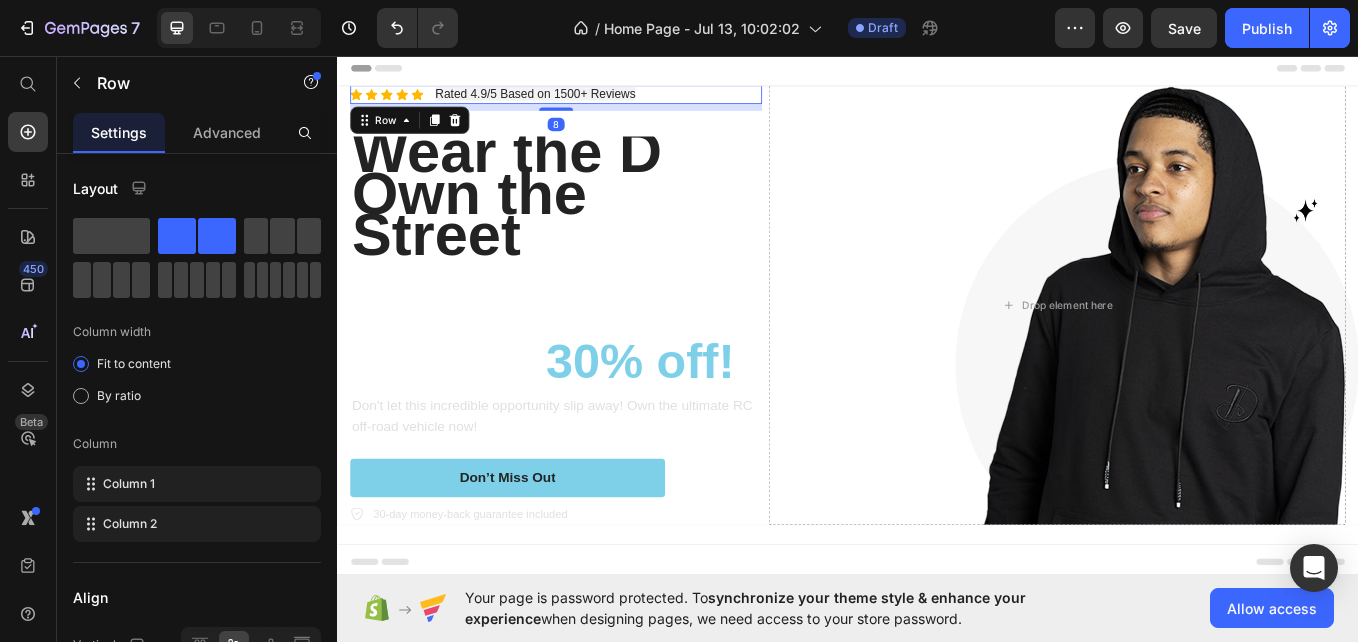 click on "Icon Icon Icon Icon Icon Icon List Rated 4.9/5 Based on 1500+ Reviews Text Block Row   8" at bounding box center (594, 101) 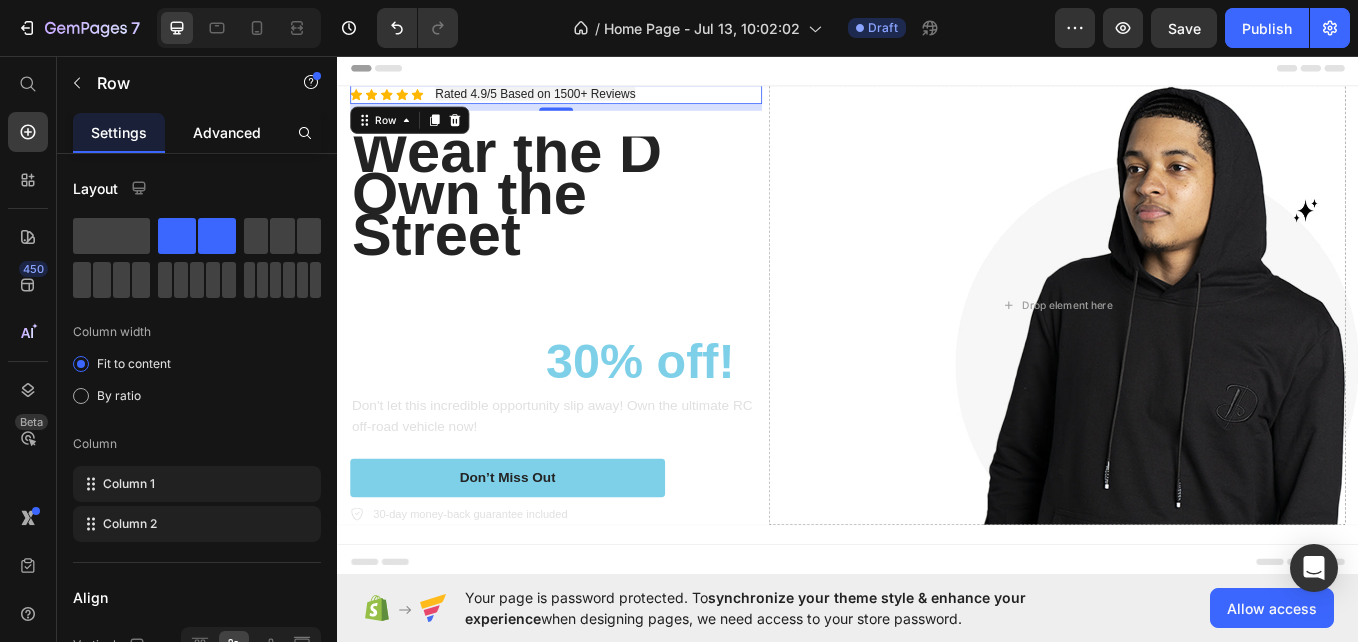click on "Advanced" at bounding box center (227, 132) 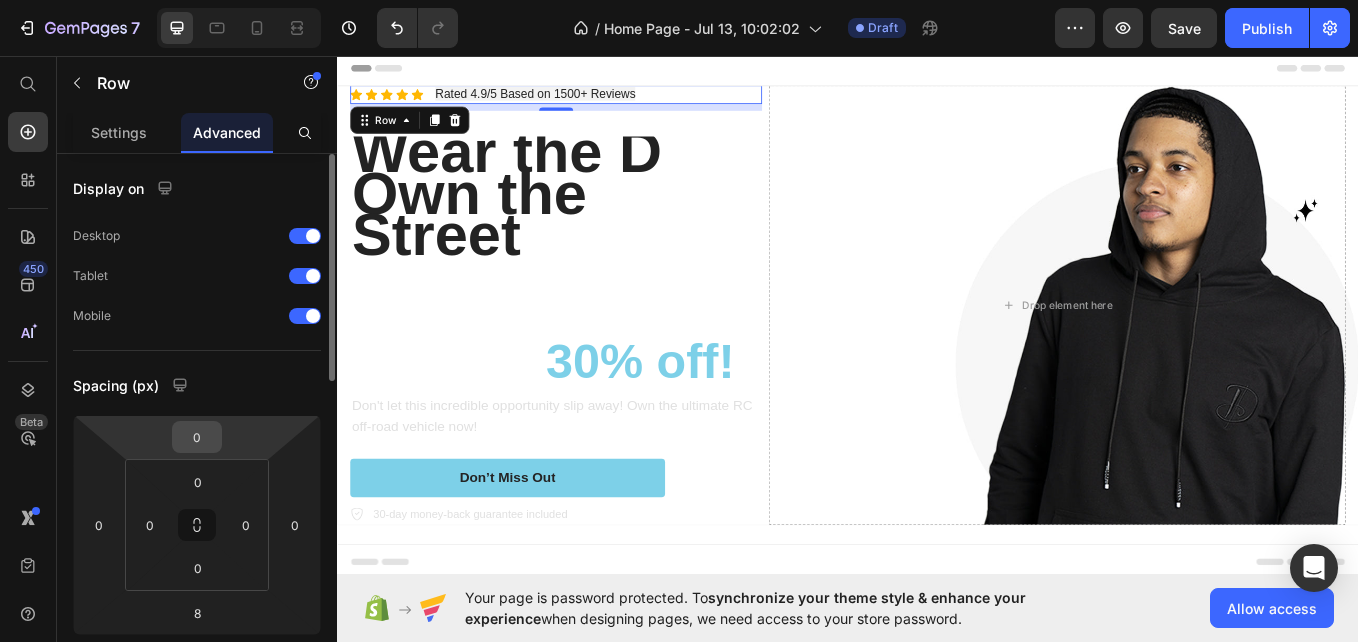 click on "0" at bounding box center [197, 437] 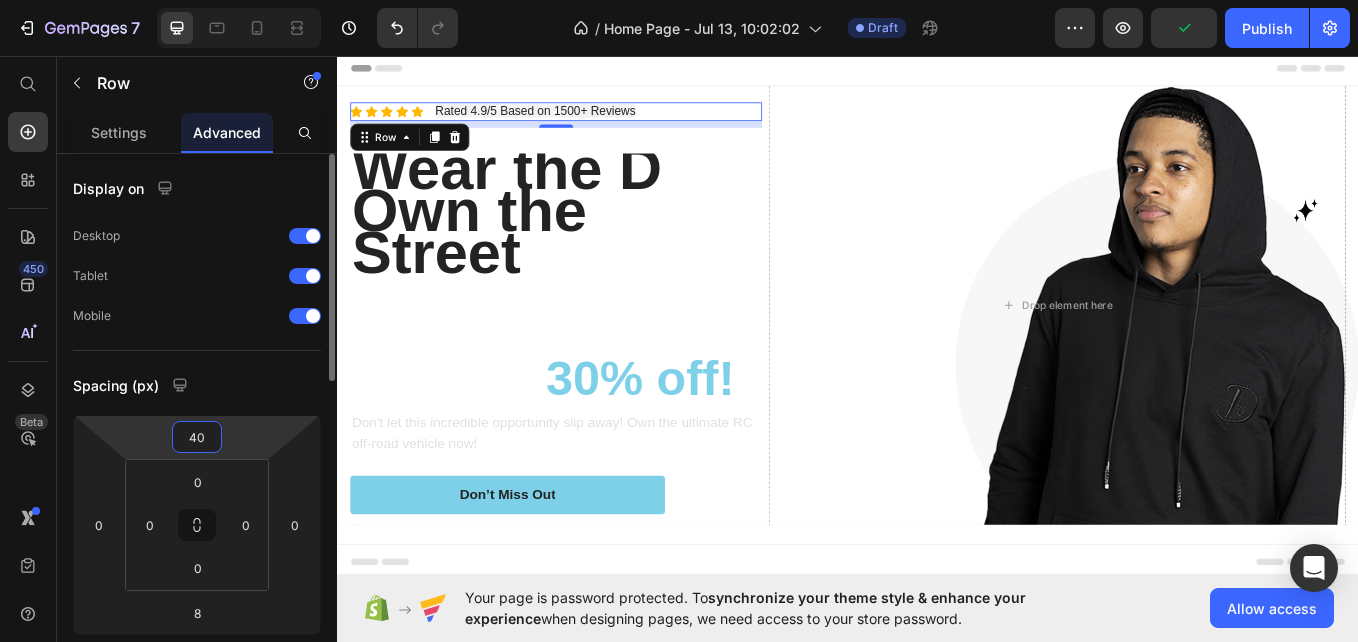 type on "4" 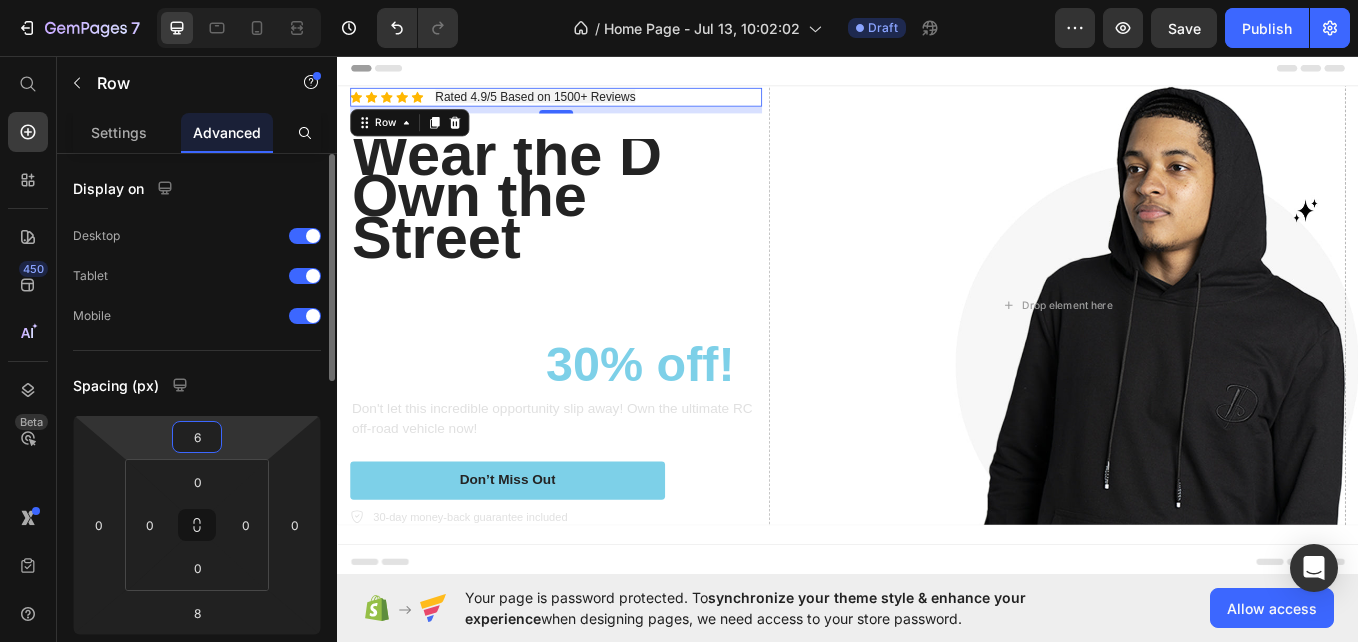type on "60" 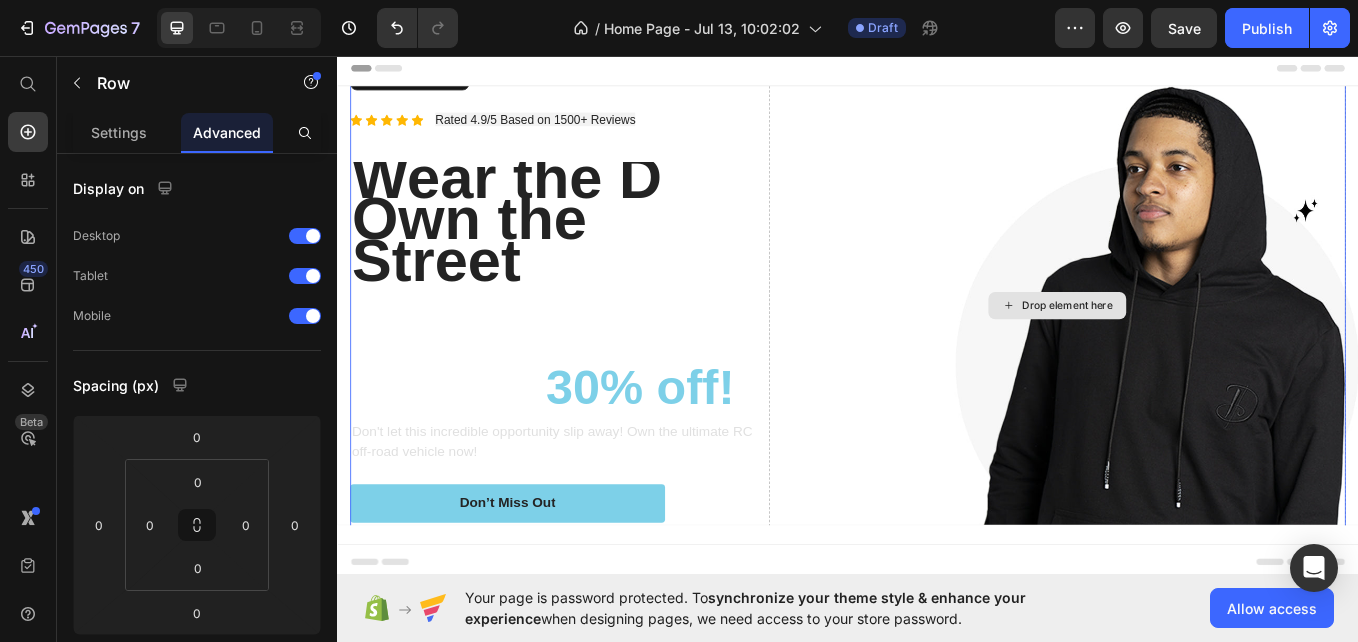 click on "Drop element here" at bounding box center [1183, 348] 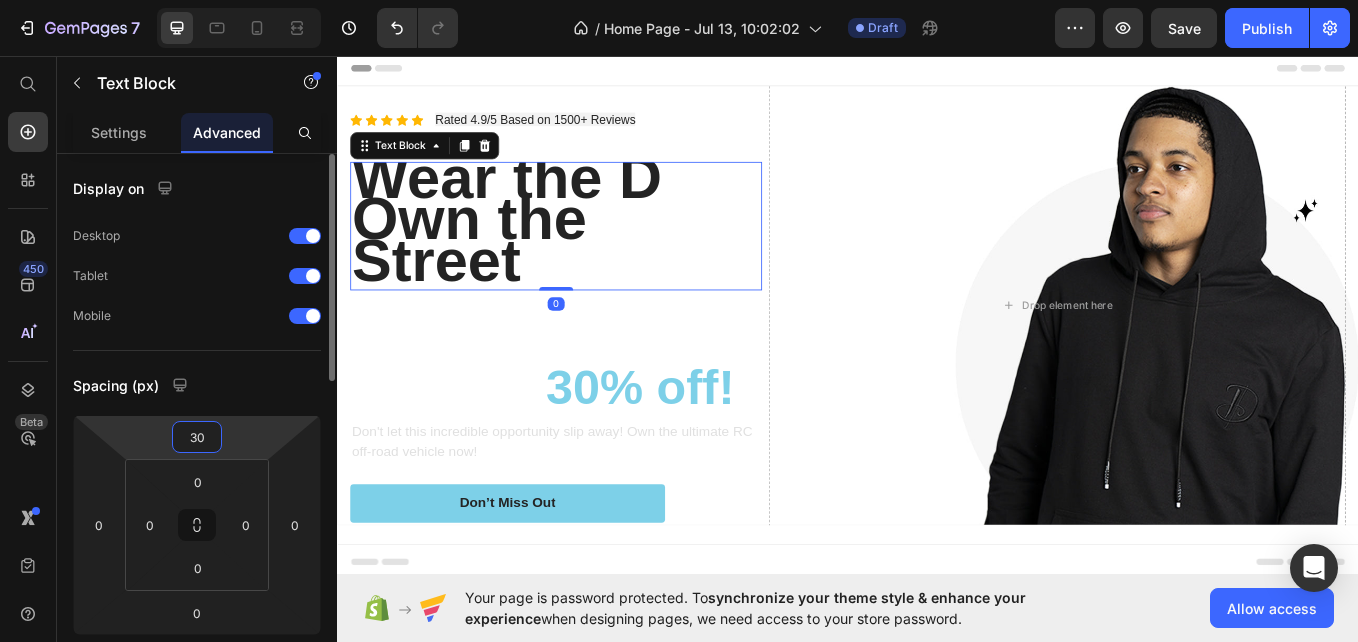click on "30" at bounding box center [197, 437] 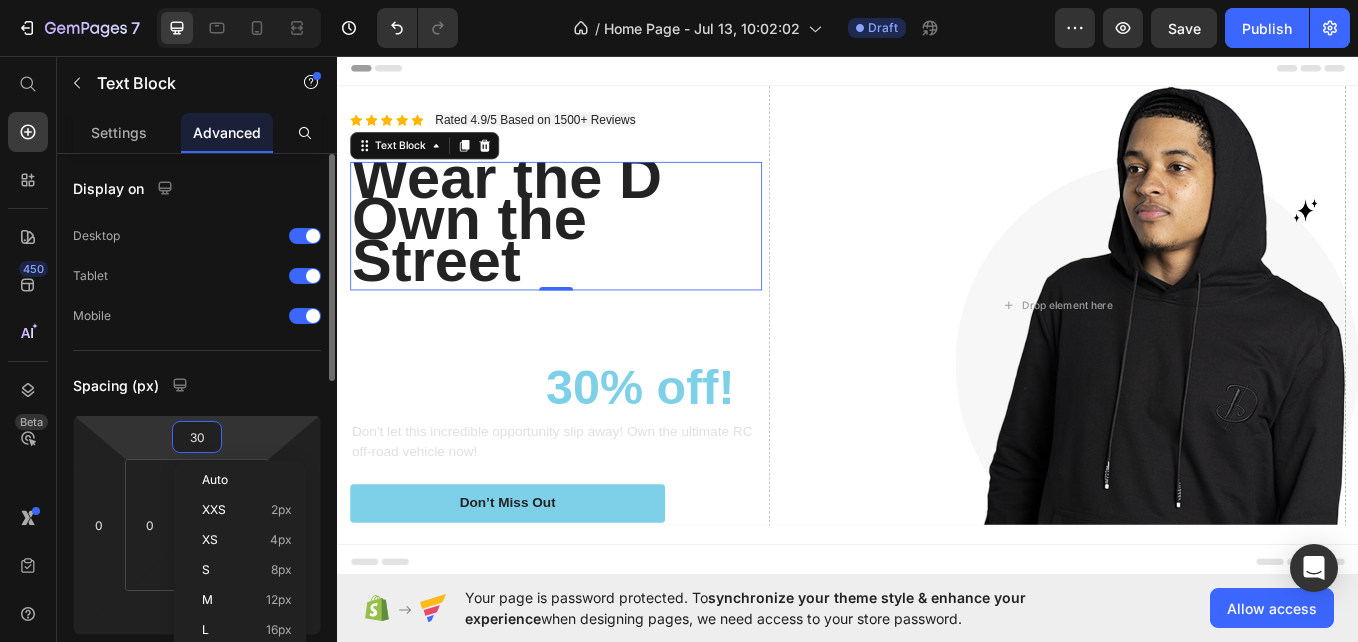 type on "0" 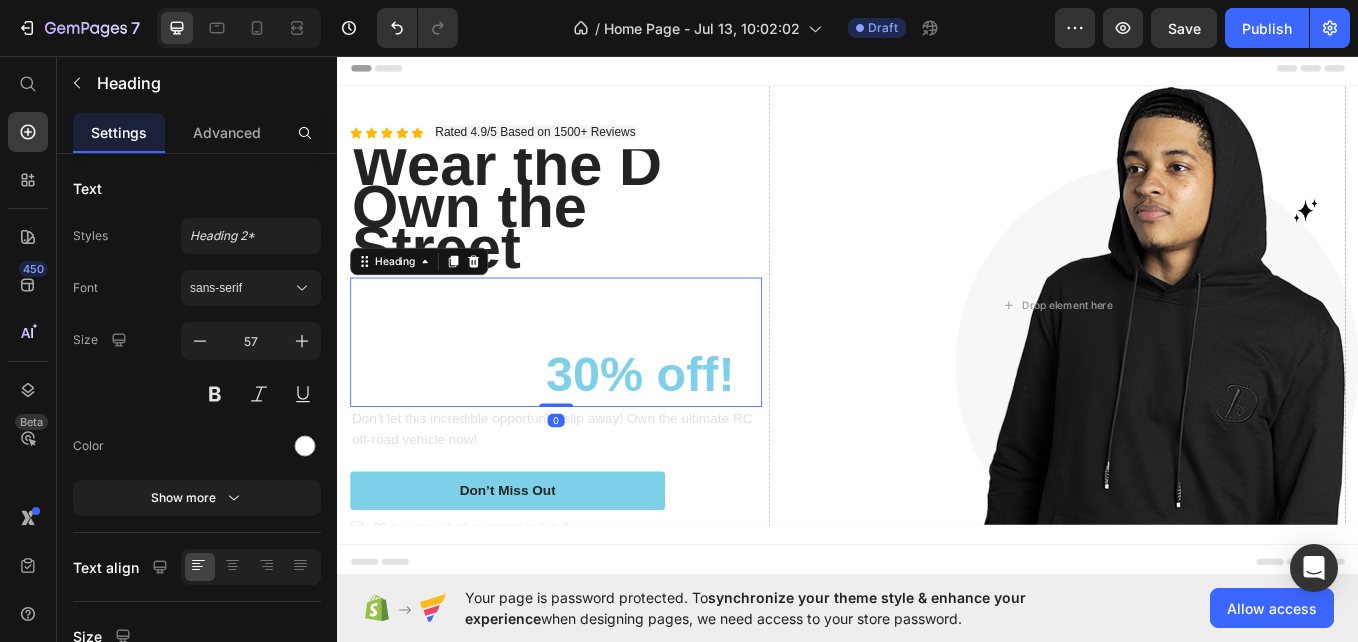 click on "Enjoy an amazing  30% off!" at bounding box center [594, 392] 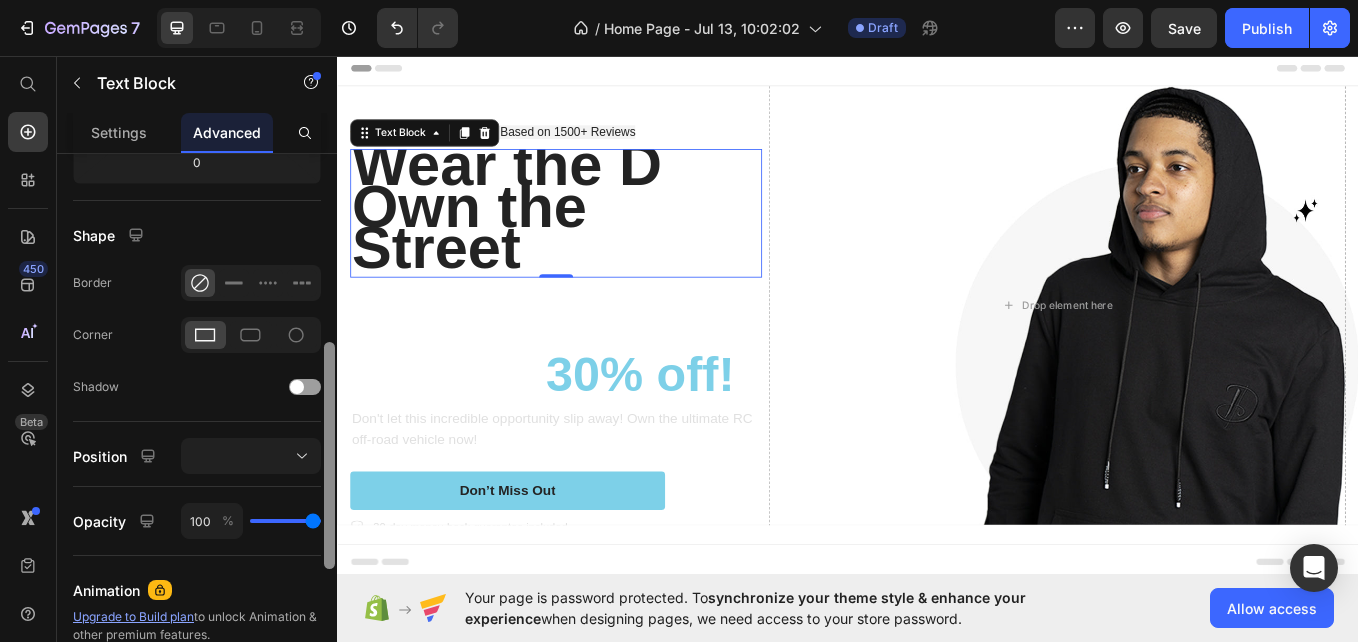 scroll, scrollTop: 456, scrollLeft: 0, axis: vertical 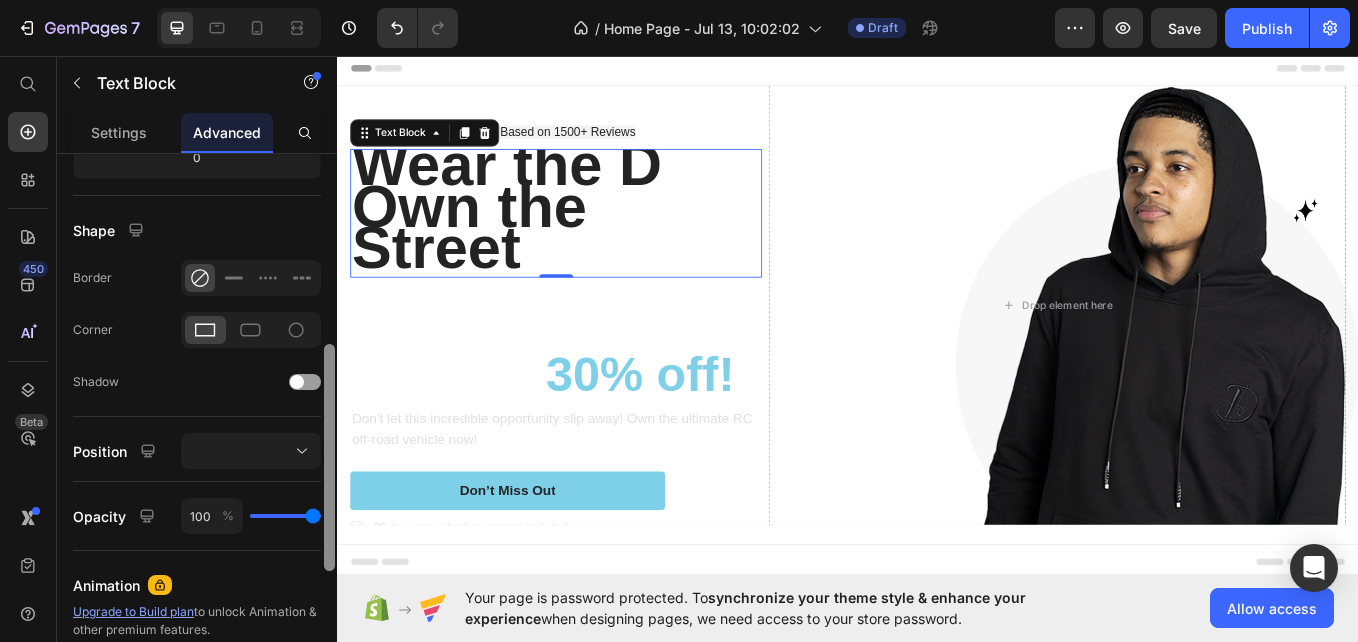 drag, startPoint x: 326, startPoint y: 227, endPoint x: 335, endPoint y: 418, distance: 191.21193 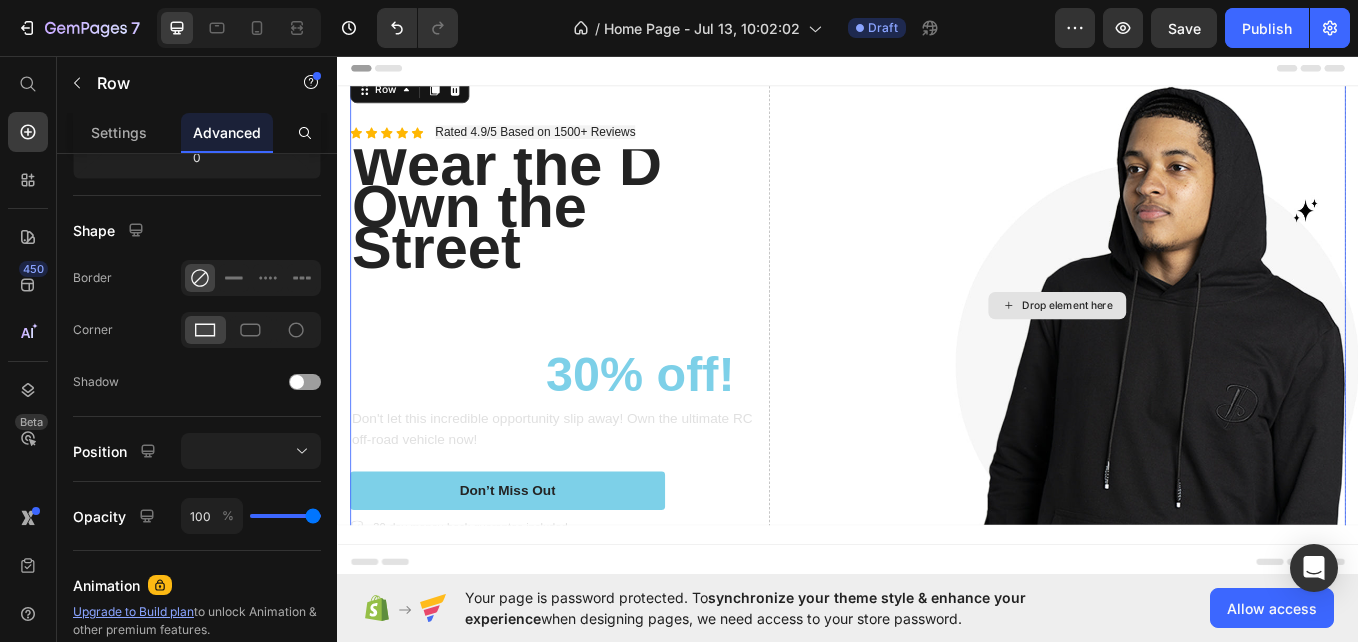 scroll, scrollTop: 0, scrollLeft: 0, axis: both 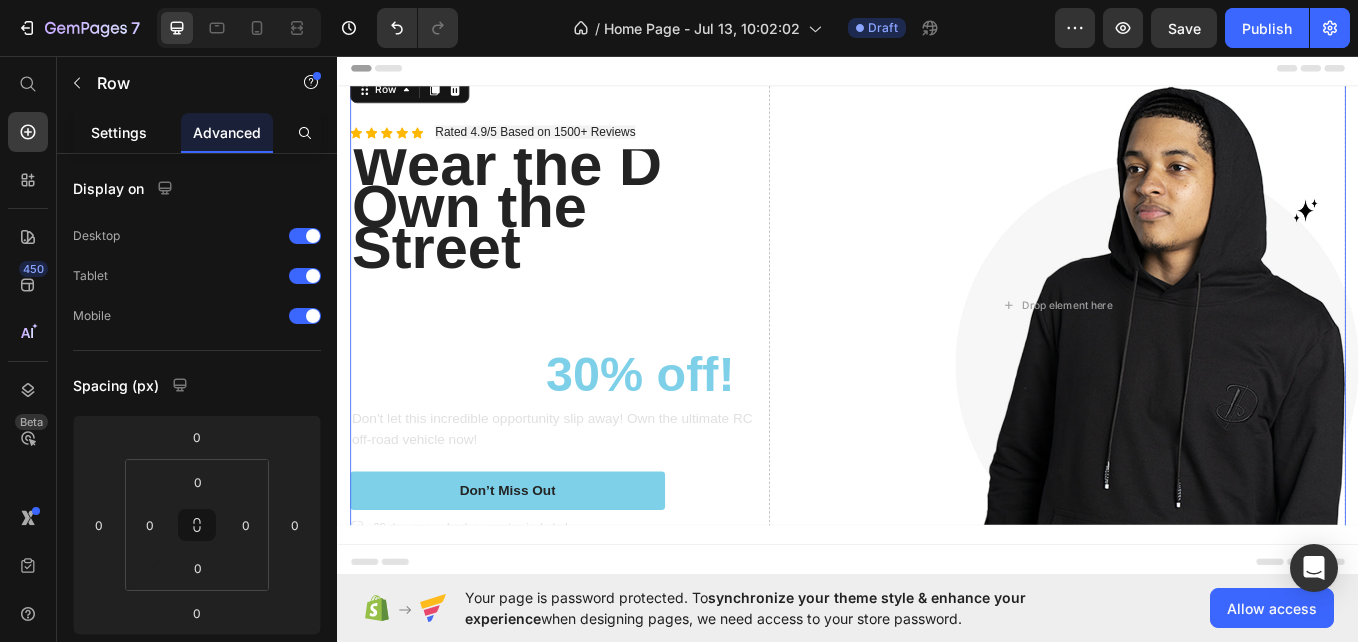 click on "Settings" 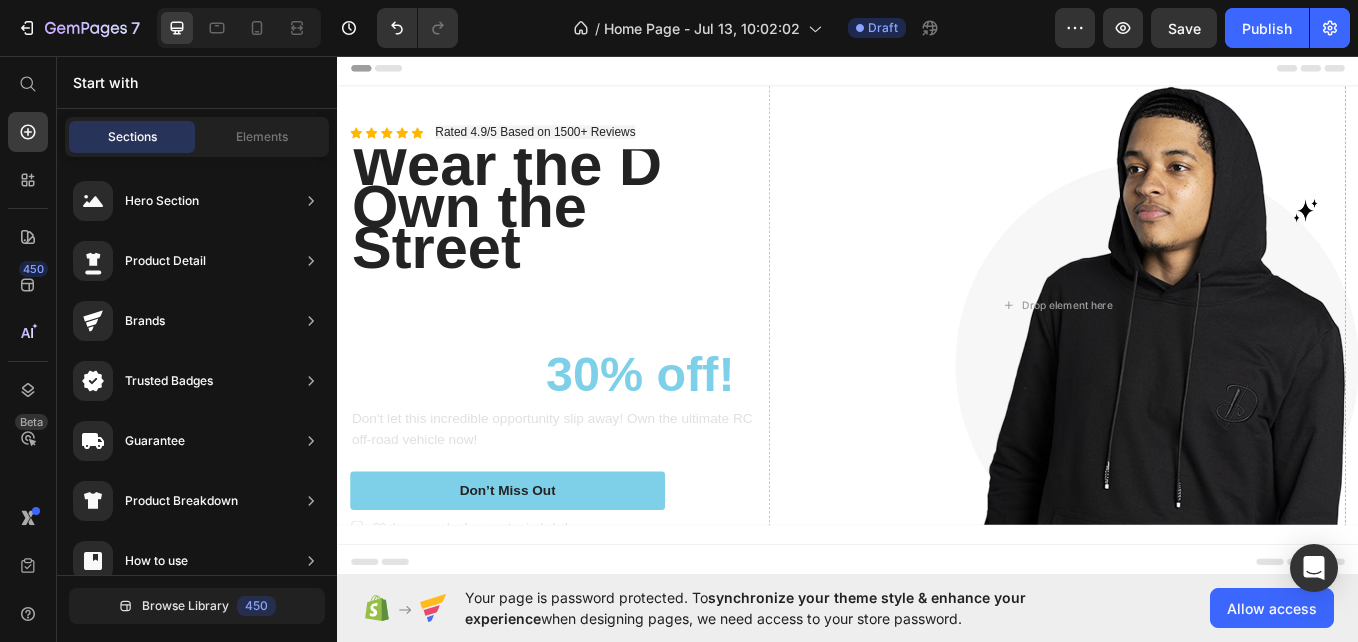 click on "Header" at bounding box center [937, 70] 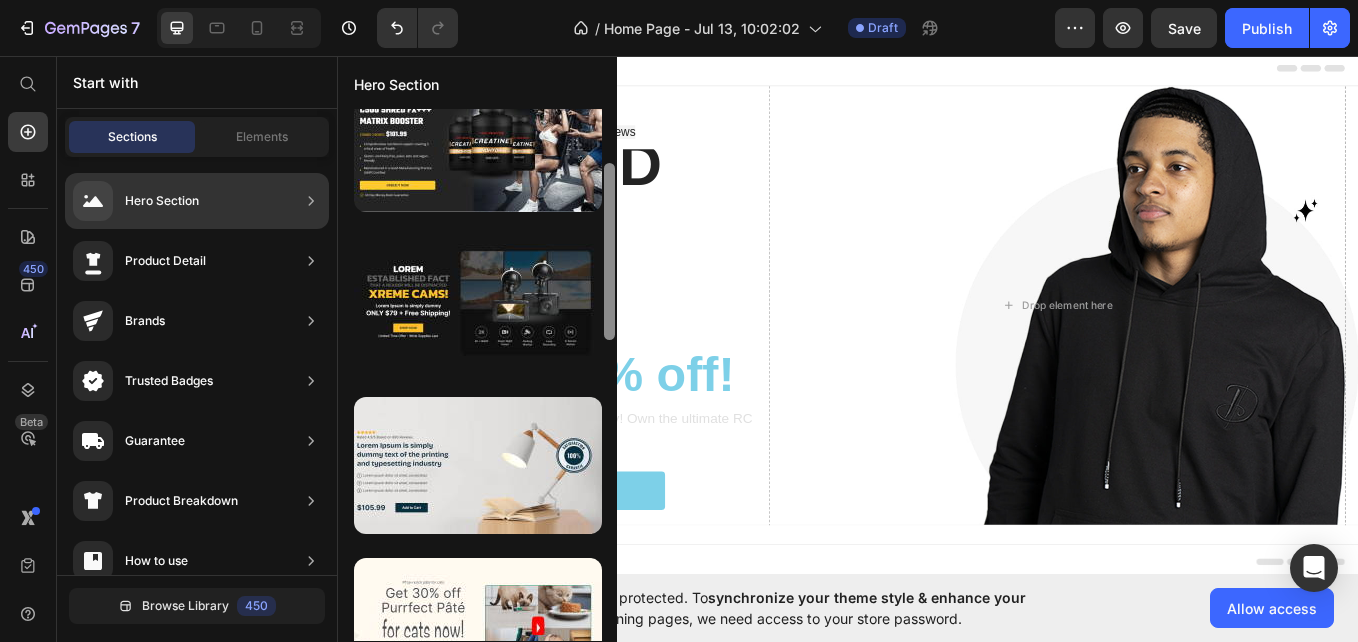 scroll, scrollTop: 0, scrollLeft: 0, axis: both 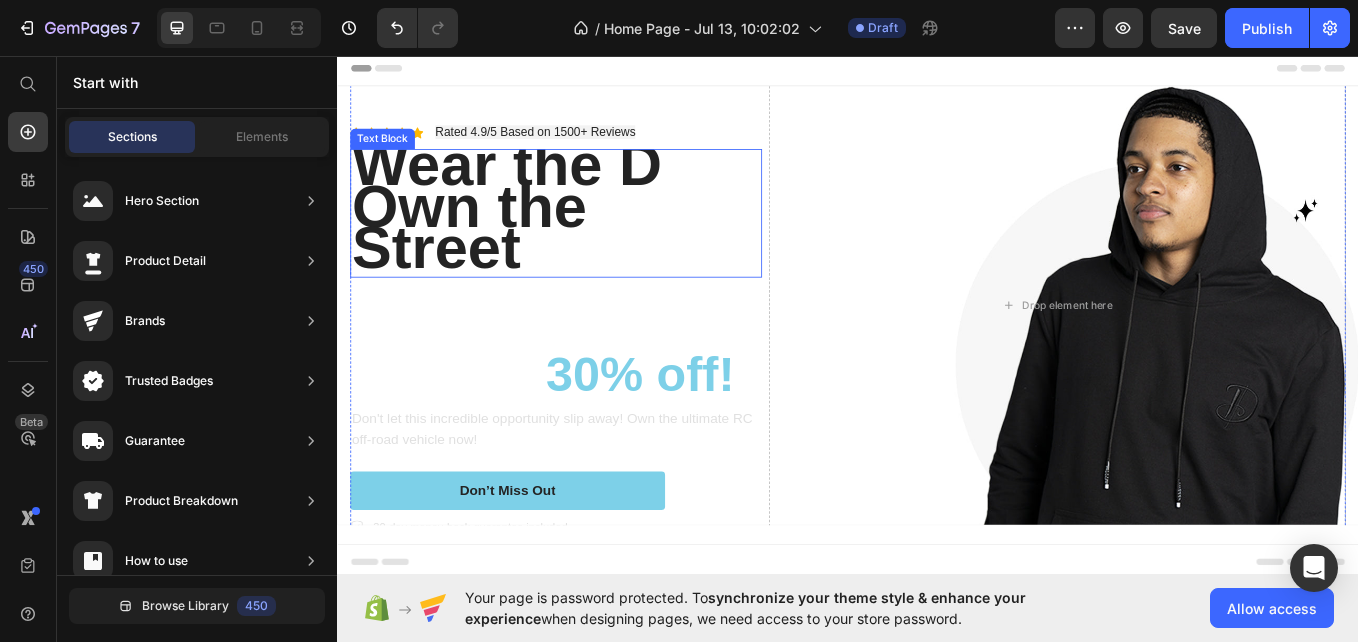 drag, startPoint x: 949, startPoint y: 256, endPoint x: 691, endPoint y: 236, distance: 258.77405 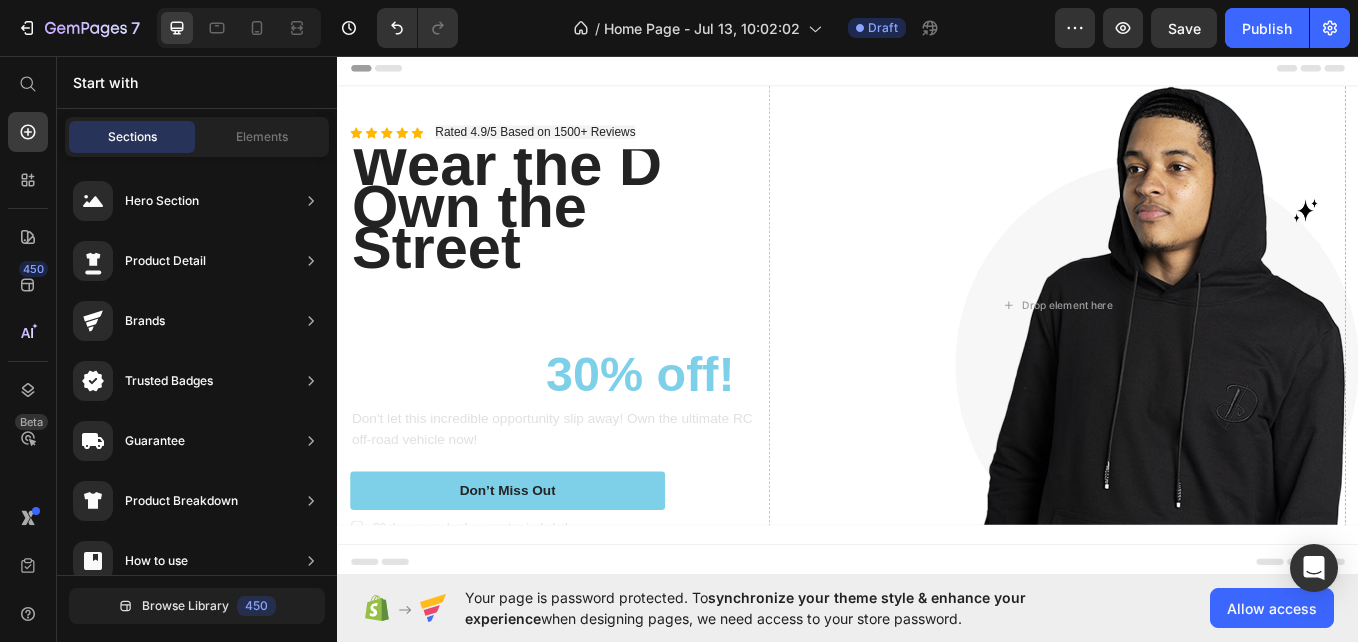 click on "Header" at bounding box center [937, 70] 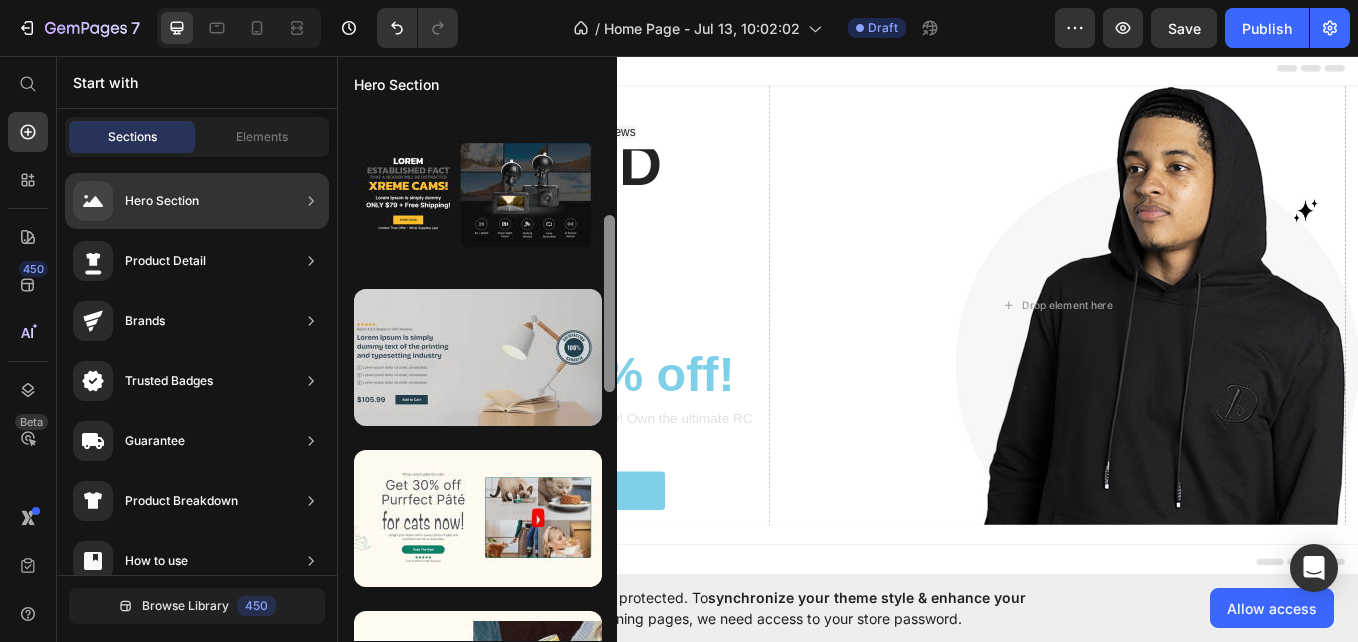 scroll, scrollTop: 312, scrollLeft: 0, axis: vertical 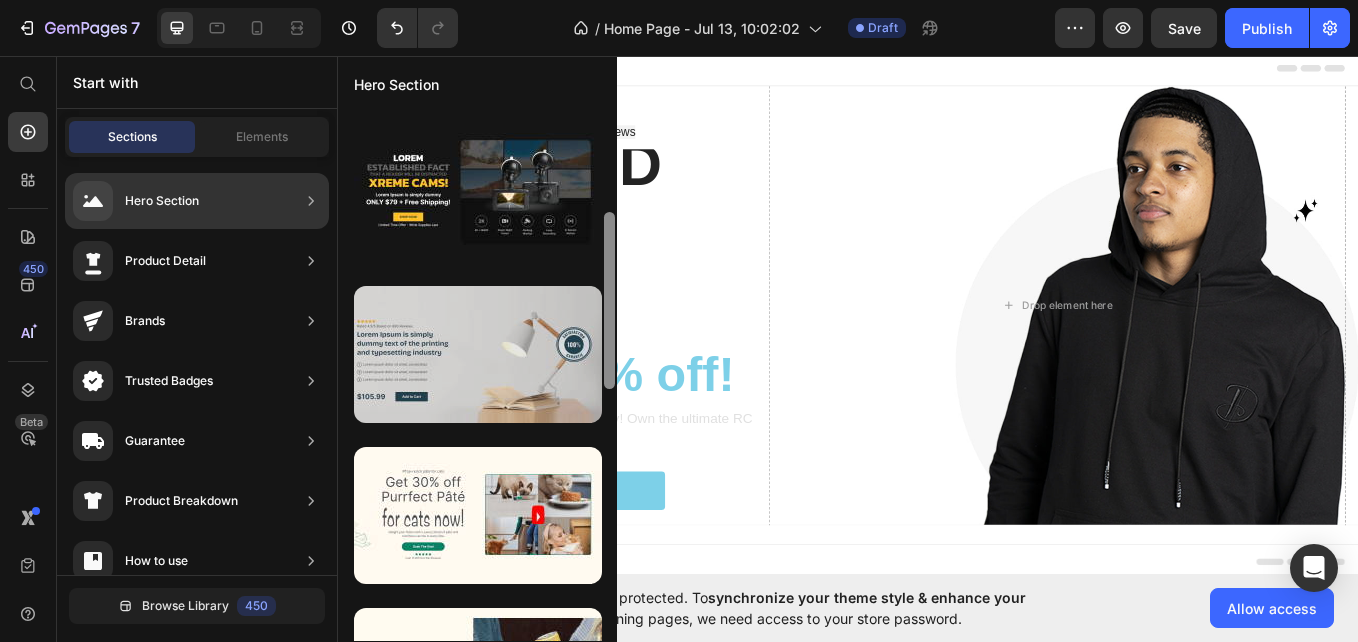 click at bounding box center (478, 354) 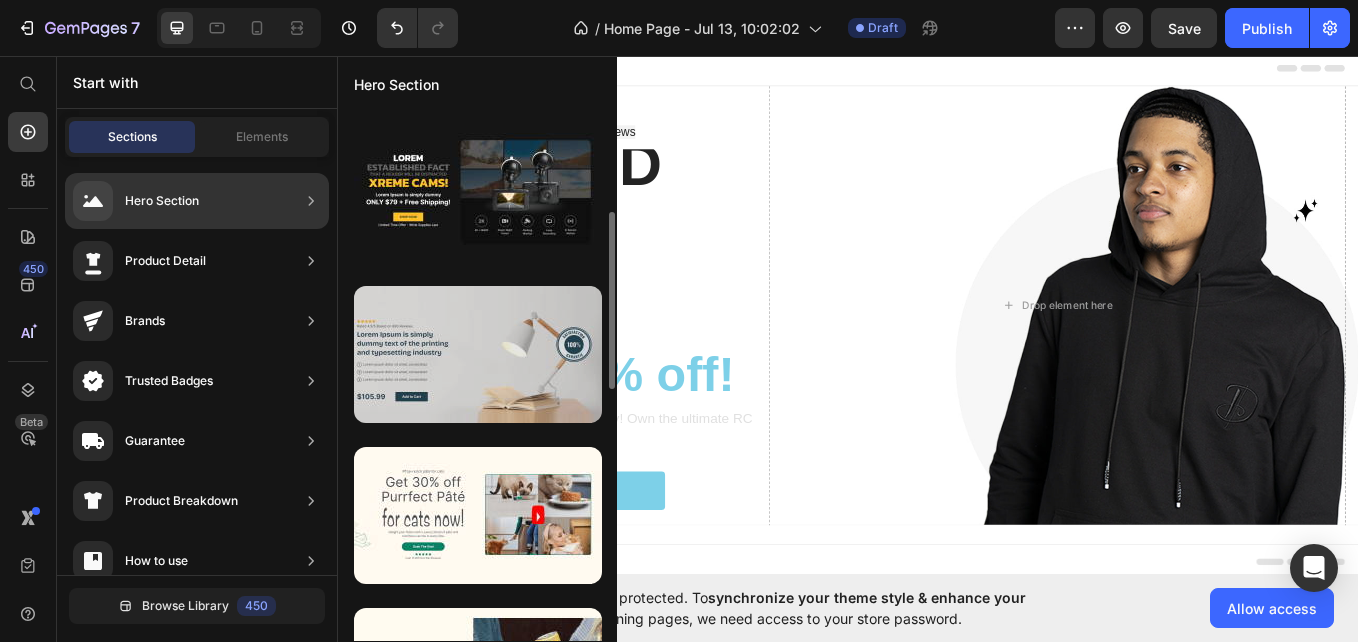 click at bounding box center [478, 354] 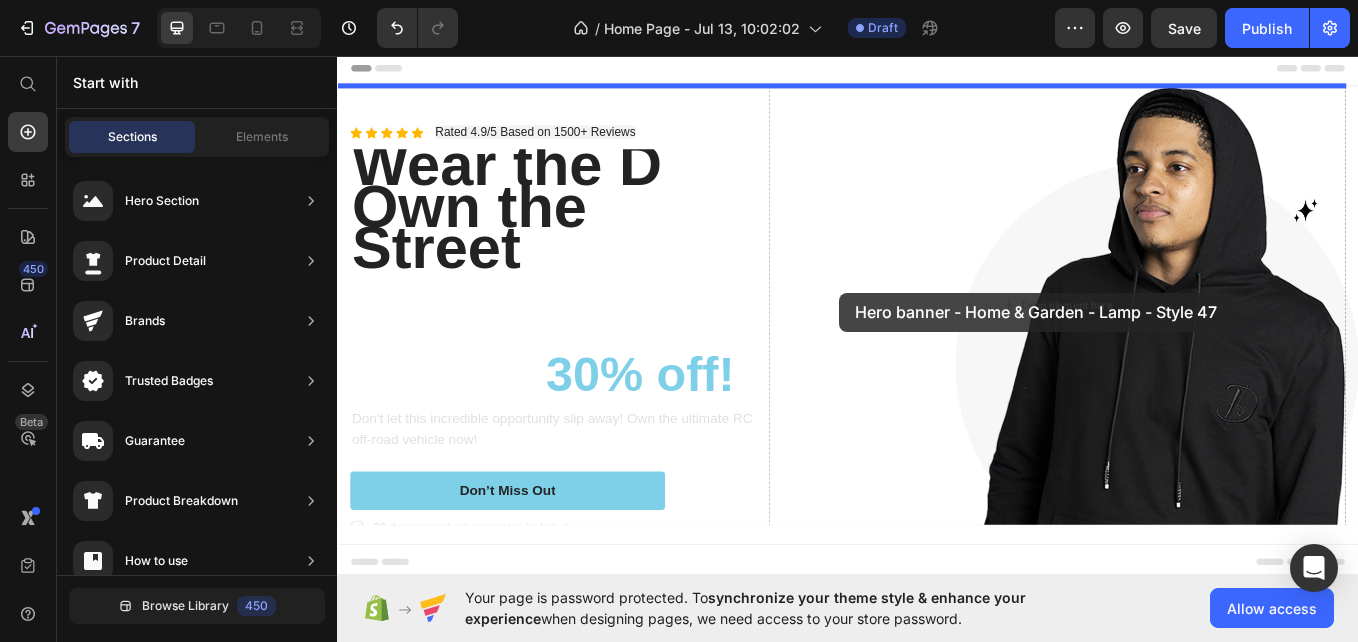 drag, startPoint x: 815, startPoint y: 408, endPoint x: 927, endPoint y: 334, distance: 134.23859 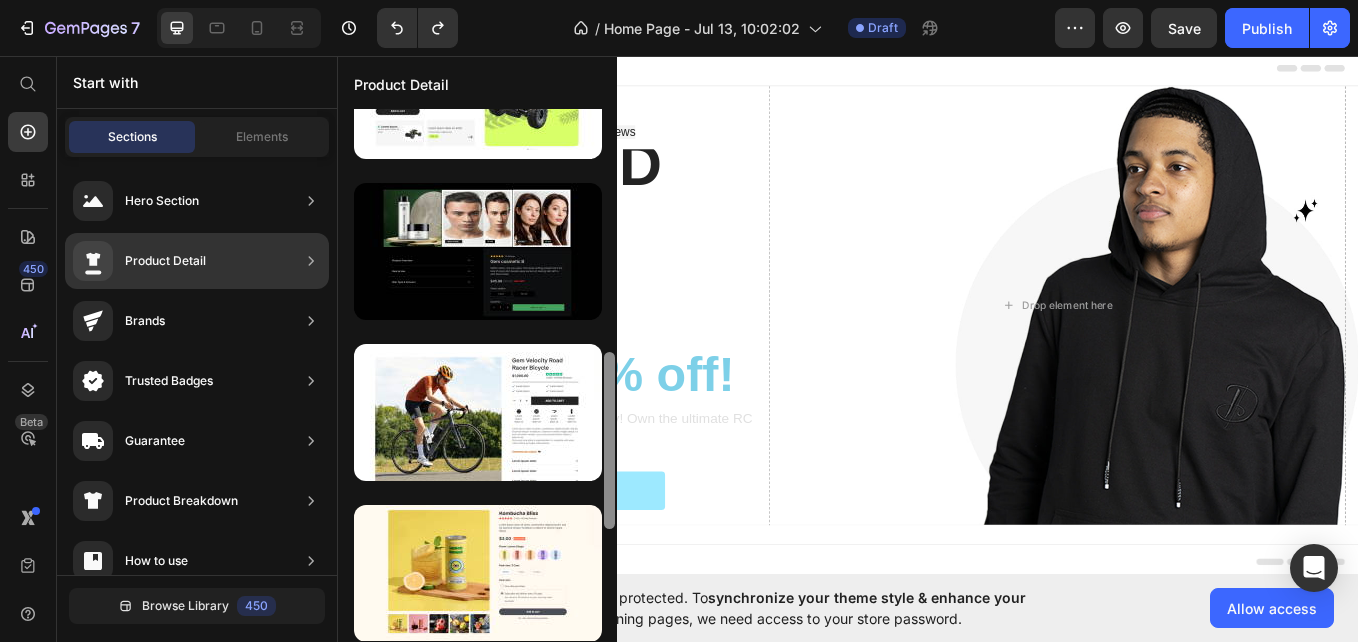 scroll, scrollTop: 0, scrollLeft: 0, axis: both 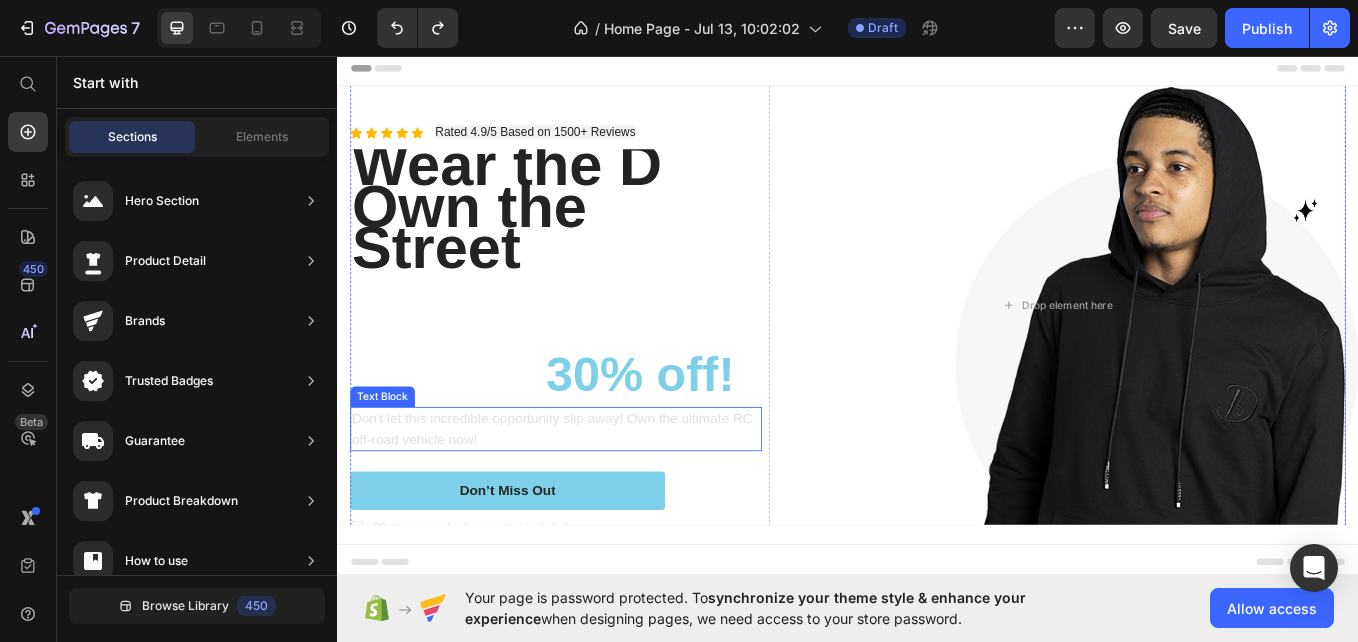 drag, startPoint x: 943, startPoint y: 403, endPoint x: 656, endPoint y: 464, distance: 293.41098 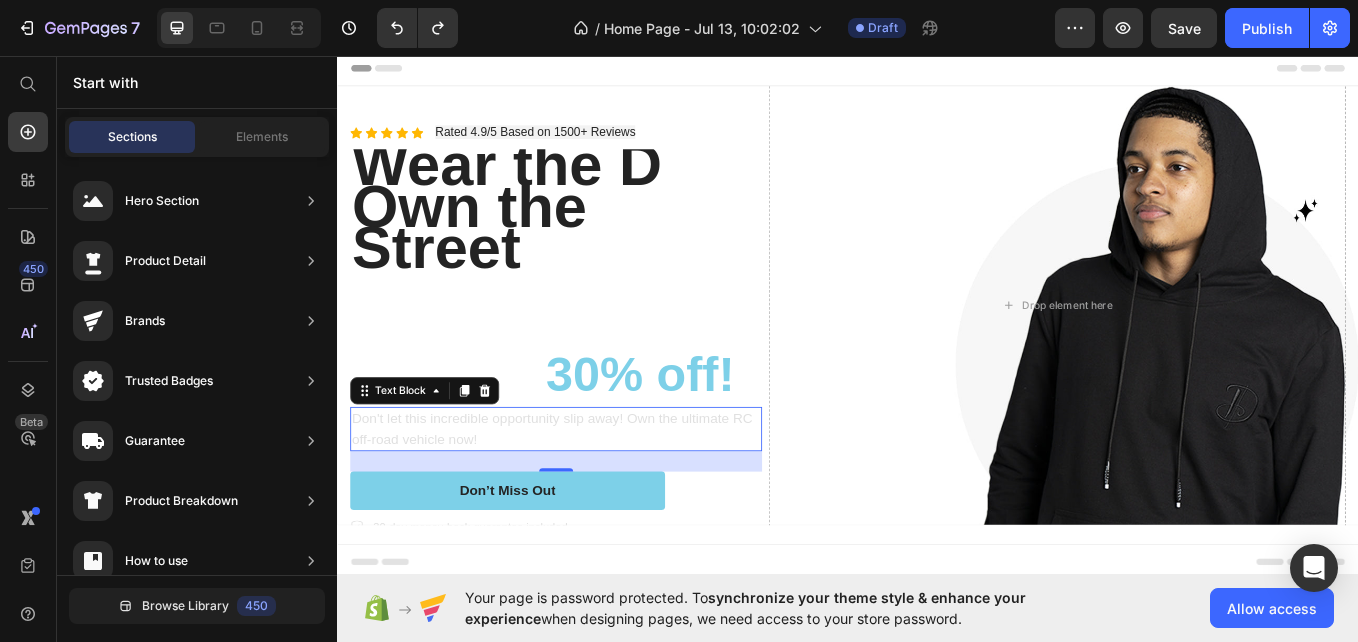 click on "Header" at bounding box center (937, 70) 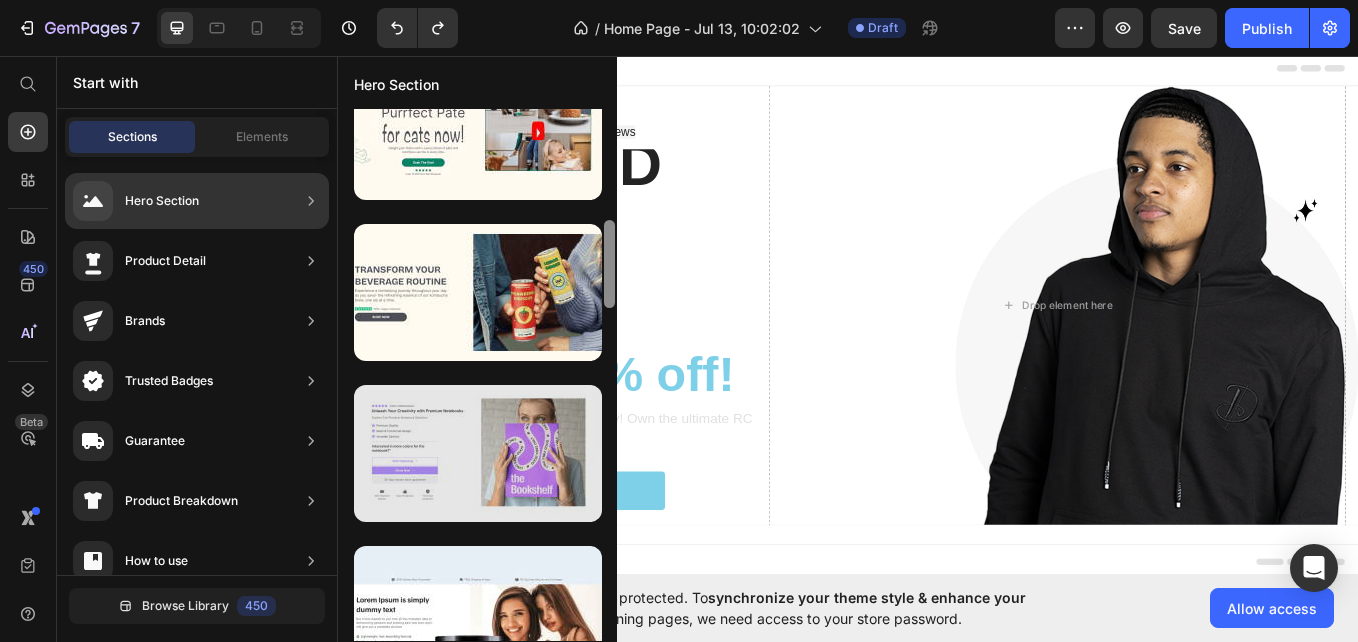 scroll, scrollTop: 699, scrollLeft: 0, axis: vertical 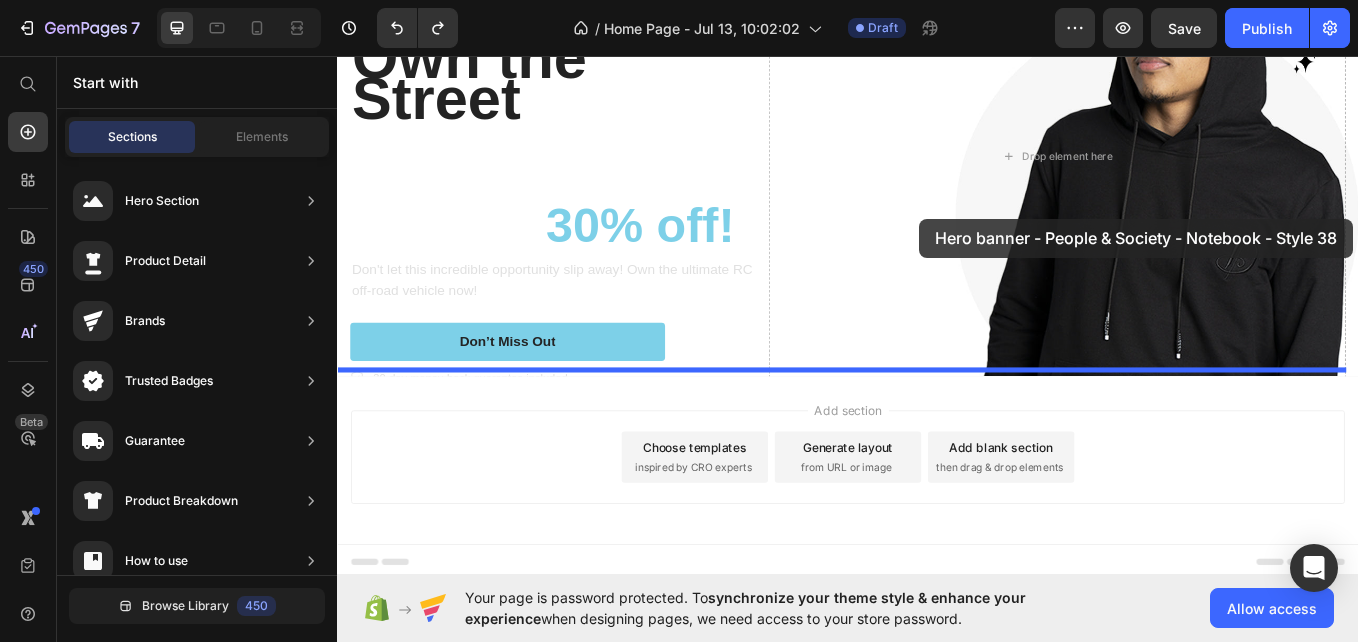 drag, startPoint x: 793, startPoint y: 532, endPoint x: 1021, endPoint y: 247, distance: 364.9781 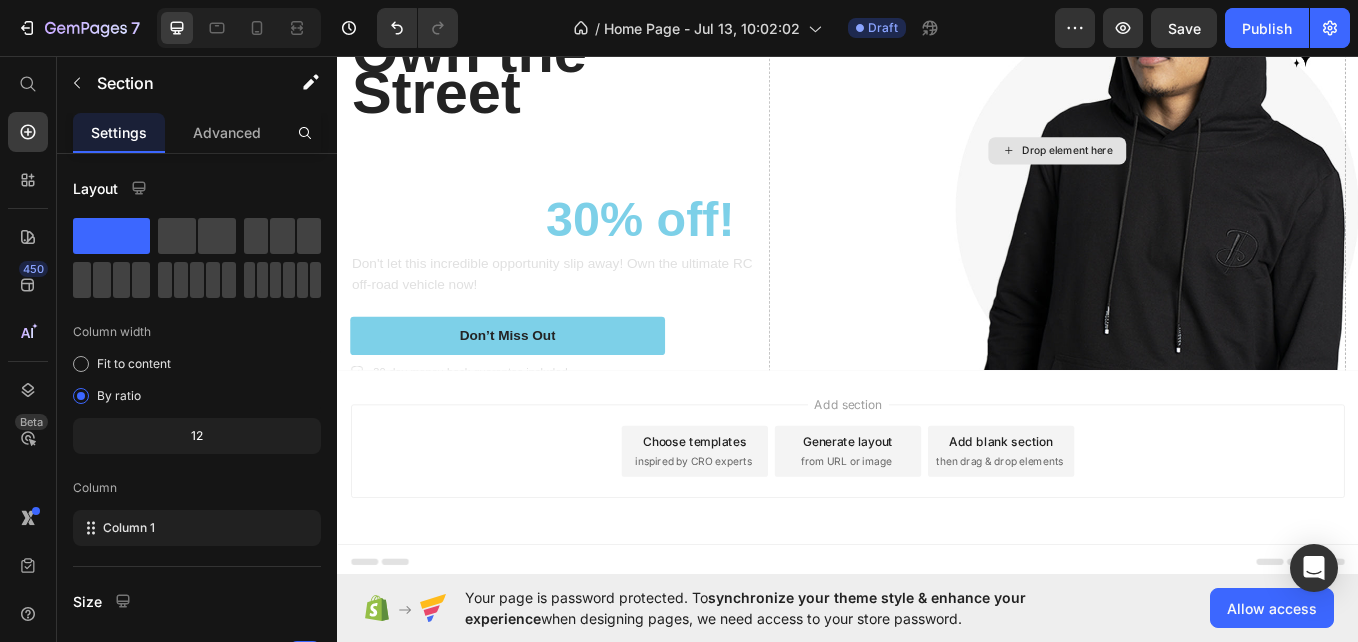 scroll, scrollTop: 175, scrollLeft: 0, axis: vertical 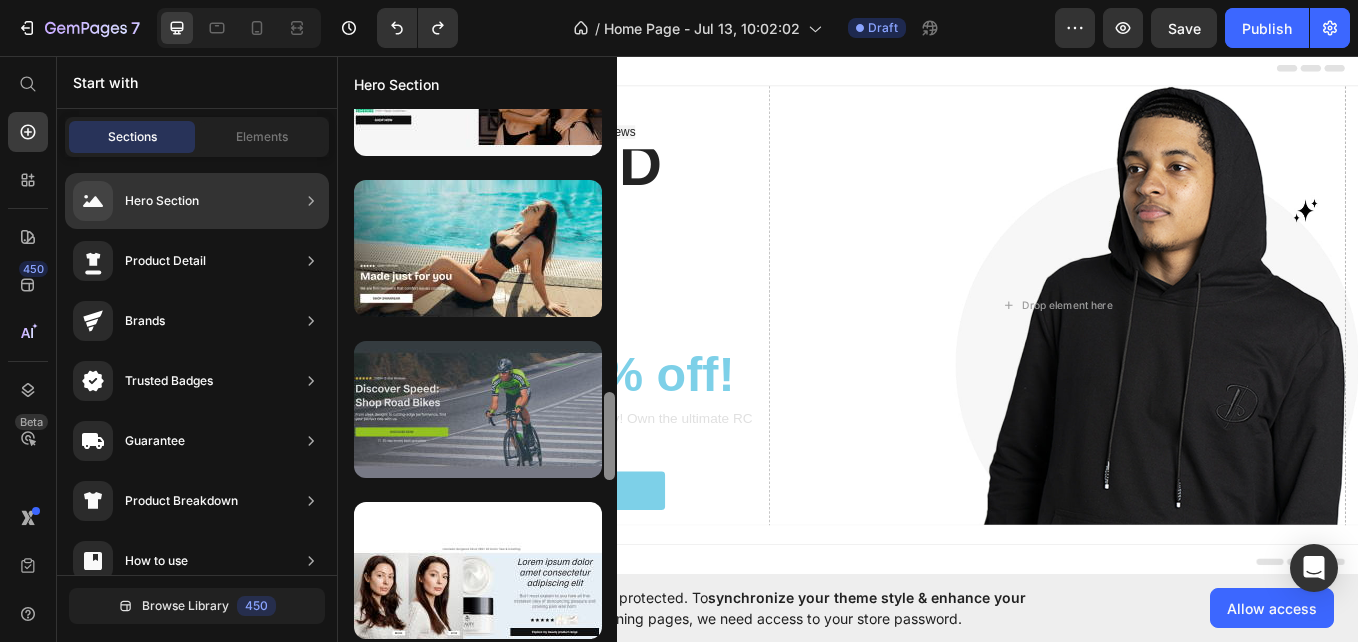 drag, startPoint x: 614, startPoint y: 170, endPoint x: 559, endPoint y: 453, distance: 288.29498 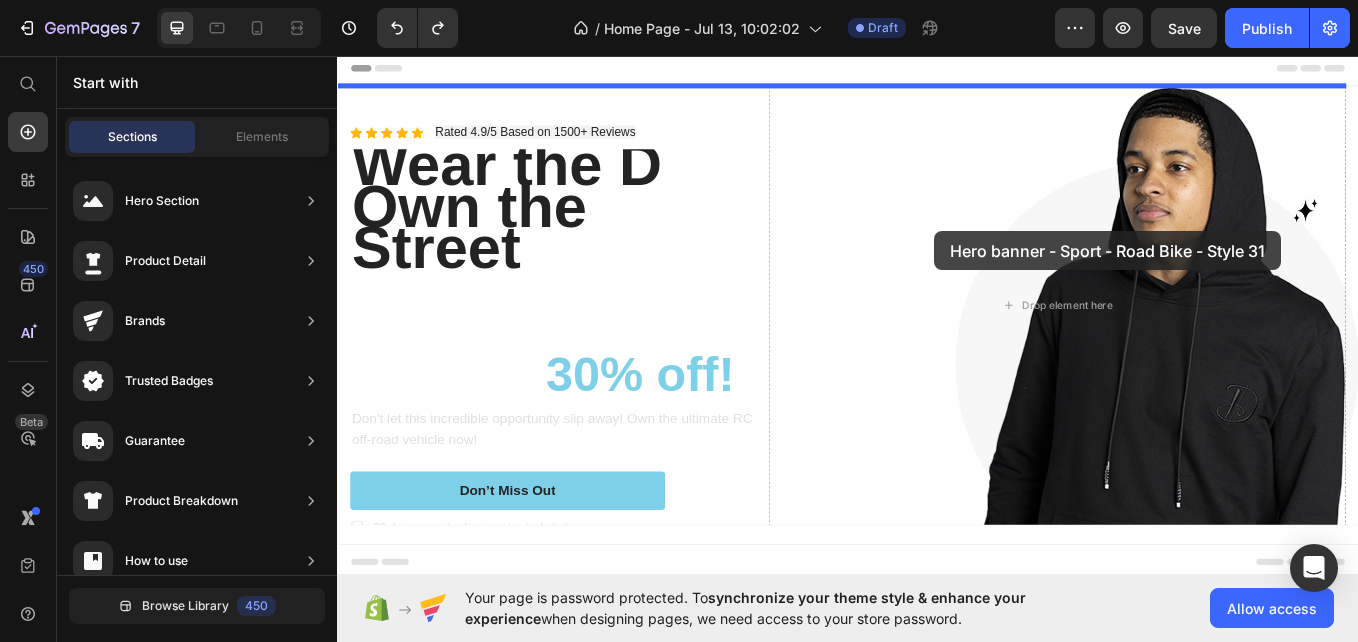 drag, startPoint x: 828, startPoint y: 468, endPoint x: 1023, endPoint y: 279, distance: 271.56213 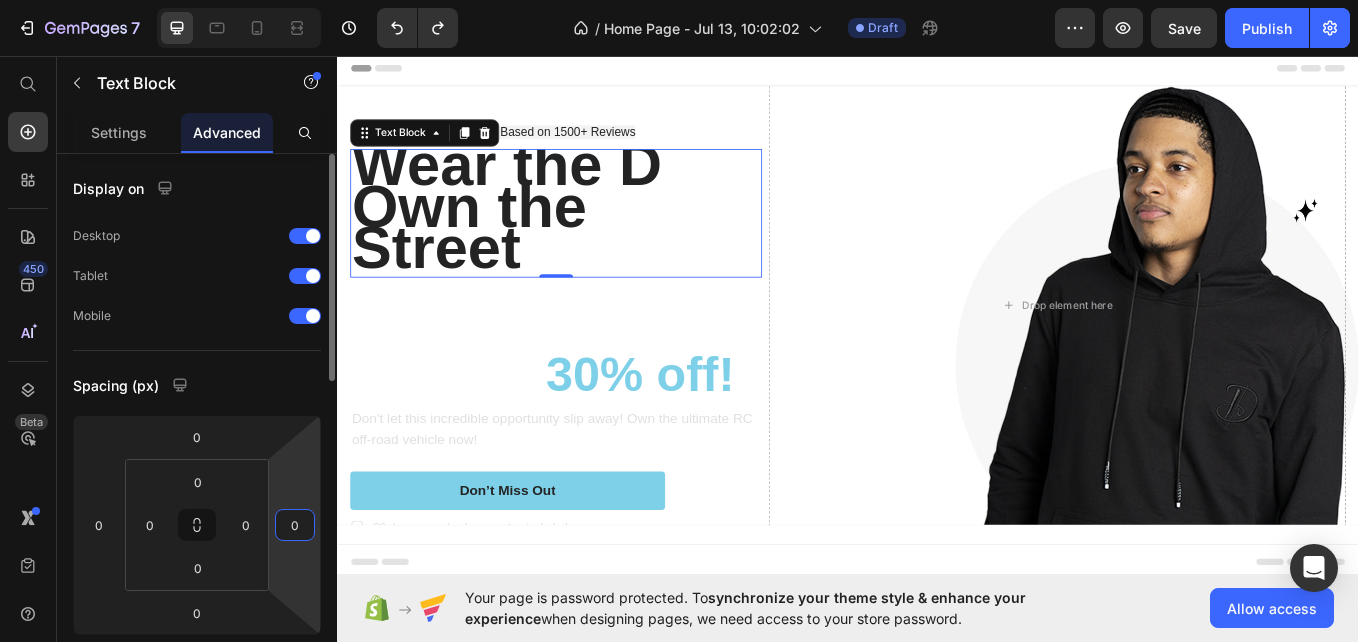 click on "0" at bounding box center [295, 525] 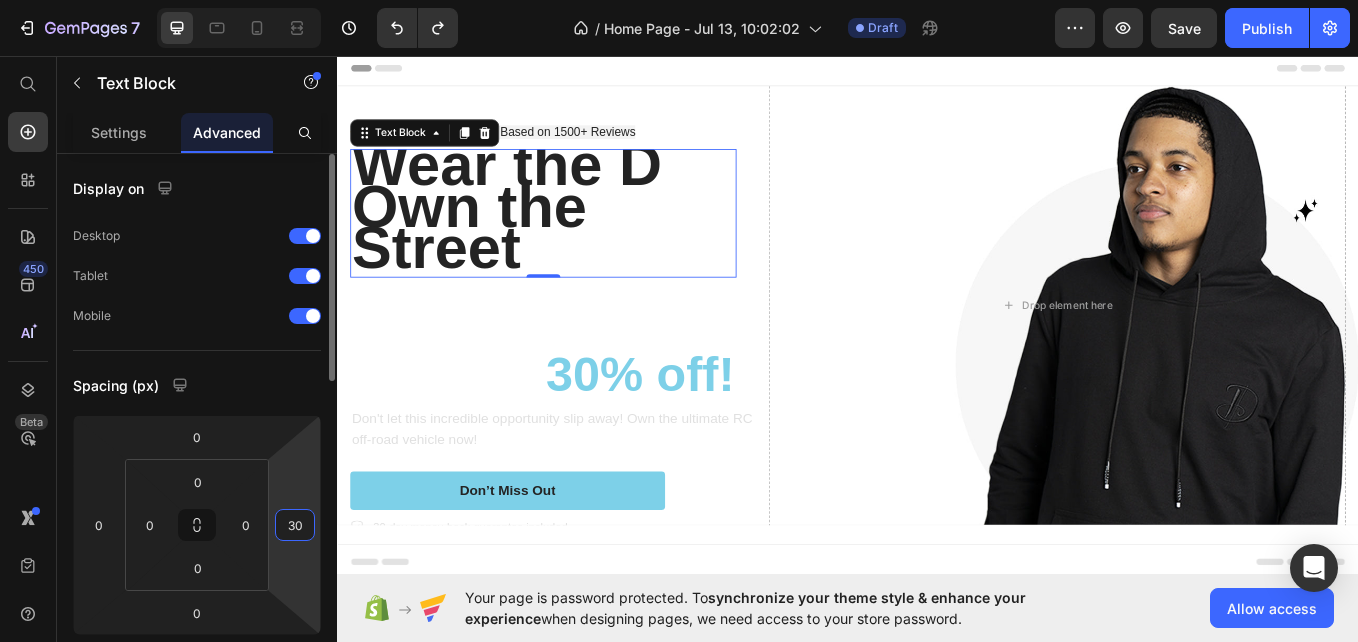 type on "3" 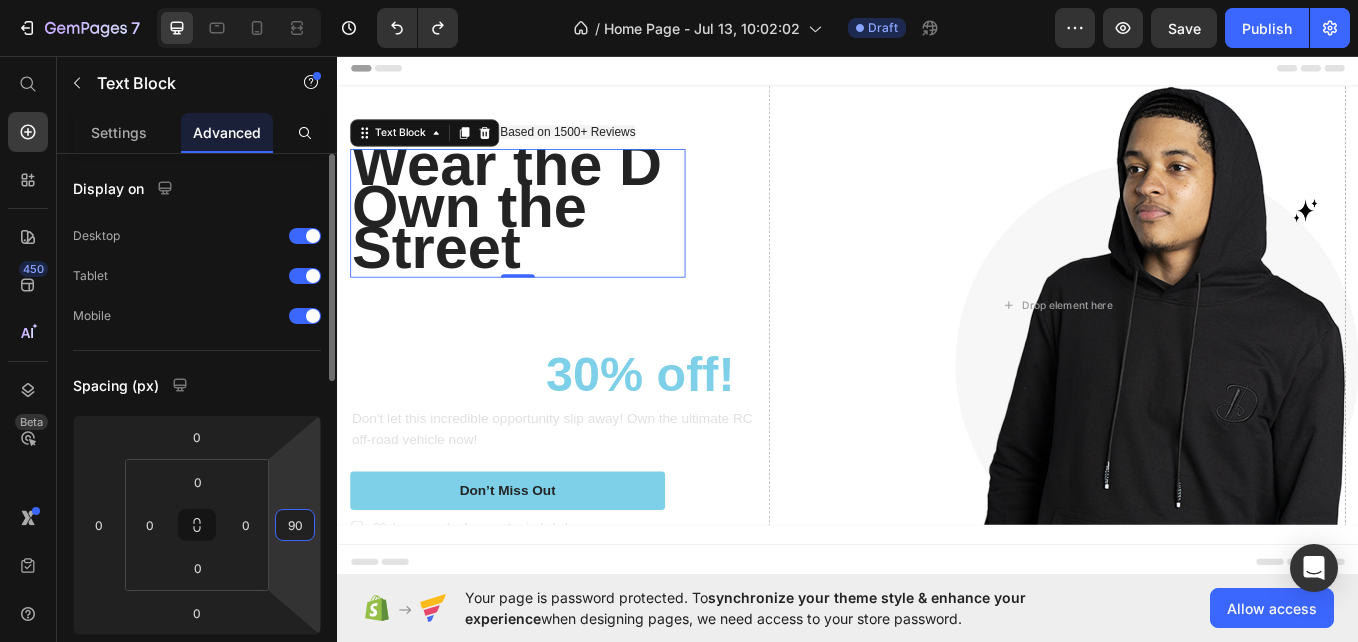 type on "9" 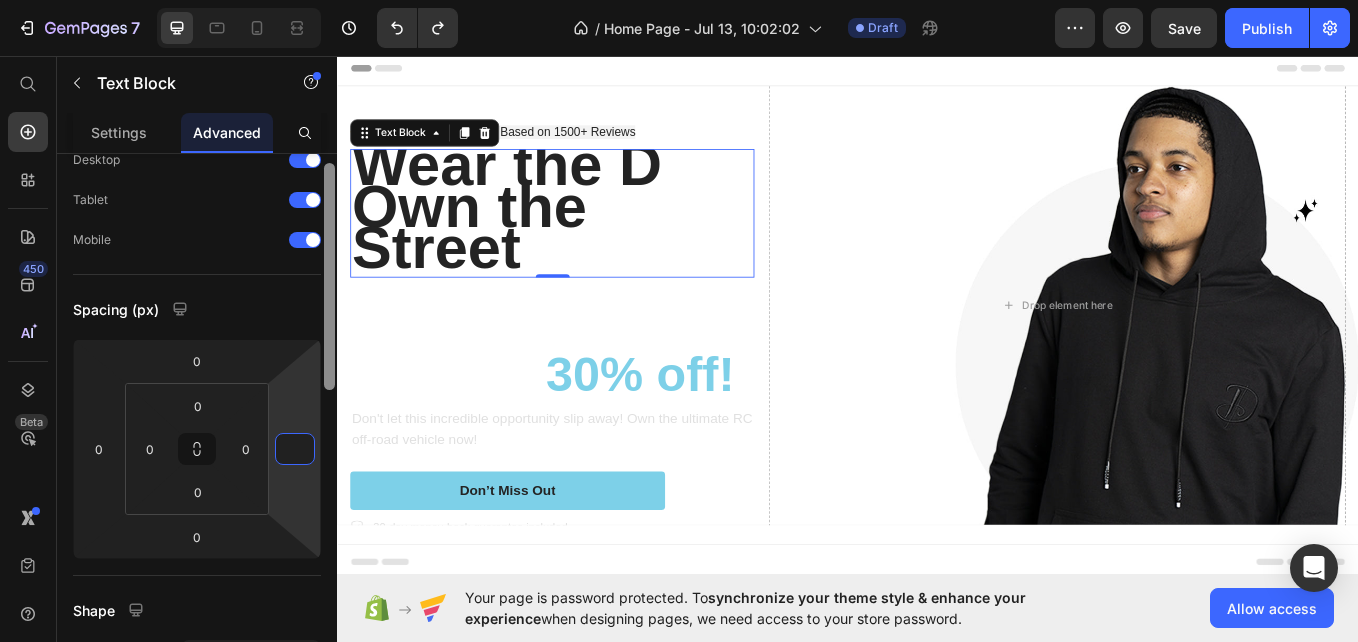 scroll, scrollTop: 93, scrollLeft: 0, axis: vertical 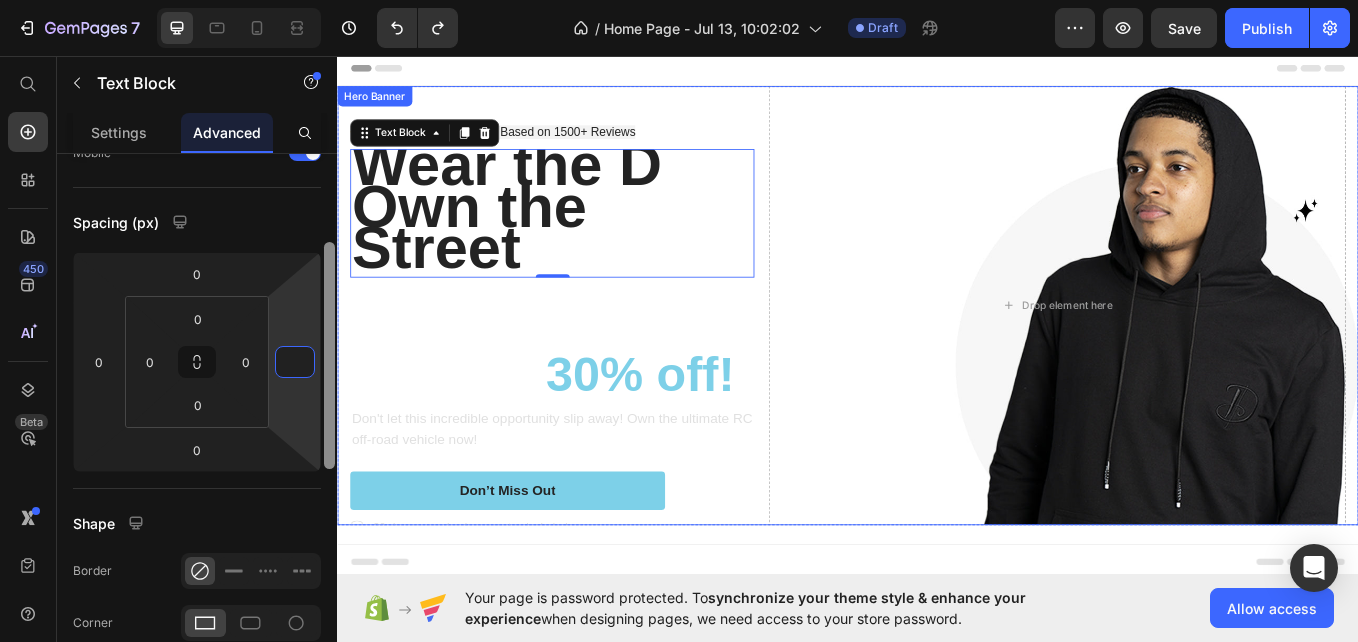 drag, startPoint x: 330, startPoint y: 310, endPoint x: 330, endPoint y: 375, distance: 65 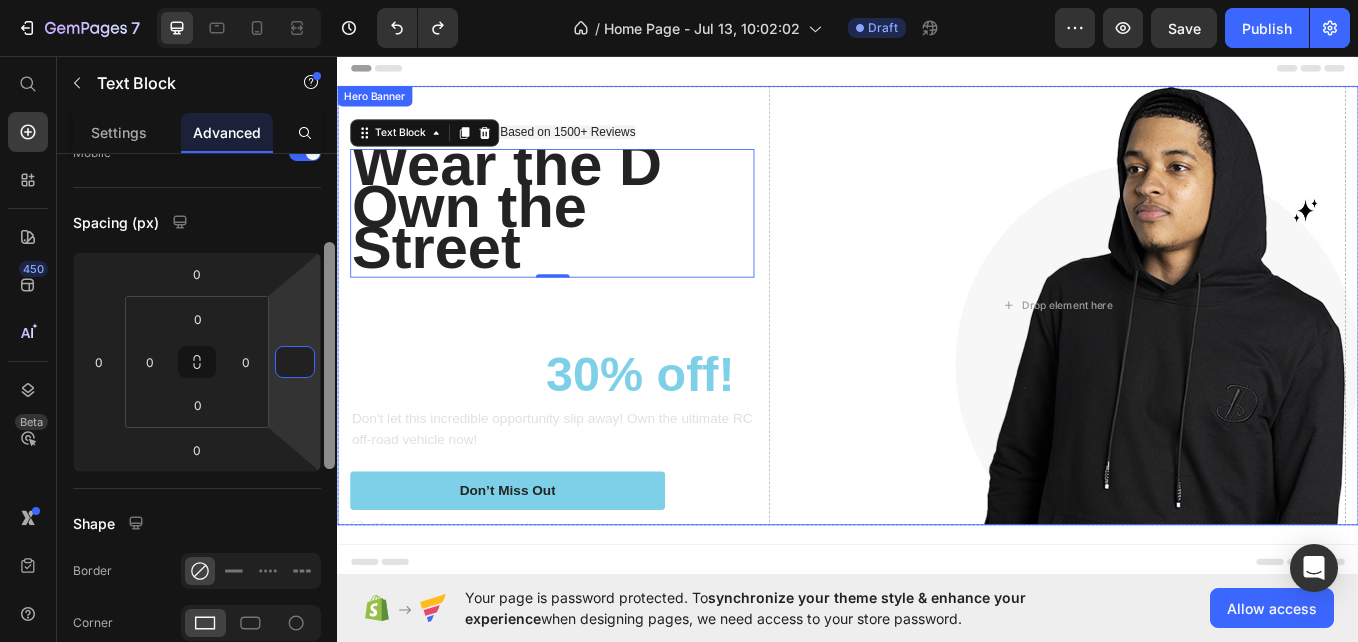 click at bounding box center (329, 355) 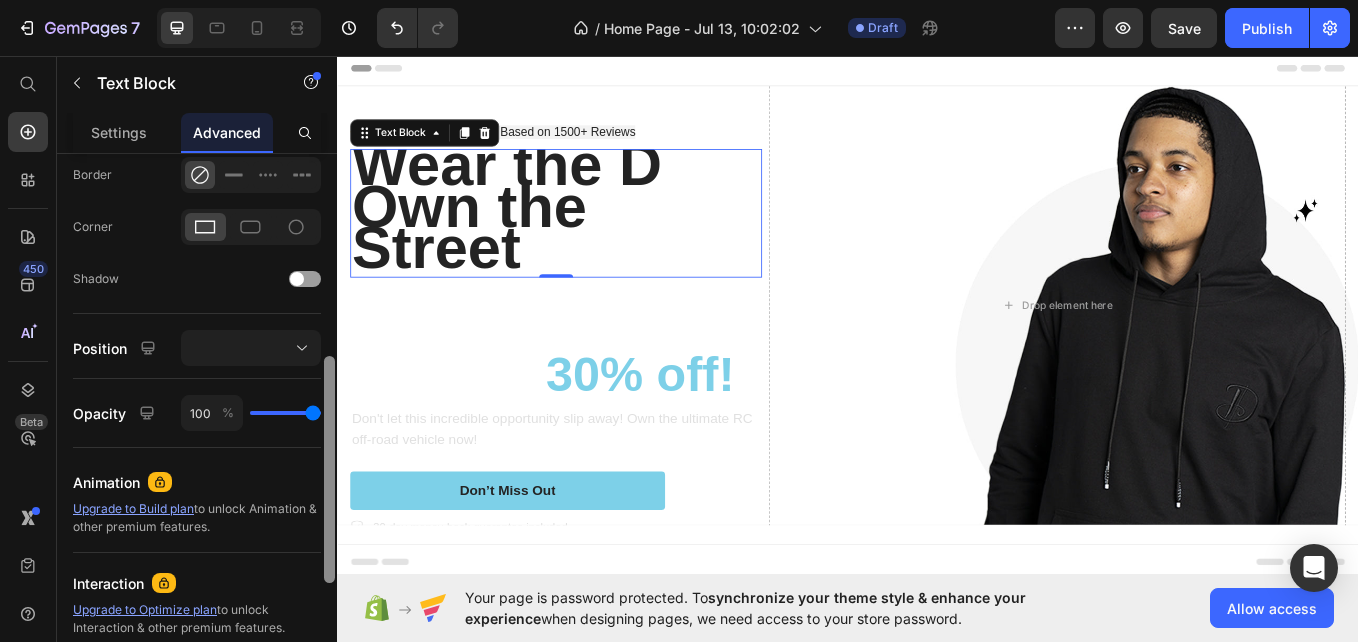 drag, startPoint x: 330, startPoint y: 375, endPoint x: 311, endPoint y: 546, distance: 172.05232 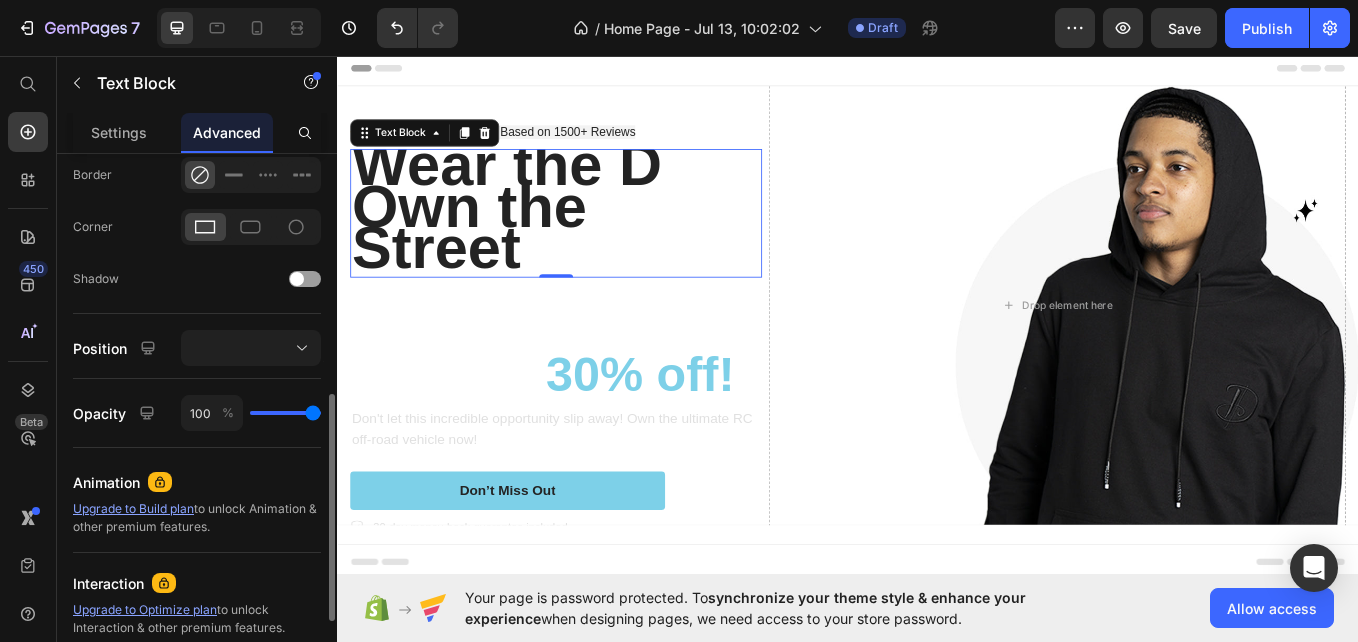 scroll, scrollTop: 564, scrollLeft: 0, axis: vertical 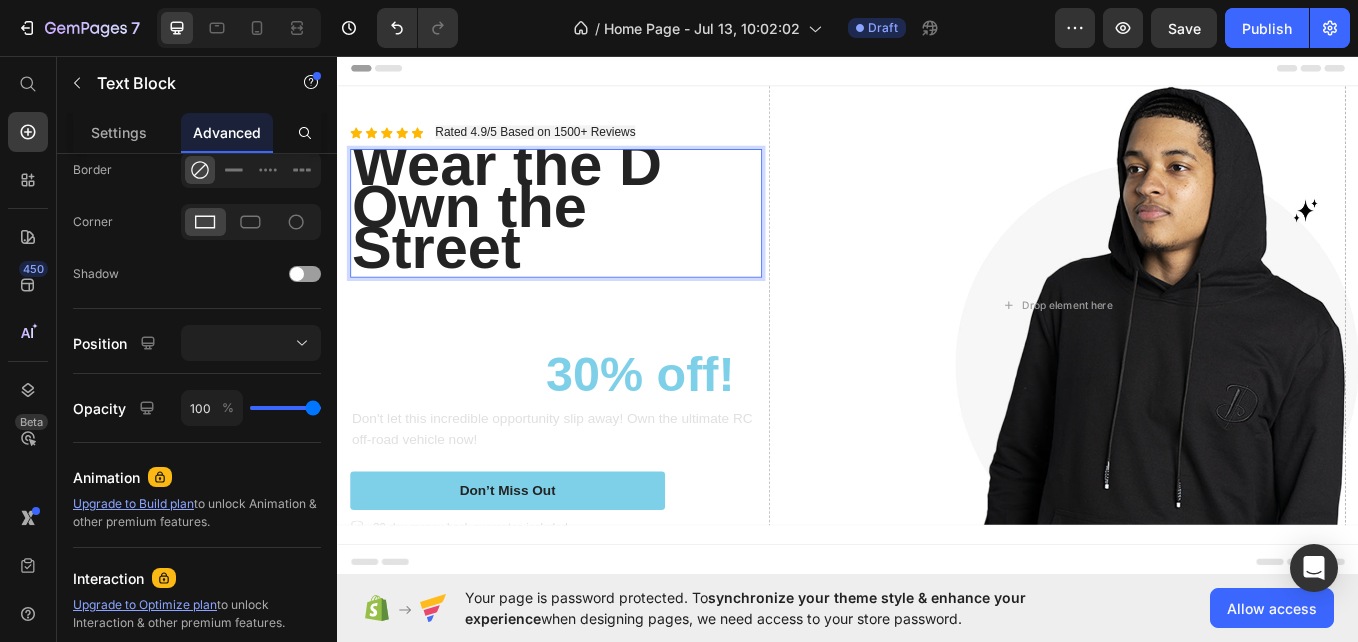 click on "Own the Street" at bounding box center (492, 256) 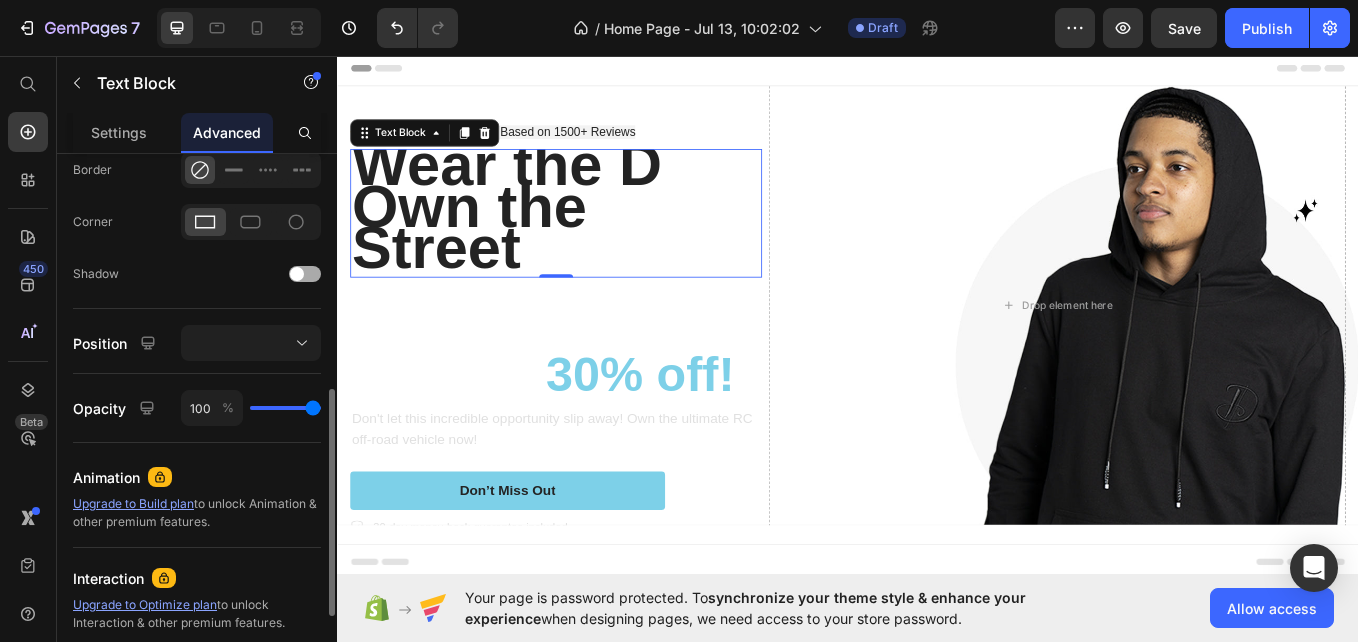 click at bounding box center (305, 274) 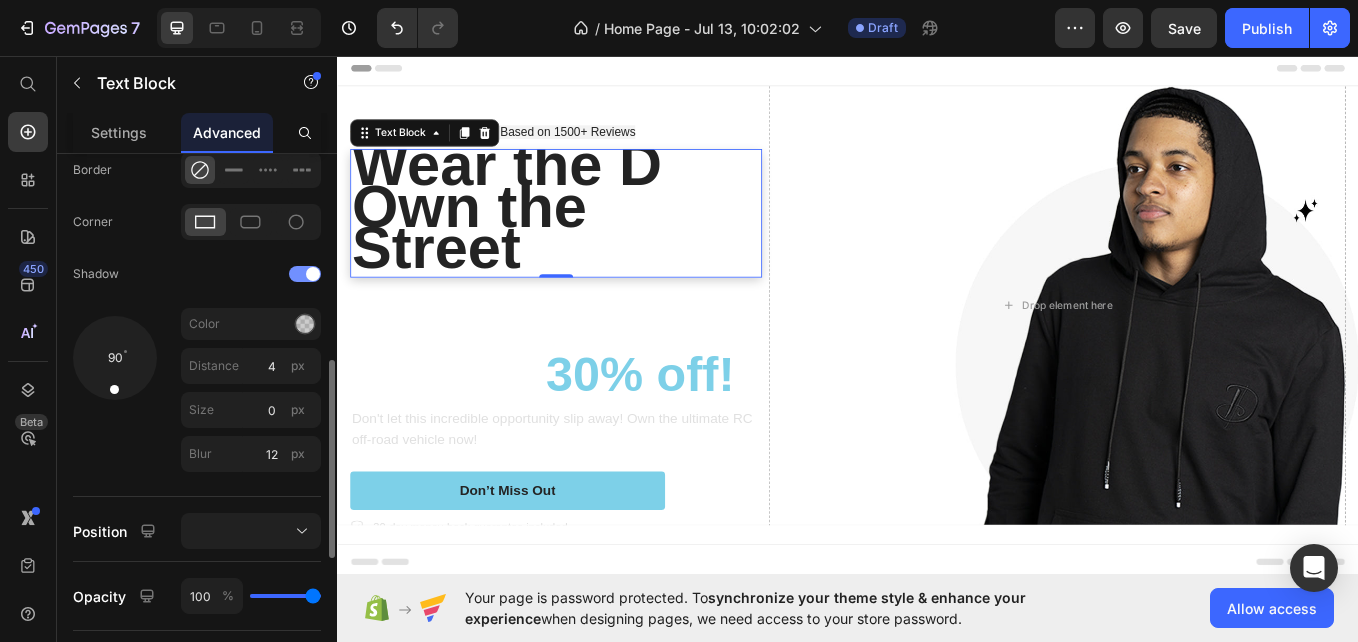 click at bounding box center (313, 274) 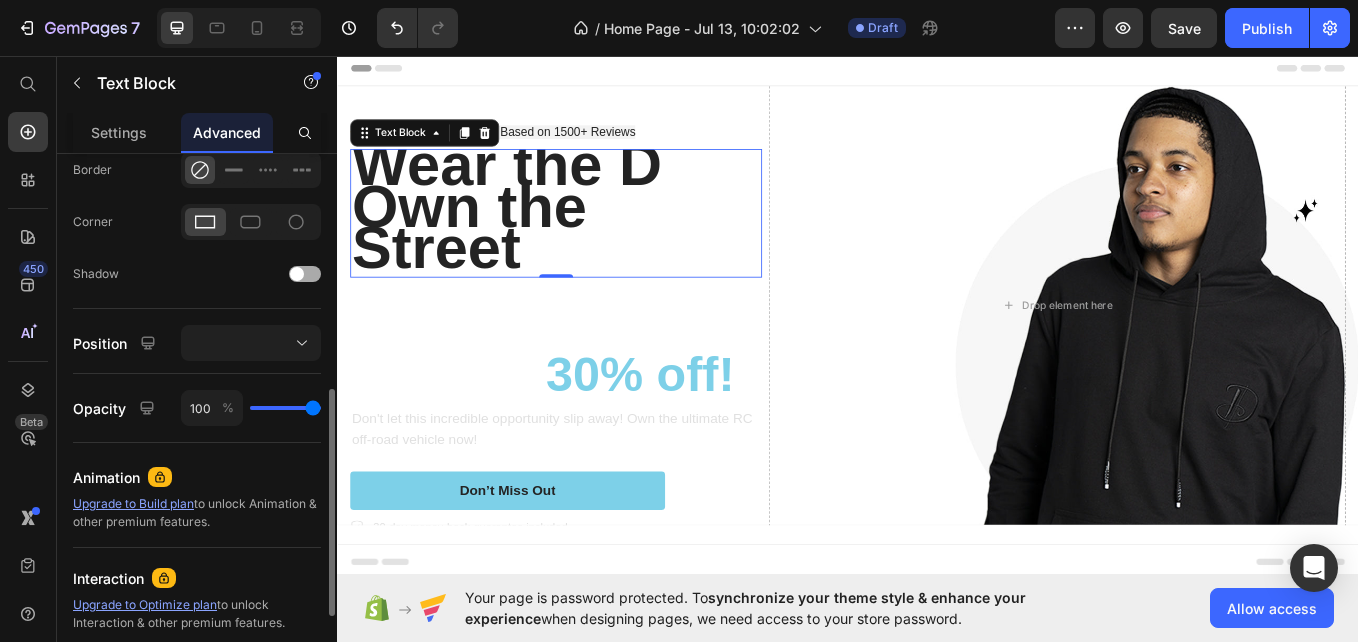 click at bounding box center (305, 274) 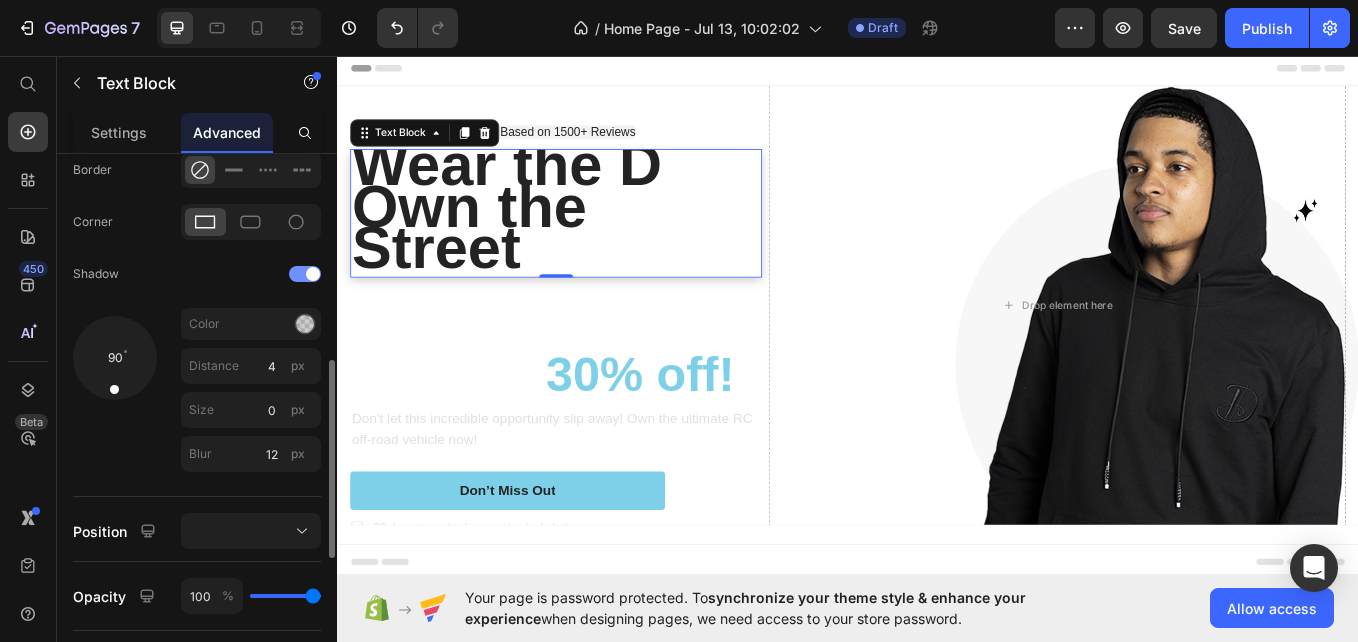 click at bounding box center (305, 274) 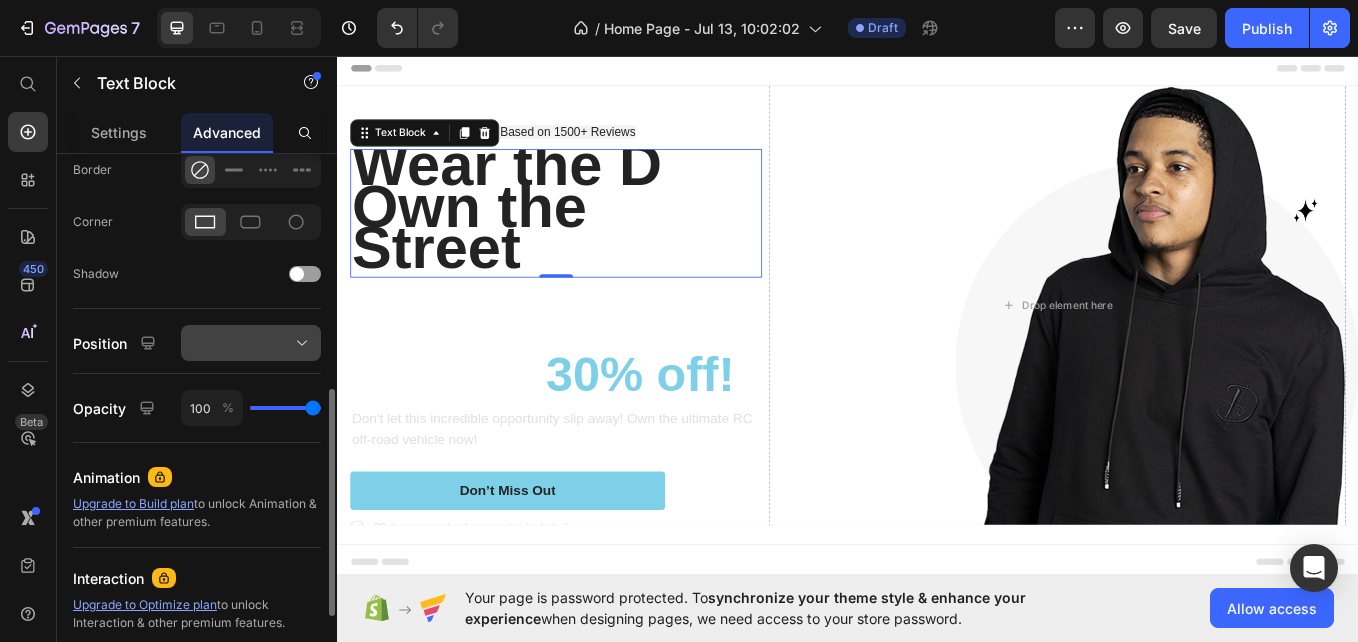 click 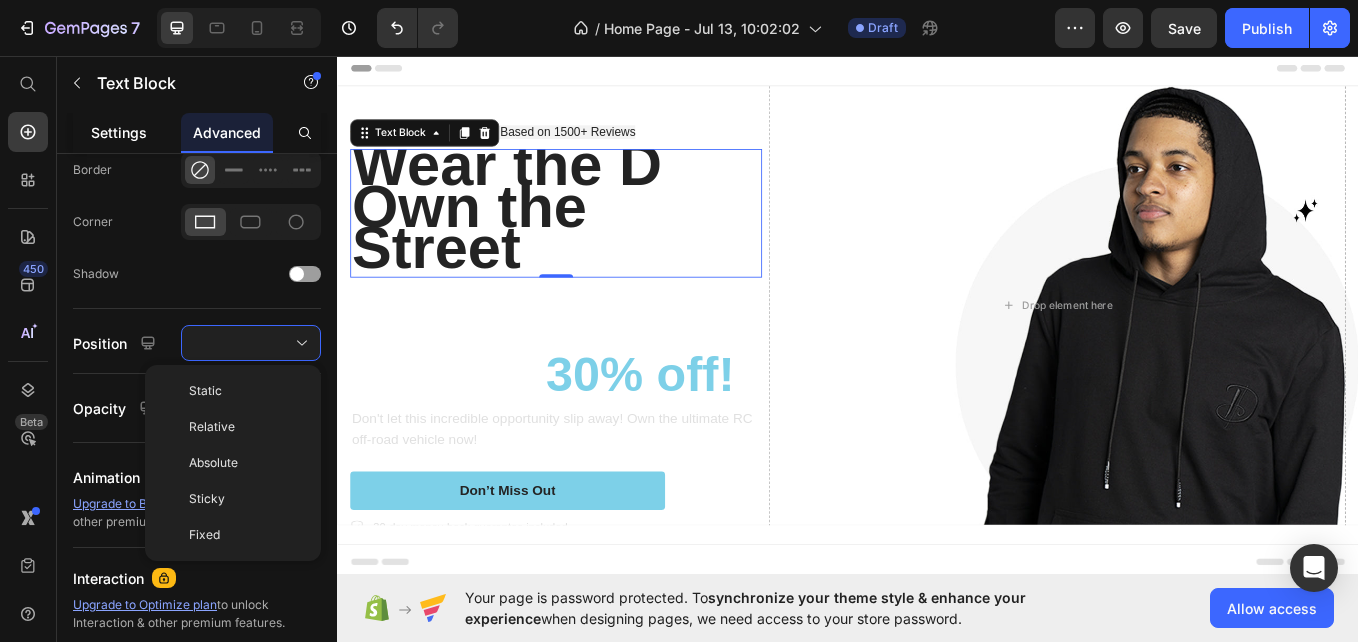 click on "Settings" at bounding box center [119, 132] 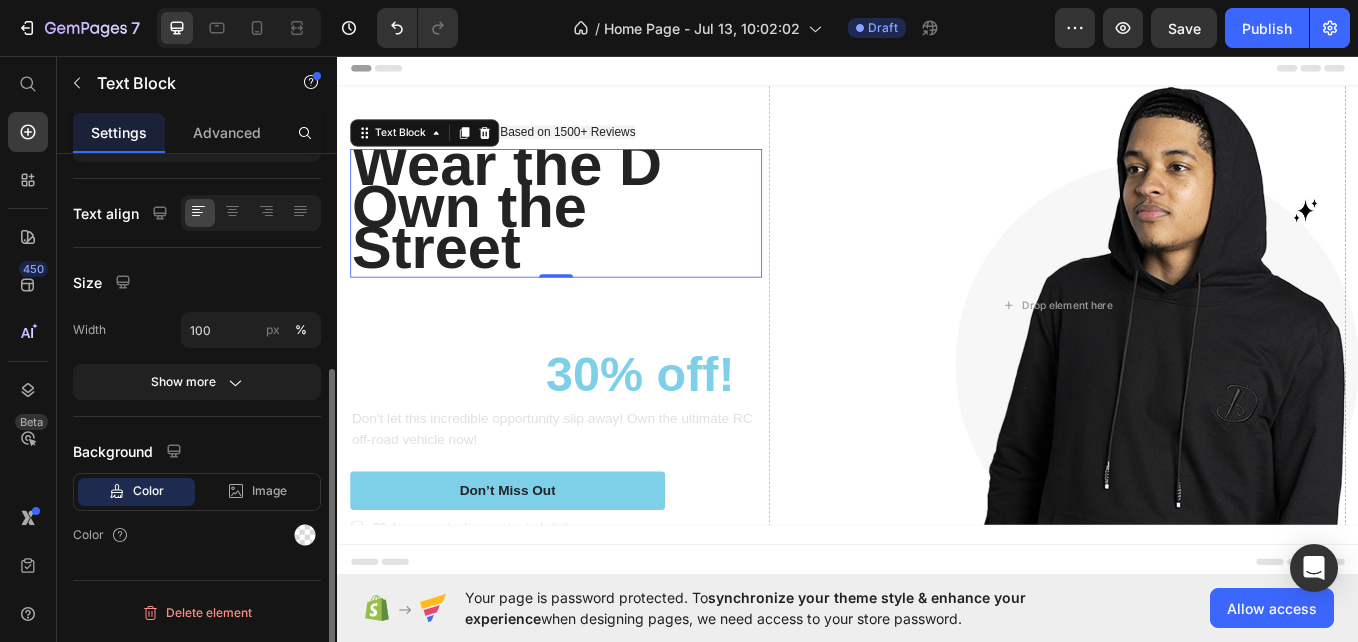 scroll, scrollTop: 0, scrollLeft: 0, axis: both 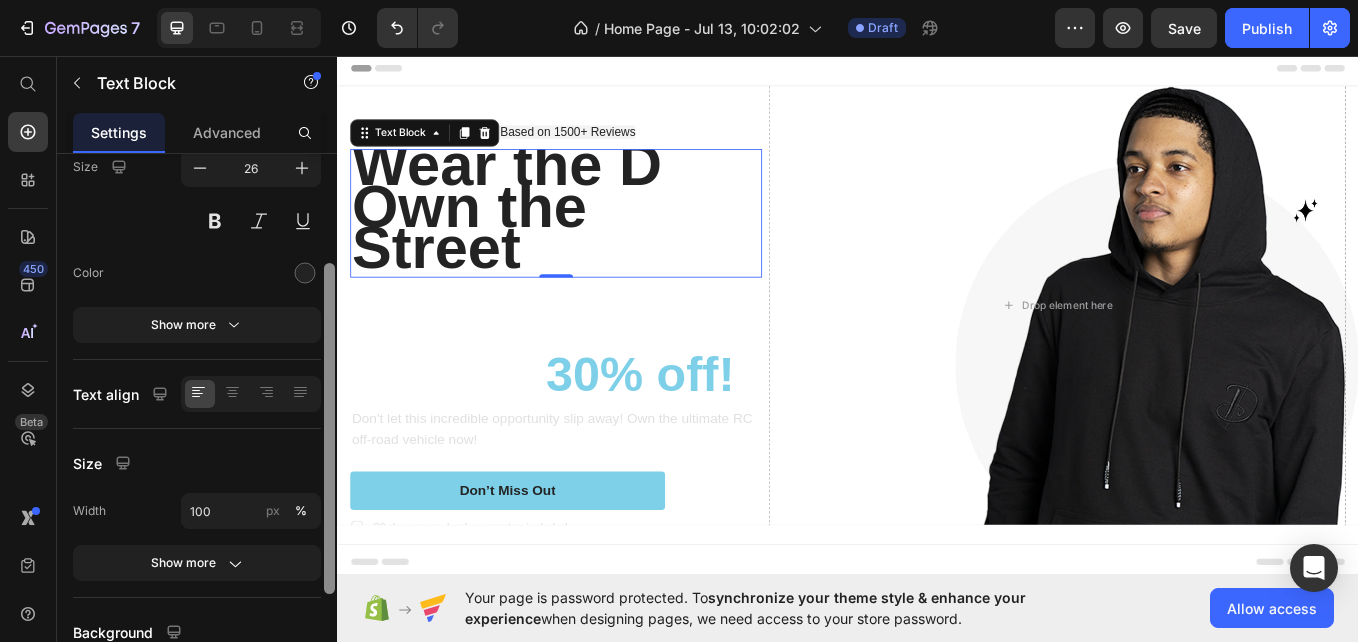 drag, startPoint x: 330, startPoint y: 181, endPoint x: 332, endPoint y: 292, distance: 111.01801 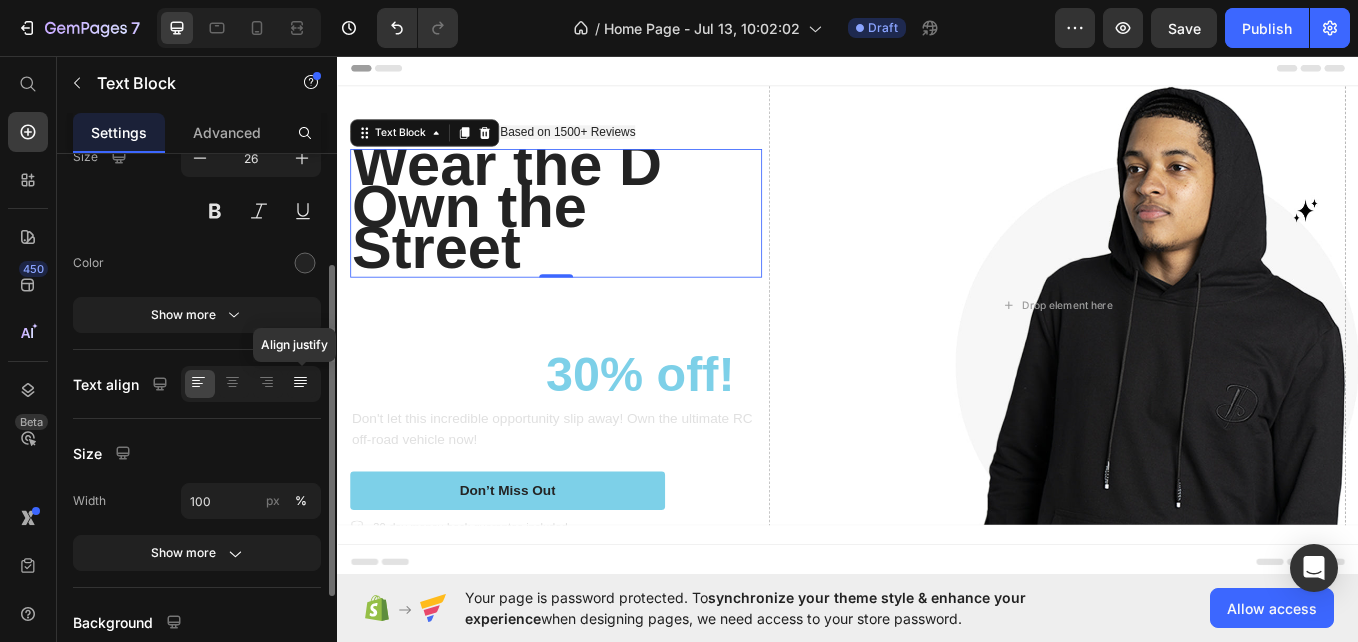click 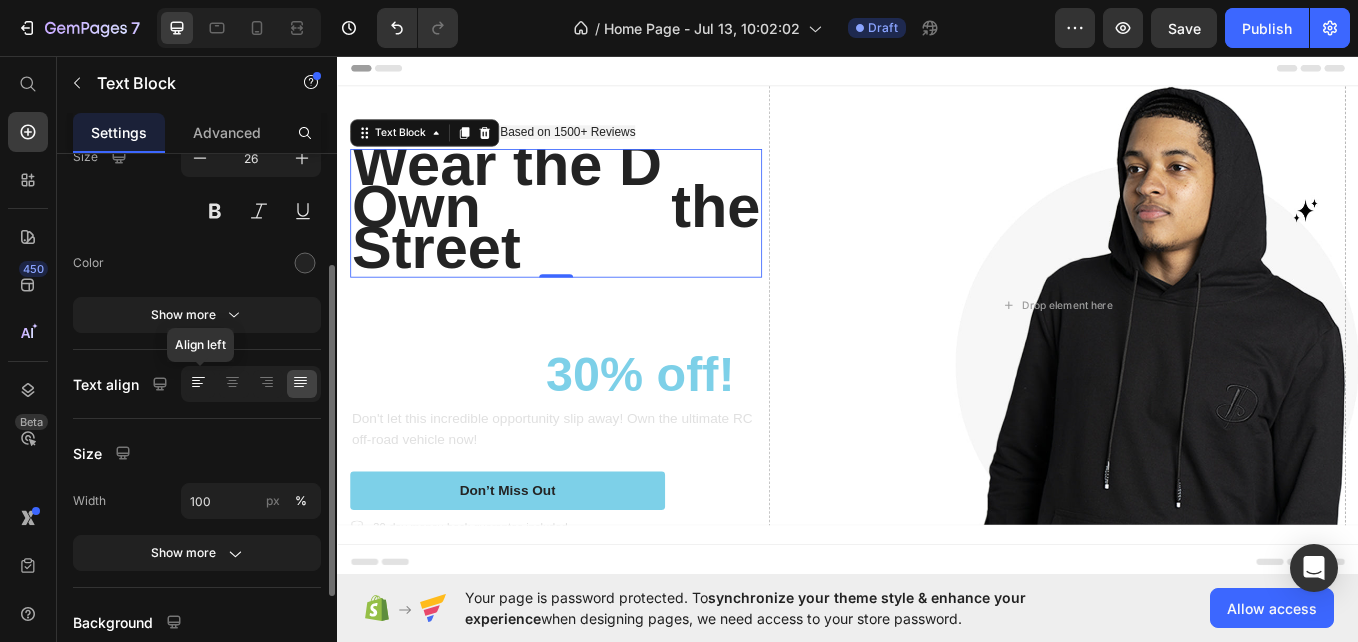 click 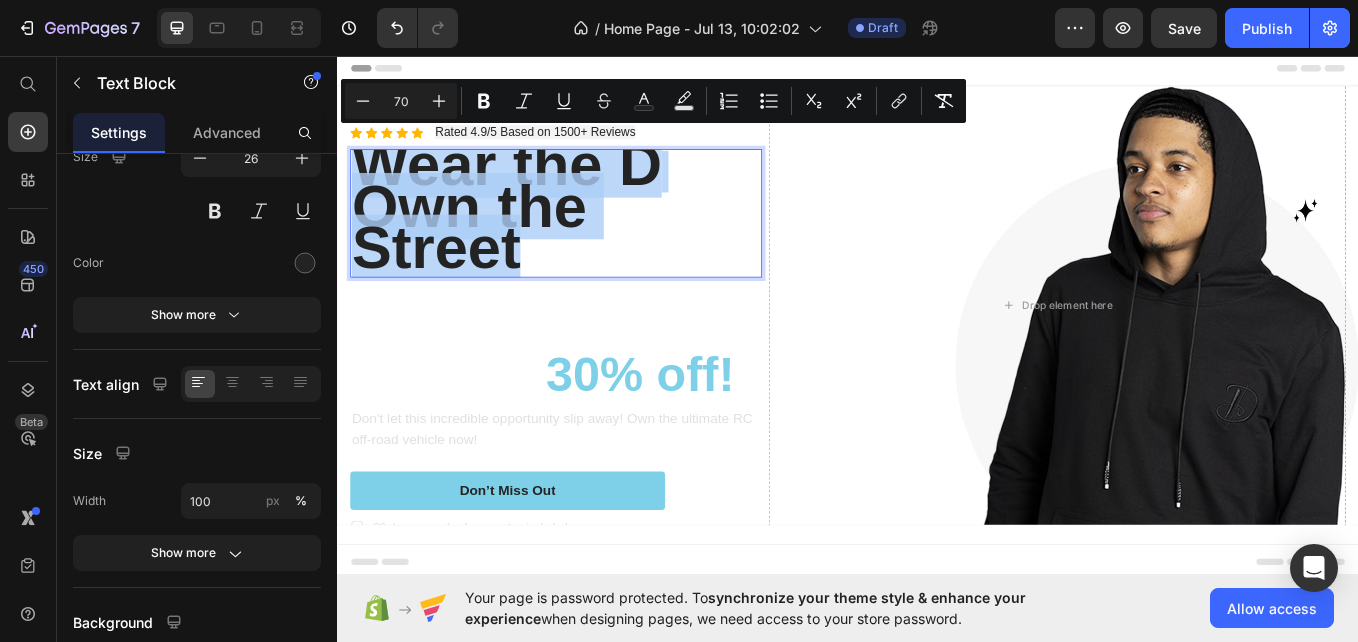 drag, startPoint x: 376, startPoint y: 185, endPoint x: 566, endPoint y: 299, distance: 221.57617 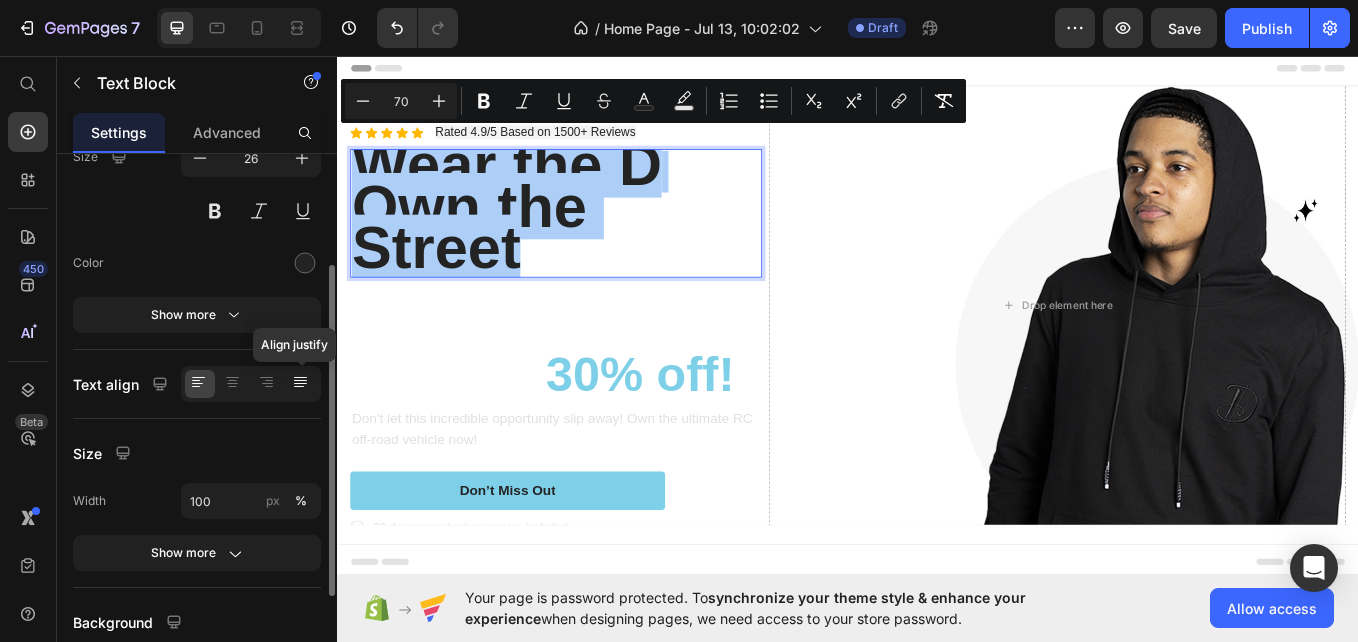click 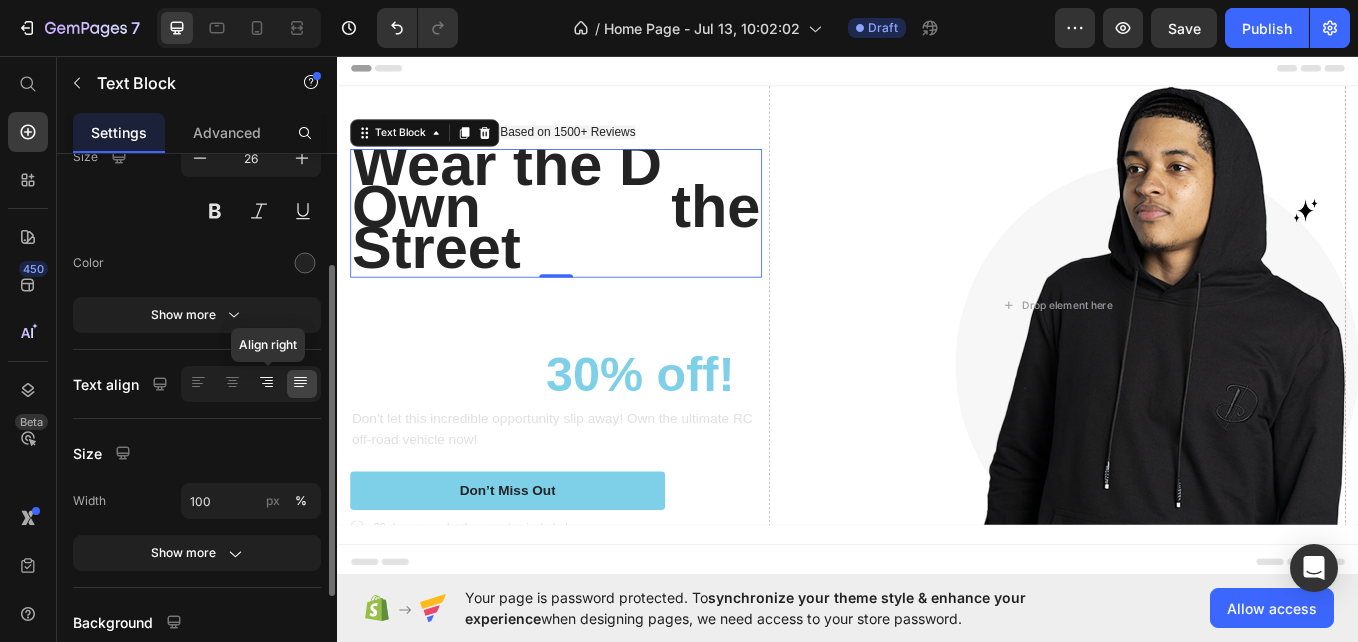 click 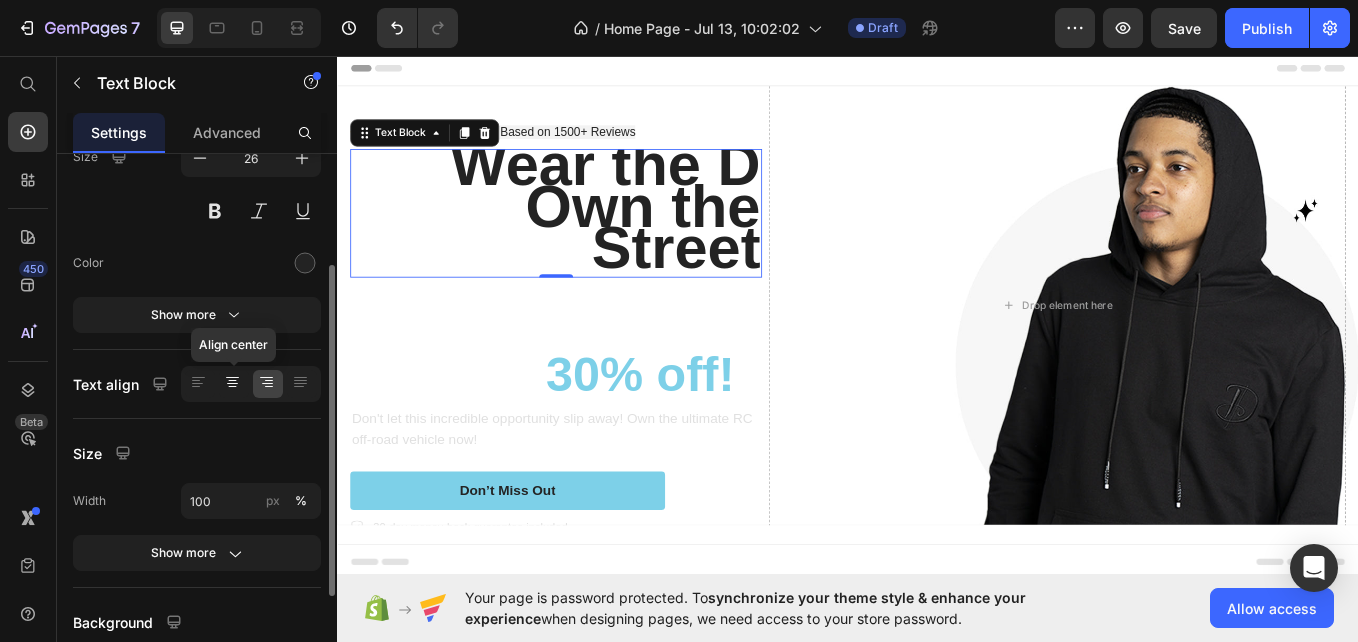 click 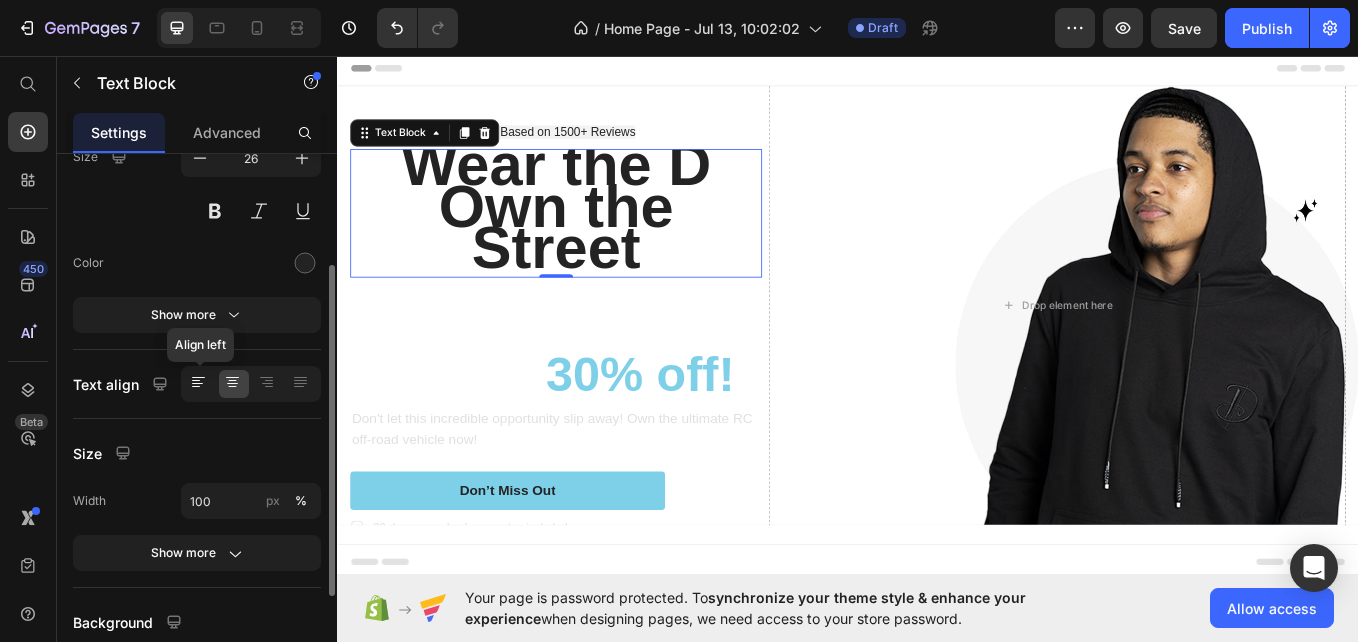 click 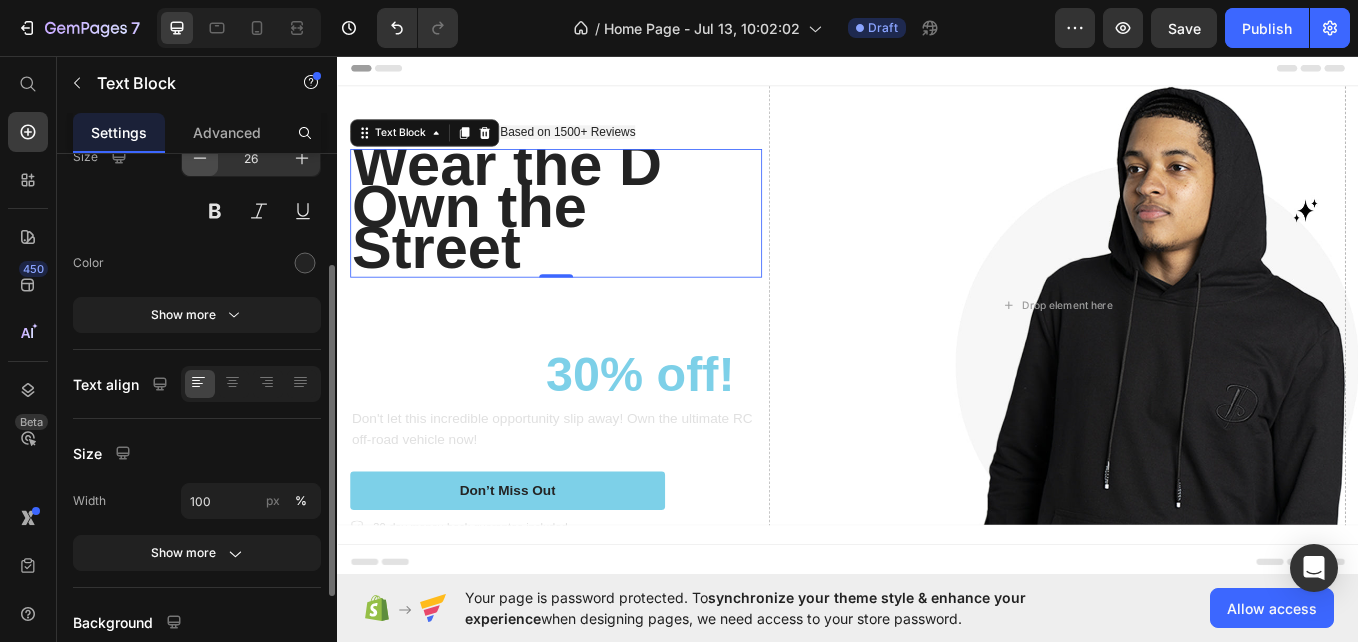 click 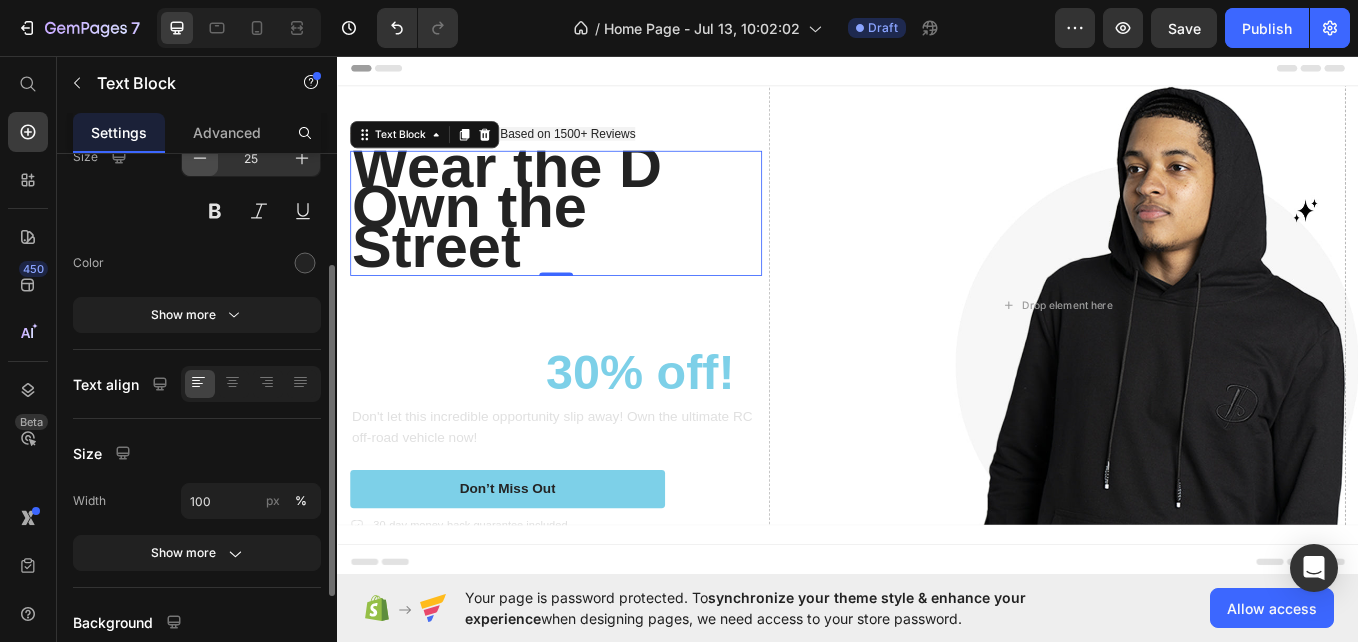 click 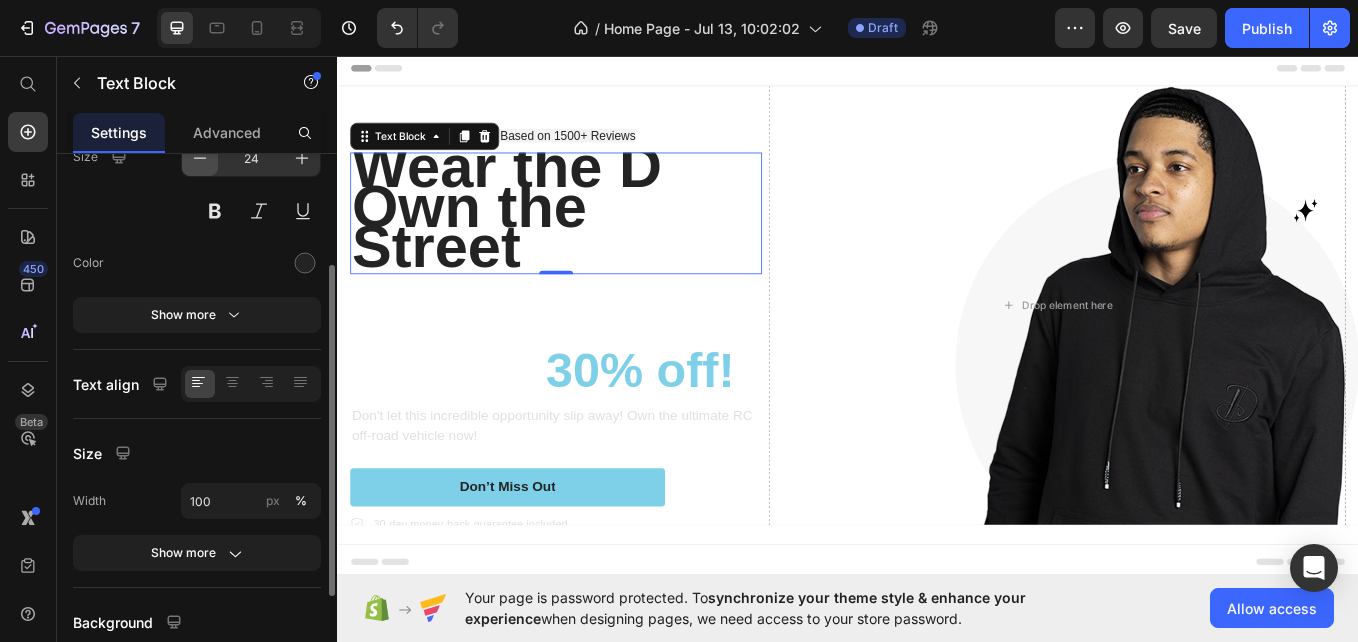 click 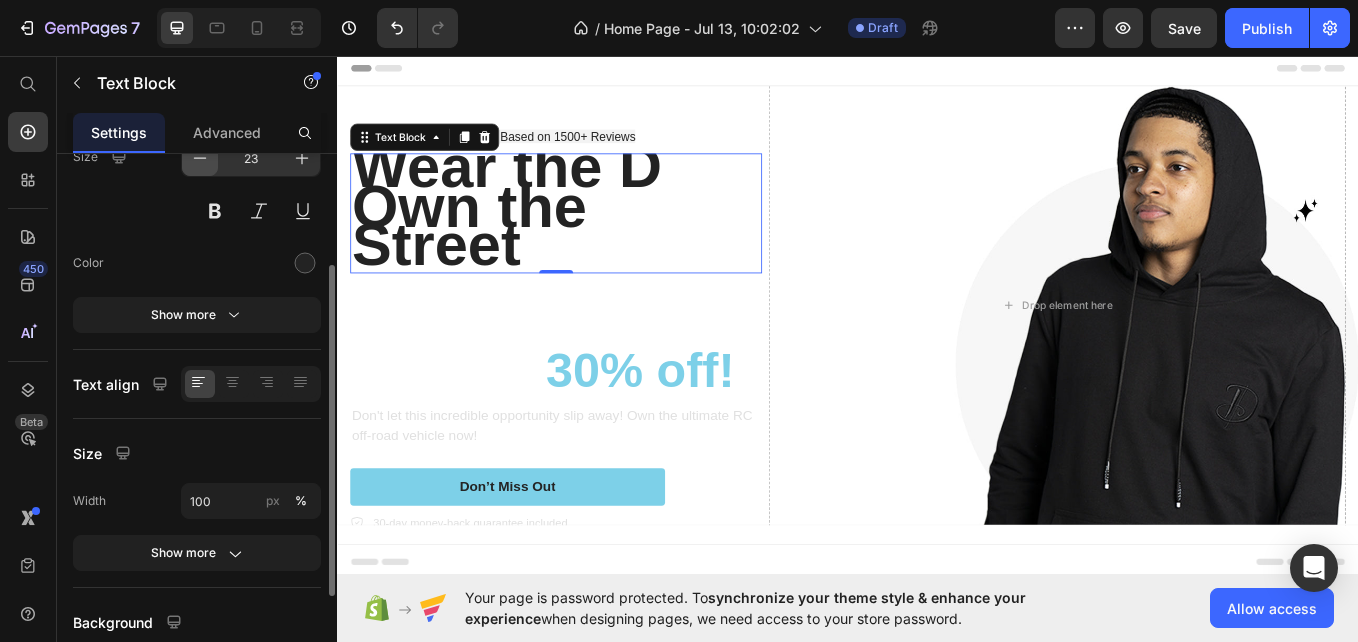 click 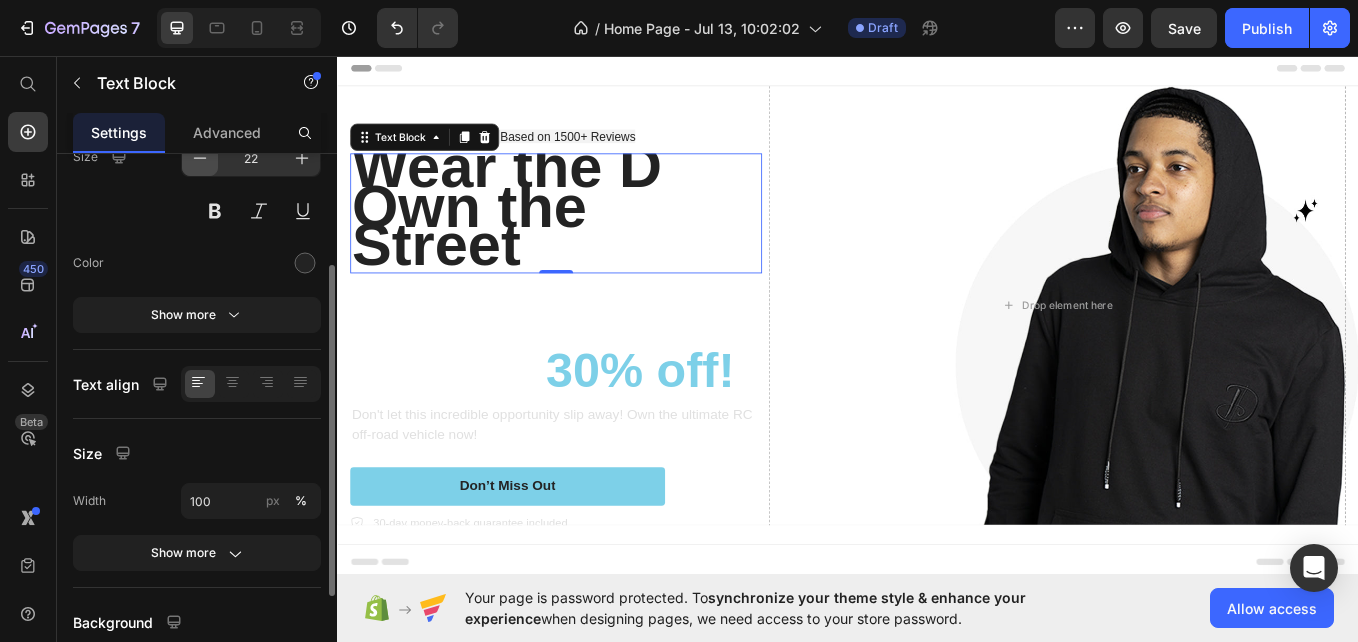 click 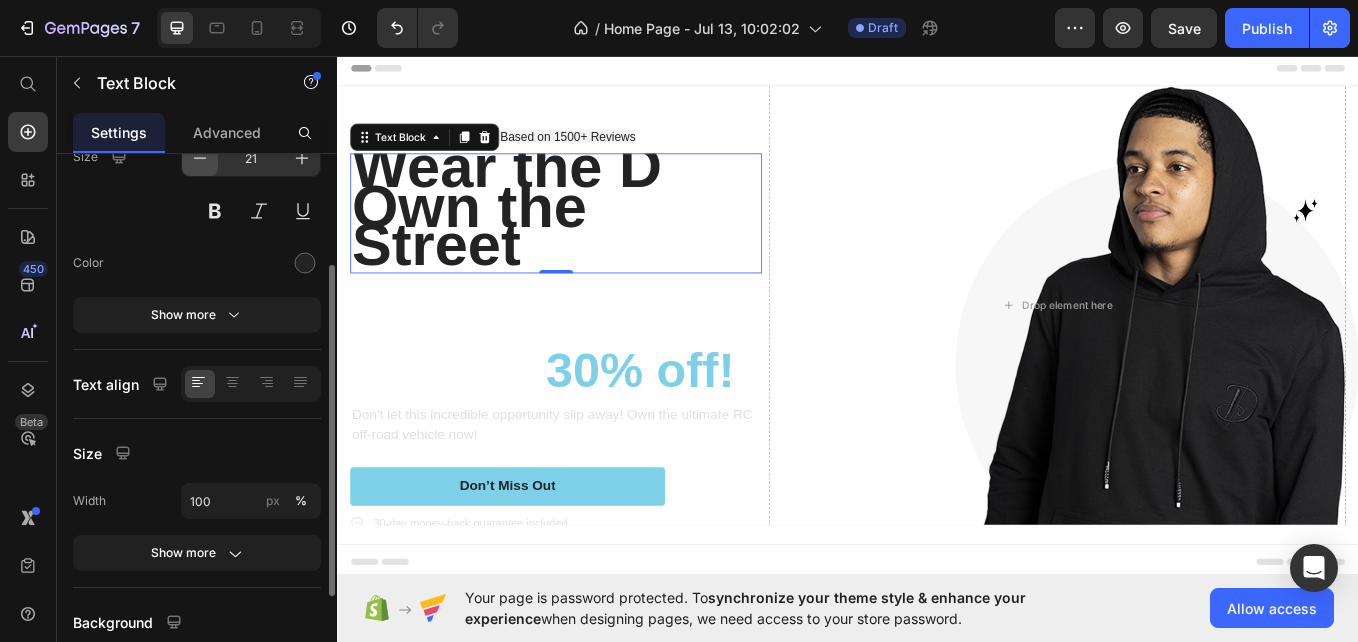 click 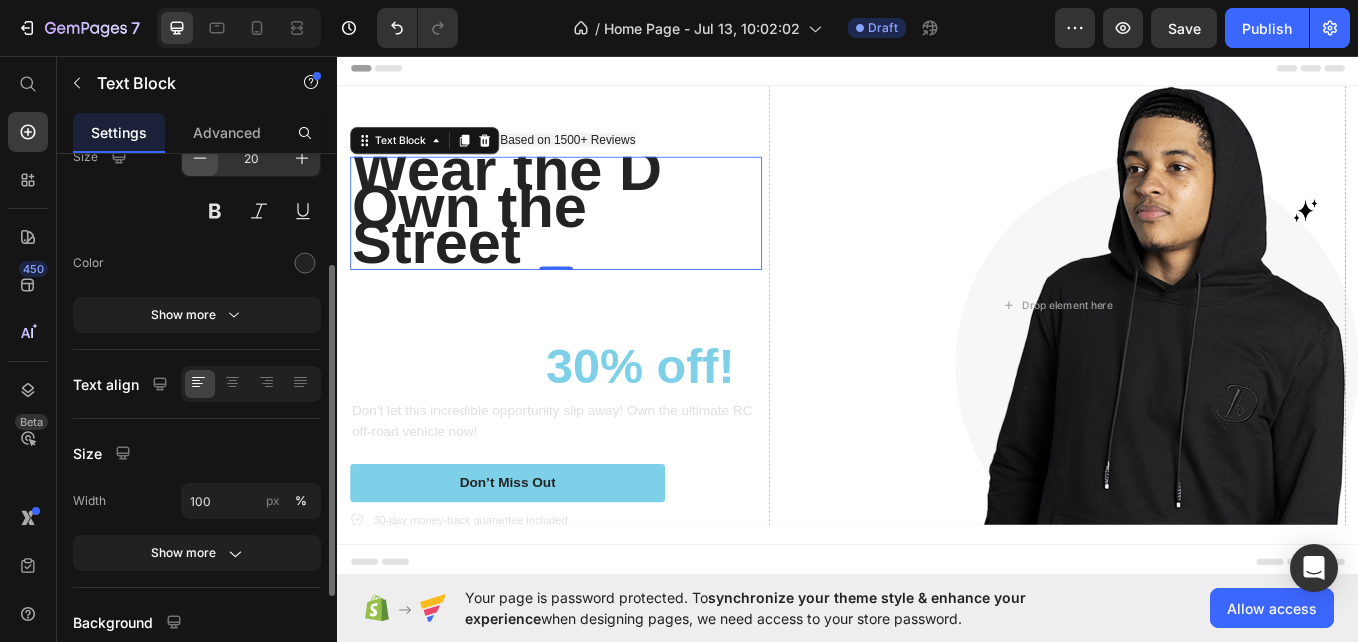 click 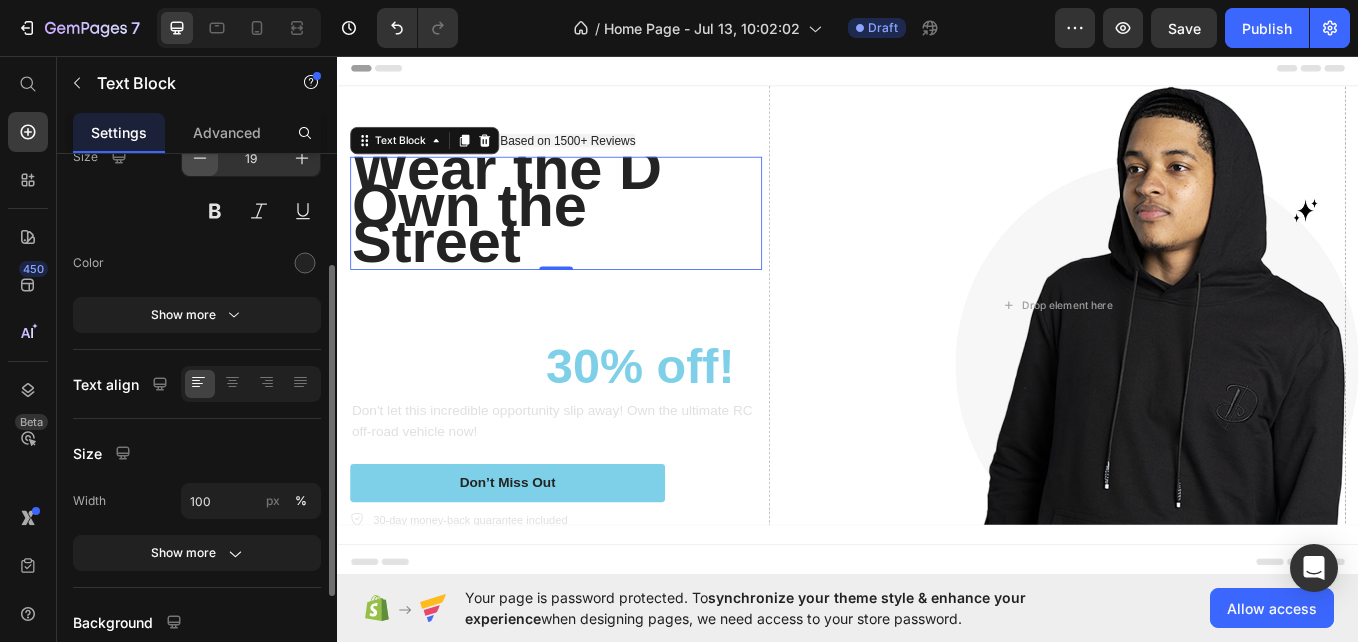 click 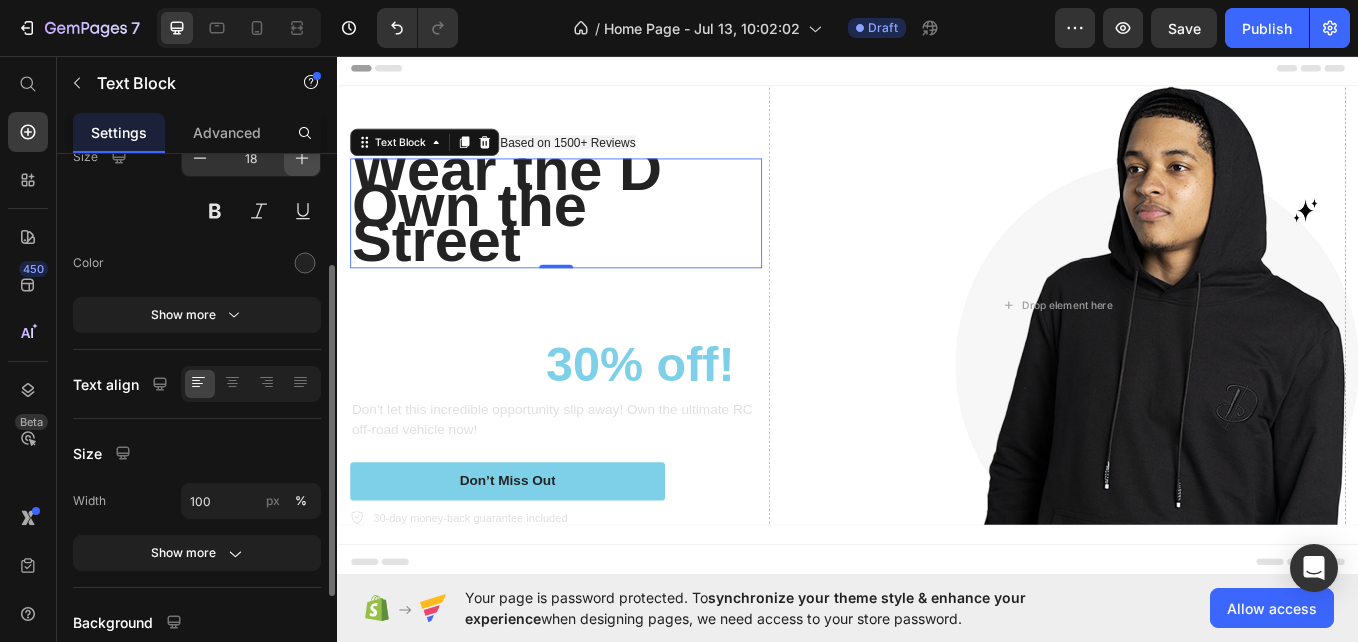 click 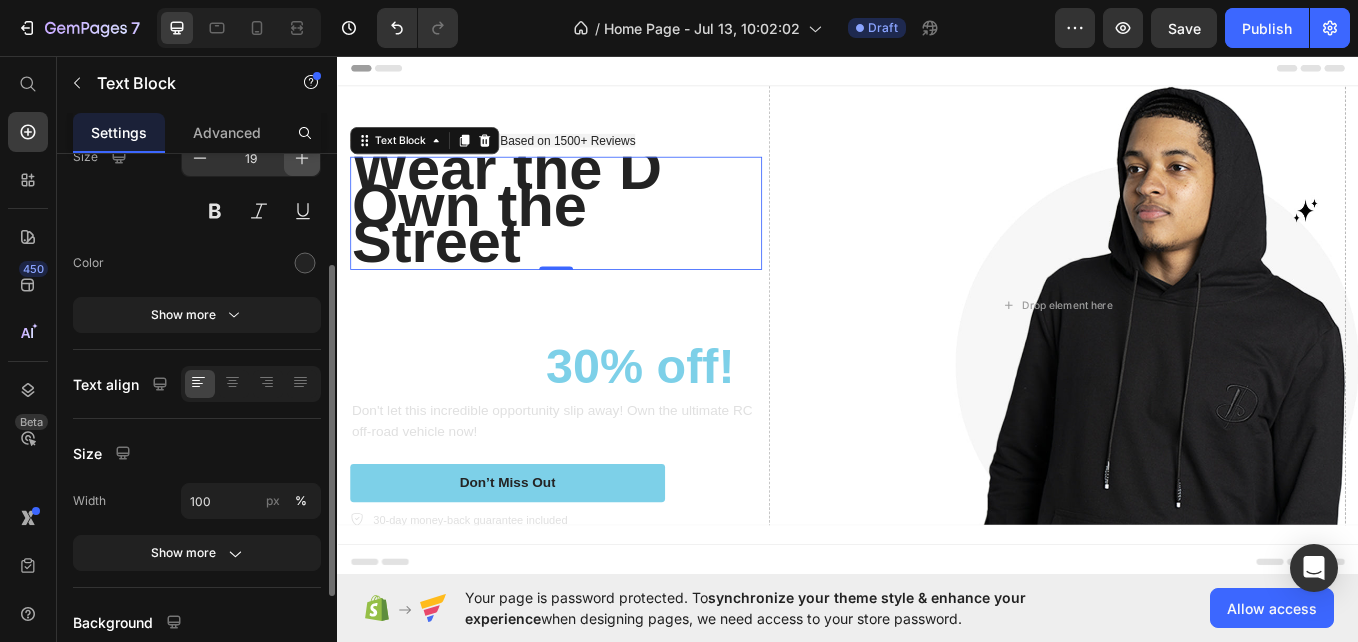 click 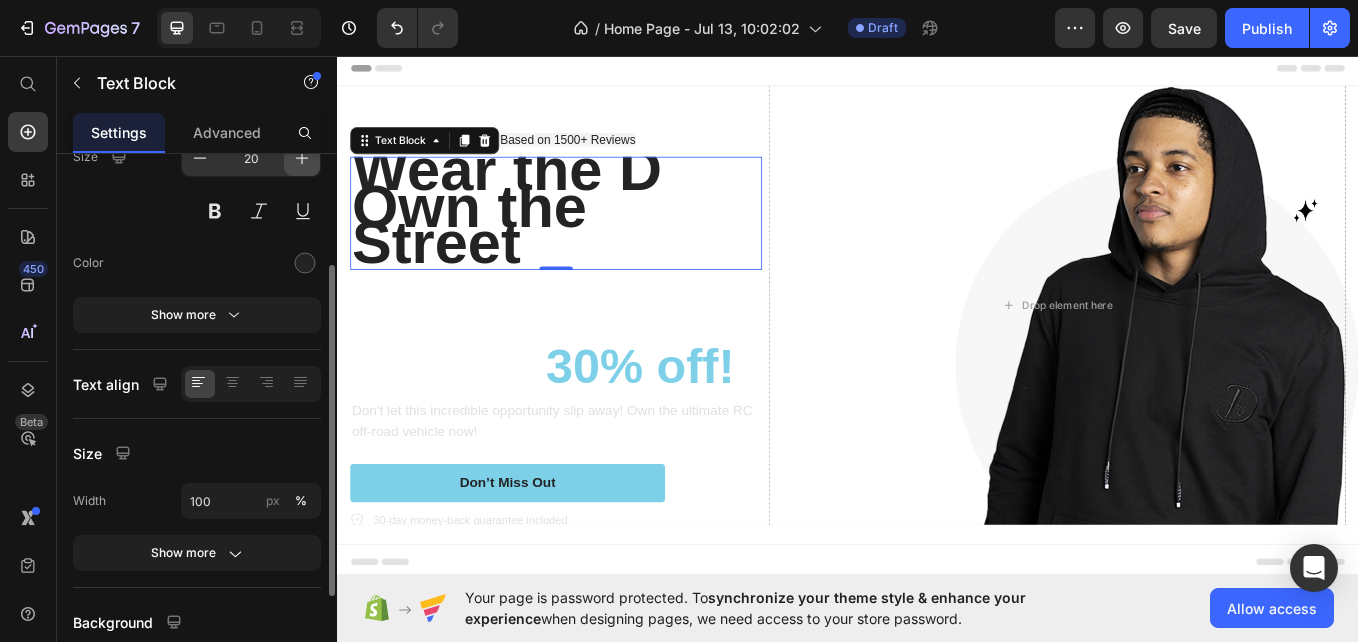 click 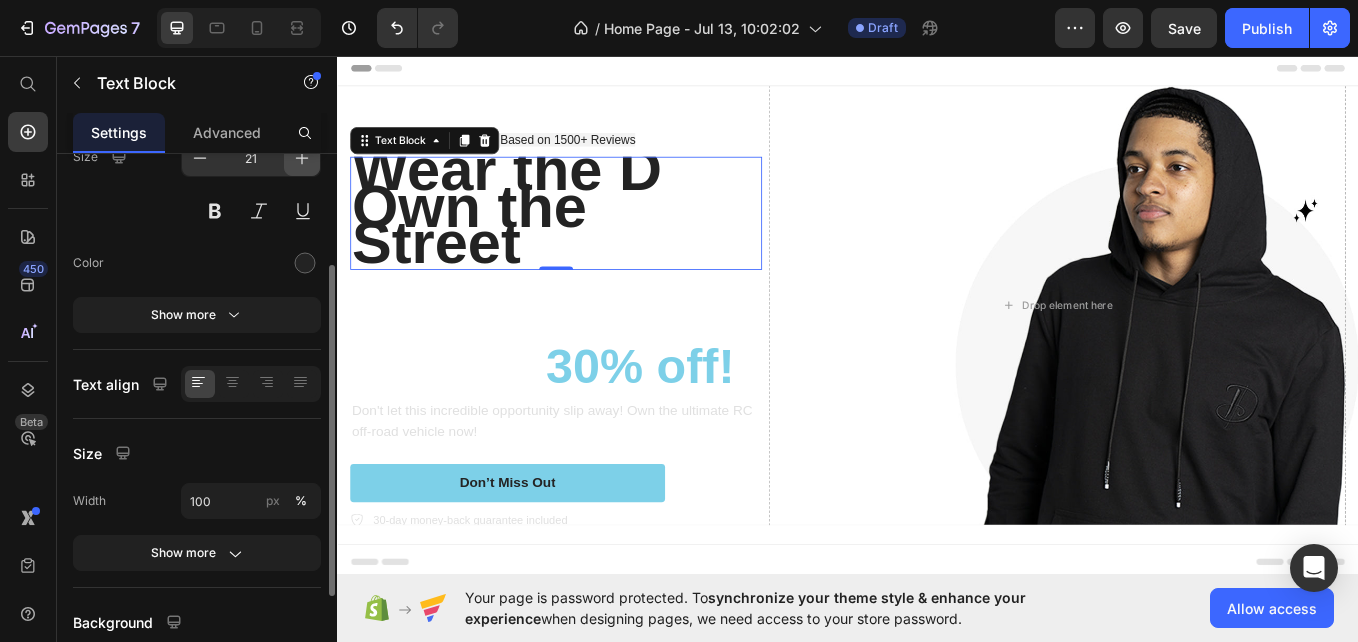 click 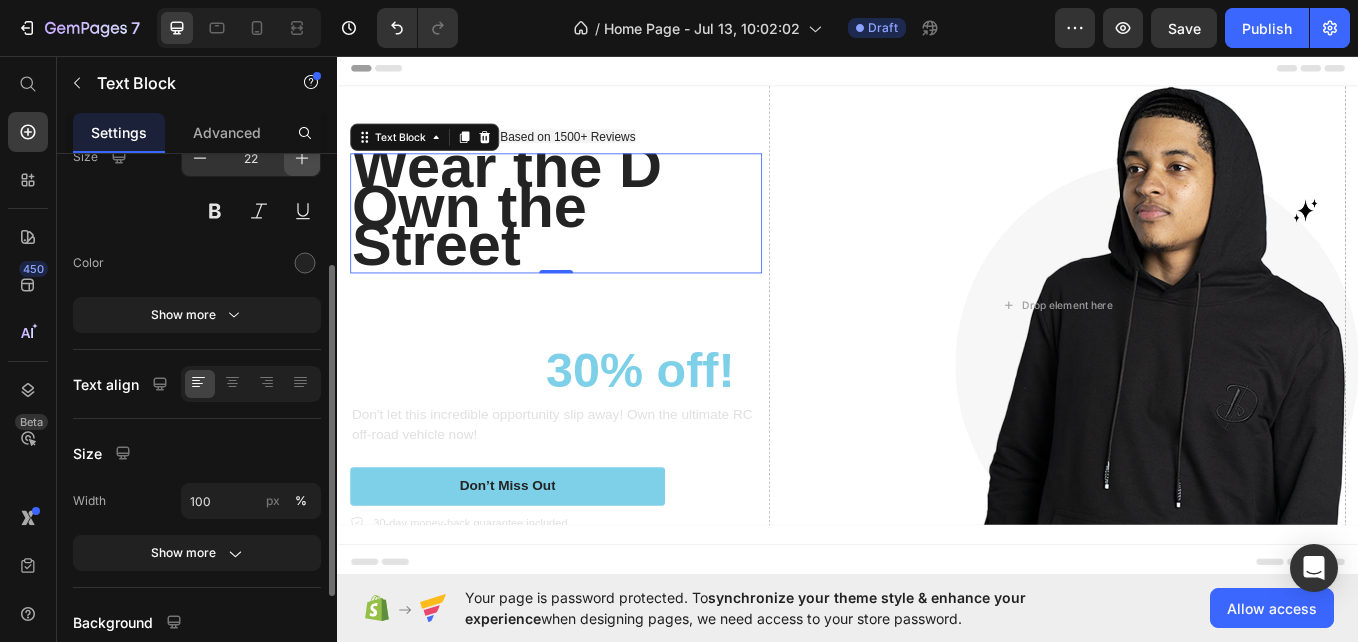 click 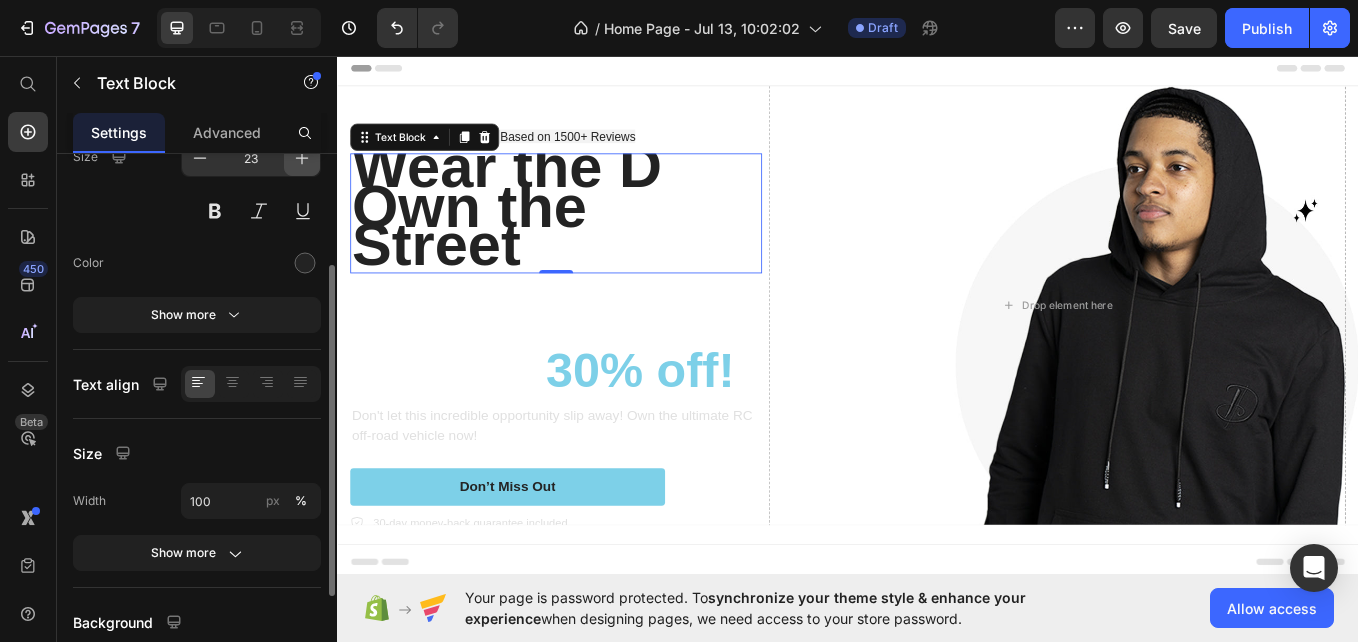 click 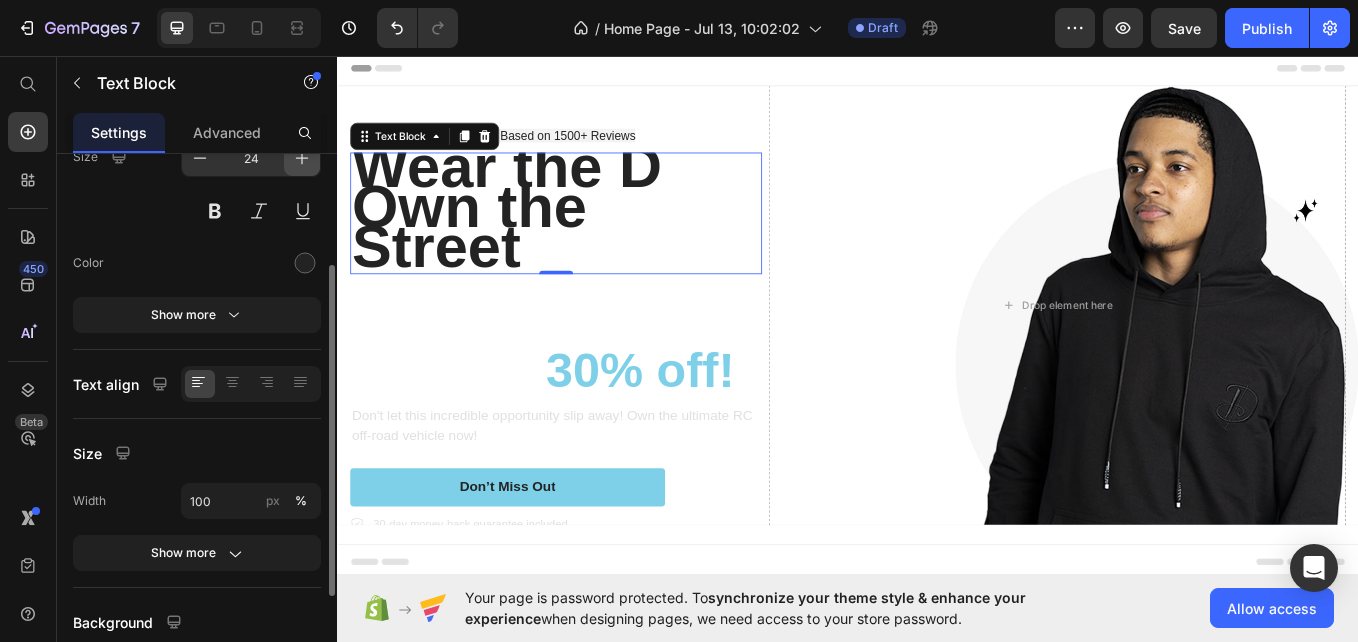 click 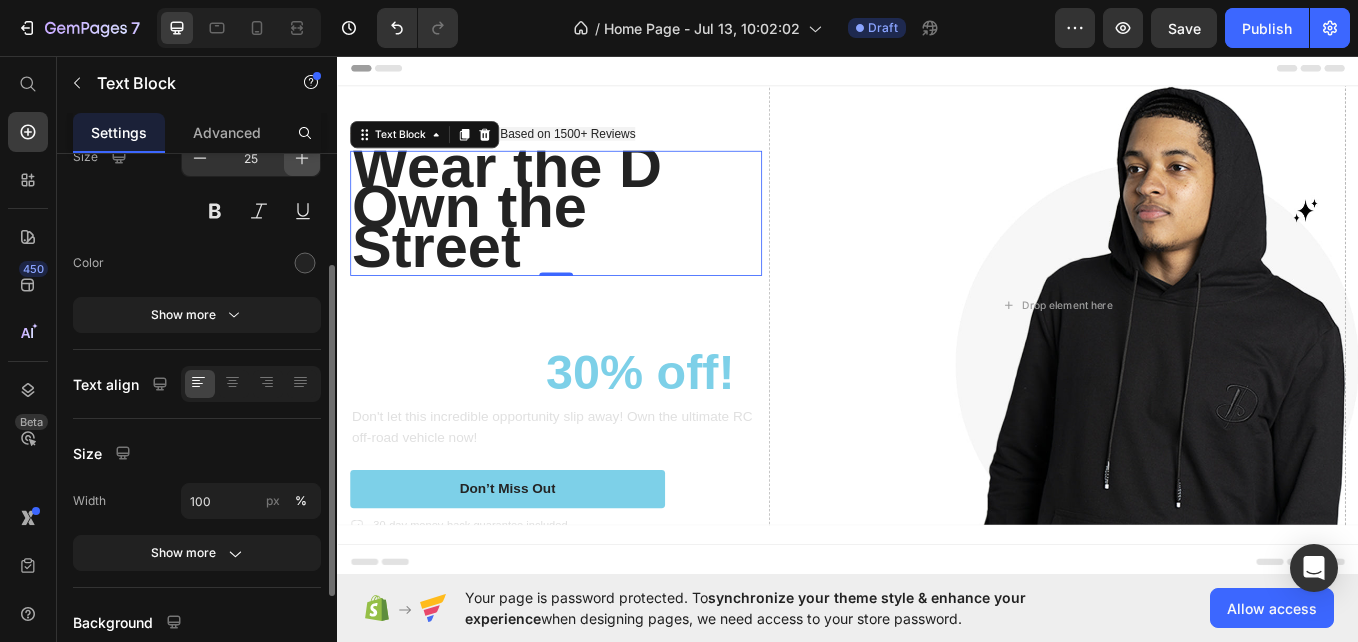 click 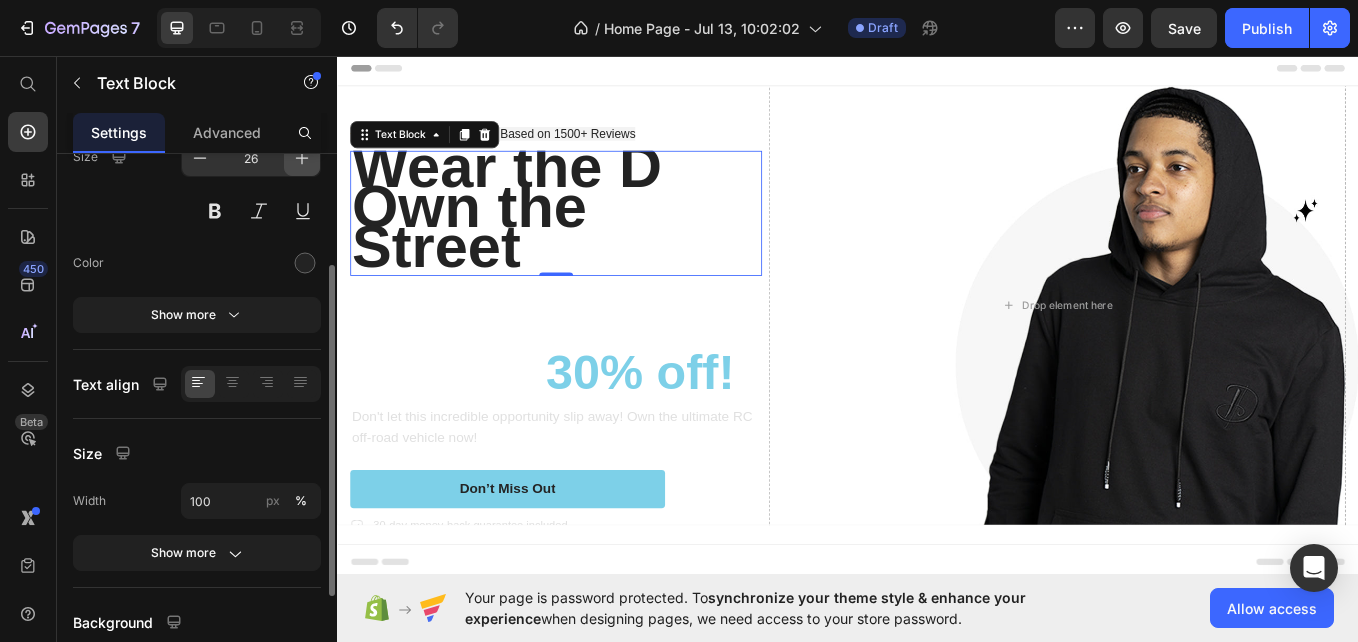 click 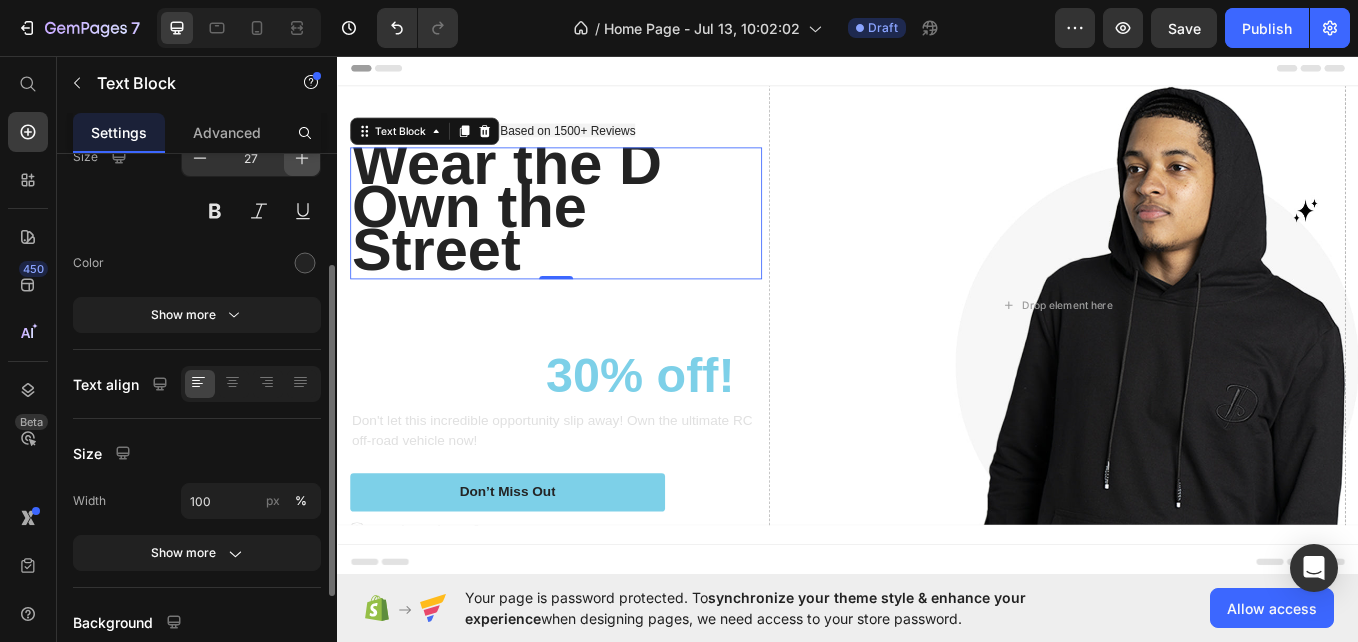 click 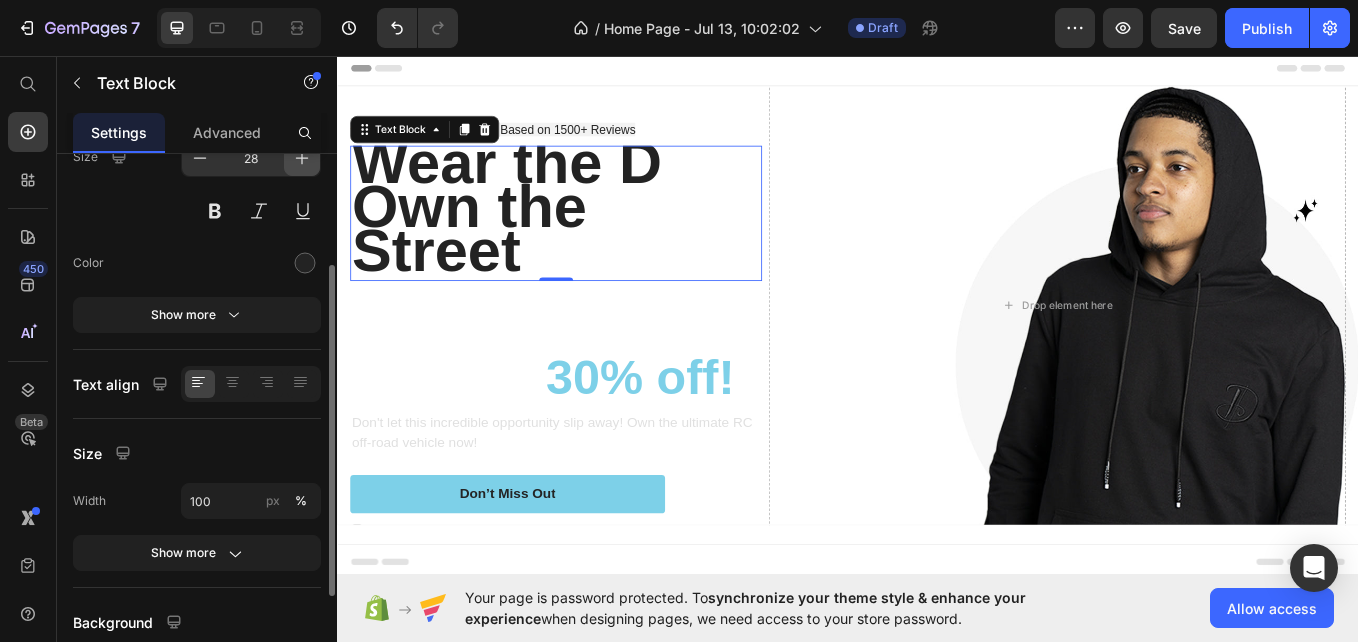click 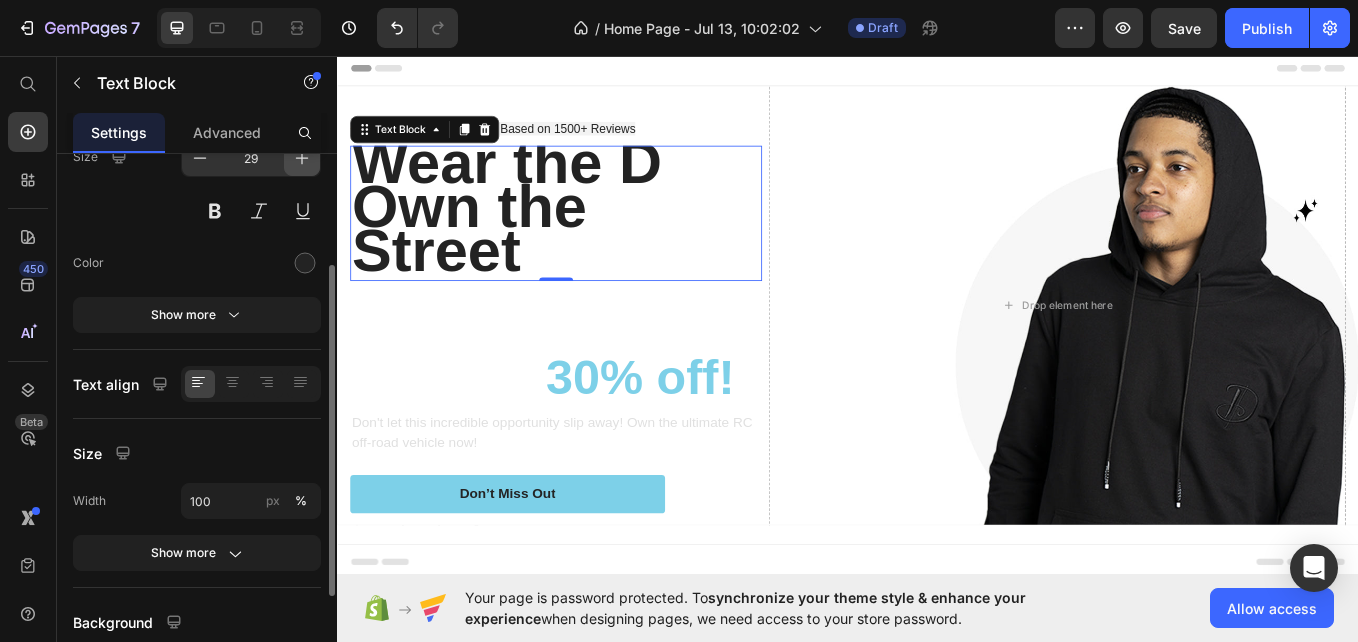 click 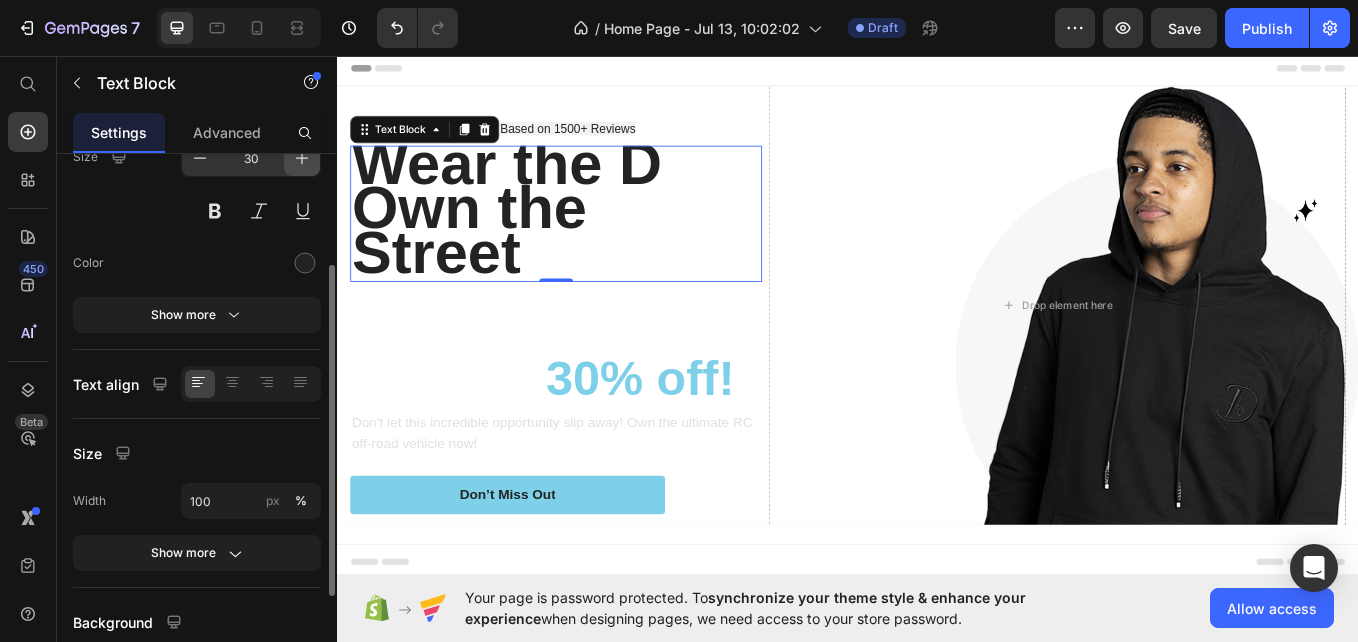 click 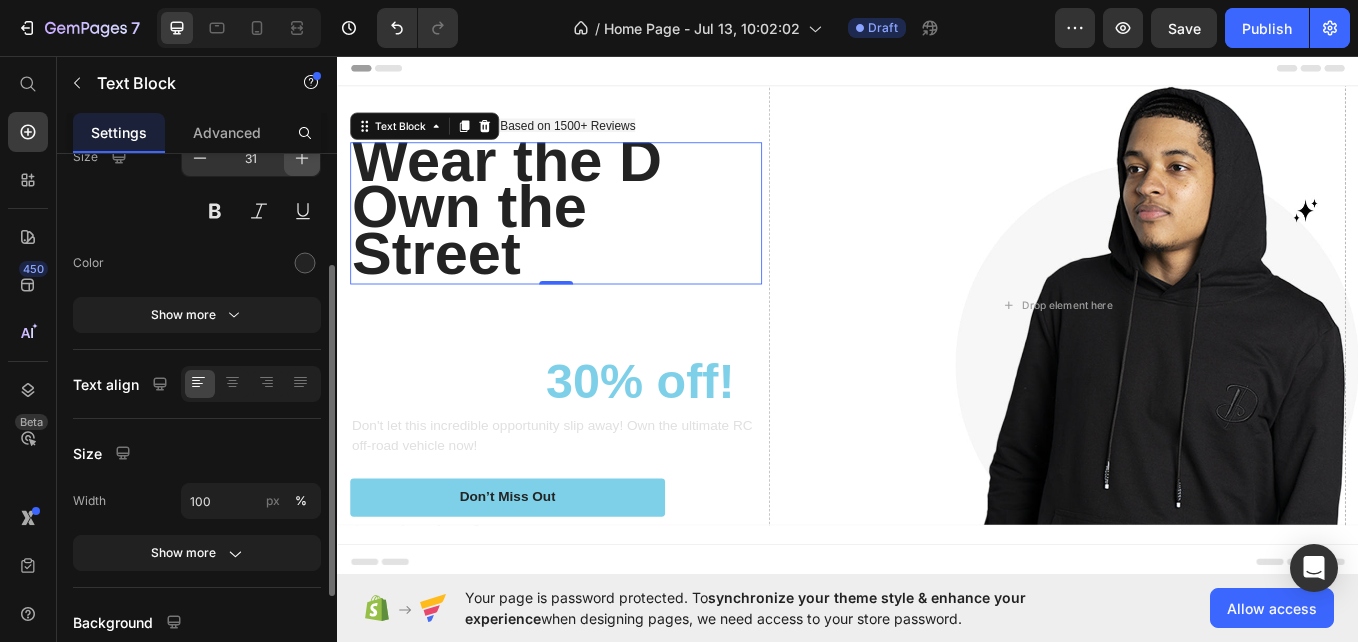 click 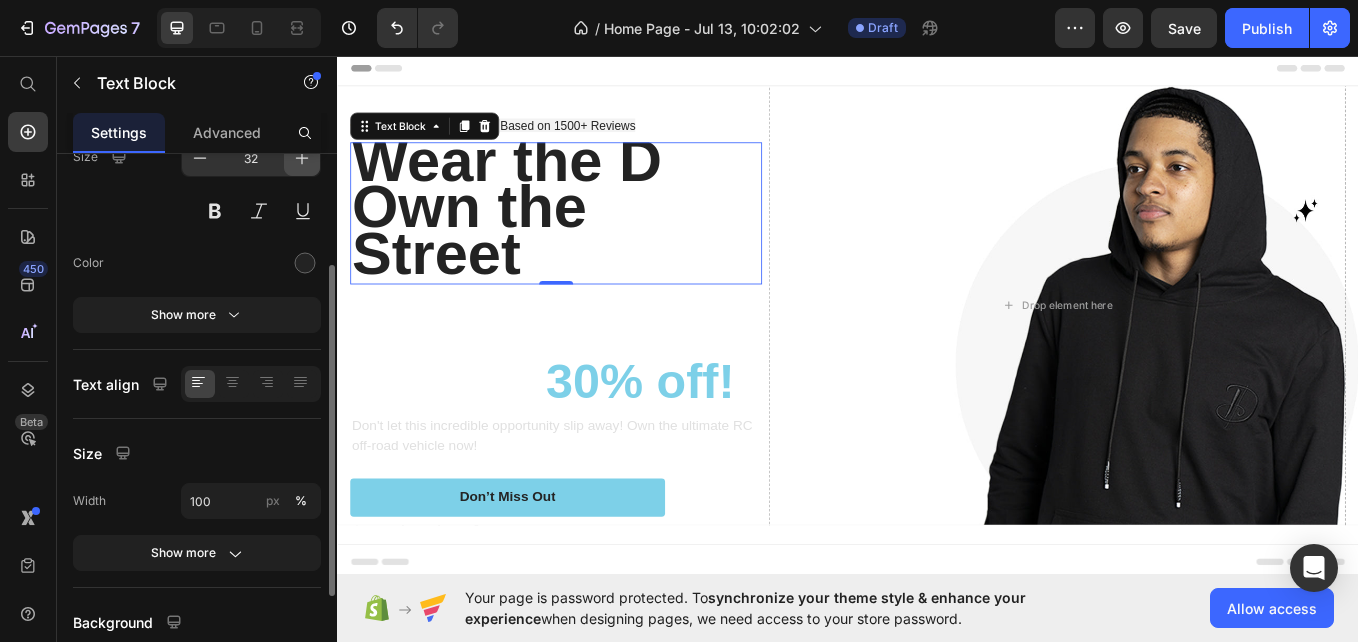 click 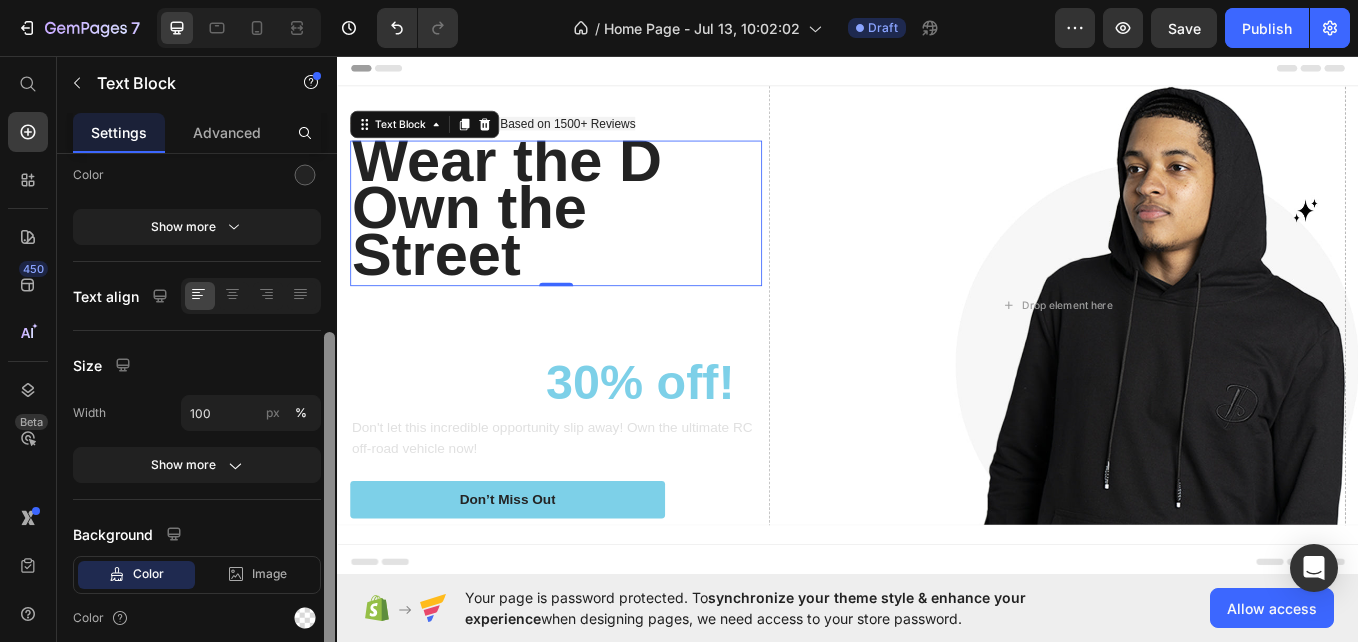 scroll, scrollTop: 297, scrollLeft: 0, axis: vertical 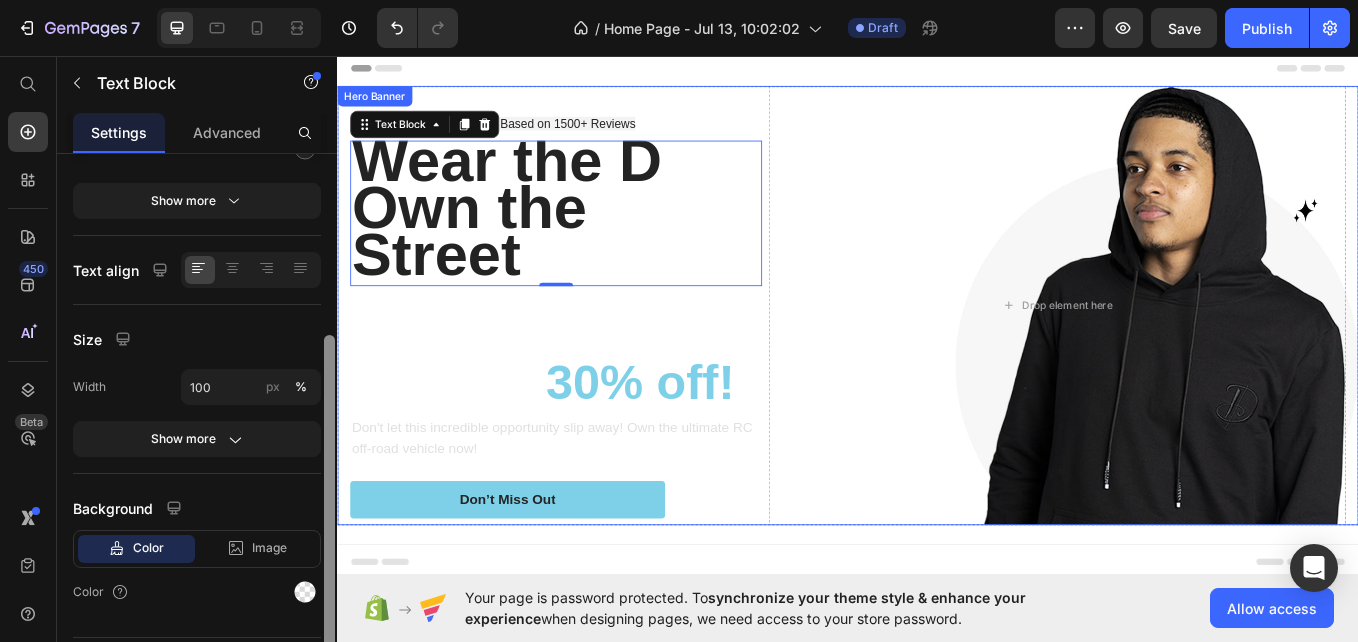 drag, startPoint x: 667, startPoint y: 364, endPoint x: 338, endPoint y: 381, distance: 329.4389 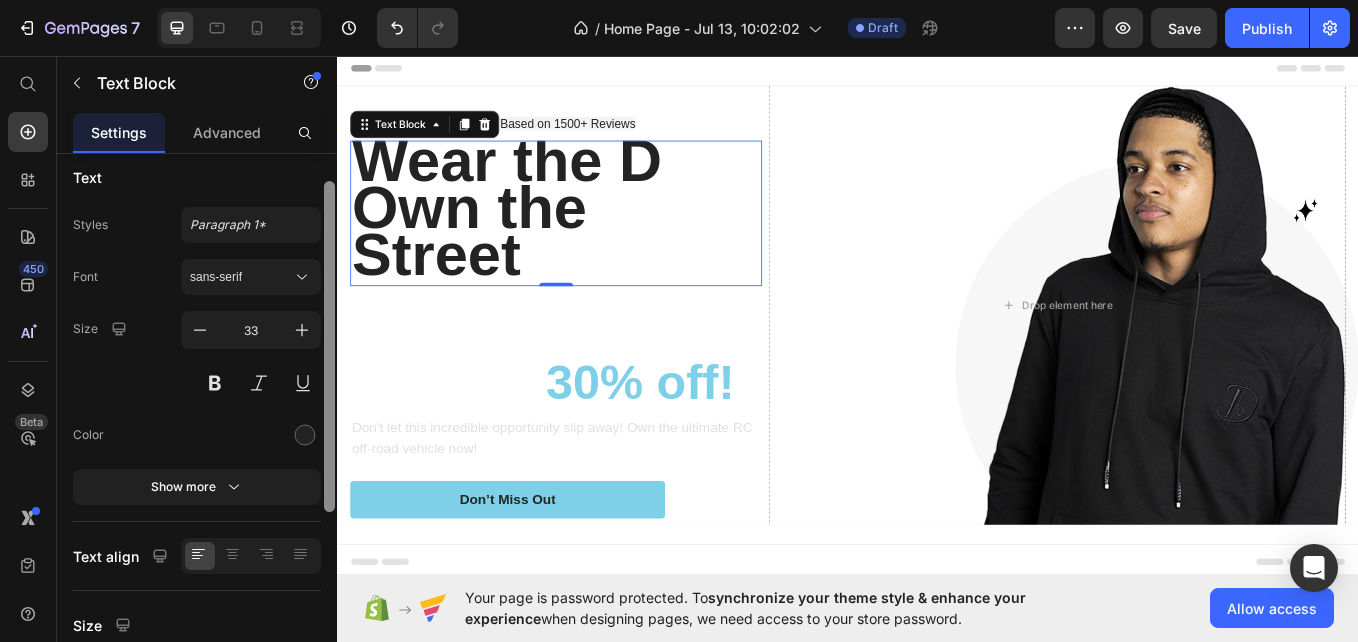 scroll, scrollTop: 0, scrollLeft: 0, axis: both 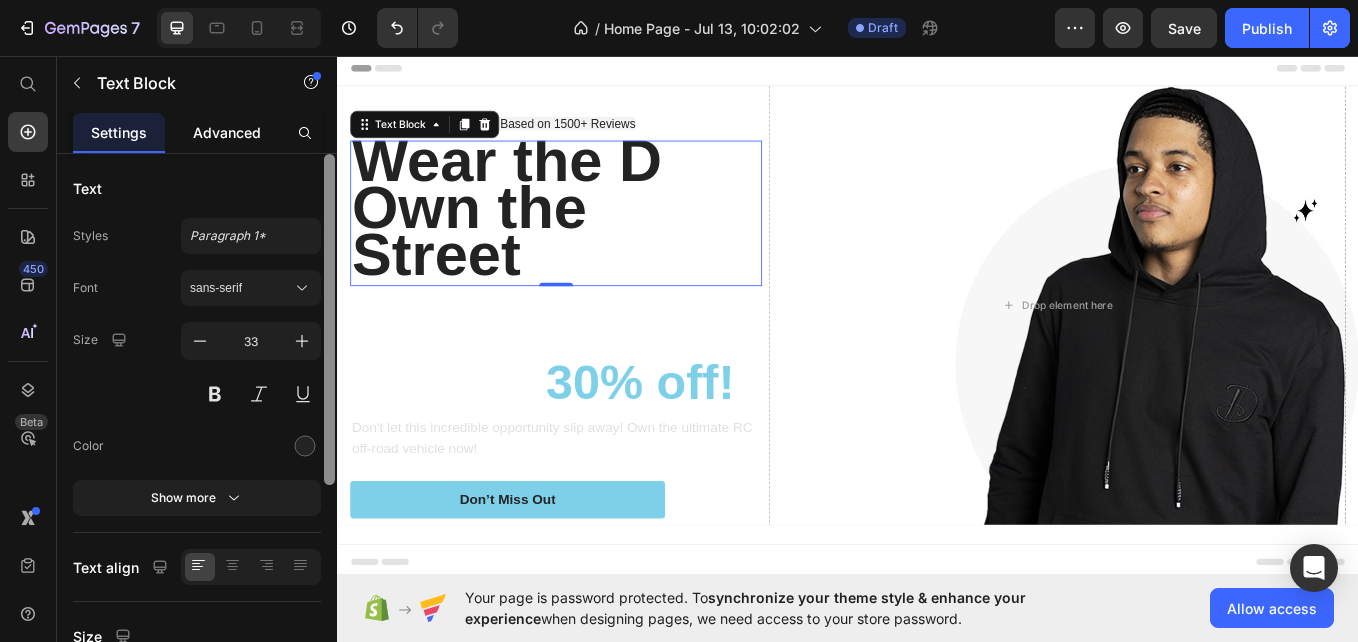 click on "Advanced" at bounding box center [227, 132] 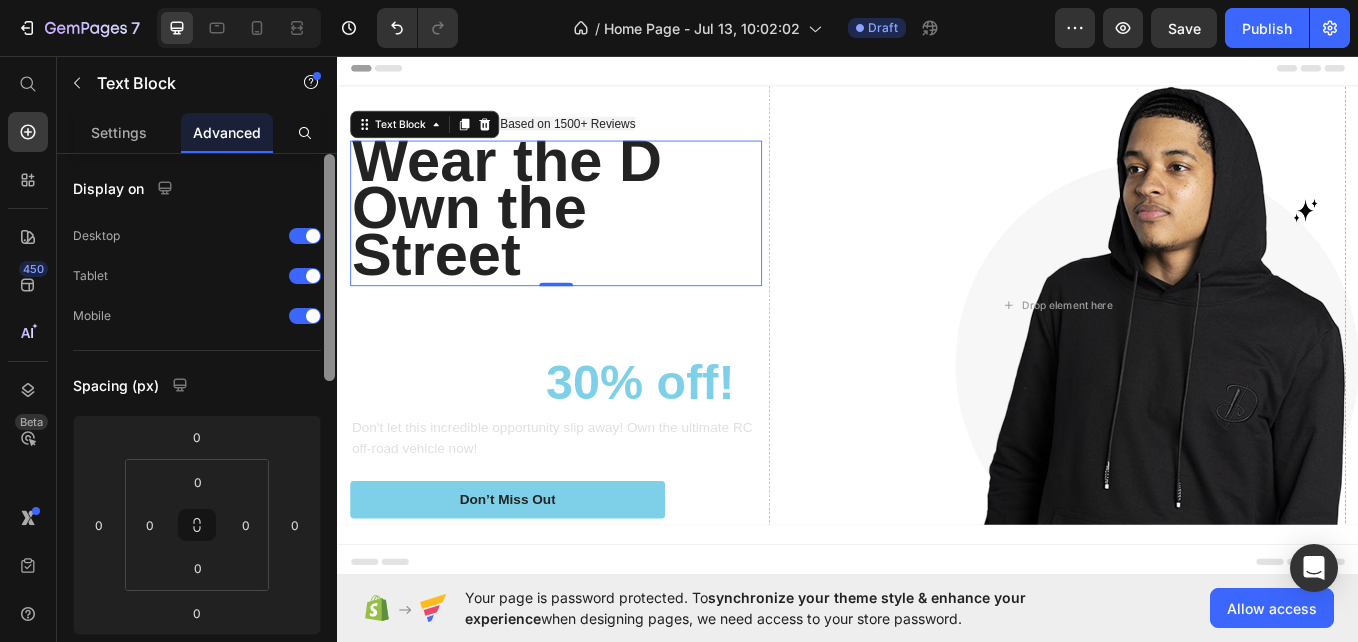 drag, startPoint x: 334, startPoint y: 236, endPoint x: 332, endPoint y: 188, distance: 48.04165 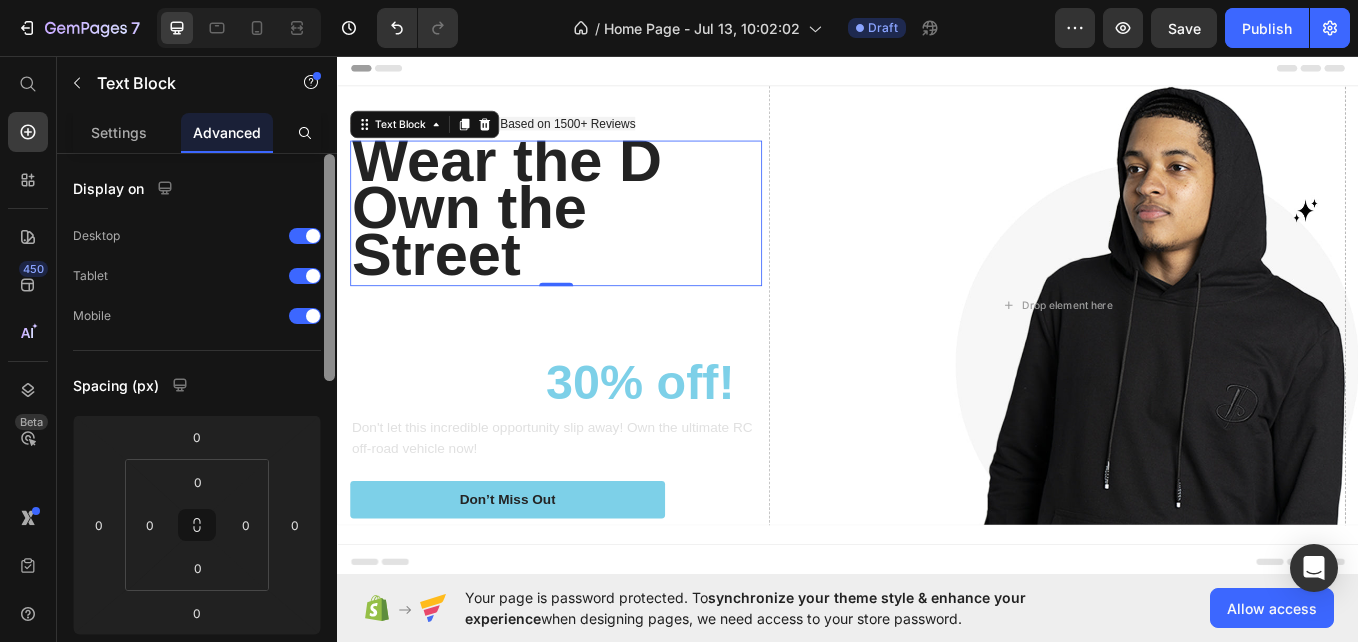 click at bounding box center [329, 267] 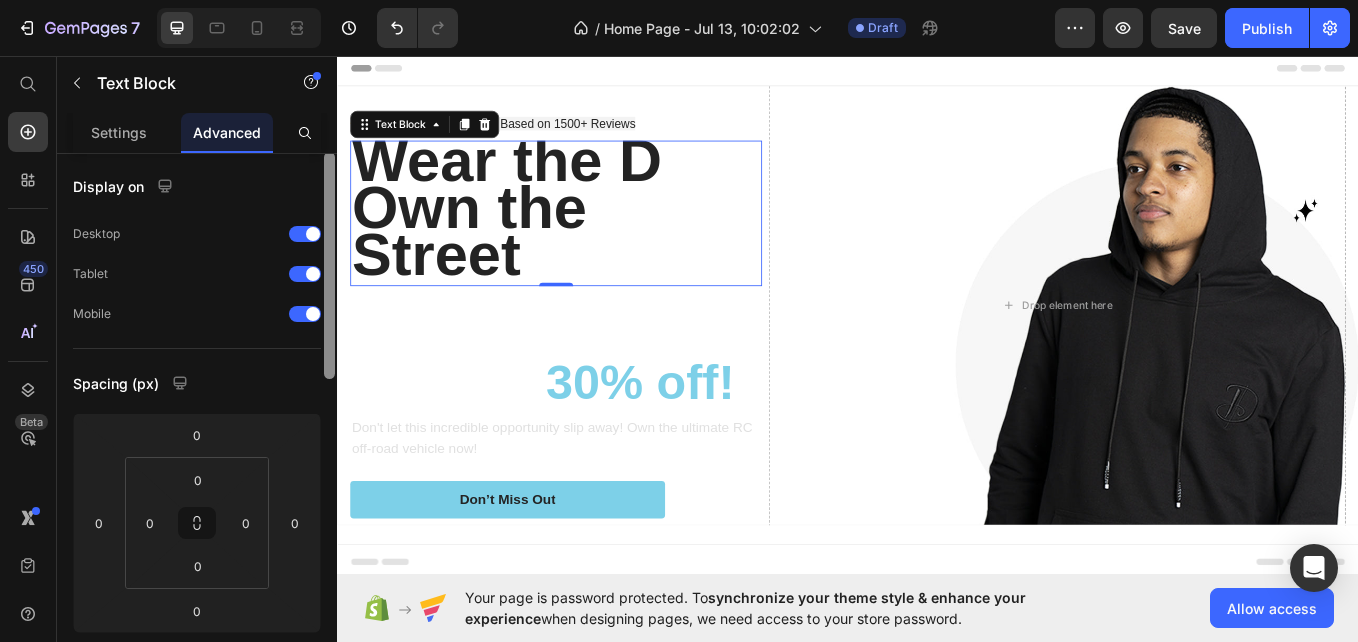 scroll, scrollTop: 0, scrollLeft: 0, axis: both 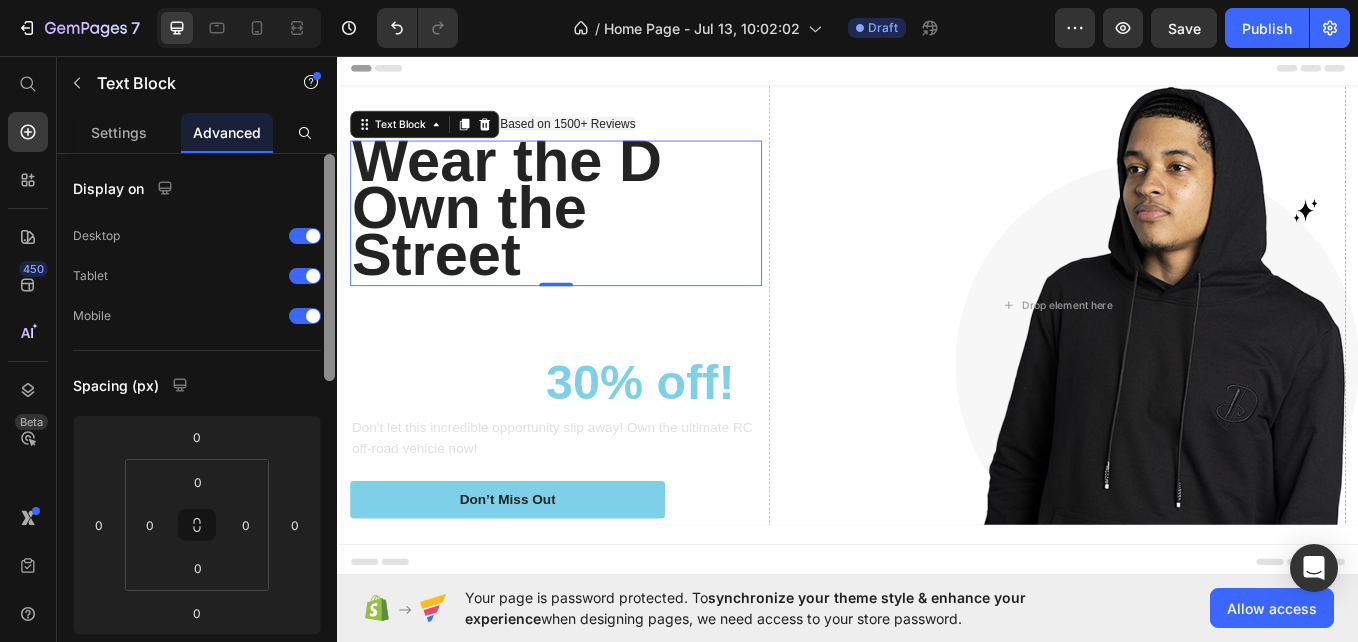drag, startPoint x: 332, startPoint y: 188, endPoint x: 331, endPoint y: 123, distance: 65.00769 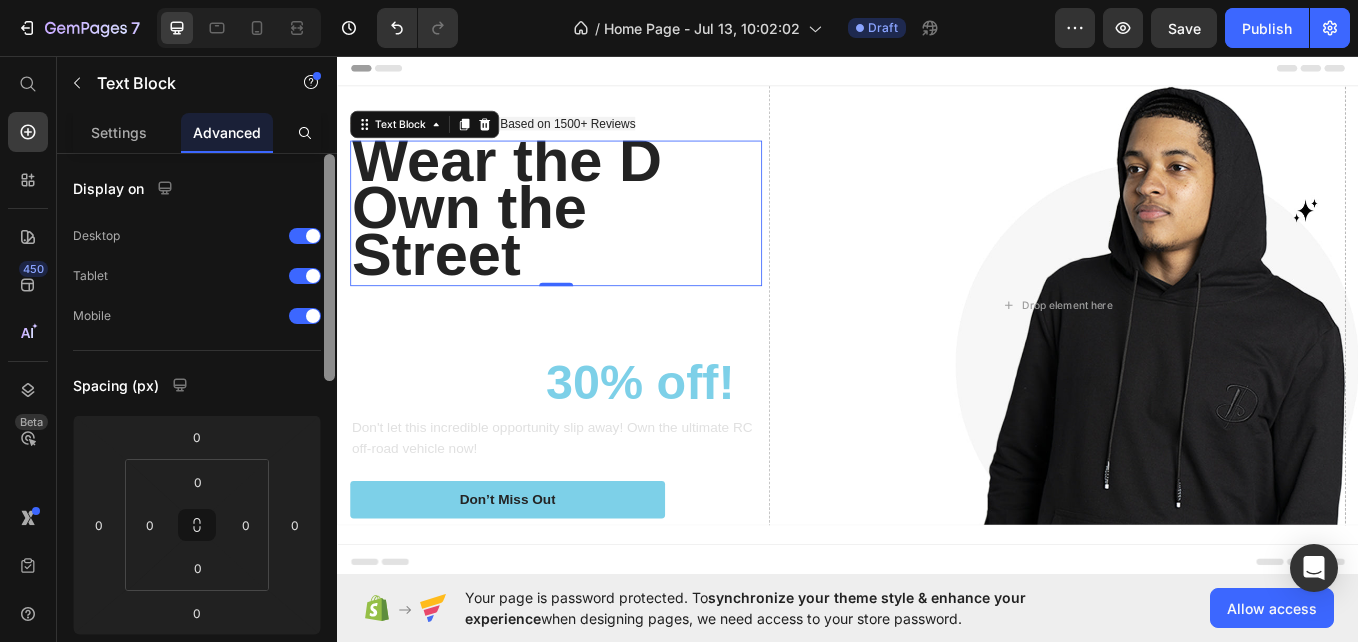 click on "Settings Advanced Display on Desktop Tablet Mobile Spacing (px) 0 0 0 0 0 0 0 0 Shape Border Corner Shadow Position Opacity 100 % Animation Upgrade to Build plan  to unlock Animation & other premium features. Interaction Upgrade to Optimize plan  to unlock Interaction & other premium features. CSS class  Delete element" at bounding box center [197, 406] 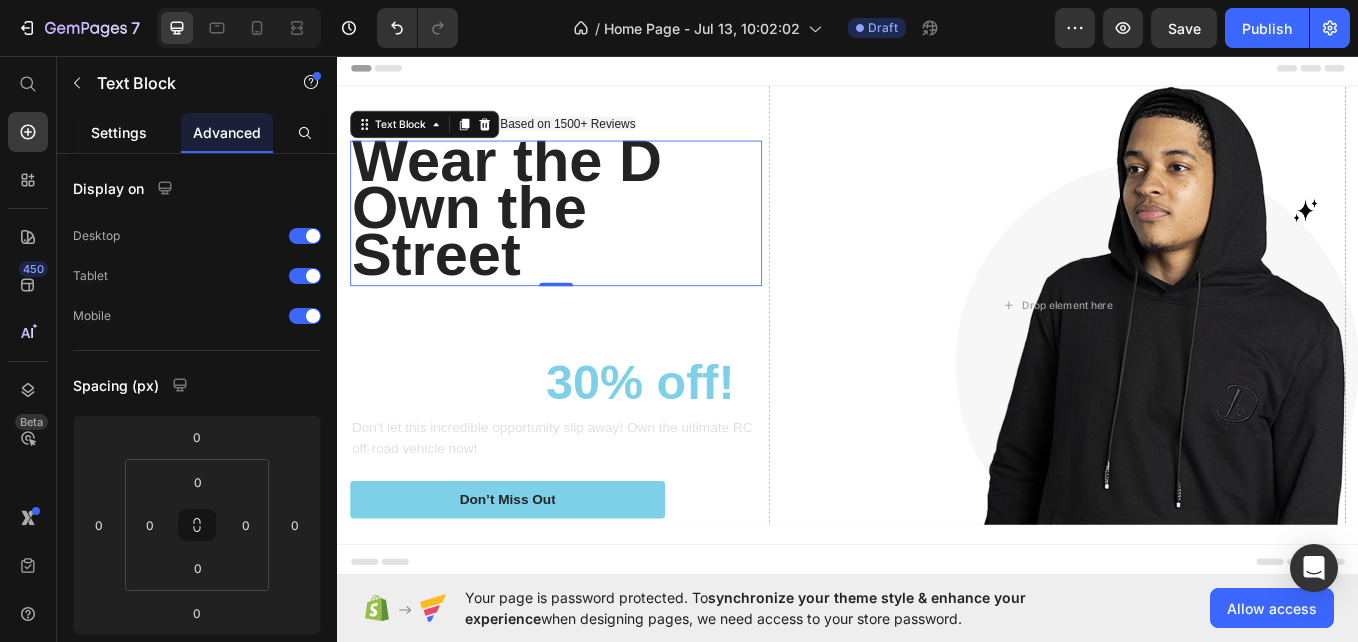 click on "Settings" at bounding box center [119, 132] 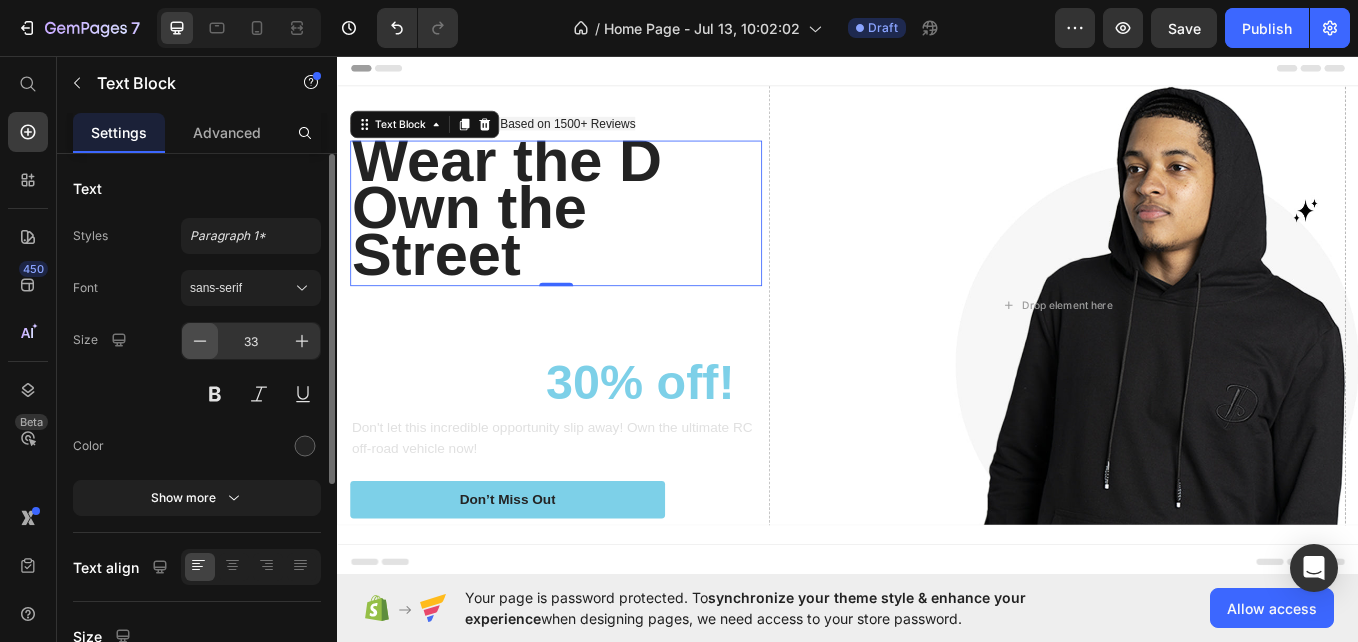 click at bounding box center [200, 341] 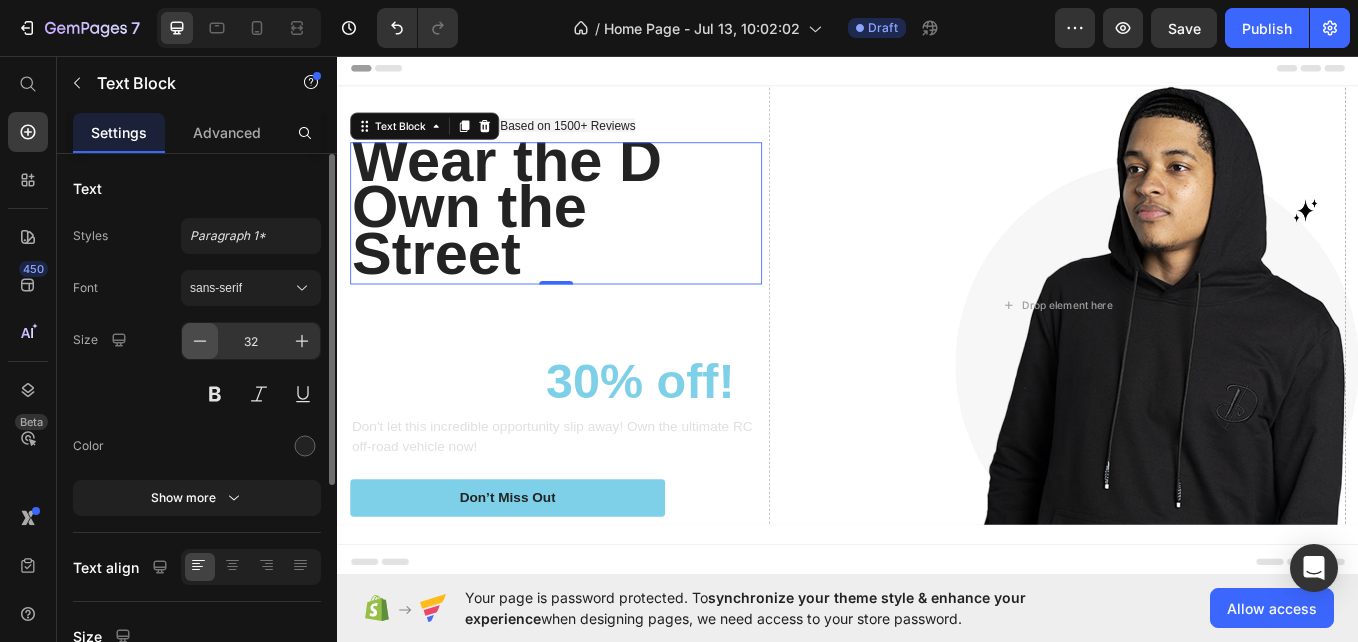 click at bounding box center (200, 341) 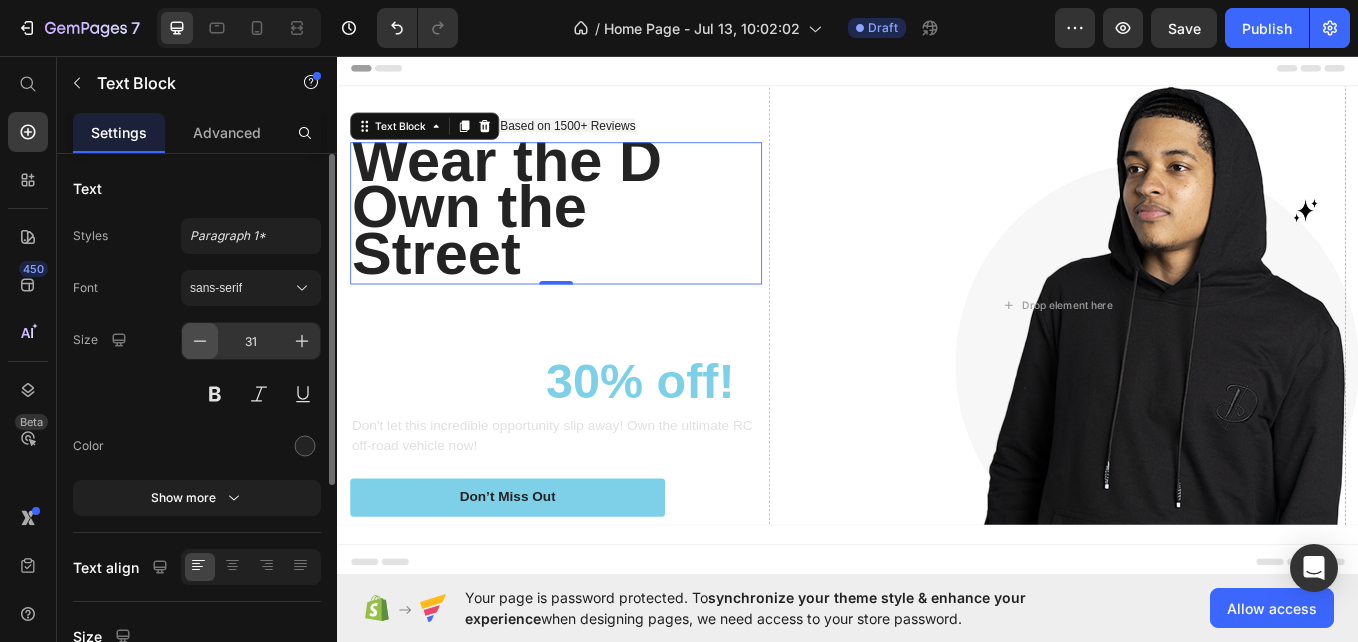 click at bounding box center [200, 341] 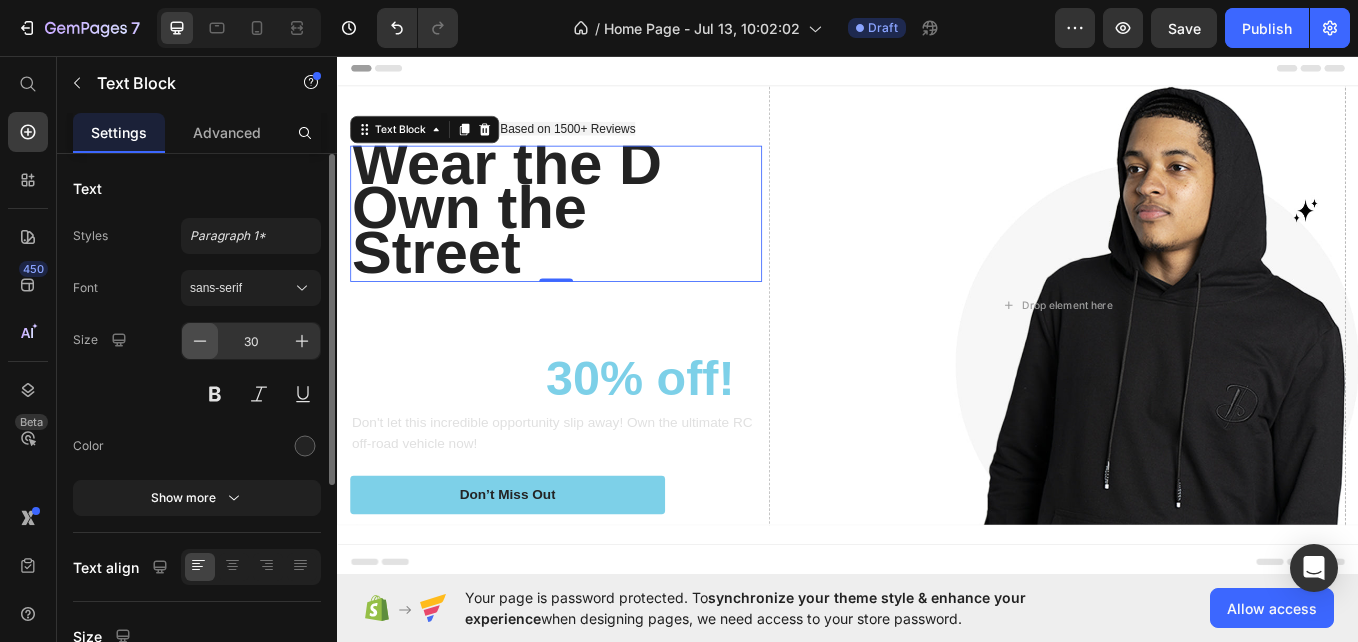 click at bounding box center (200, 341) 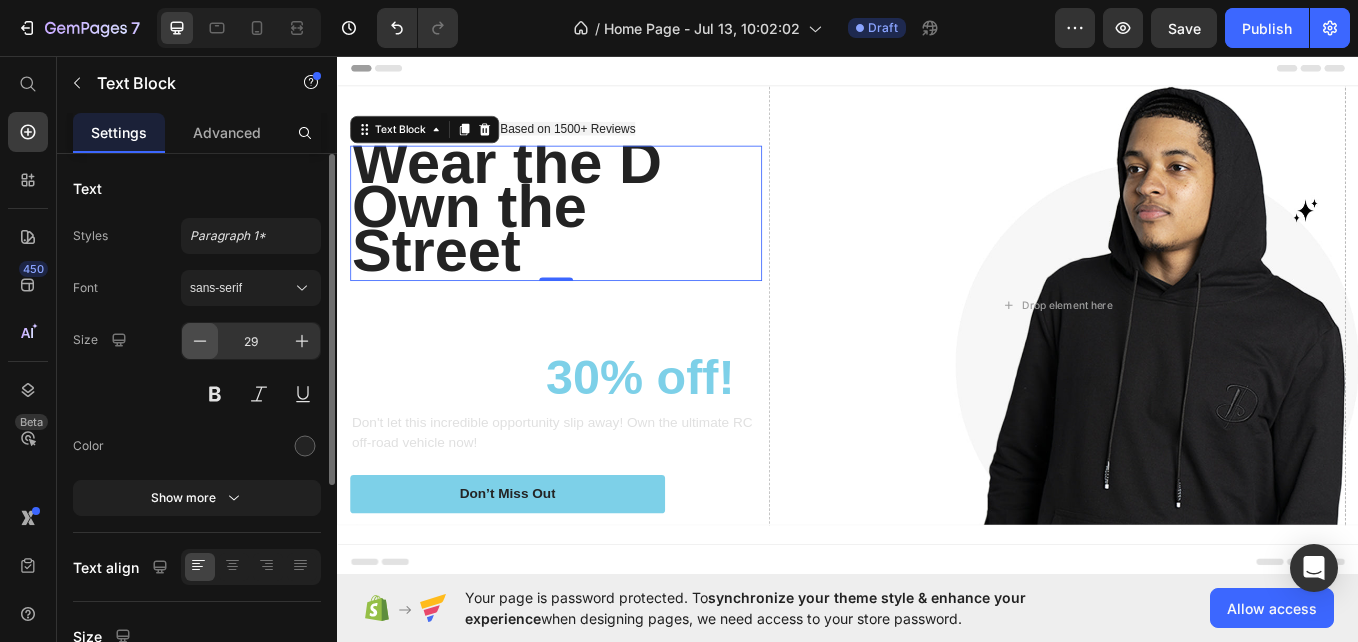 click at bounding box center [200, 341] 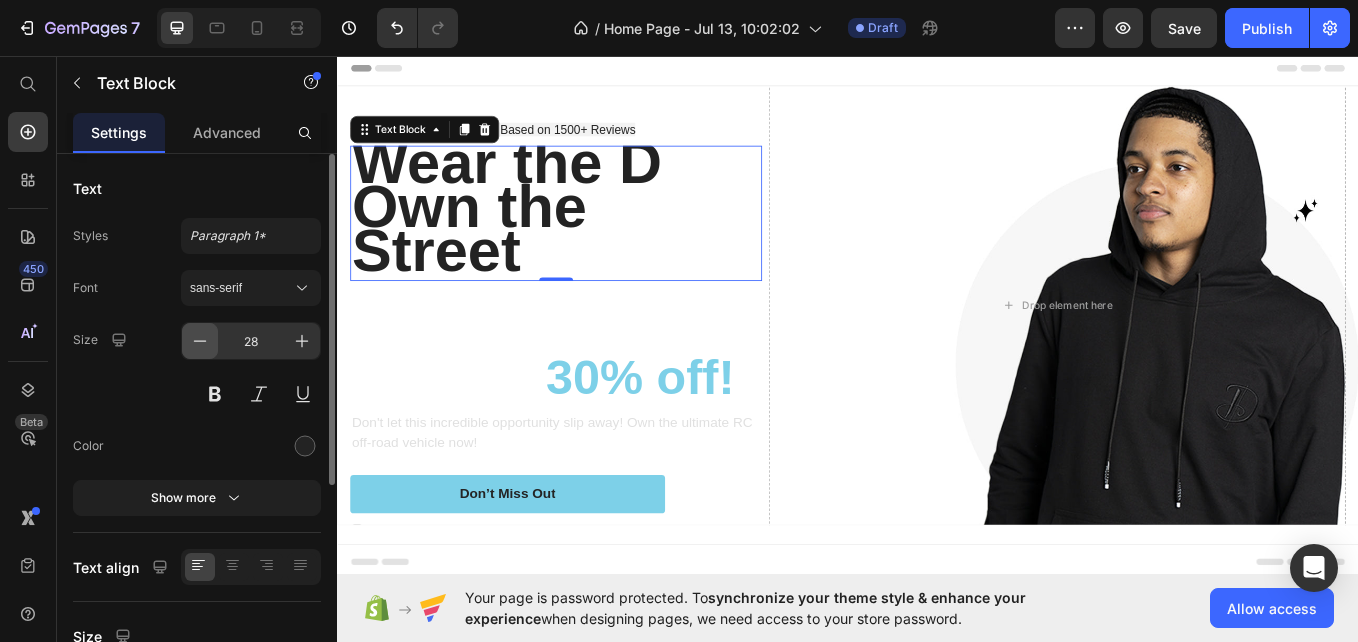 click at bounding box center [200, 341] 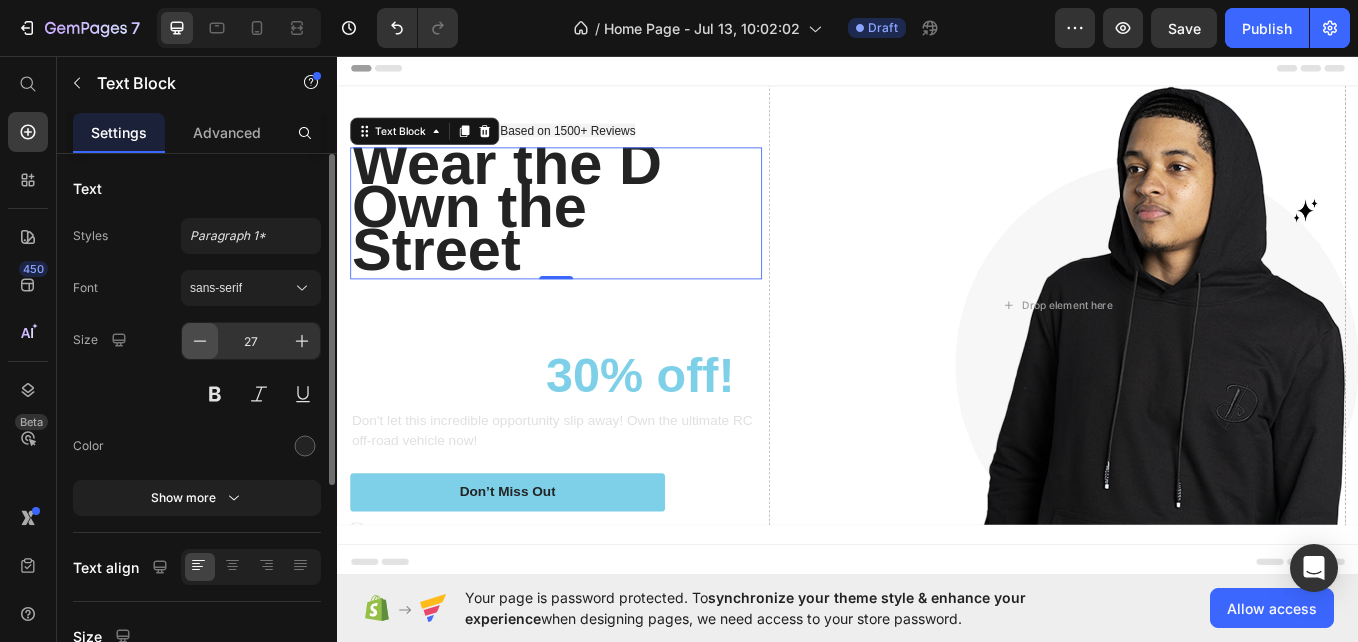 click at bounding box center [200, 341] 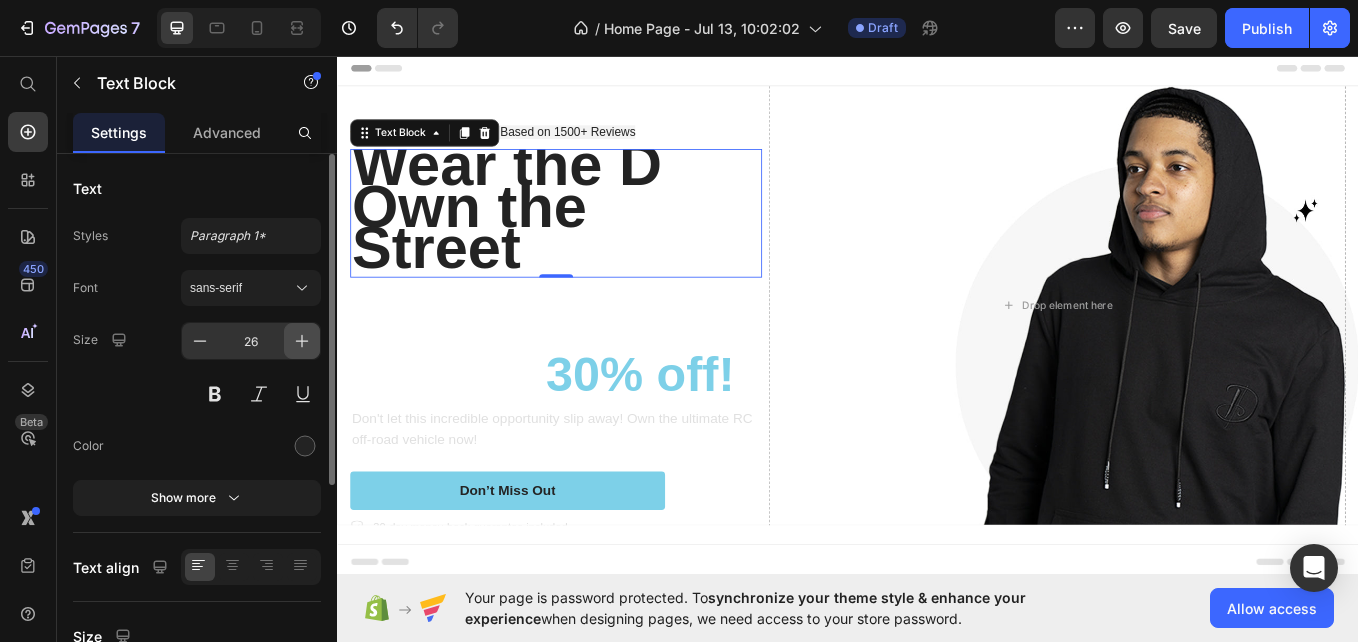 click 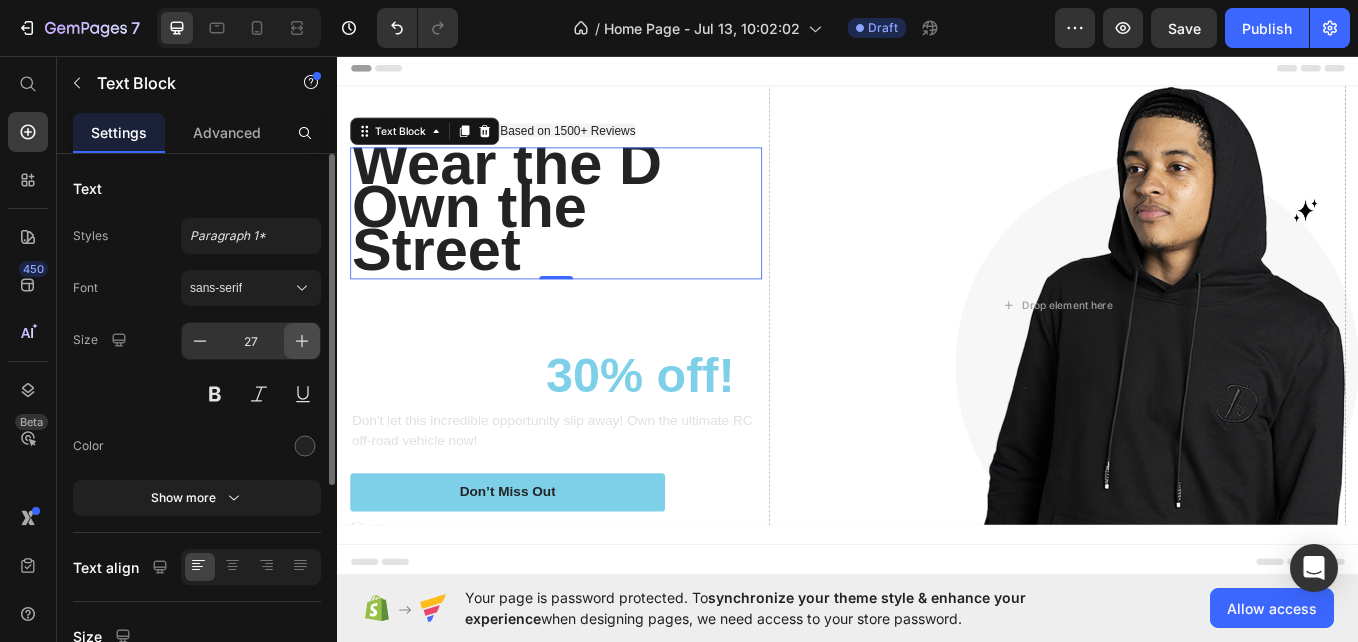click 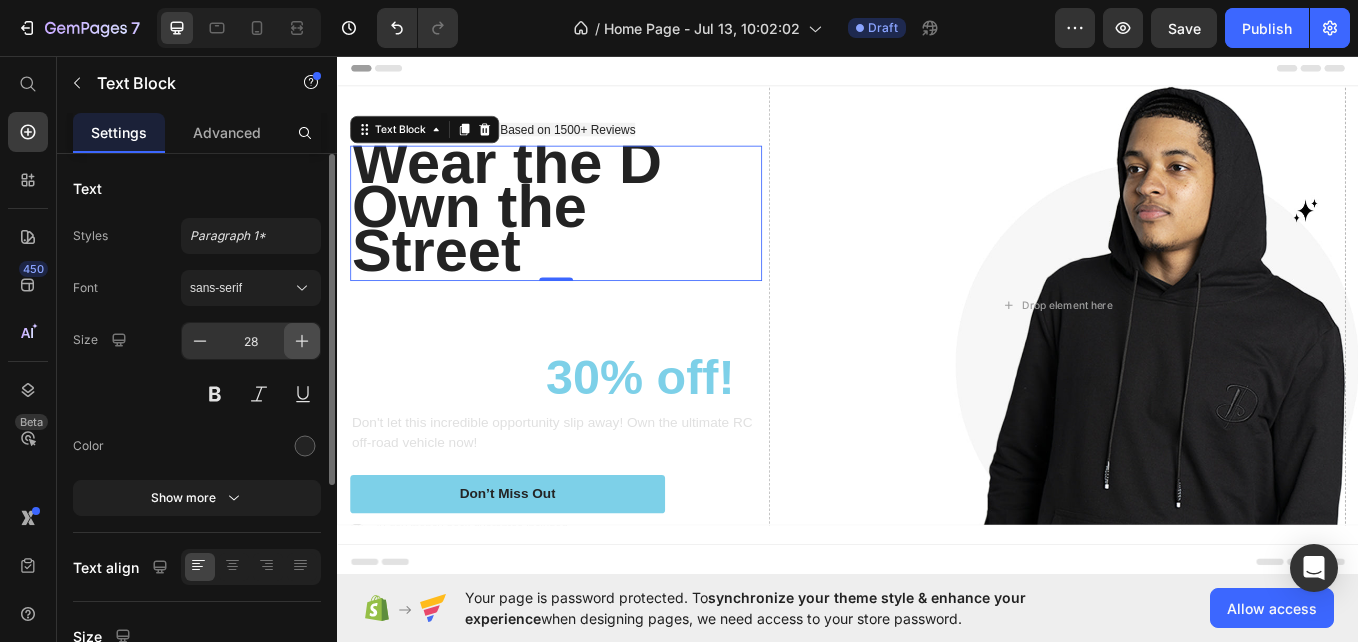 click 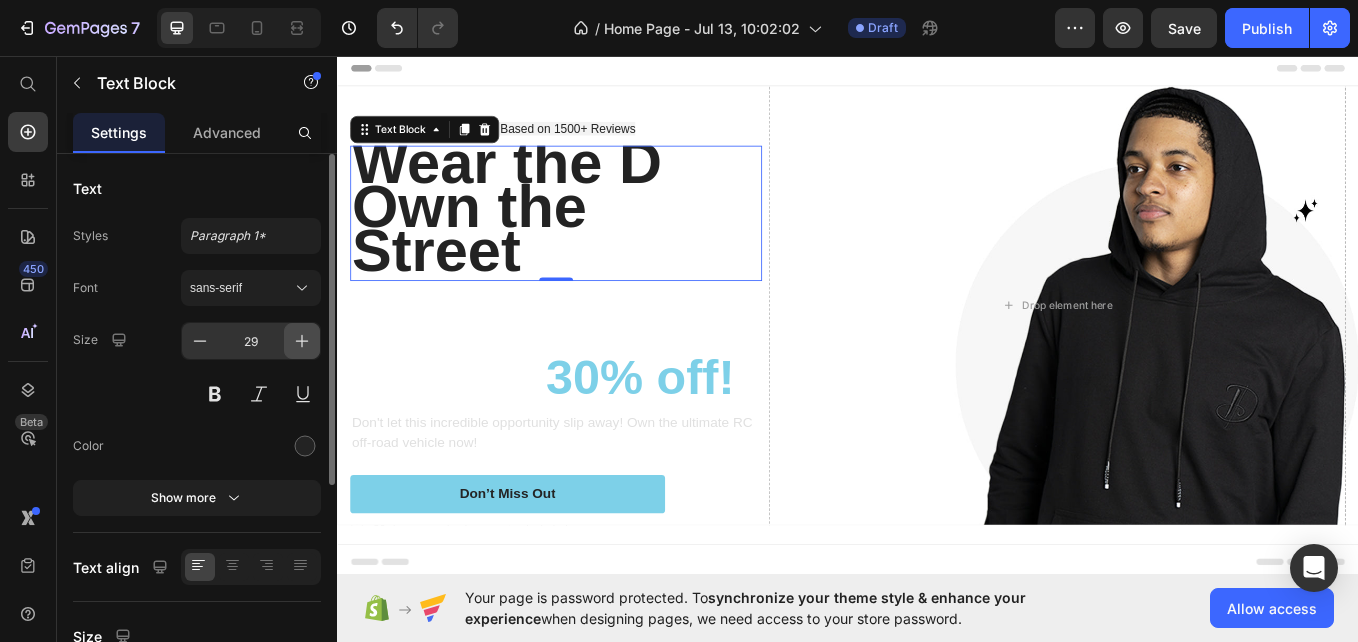 click 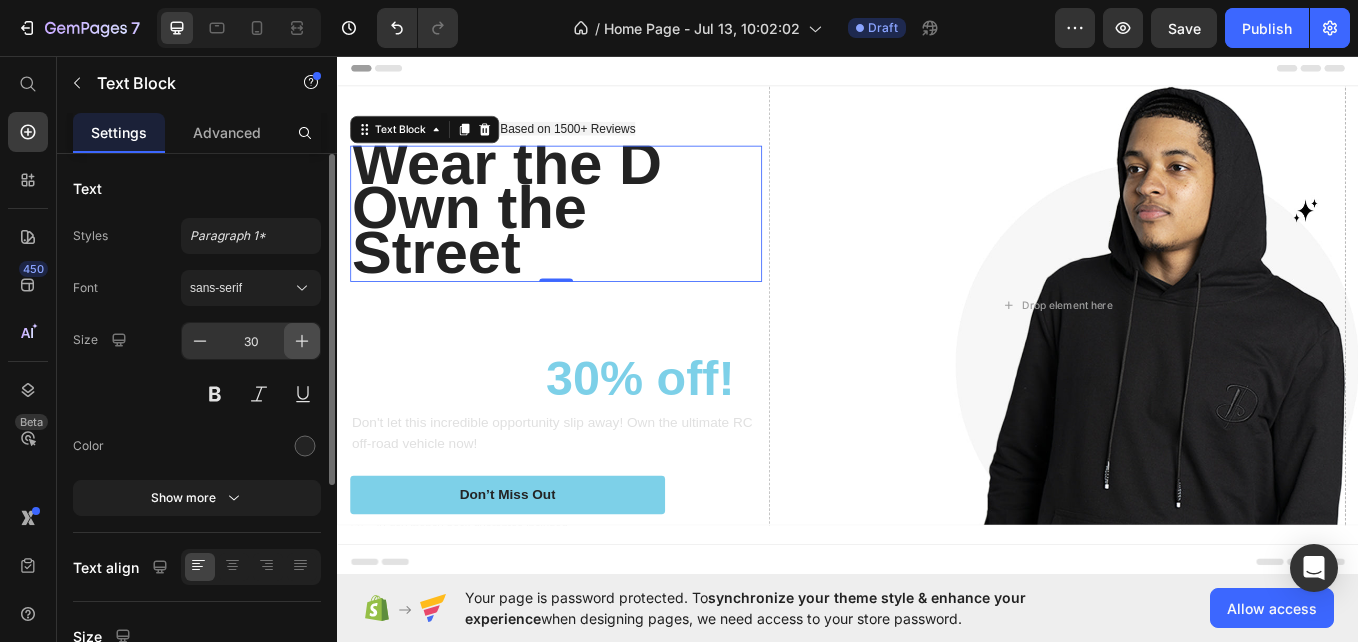 click 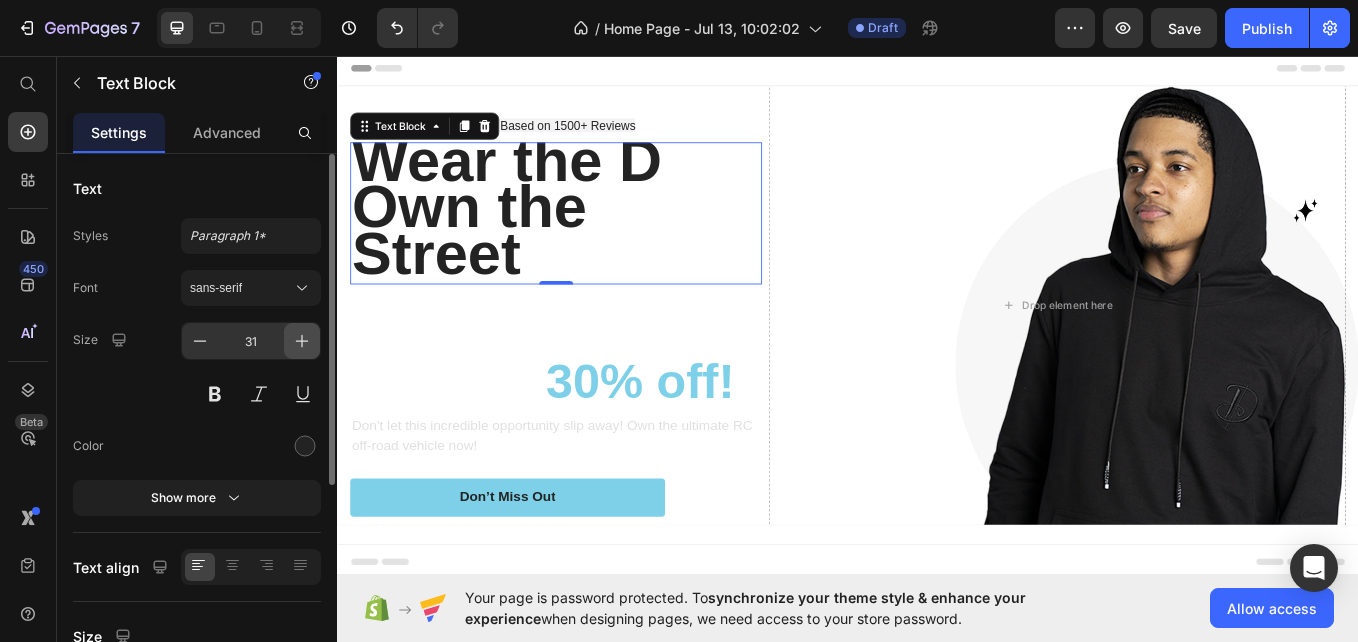 click 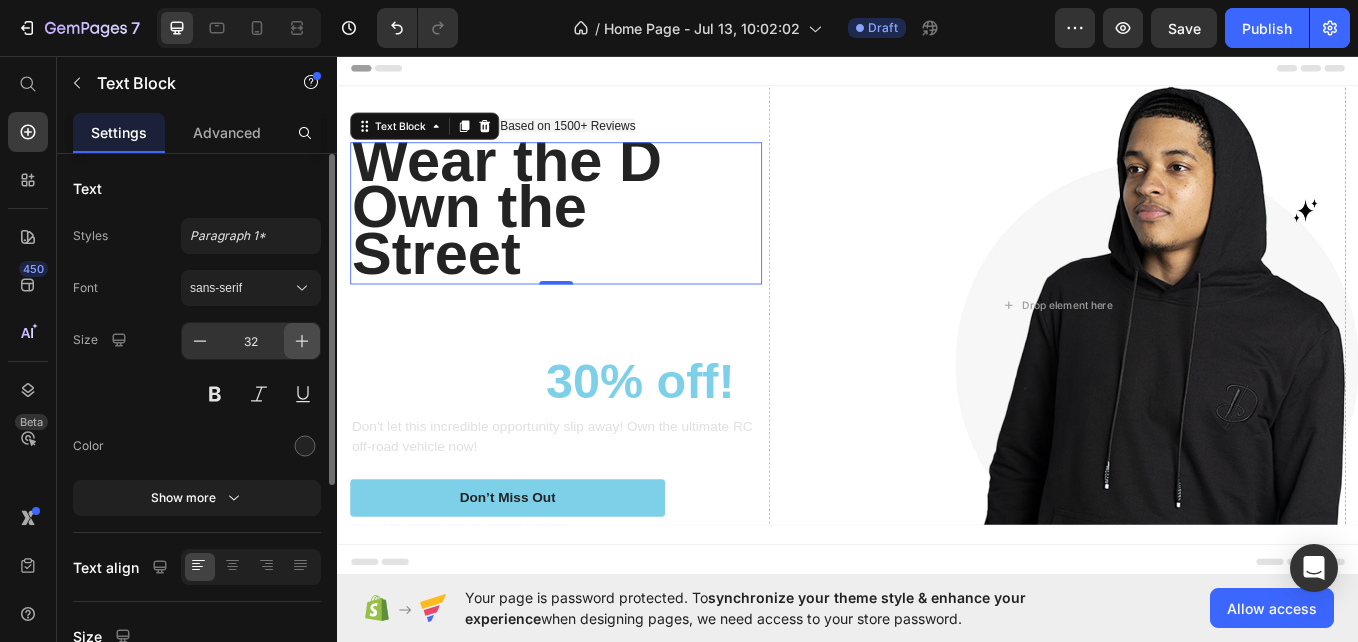 click 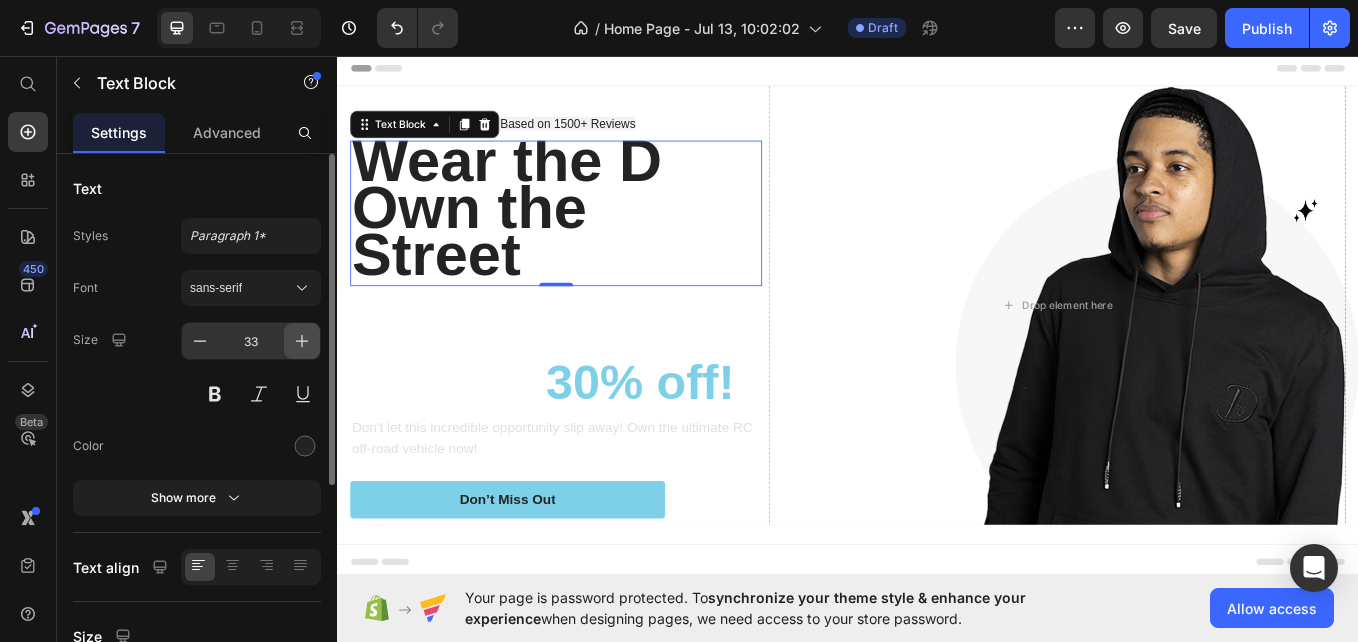 click 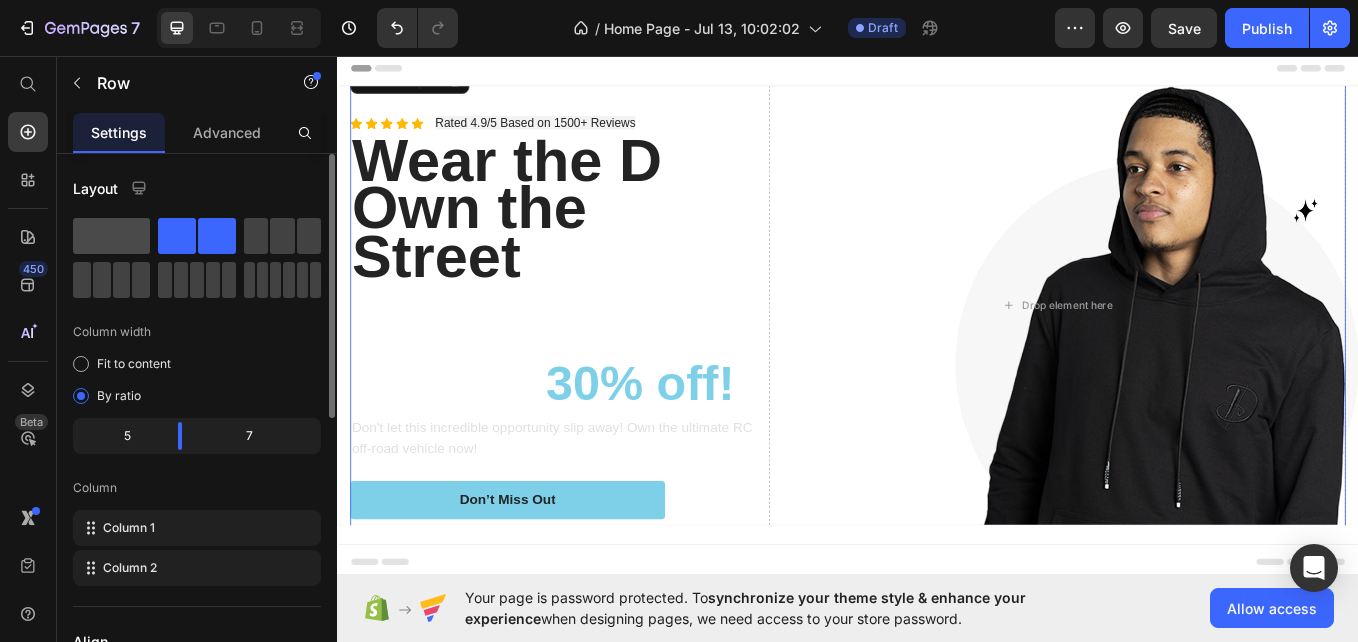 click 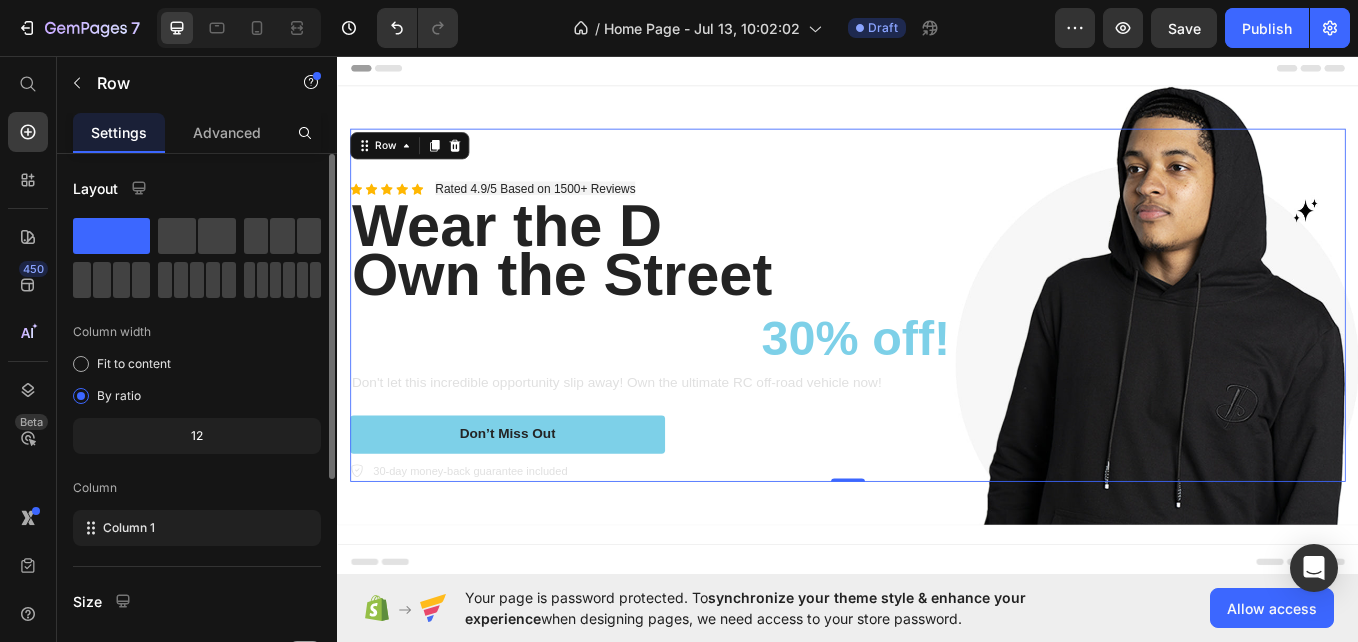 click 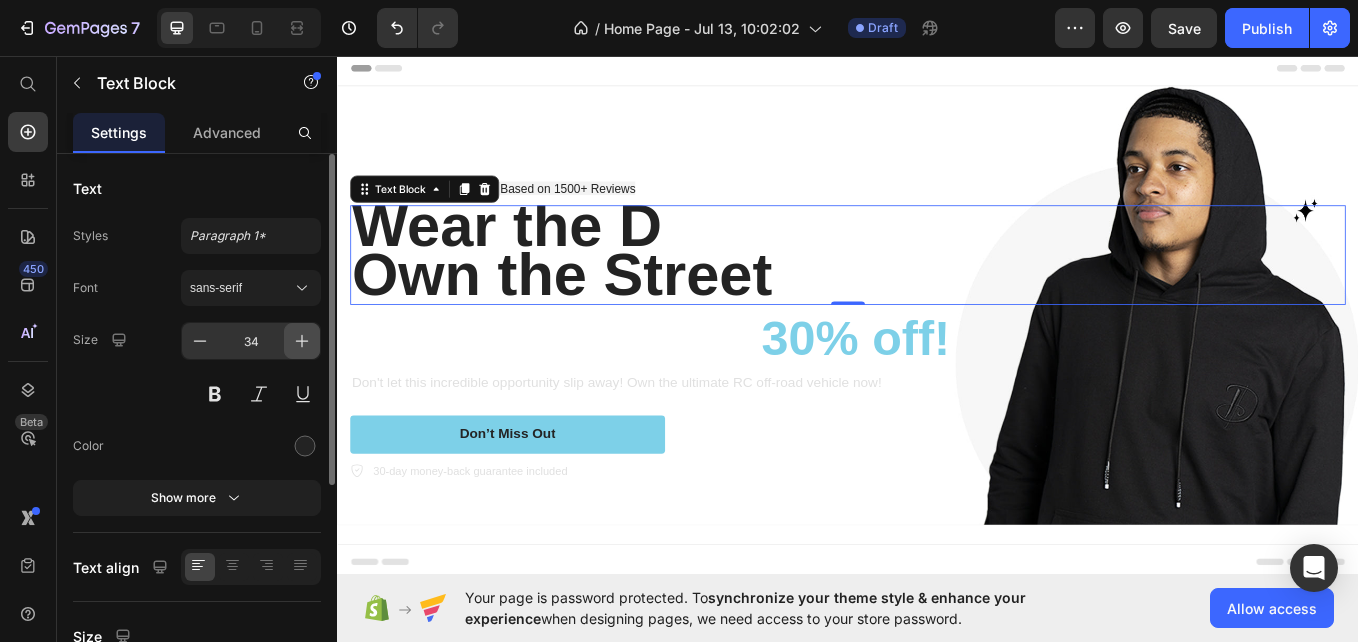click 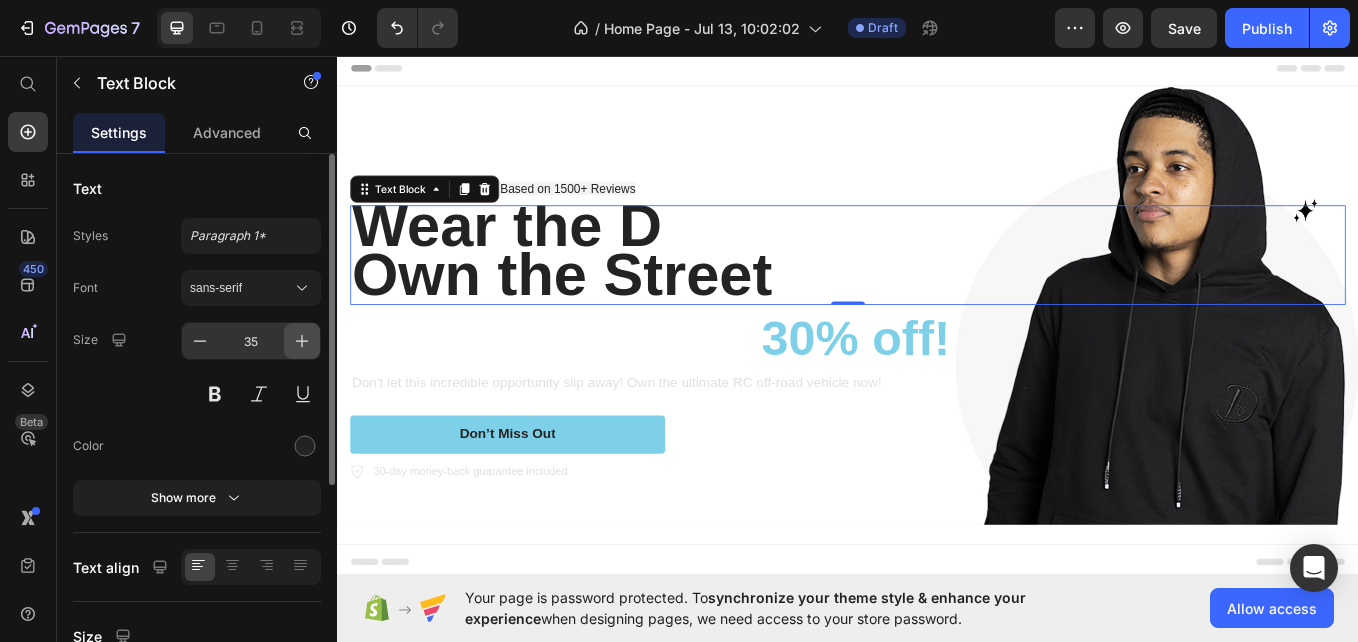 click 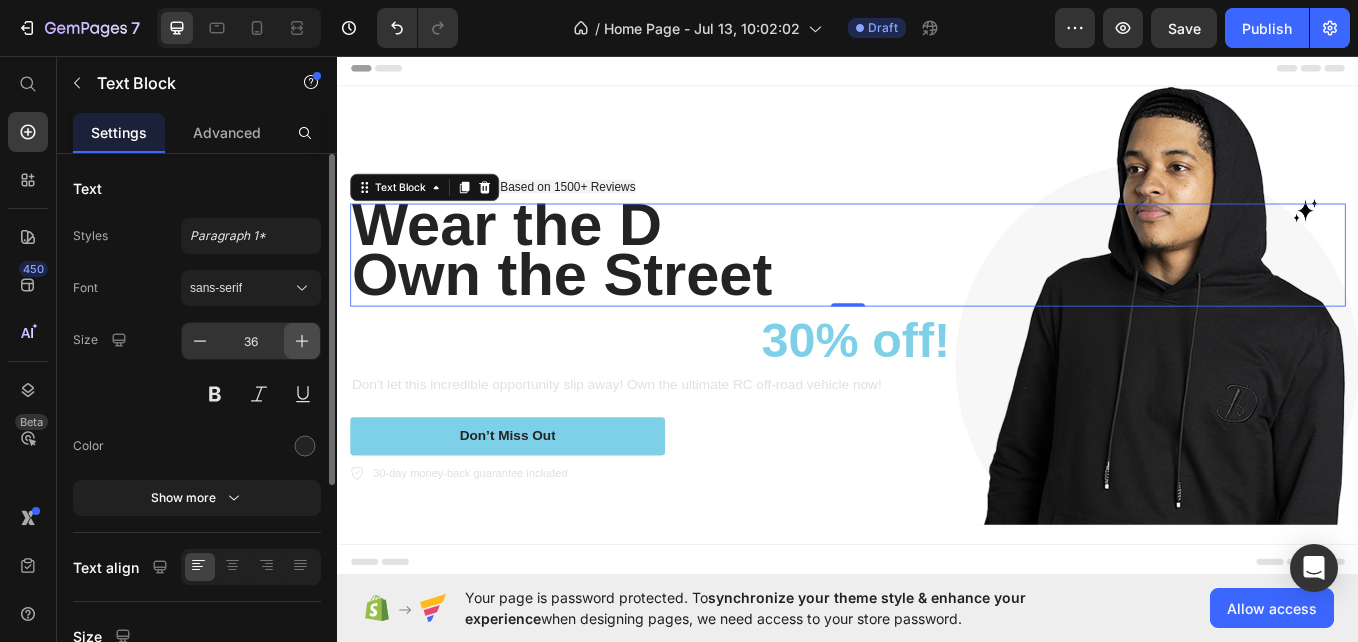 click 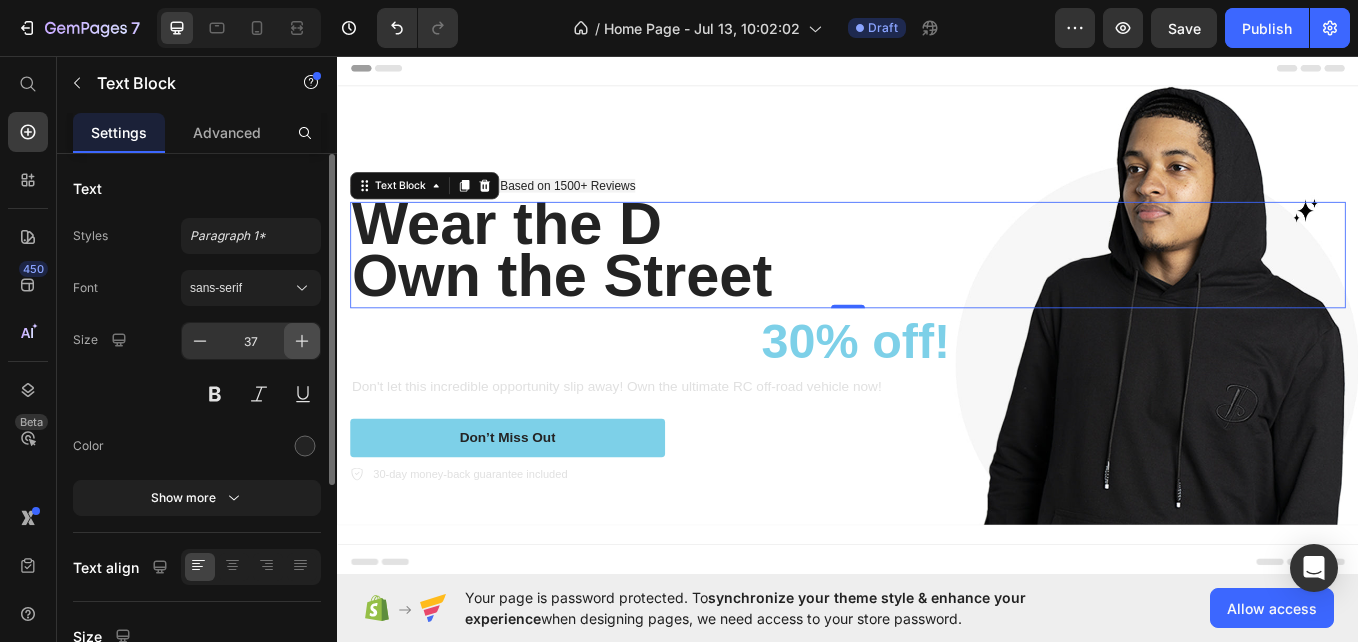click 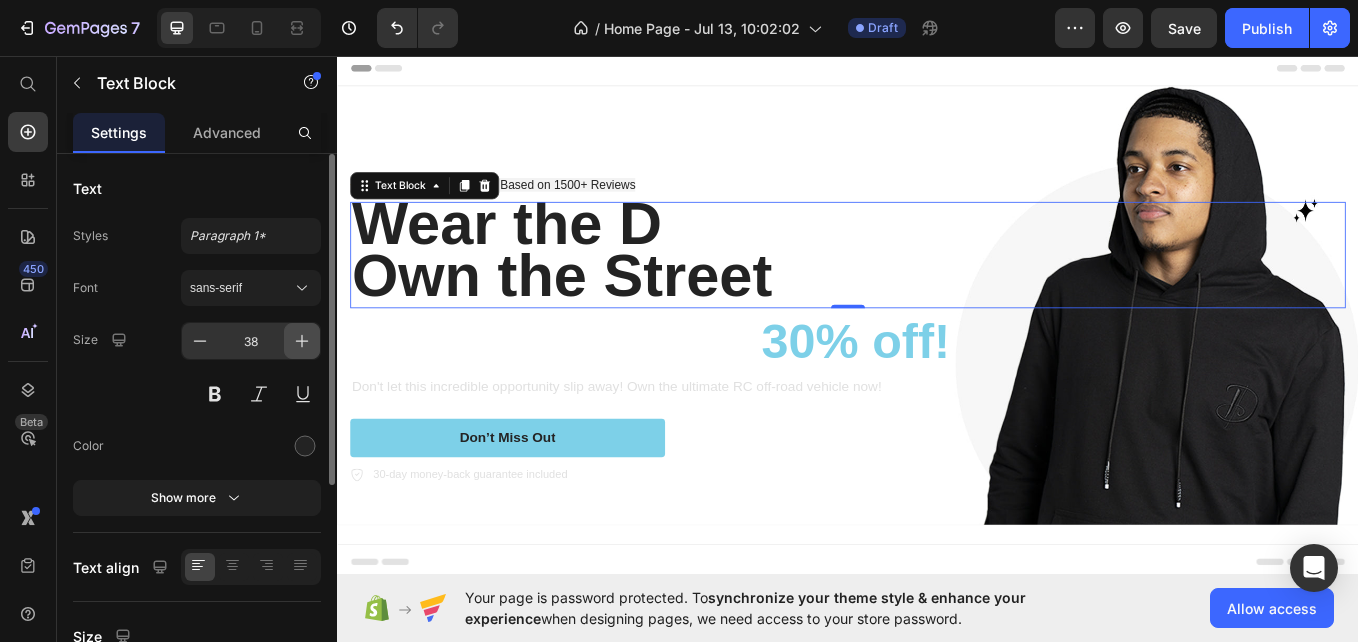 click 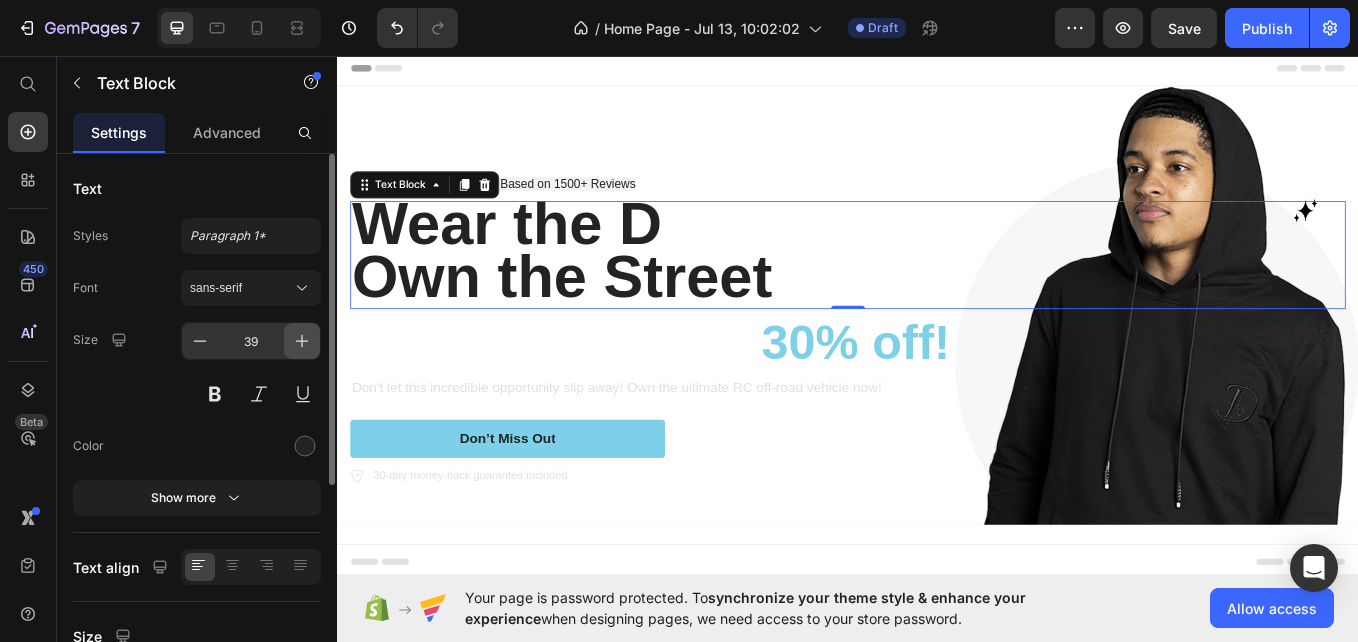 click 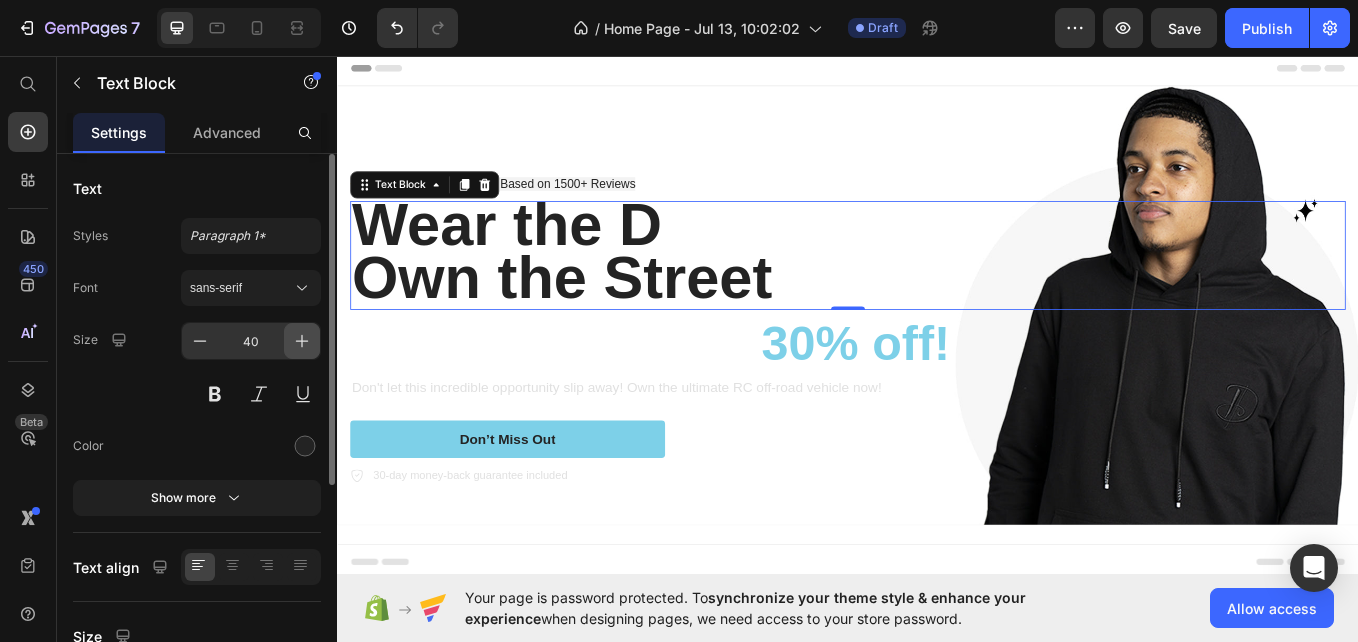 click 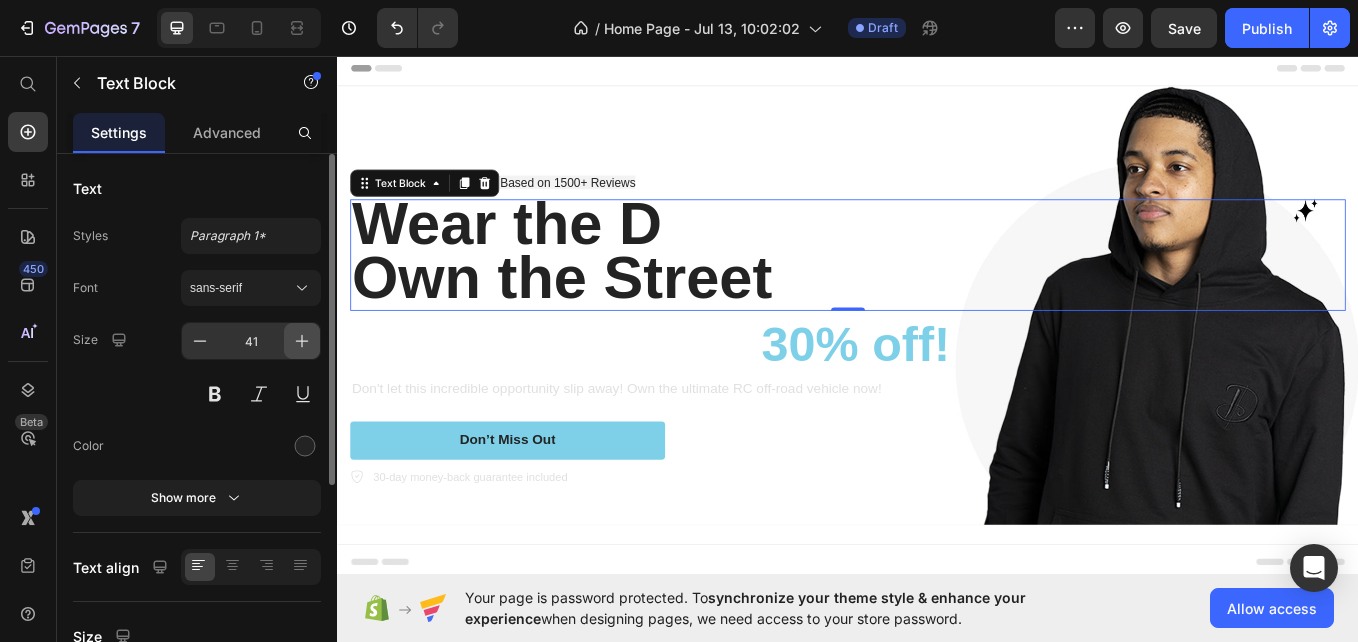 click 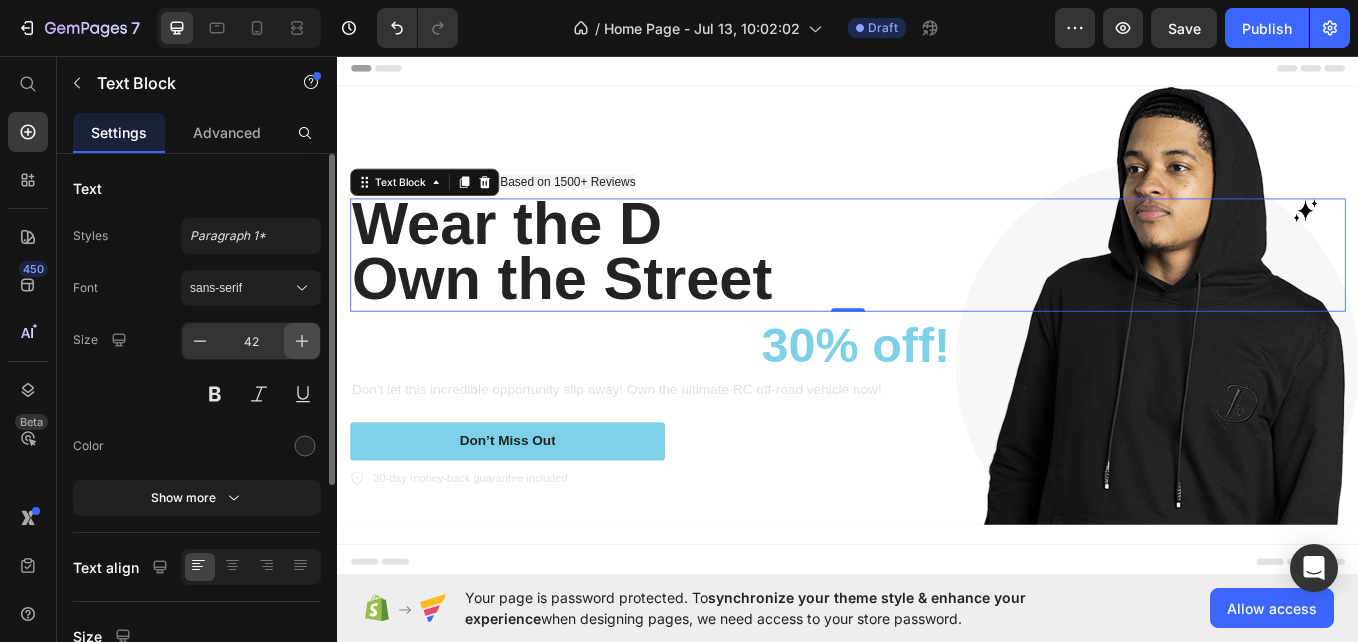 click 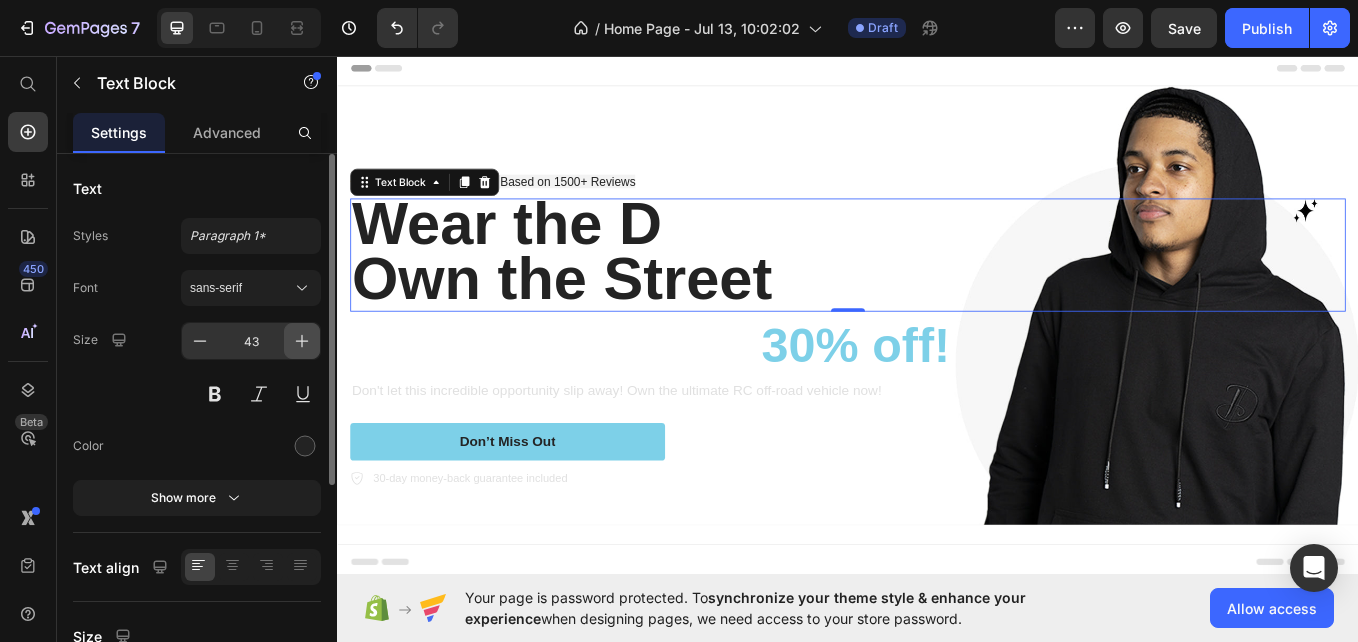 click 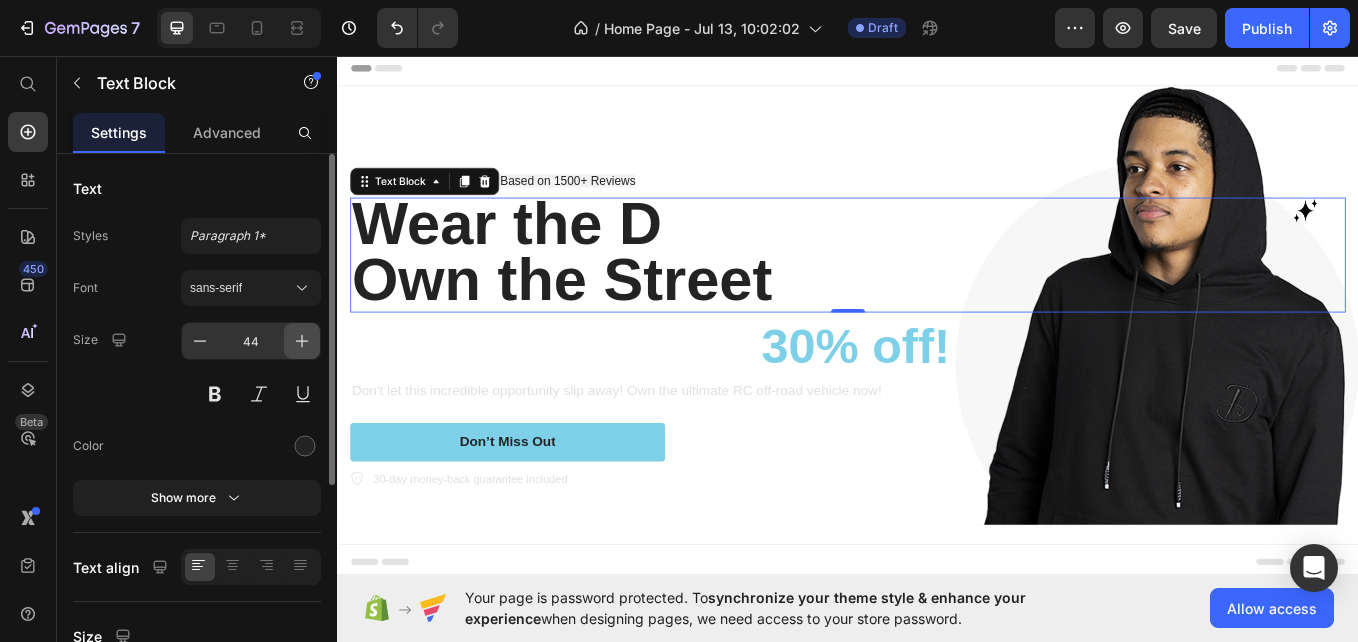 click 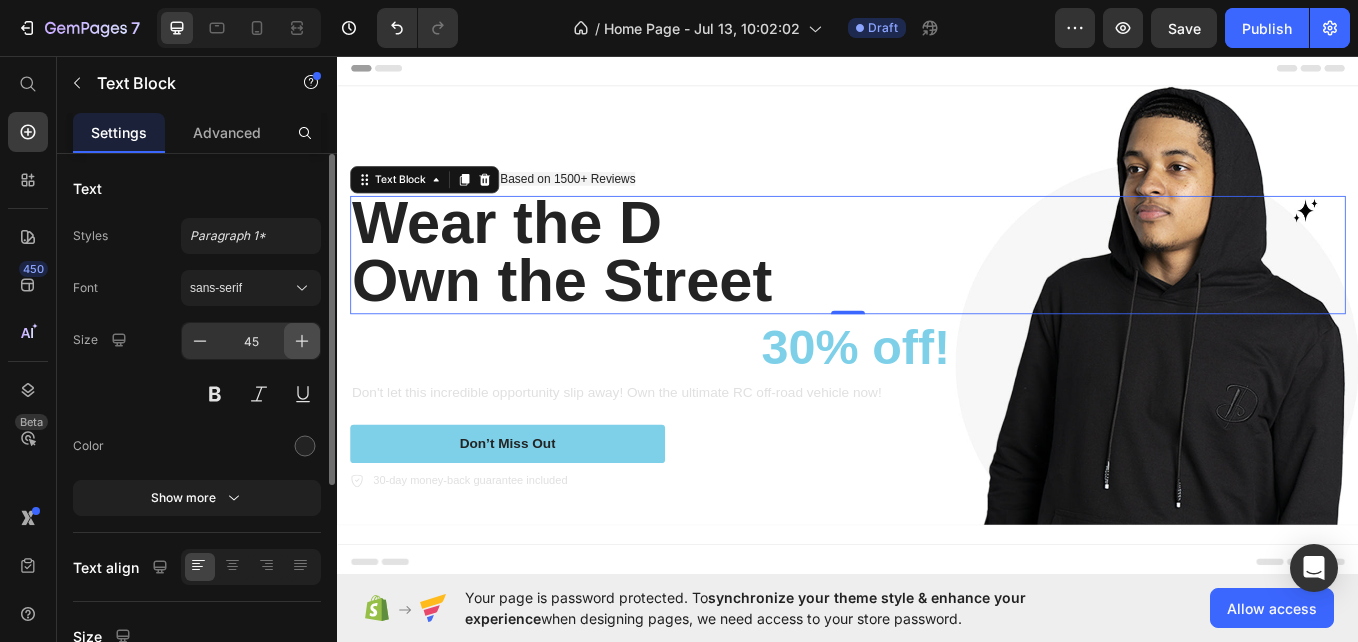click 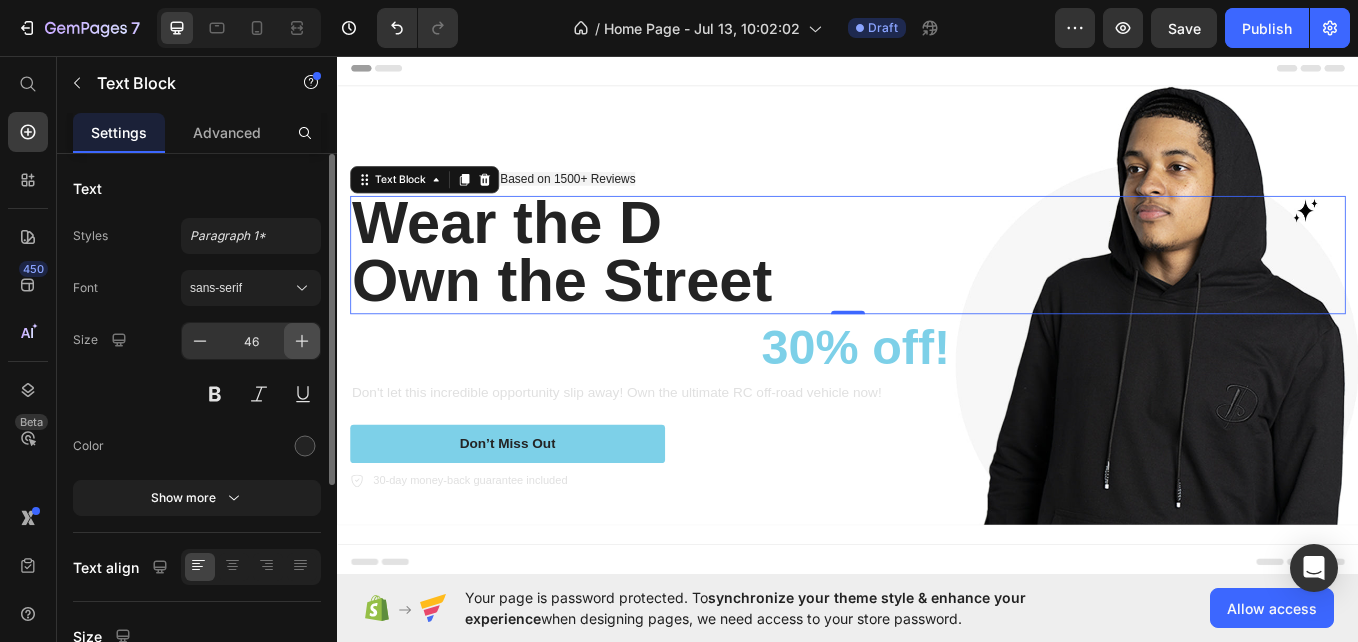click 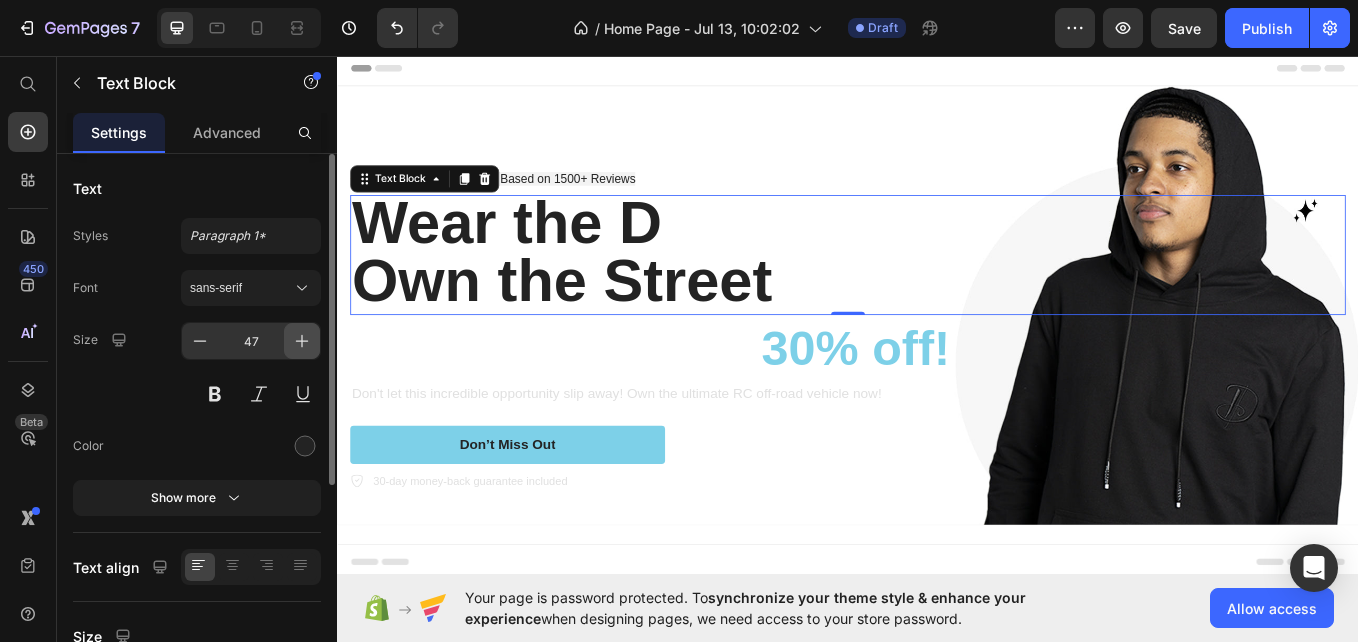 click 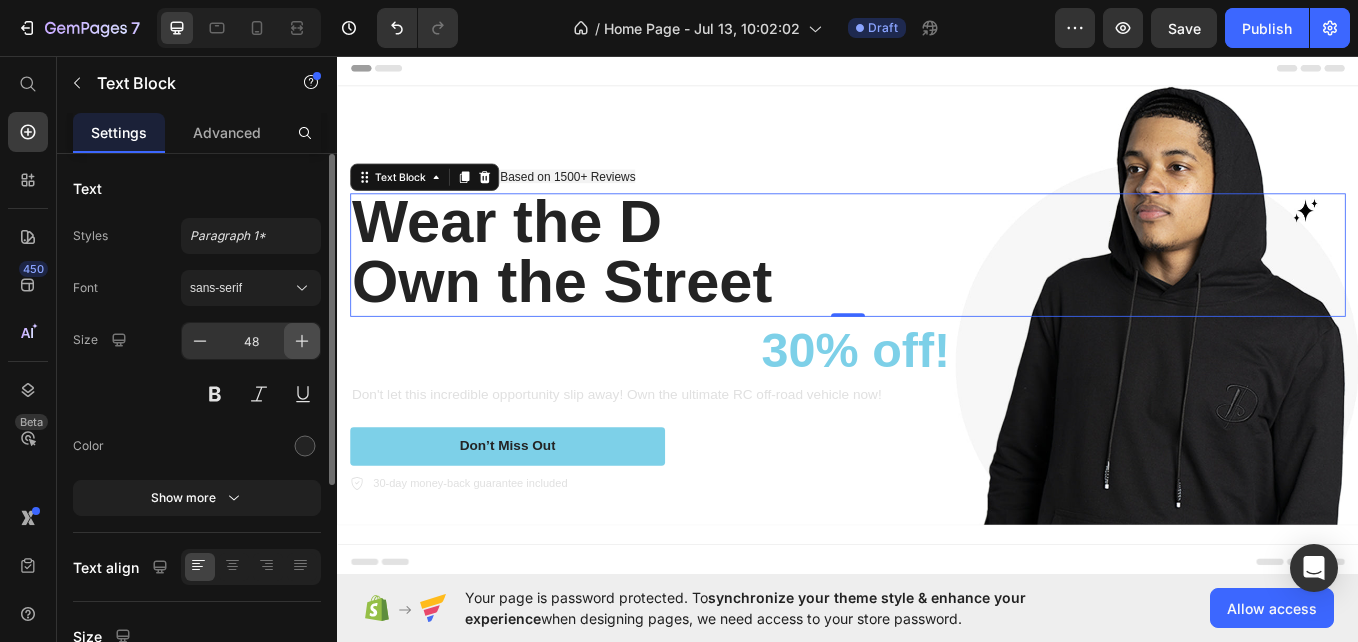click 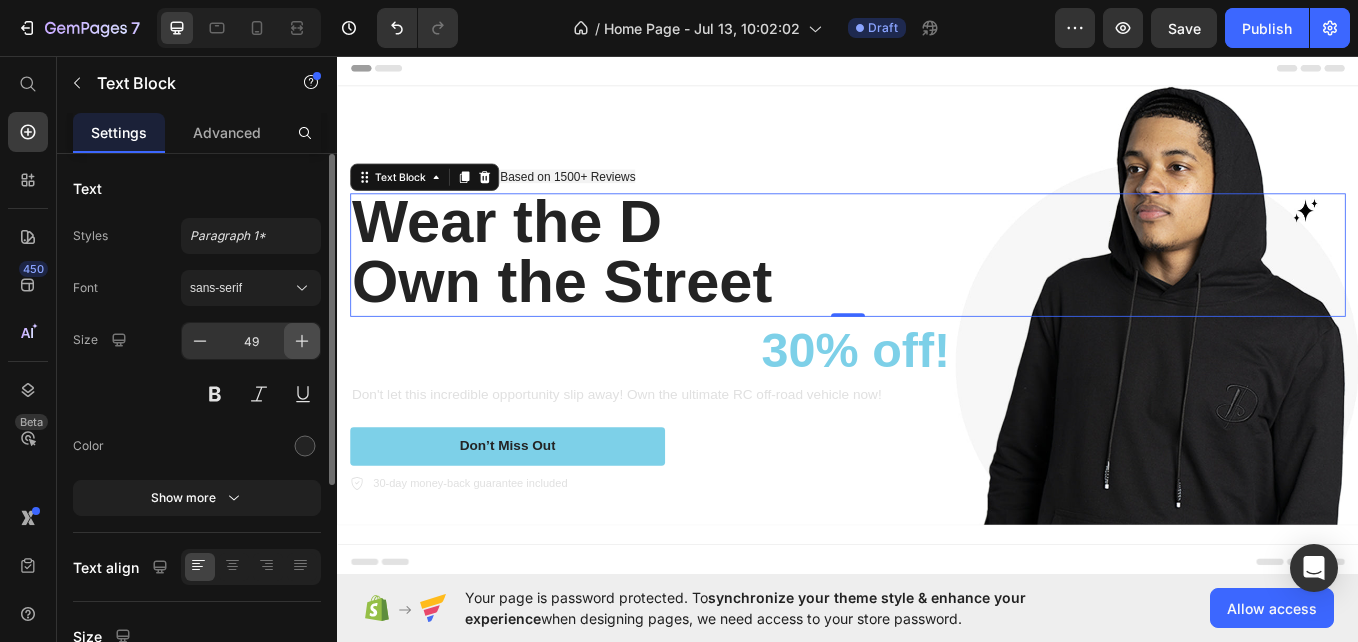 click 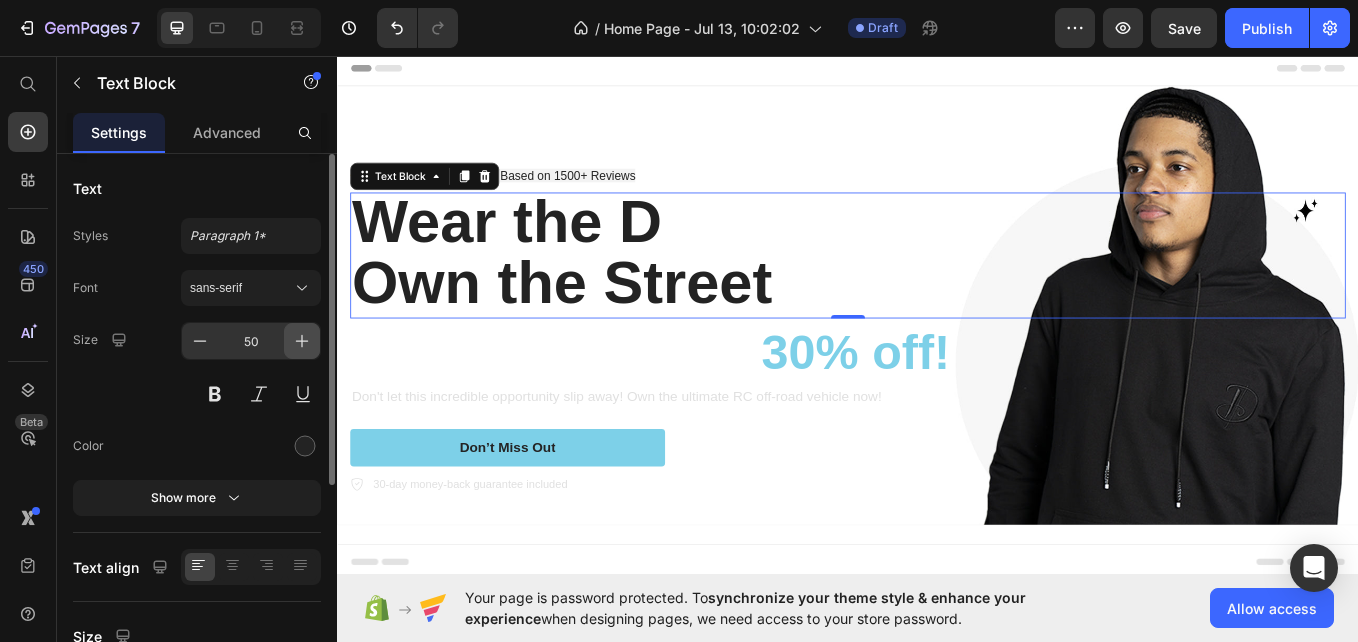 click 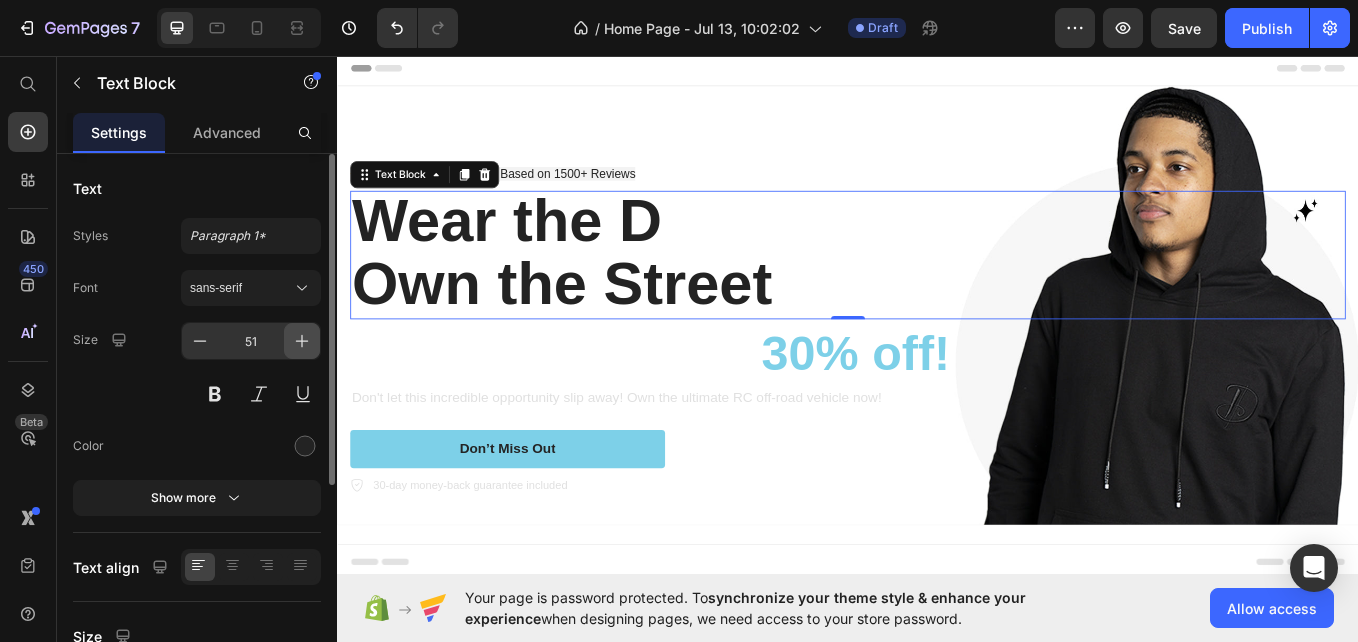 click 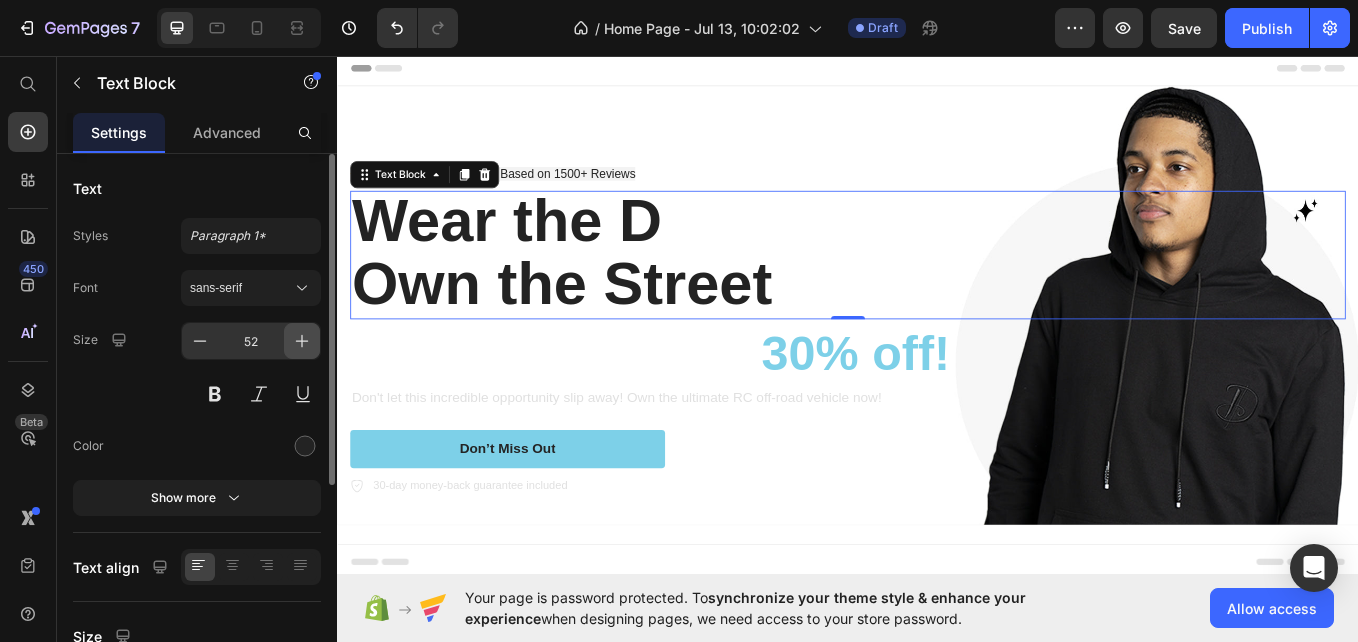 click 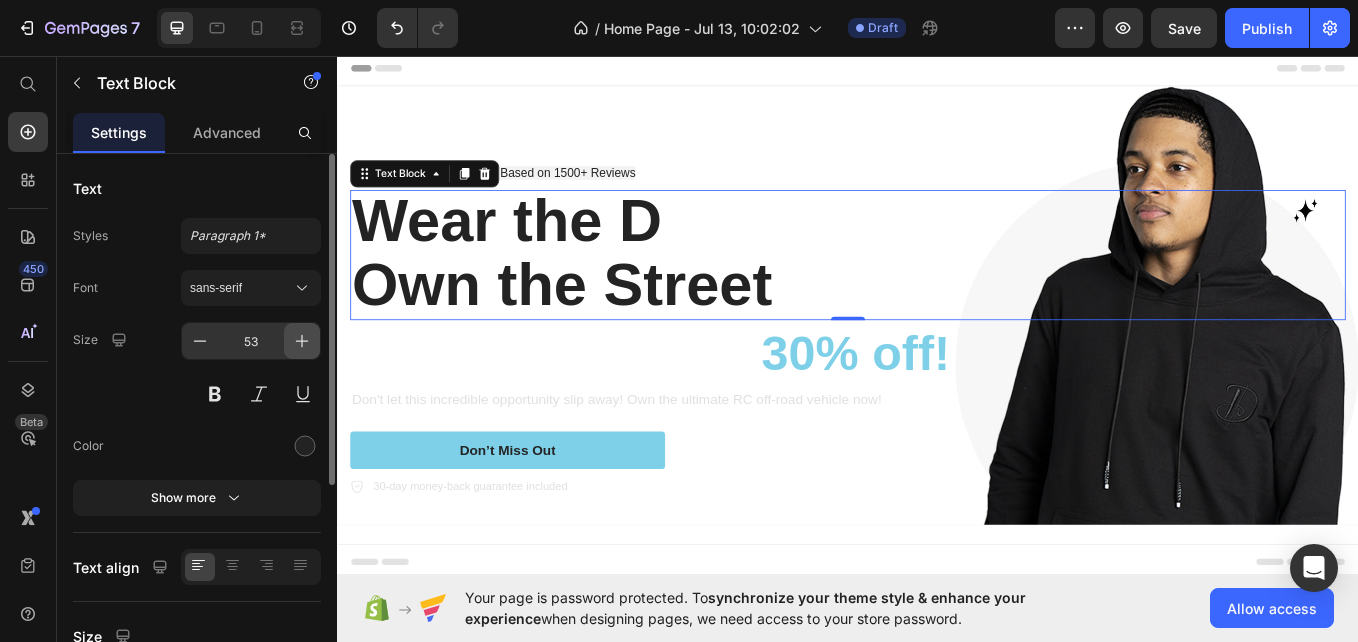 click 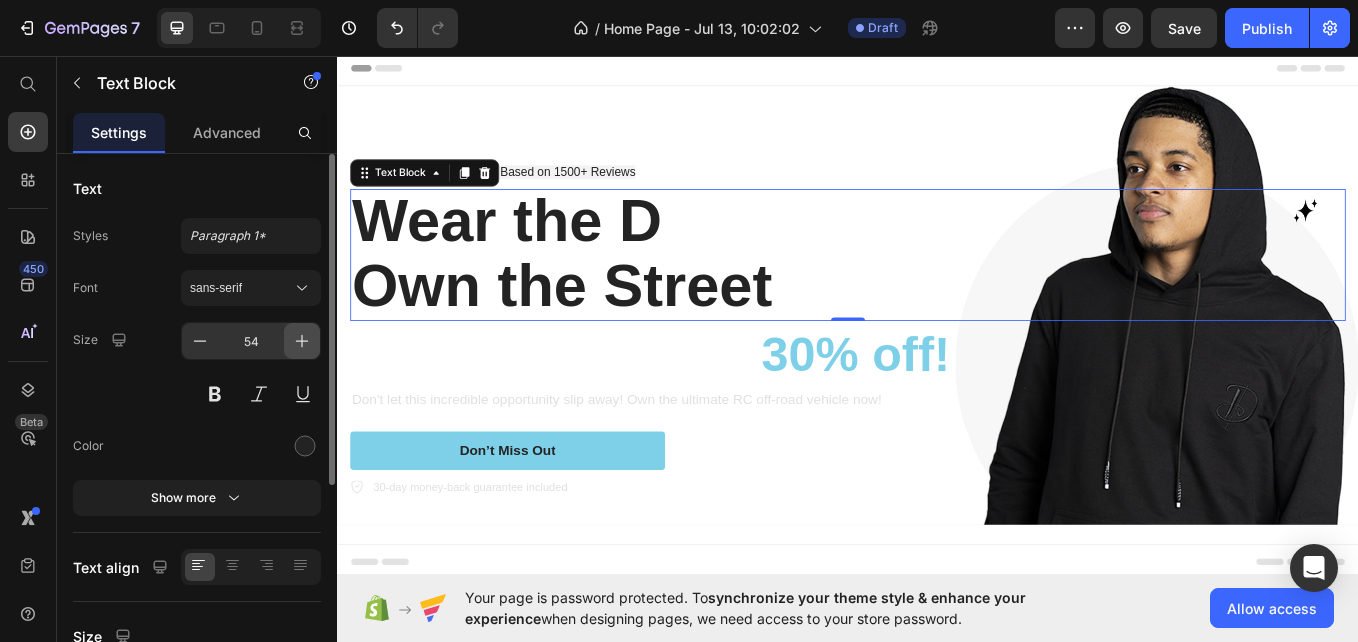click 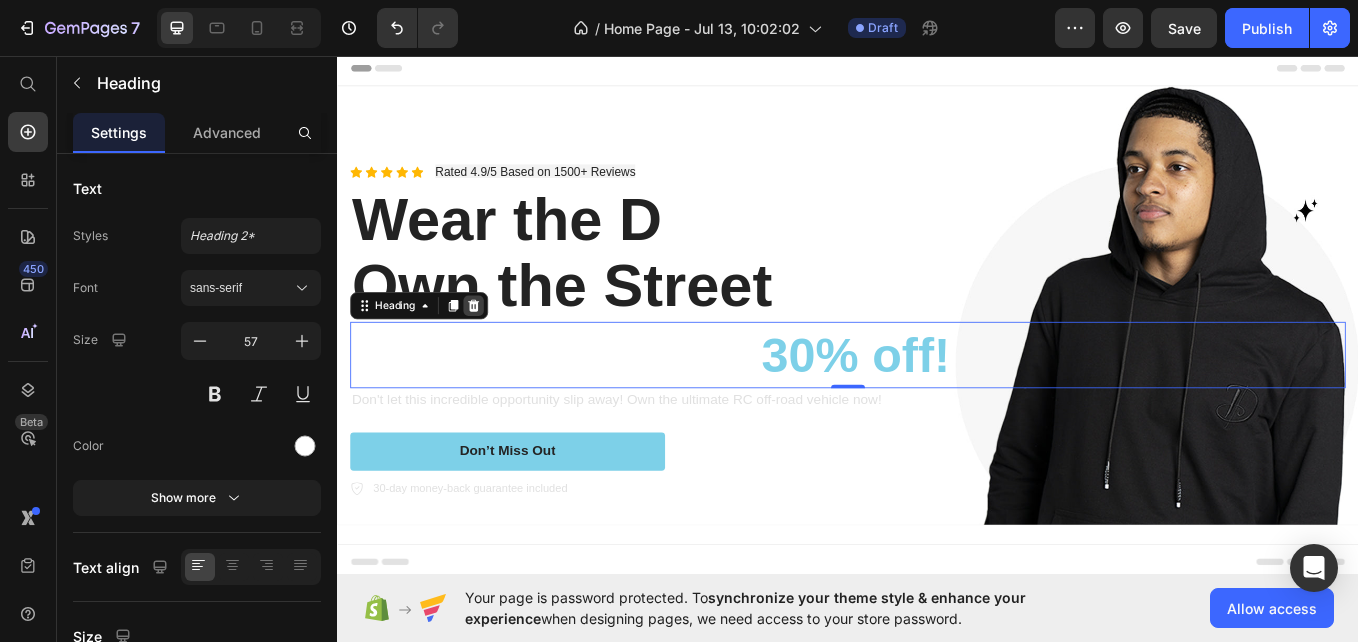 click 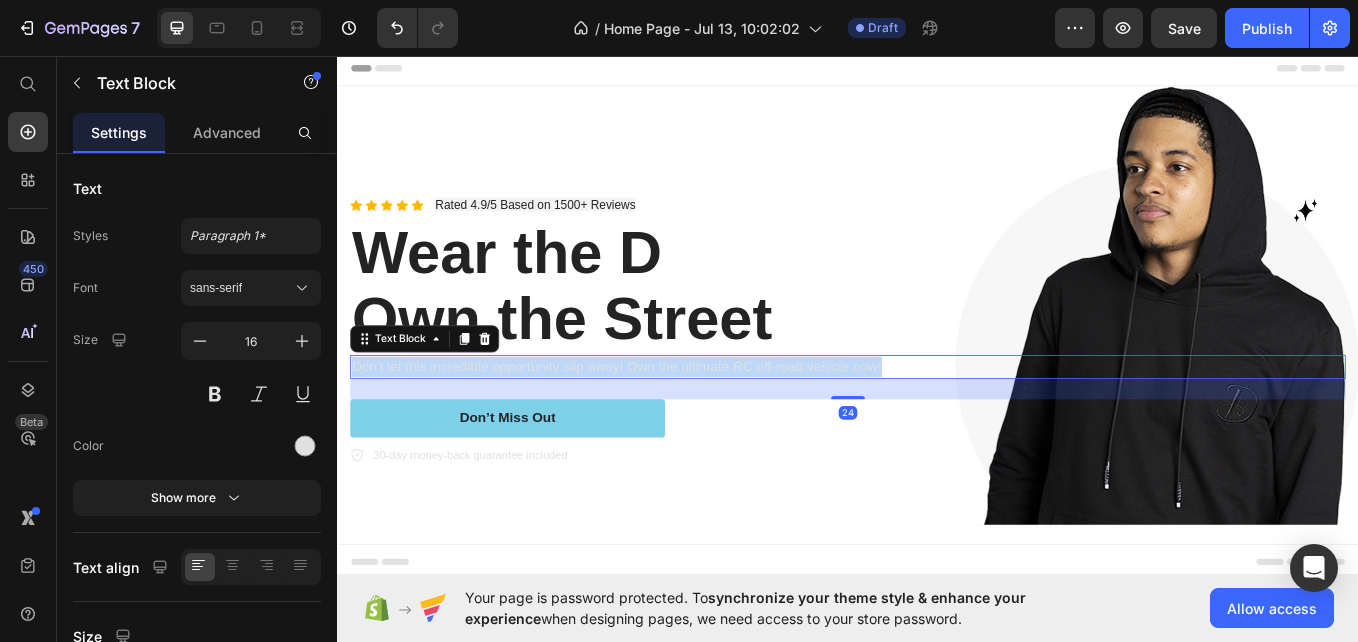 click on "Don't let this incredible opportunity slip away! Own the ultimate RC off-road vehicle now!" at bounding box center [937, 421] 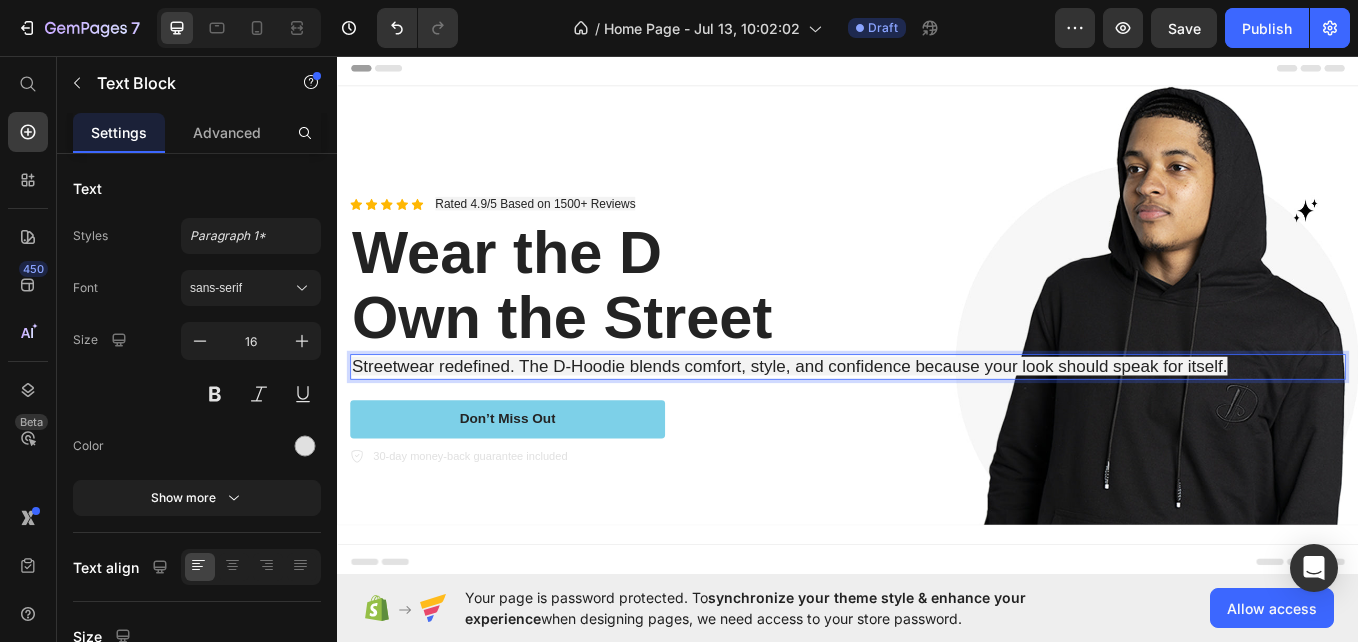 click on "Streetwear redefined. The D-Hoodie blends comfort, style, and confidence because your look should speak for itself." at bounding box center [868, 420] 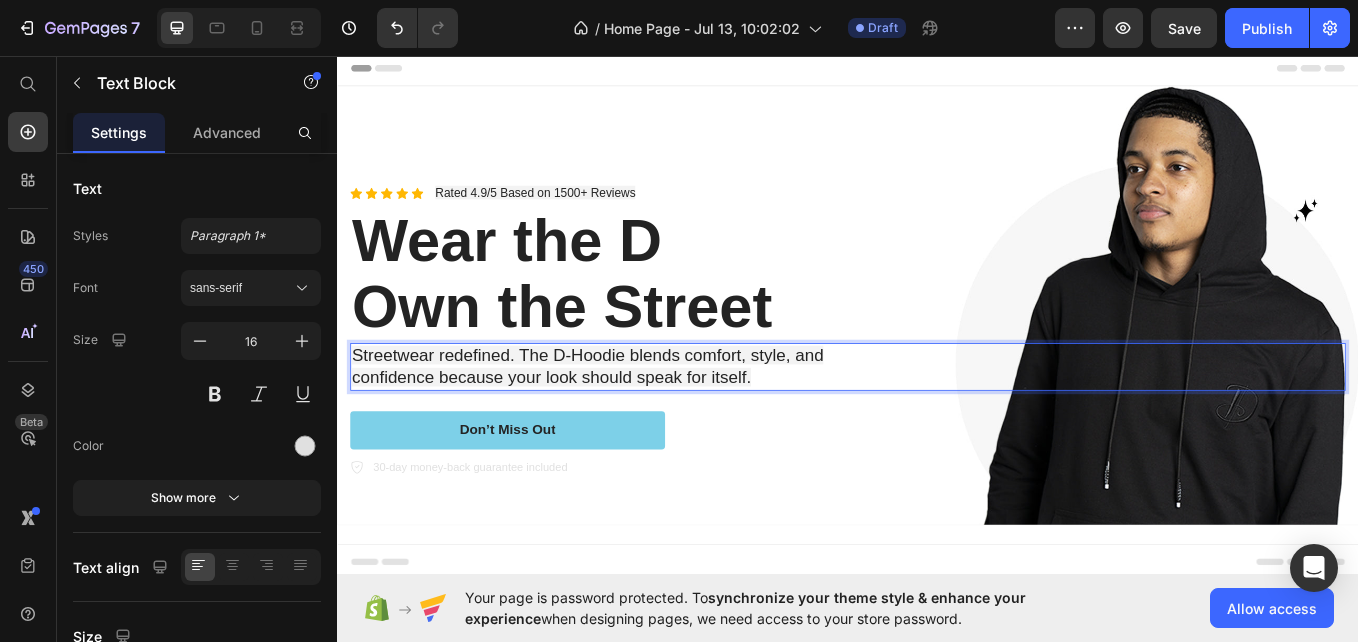 click on "Streetwear redefined. The D-Hoodie blends comfort, style, and" at bounding box center [631, 407] 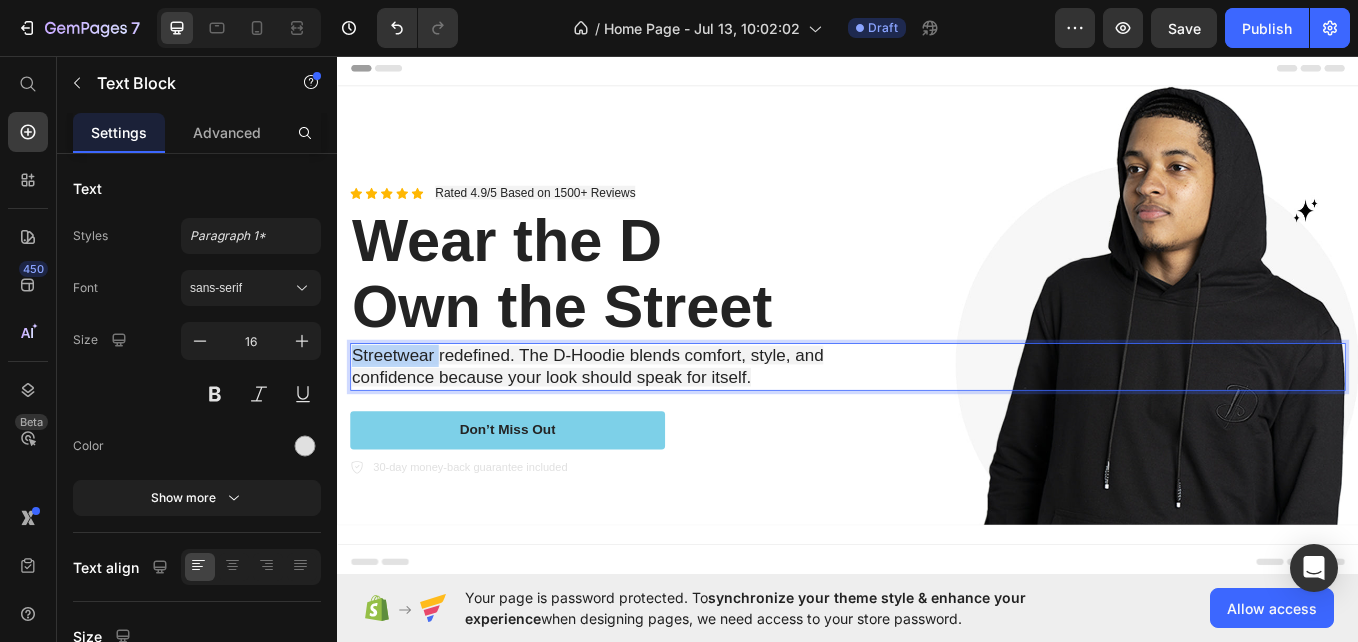 click on "Streetwear redefined. The D-Hoodie blends comfort, style, and" at bounding box center (631, 407) 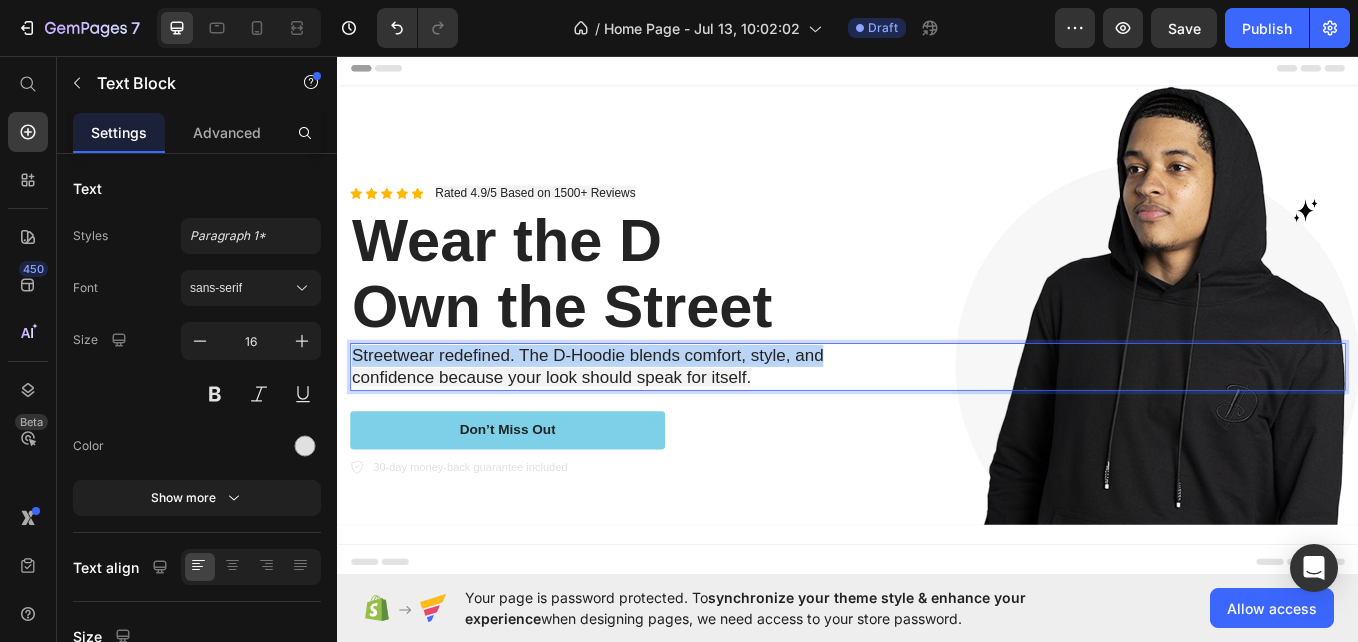 click on "Streetwear redefined. The D-Hoodie blends comfort, style, and" at bounding box center [631, 407] 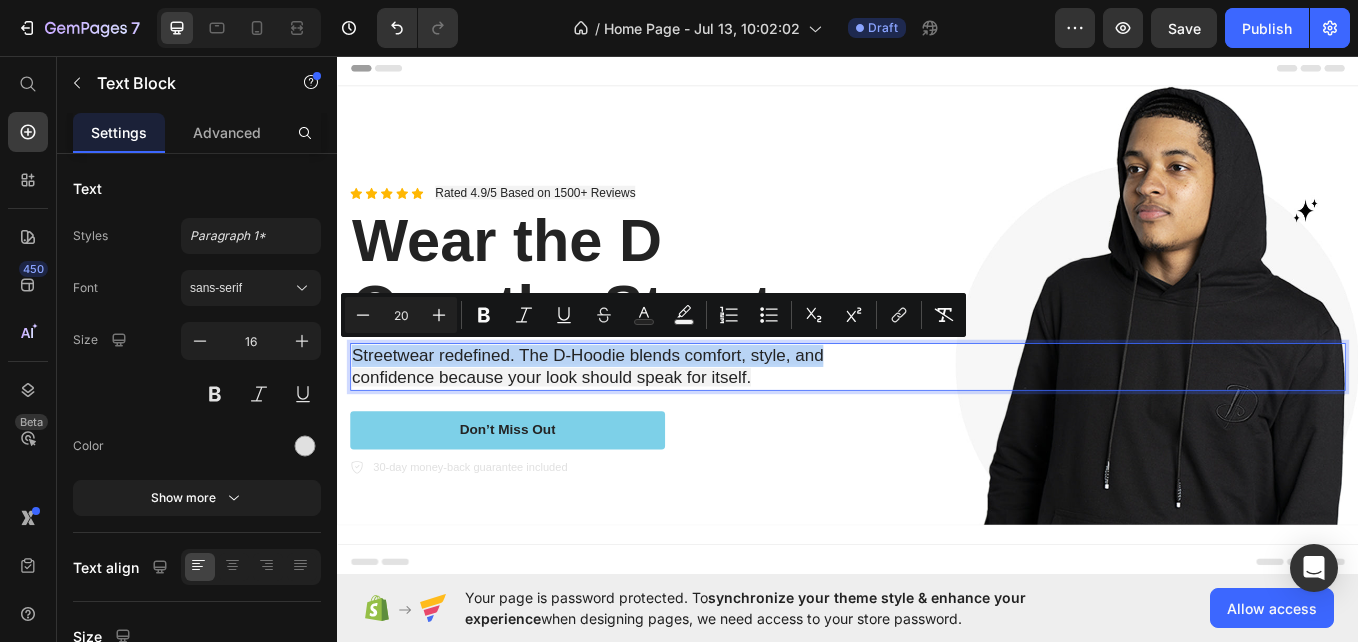 click on "Streetwear redefined. The D-Hoodie blends comfort, style, and" at bounding box center (631, 407) 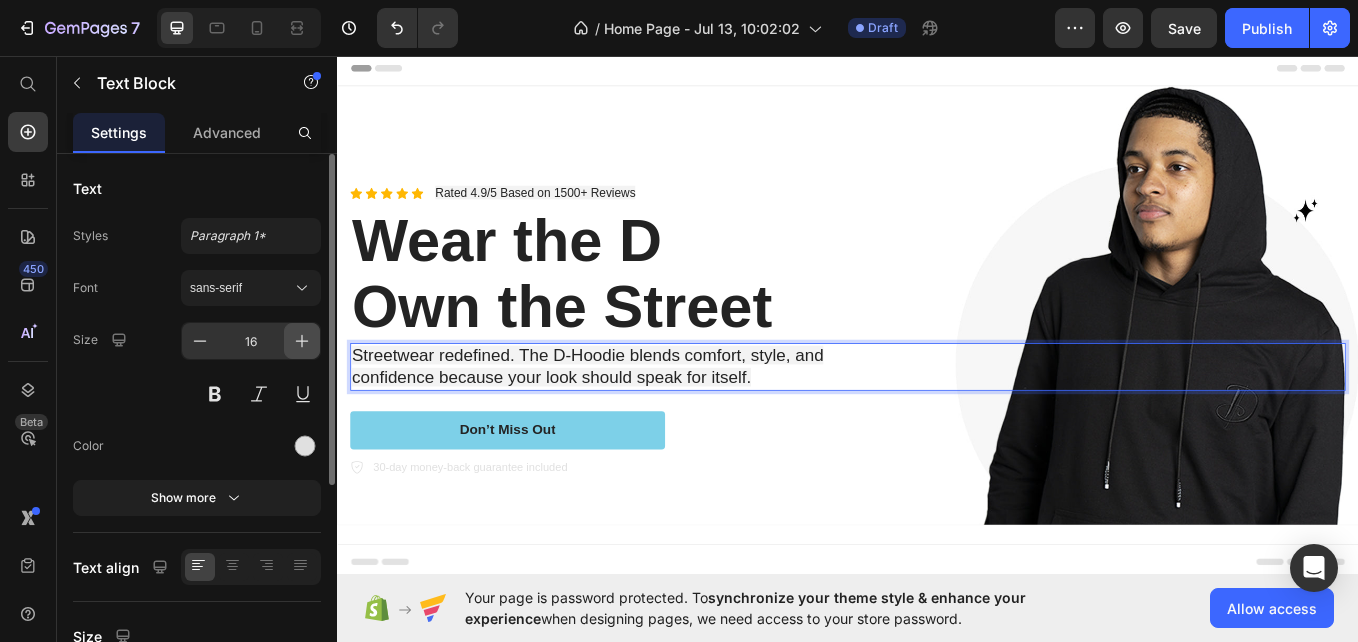 click 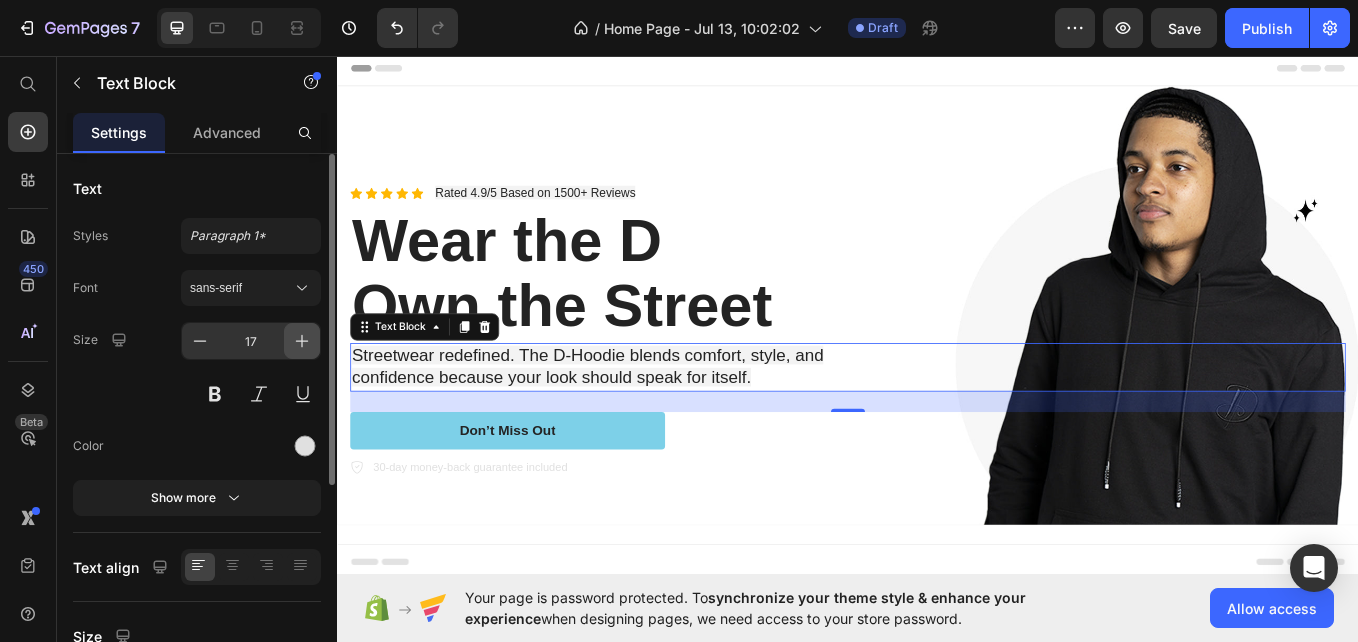 click 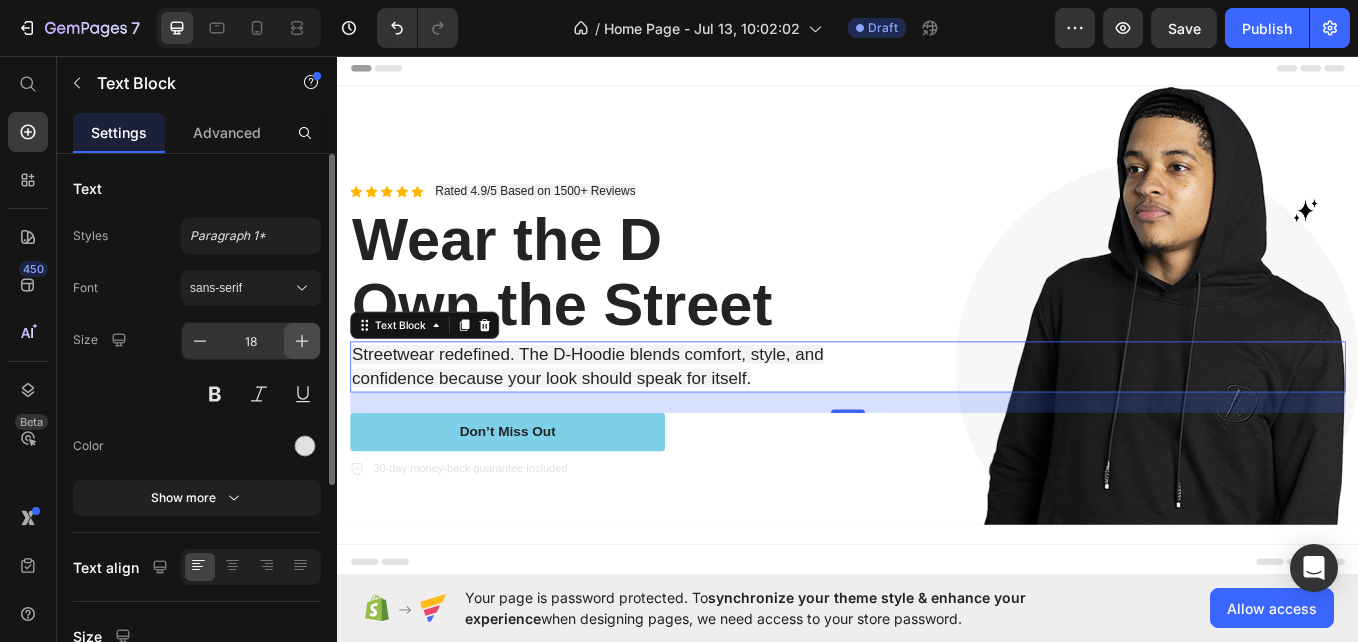 click 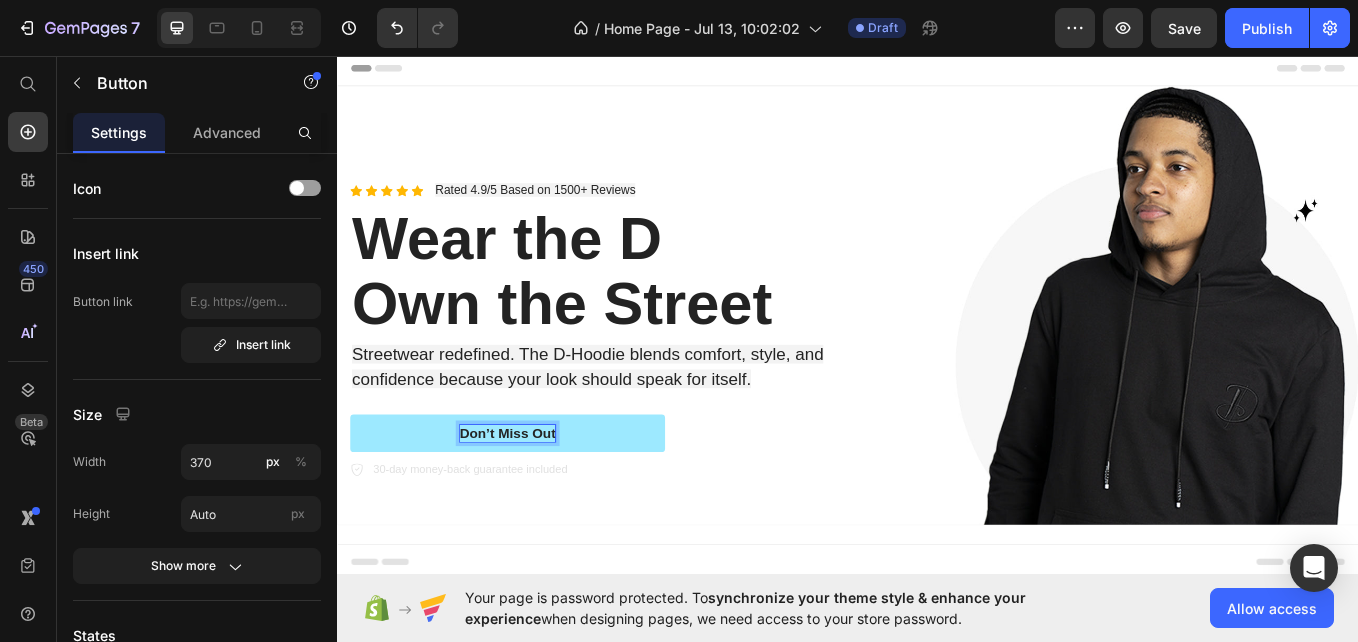 click on "Don’t Miss Out" at bounding box center (537, 499) 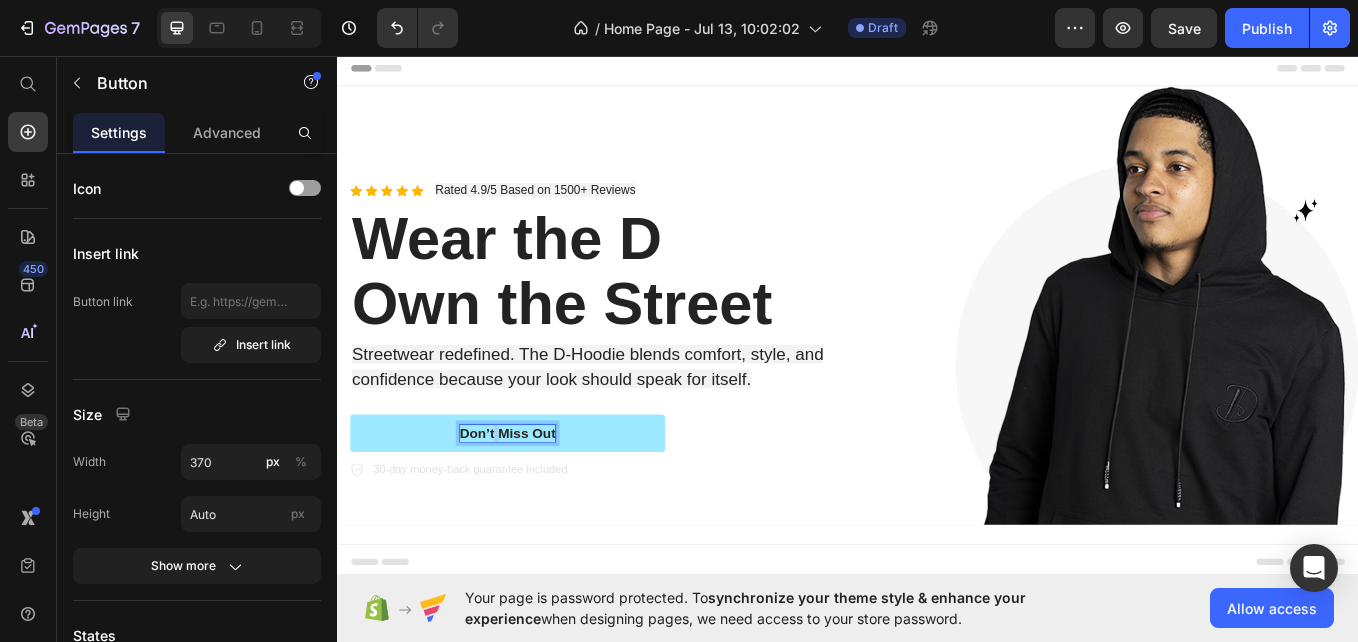 click on "Don’t Miss Out" at bounding box center [537, 499] 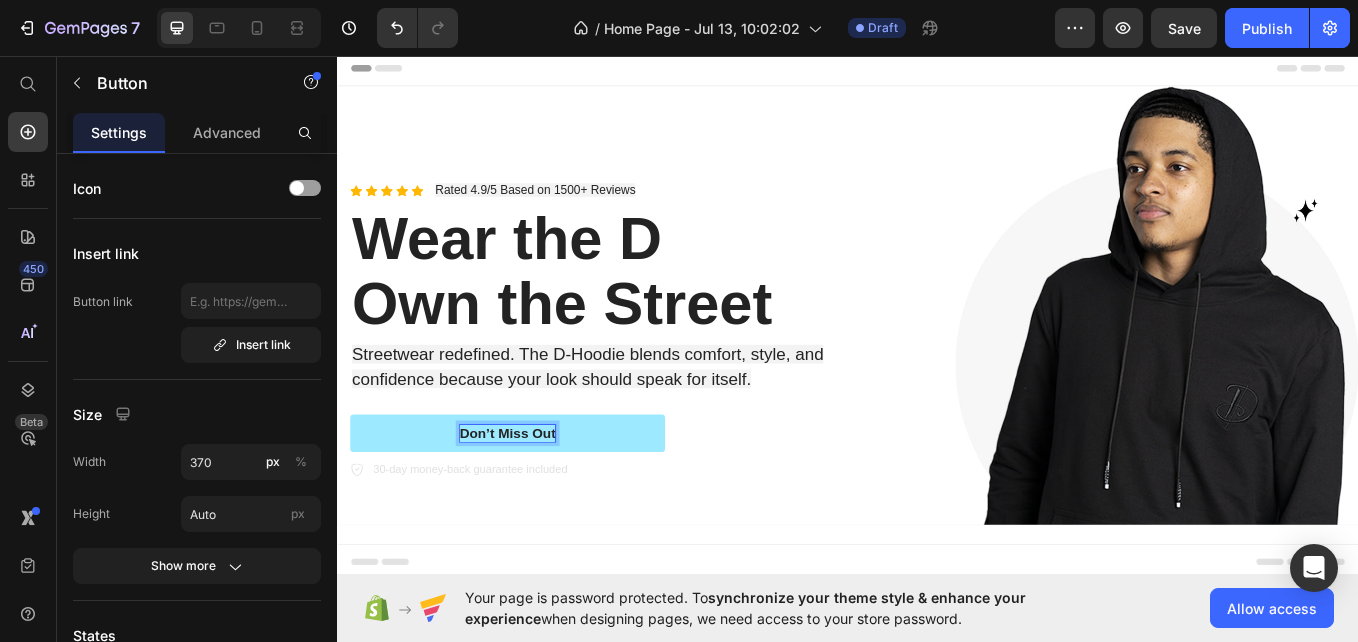 click on "Don’t Miss Out" at bounding box center [537, 499] 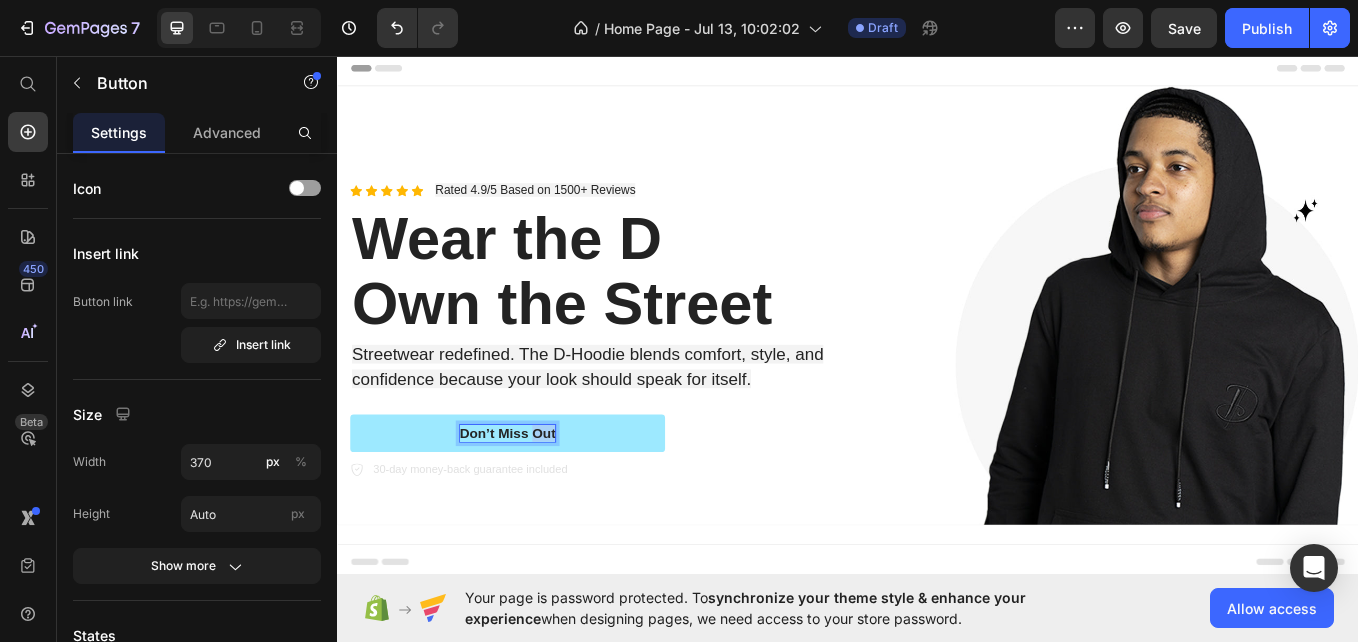 click on "Don’t Miss Out" at bounding box center [537, 499] 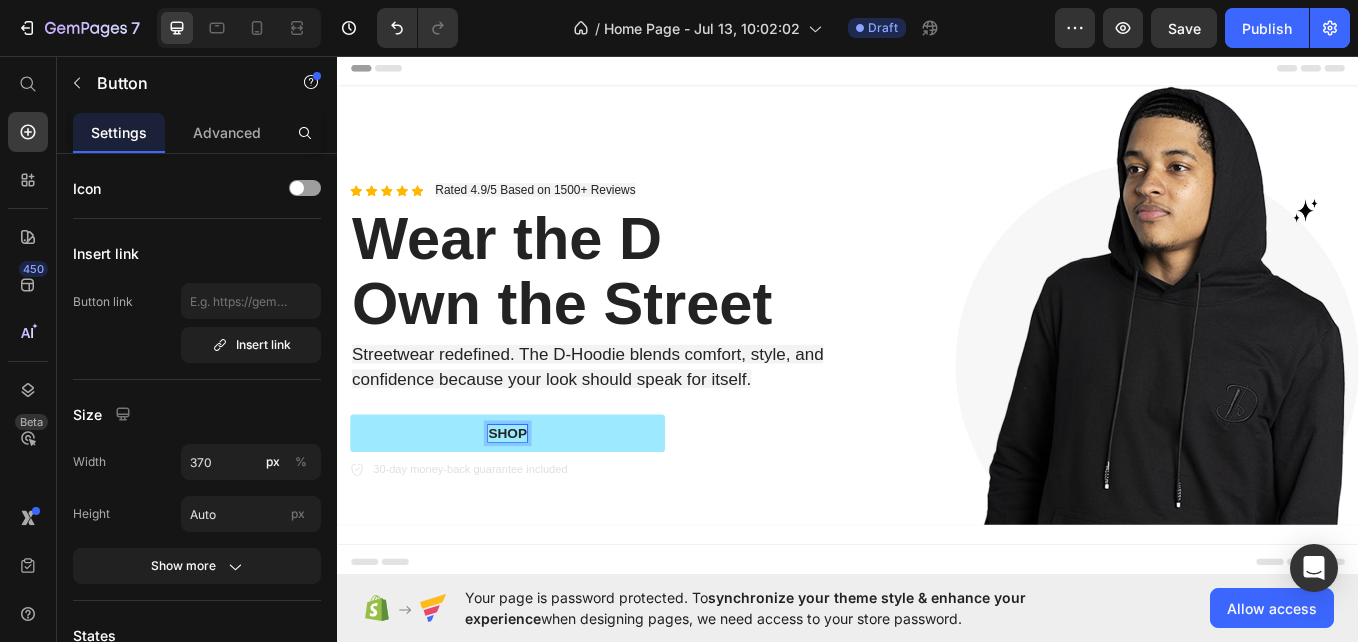 click on "SHOP" at bounding box center (537, 499) 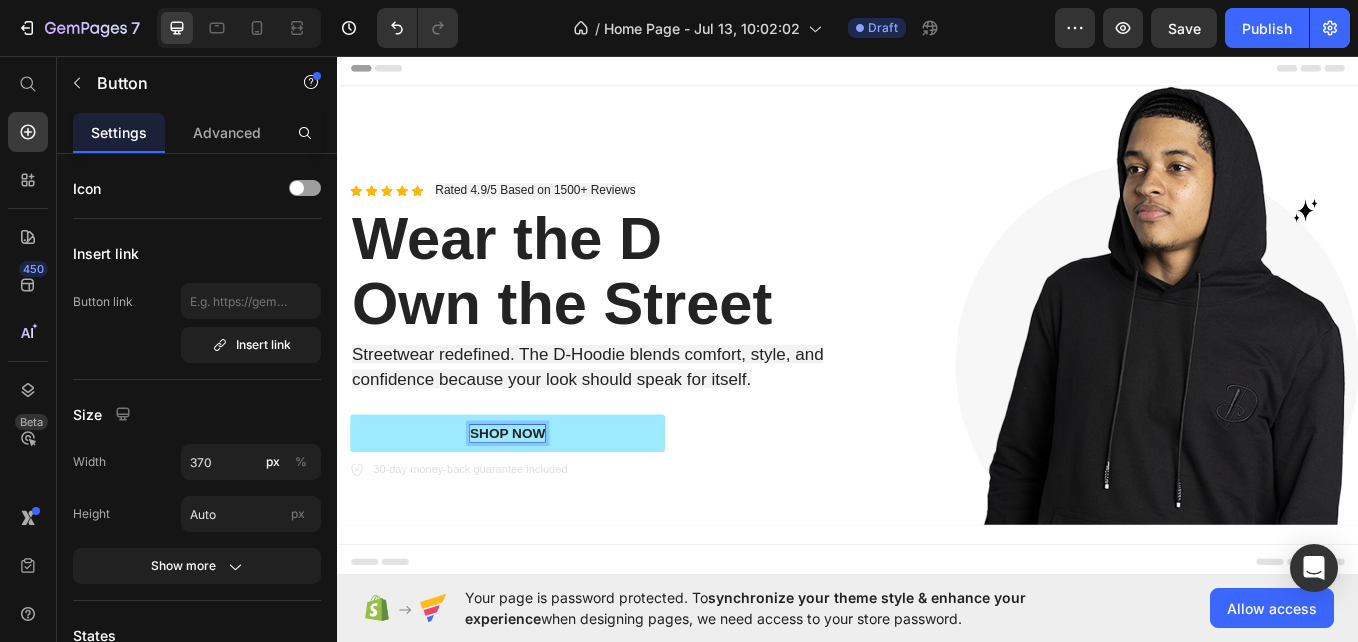 click on "SHOP NOW" at bounding box center [537, 499] 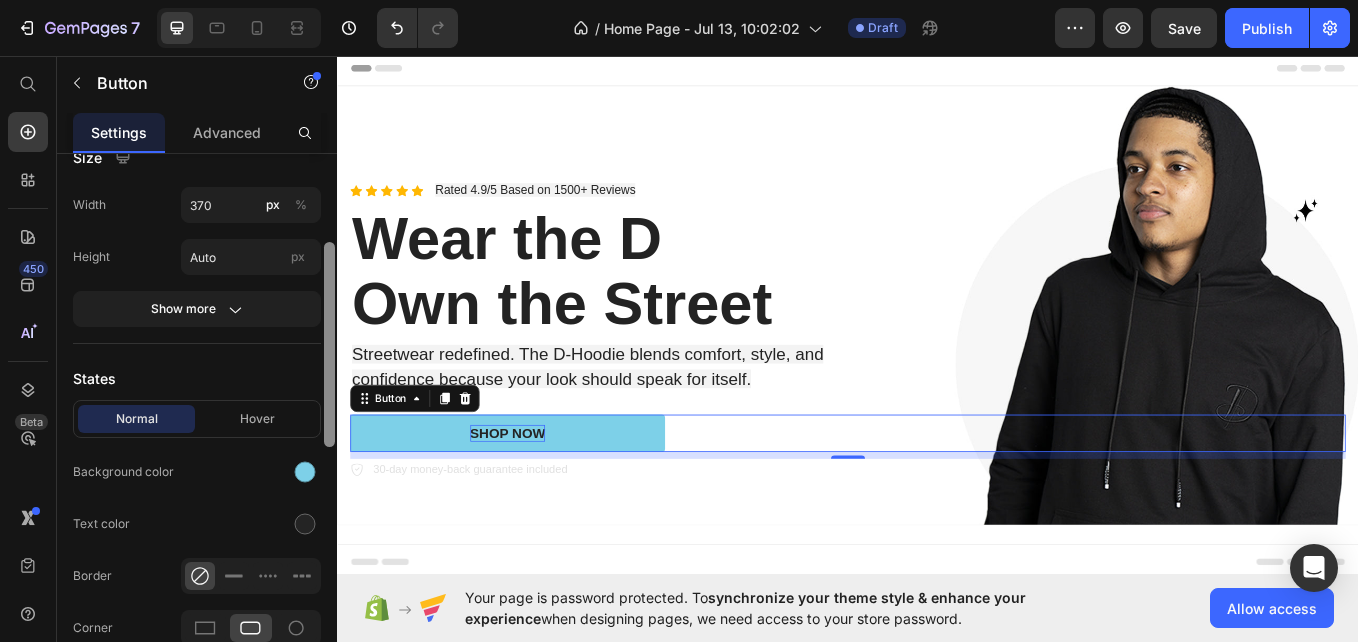 drag, startPoint x: 330, startPoint y: 277, endPoint x: 325, endPoint y: 375, distance: 98.12747 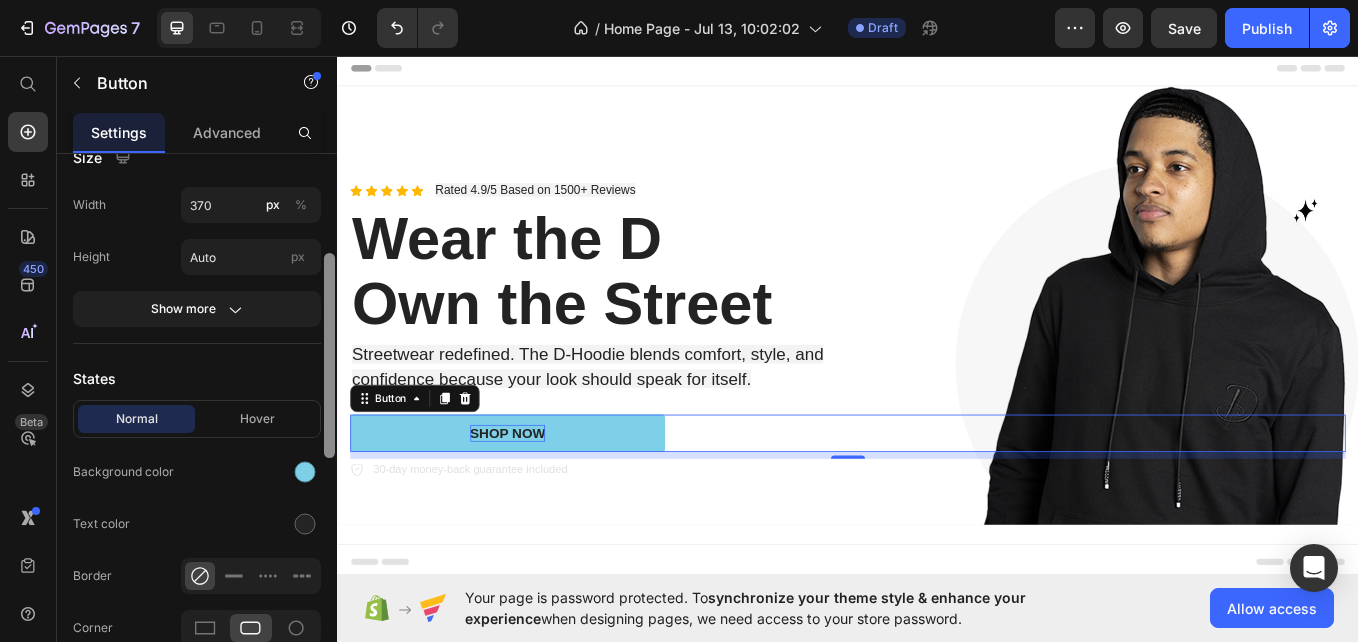 scroll, scrollTop: 259, scrollLeft: 0, axis: vertical 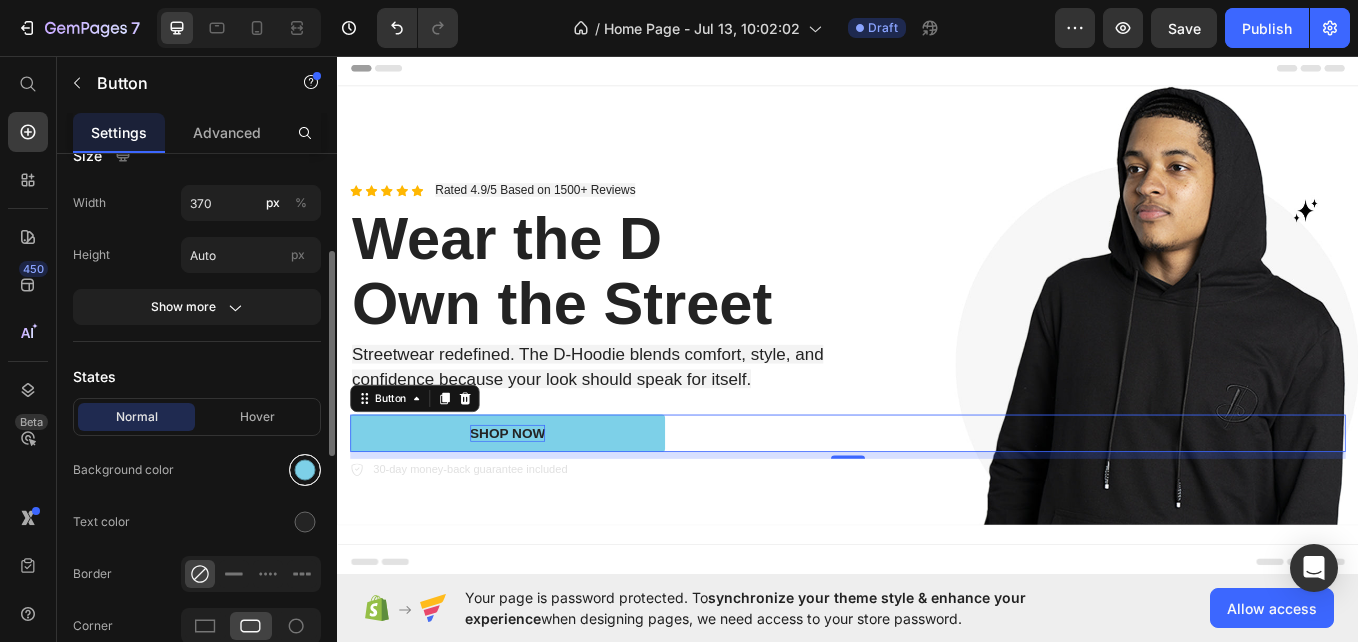 click at bounding box center [305, 470] 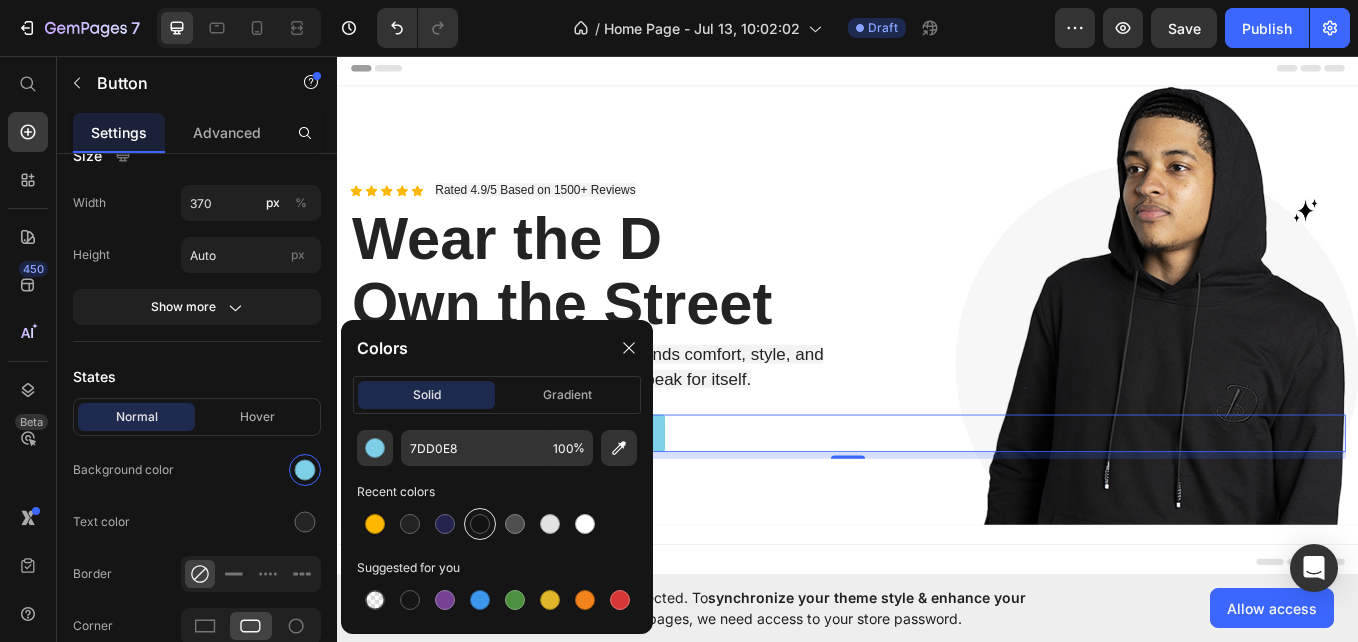 click at bounding box center (480, 524) 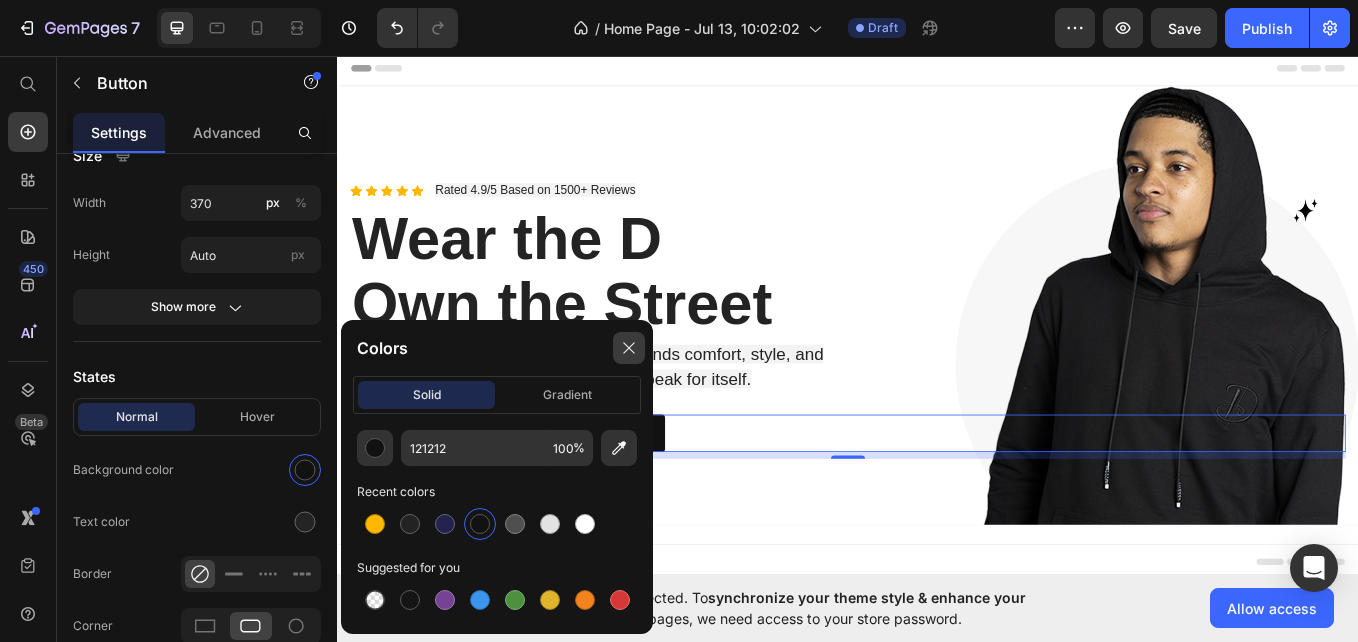 click 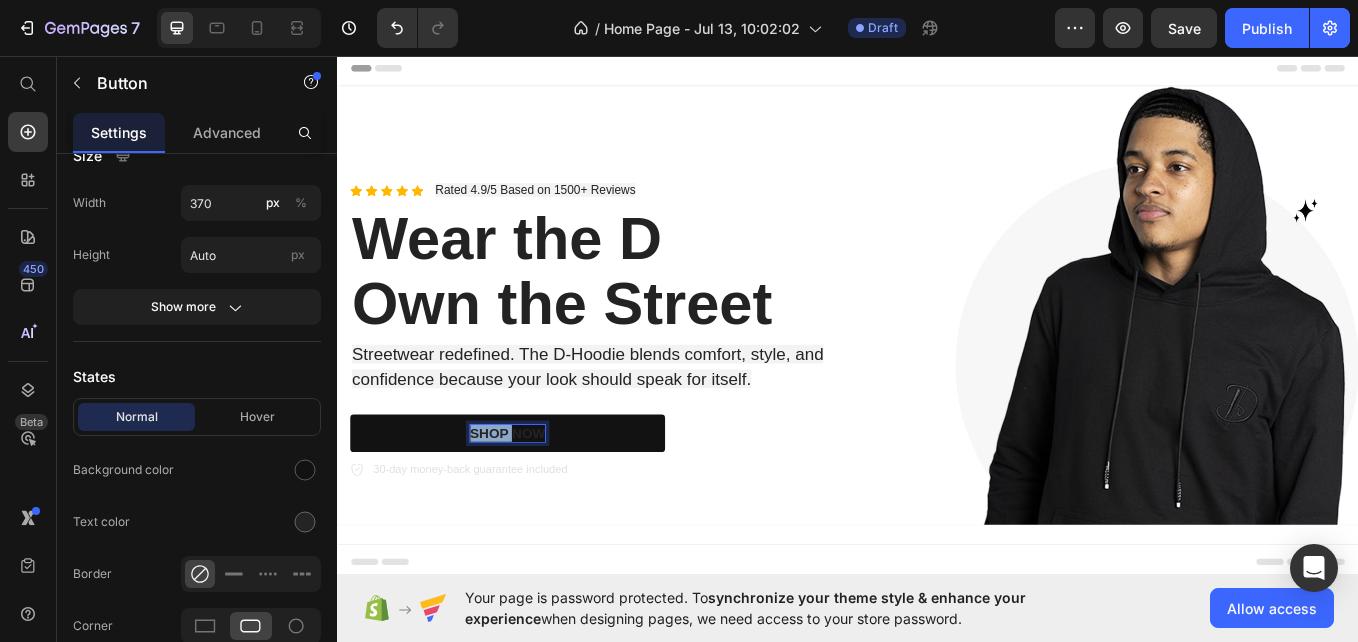 click on "SHOP NOW" at bounding box center (537, 499) 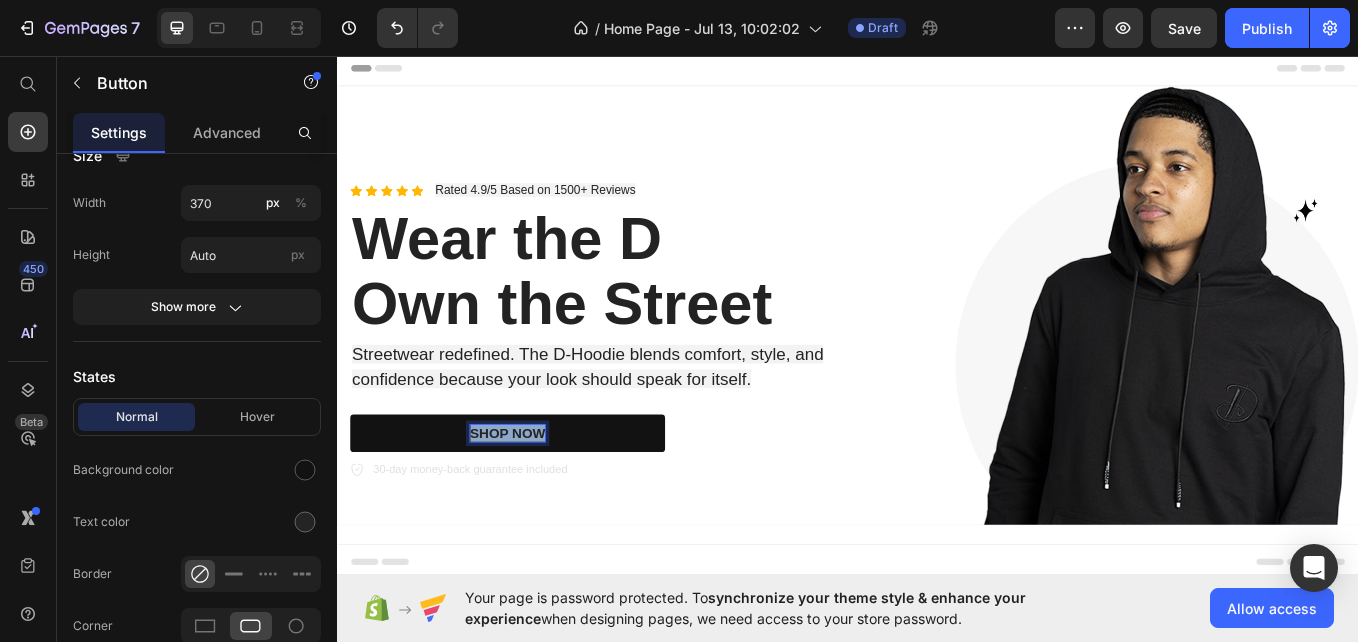 click on "SHOP NOW" at bounding box center (537, 499) 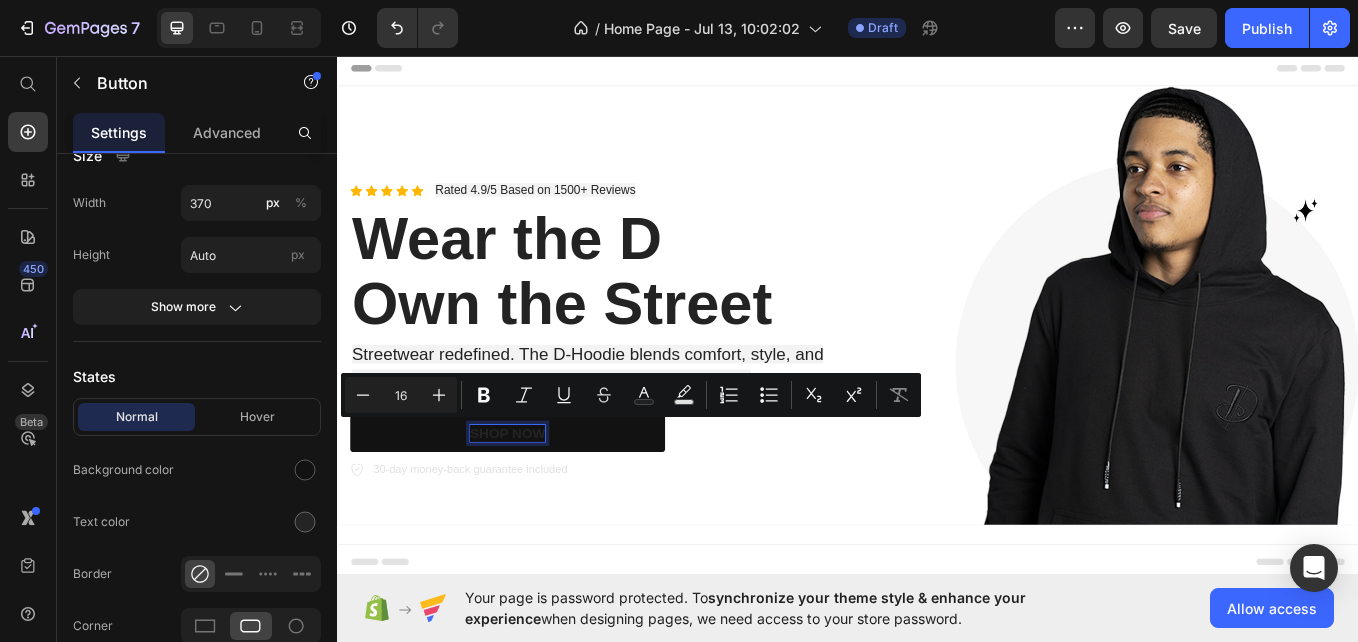 click on "SHOP NOW" at bounding box center (537, 499) 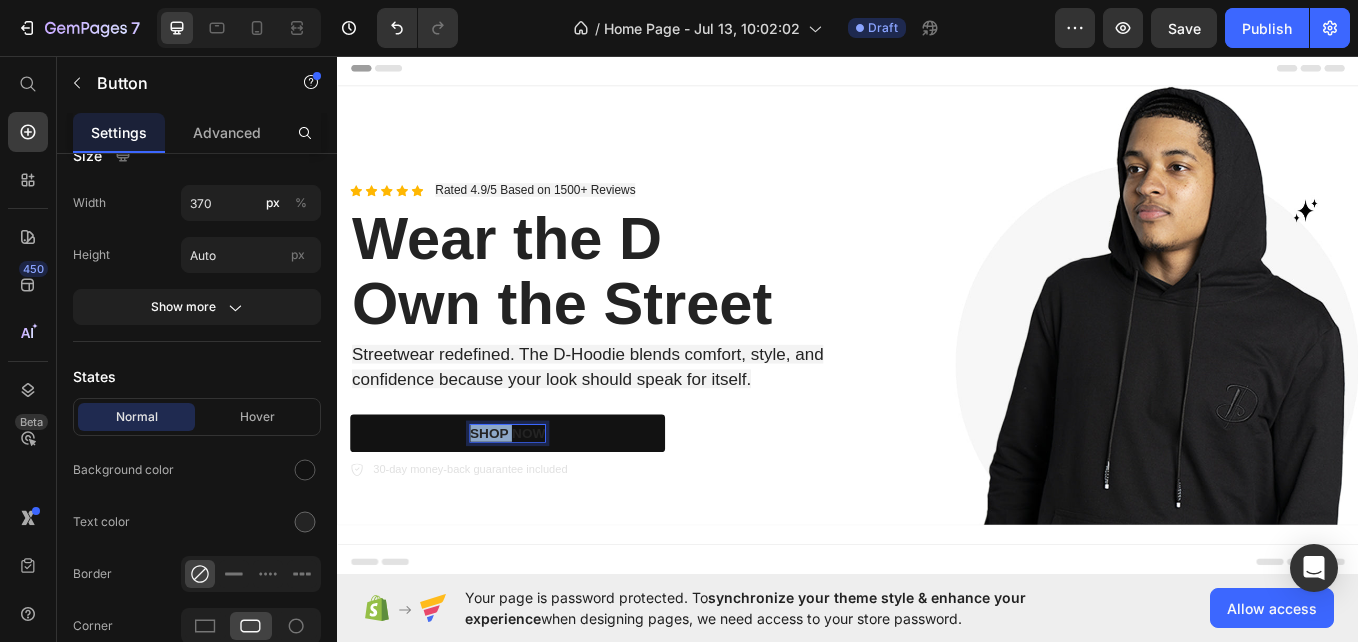 click on "SHOP NOW" at bounding box center [537, 499] 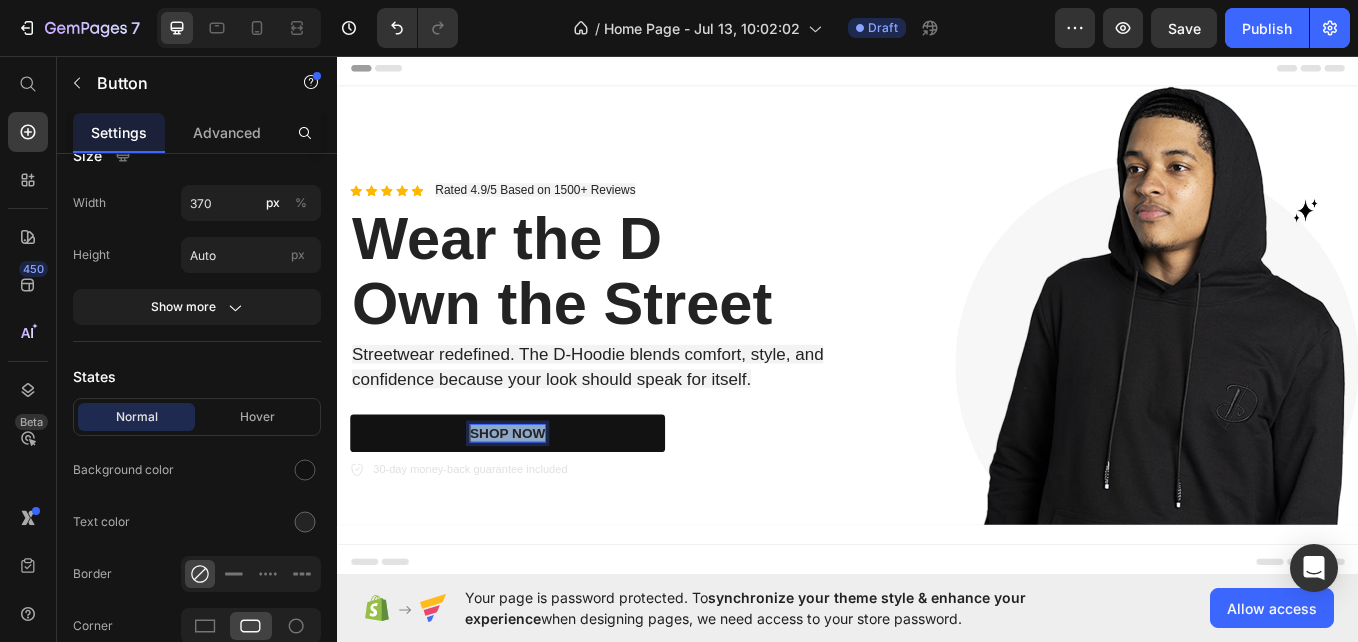 click on "SHOP NOW" at bounding box center [537, 499] 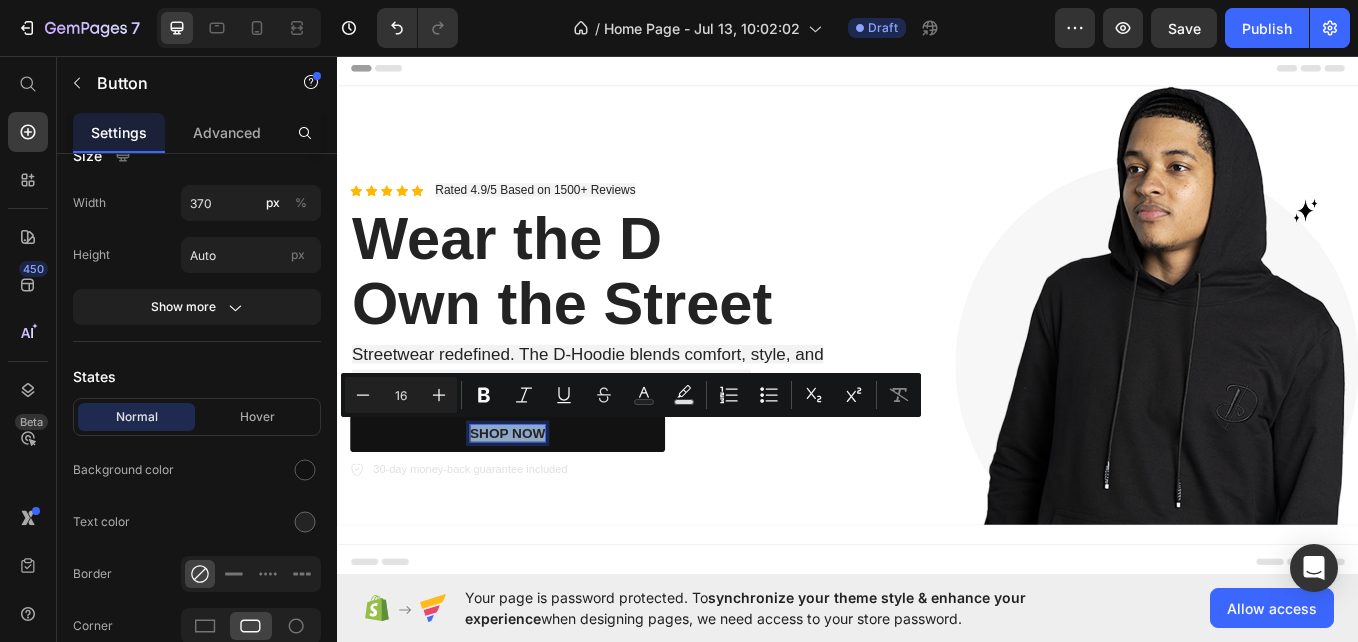 click on "SHOP NOW" at bounding box center (537, 499) 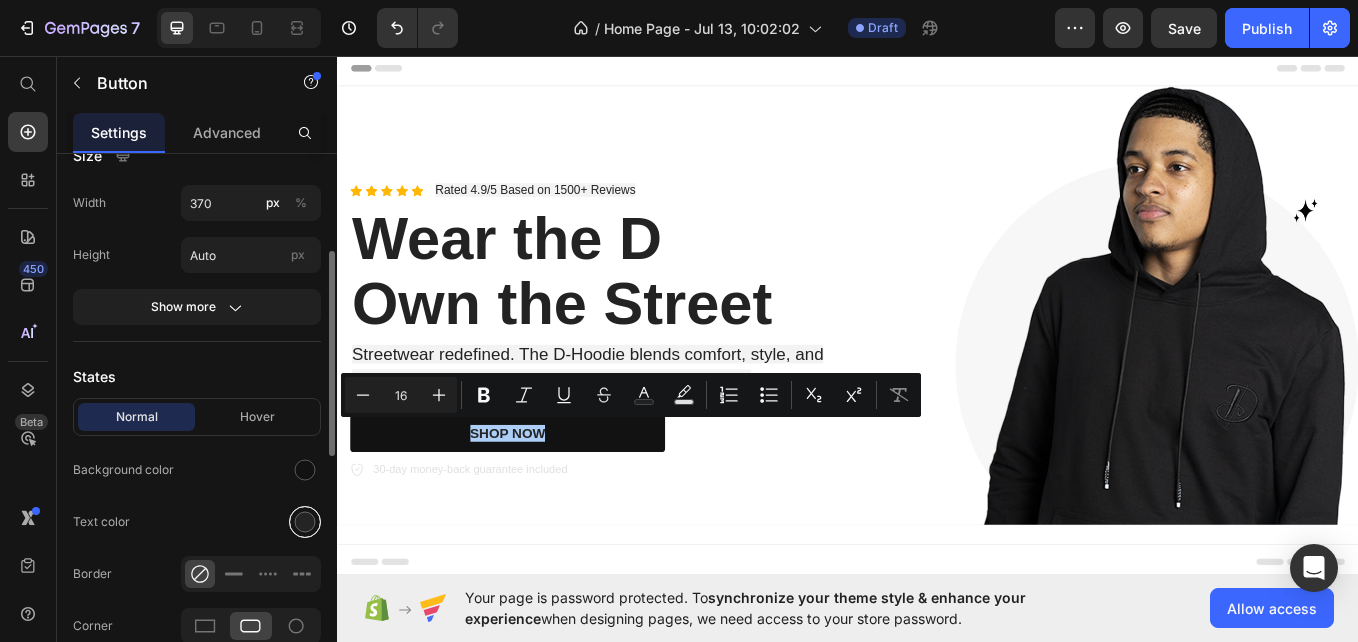 click at bounding box center [305, 522] 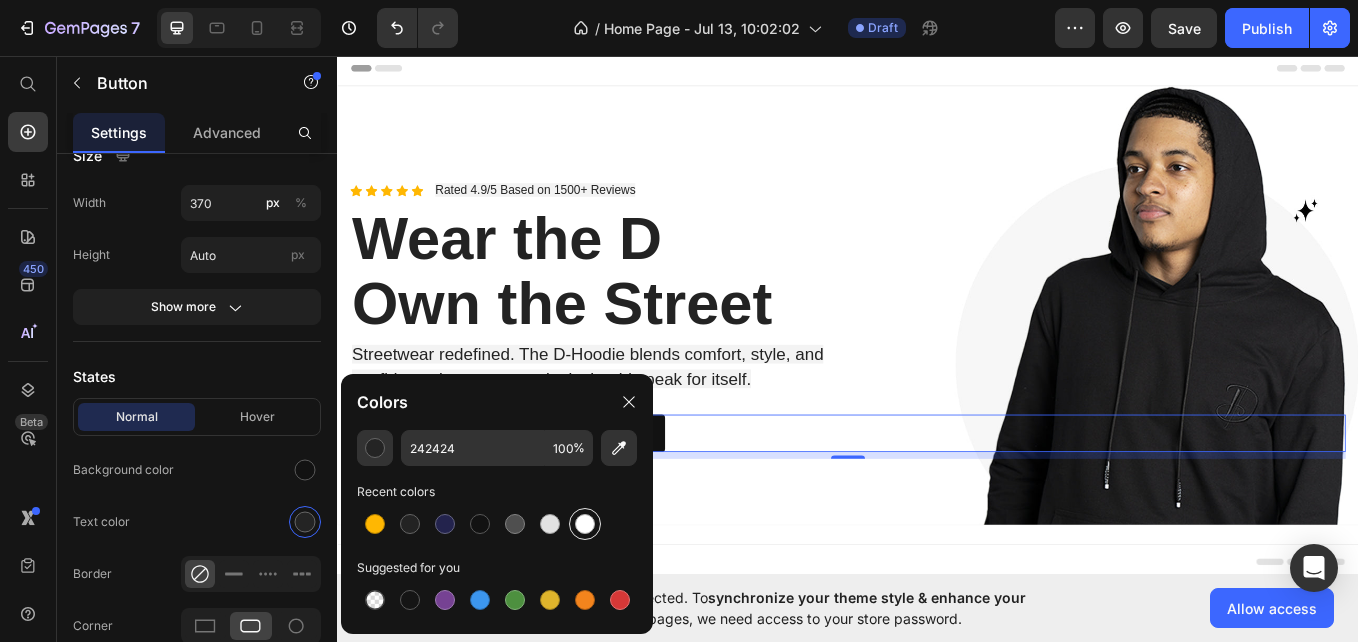 click at bounding box center [585, 524] 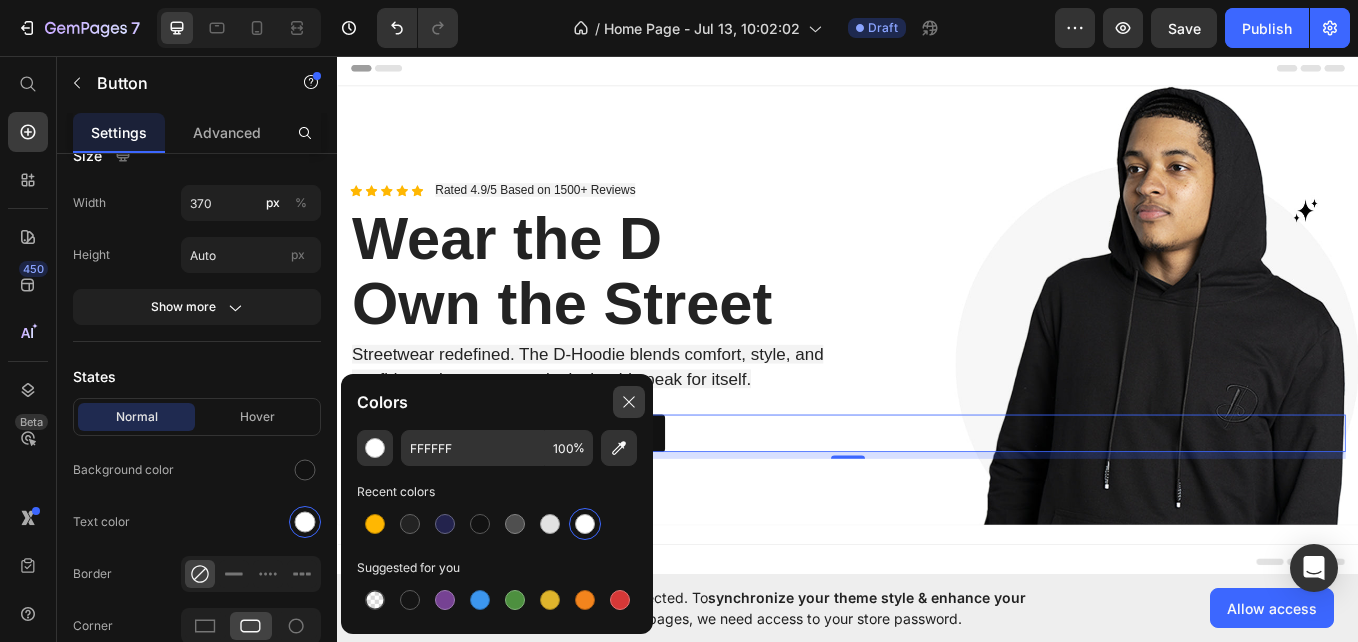 click at bounding box center [629, 402] 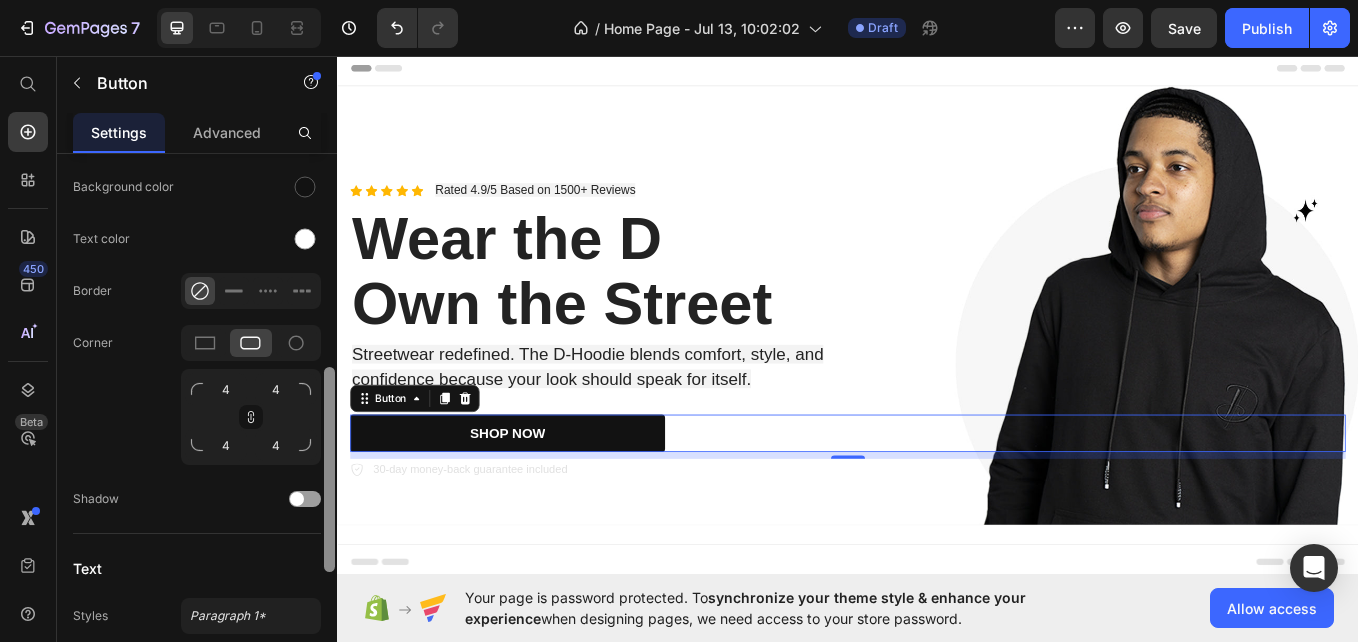 scroll, scrollTop: 561, scrollLeft: 0, axis: vertical 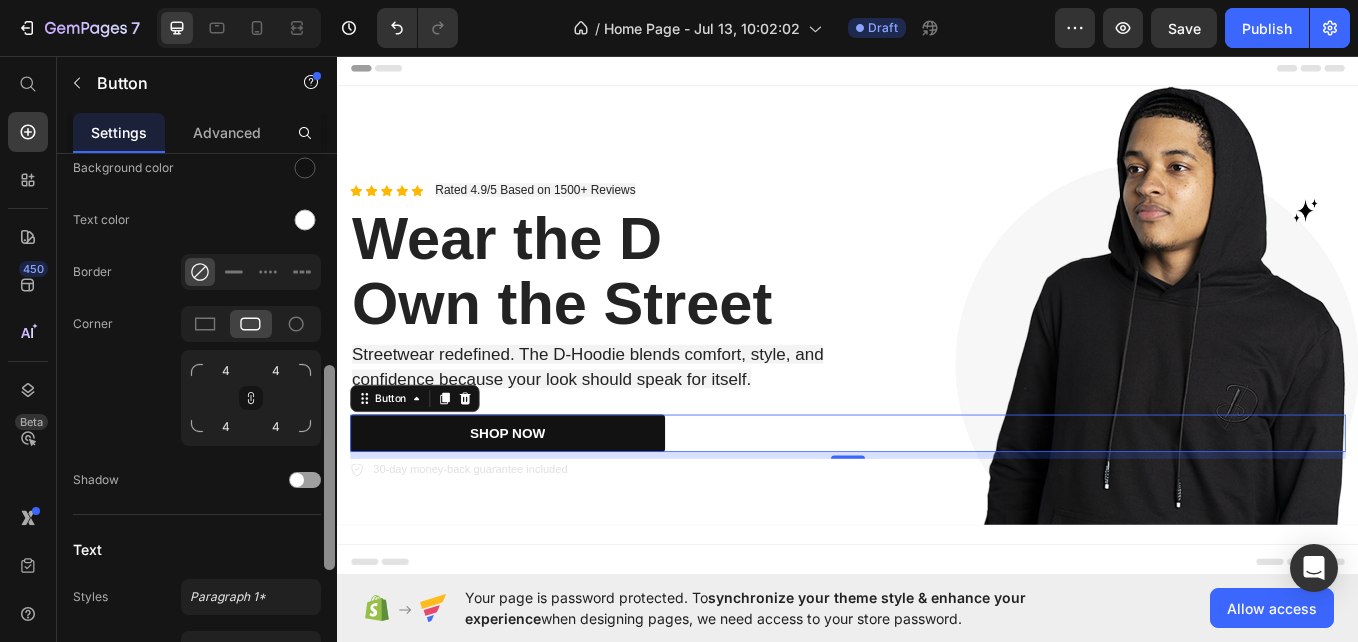 drag, startPoint x: 665, startPoint y: 476, endPoint x: 359, endPoint y: 519, distance: 309.00647 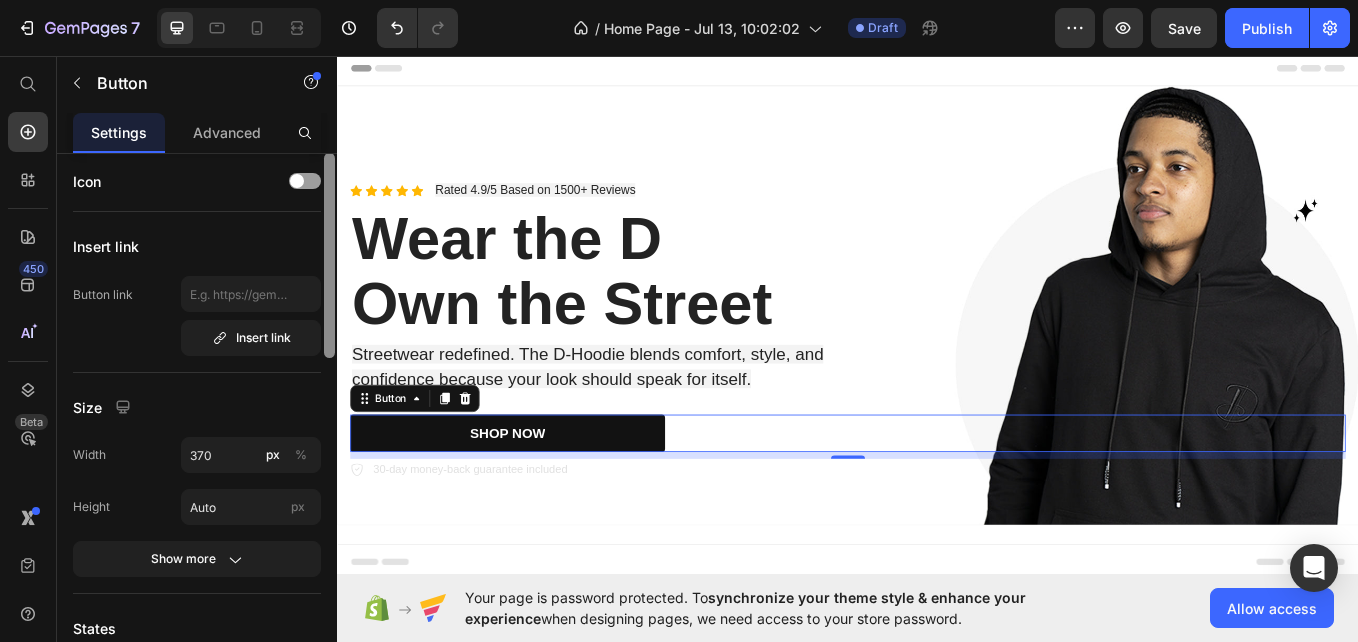 scroll, scrollTop: 5, scrollLeft: 0, axis: vertical 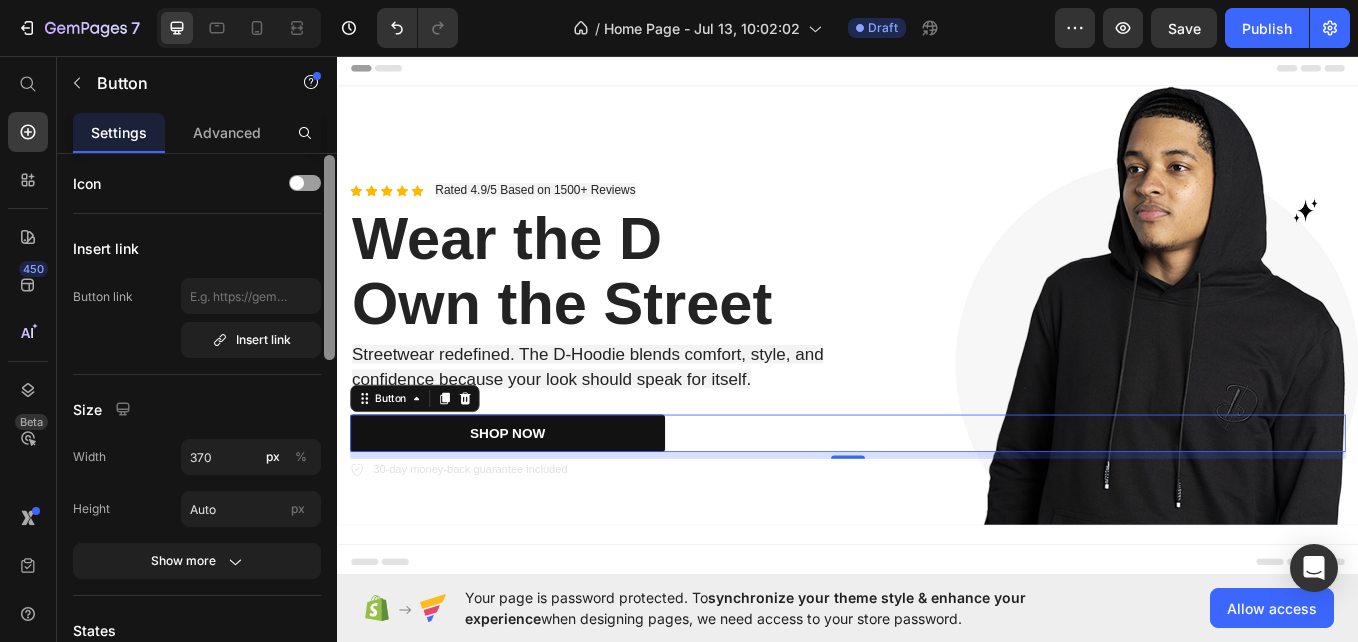 drag, startPoint x: 328, startPoint y: 440, endPoint x: 331, endPoint y: 330, distance: 110.0409 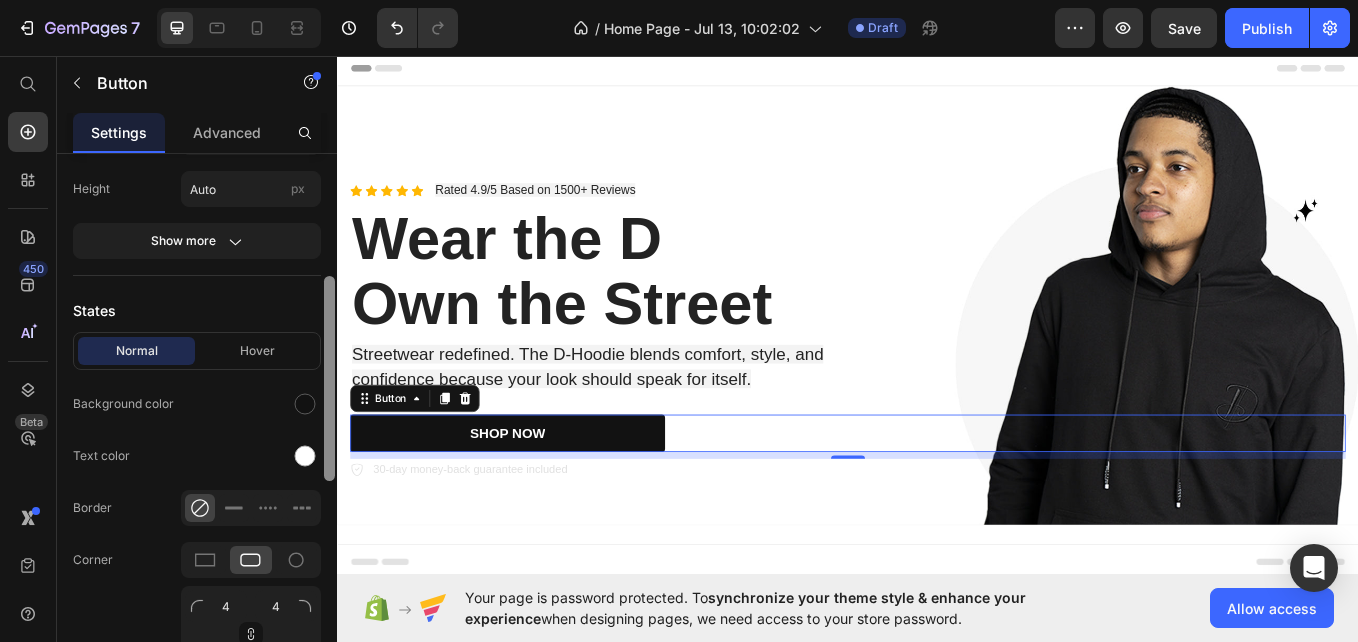 scroll, scrollTop: 320, scrollLeft: 0, axis: vertical 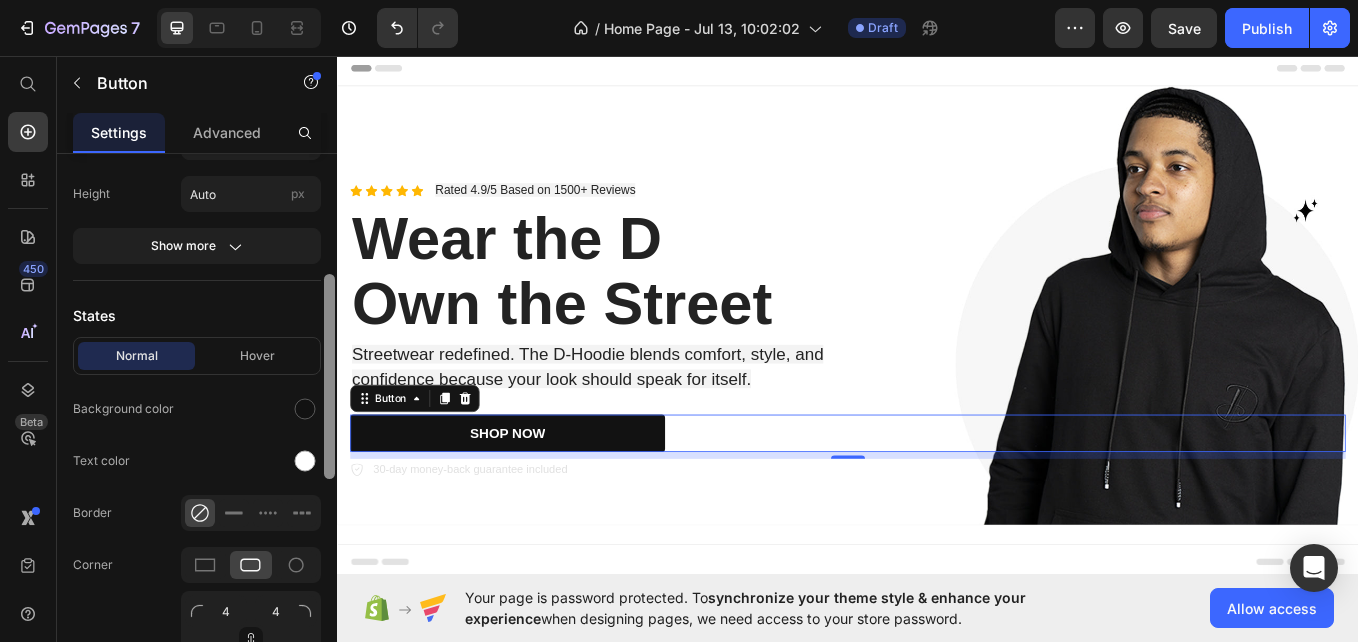 drag, startPoint x: 326, startPoint y: 217, endPoint x: 332, endPoint y: 336, distance: 119.15116 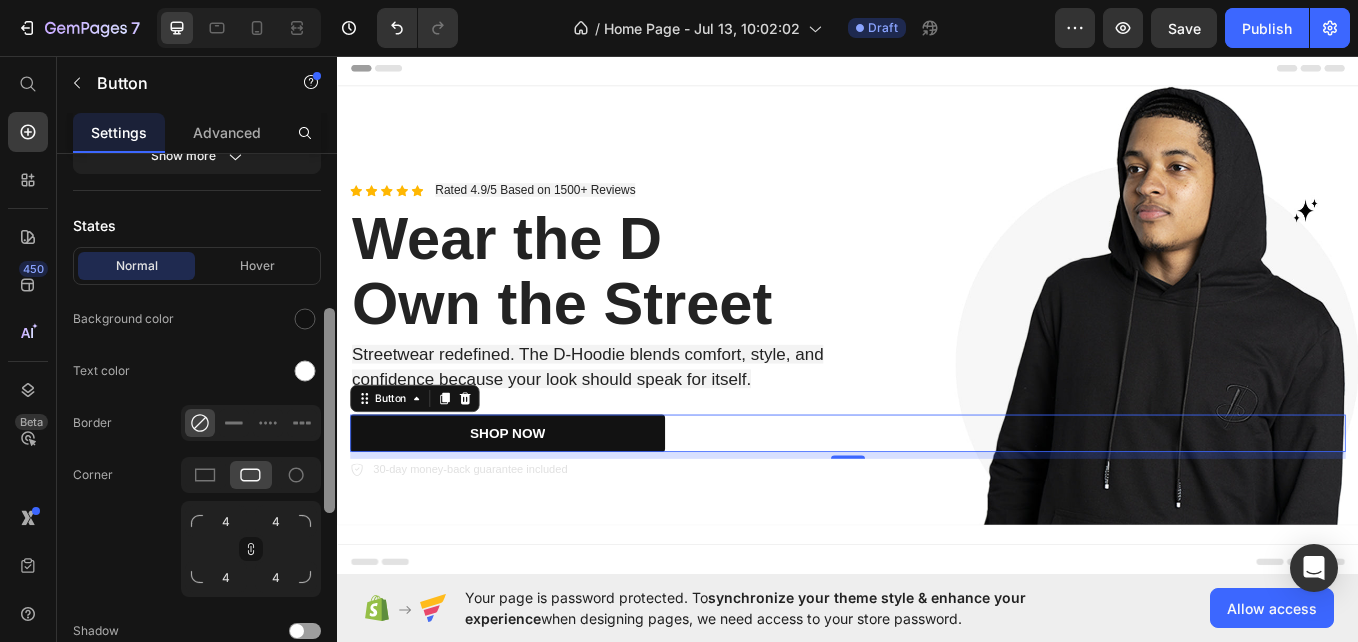 scroll, scrollTop: 415, scrollLeft: 0, axis: vertical 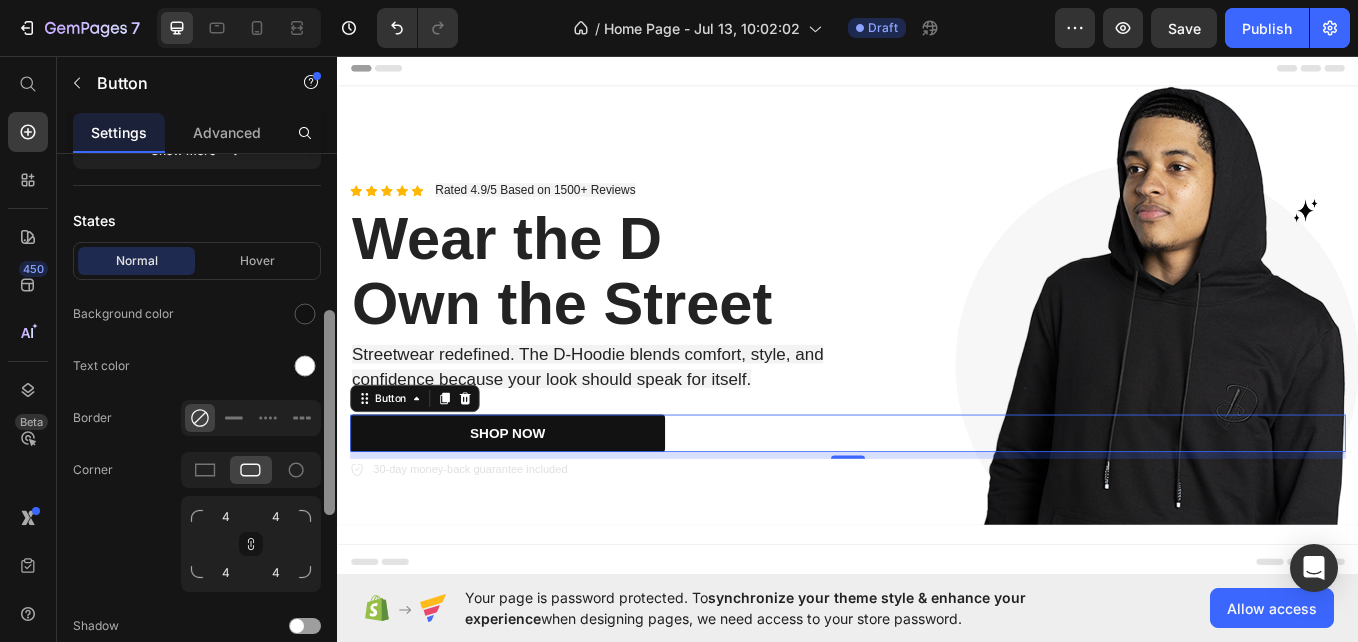 drag, startPoint x: 332, startPoint y: 336, endPoint x: 332, endPoint y: 372, distance: 36 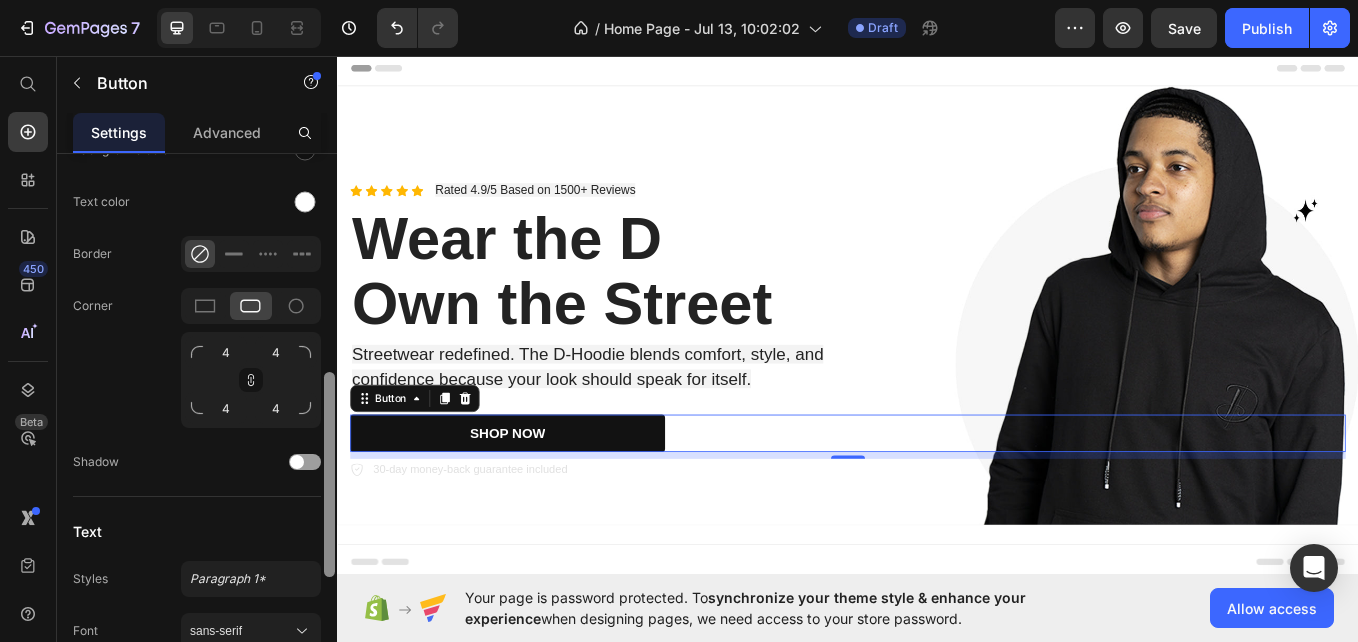 scroll, scrollTop: 584, scrollLeft: 0, axis: vertical 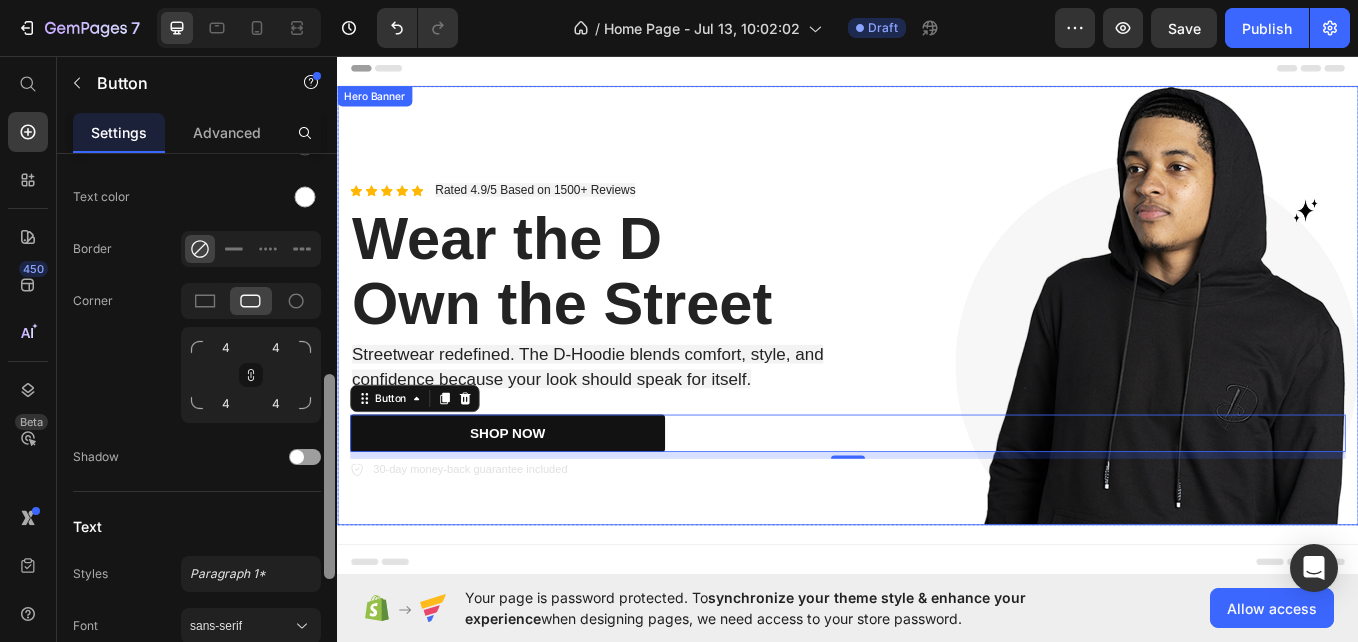 drag, startPoint x: 667, startPoint y: 412, endPoint x: 346, endPoint y: 463, distance: 325.02615 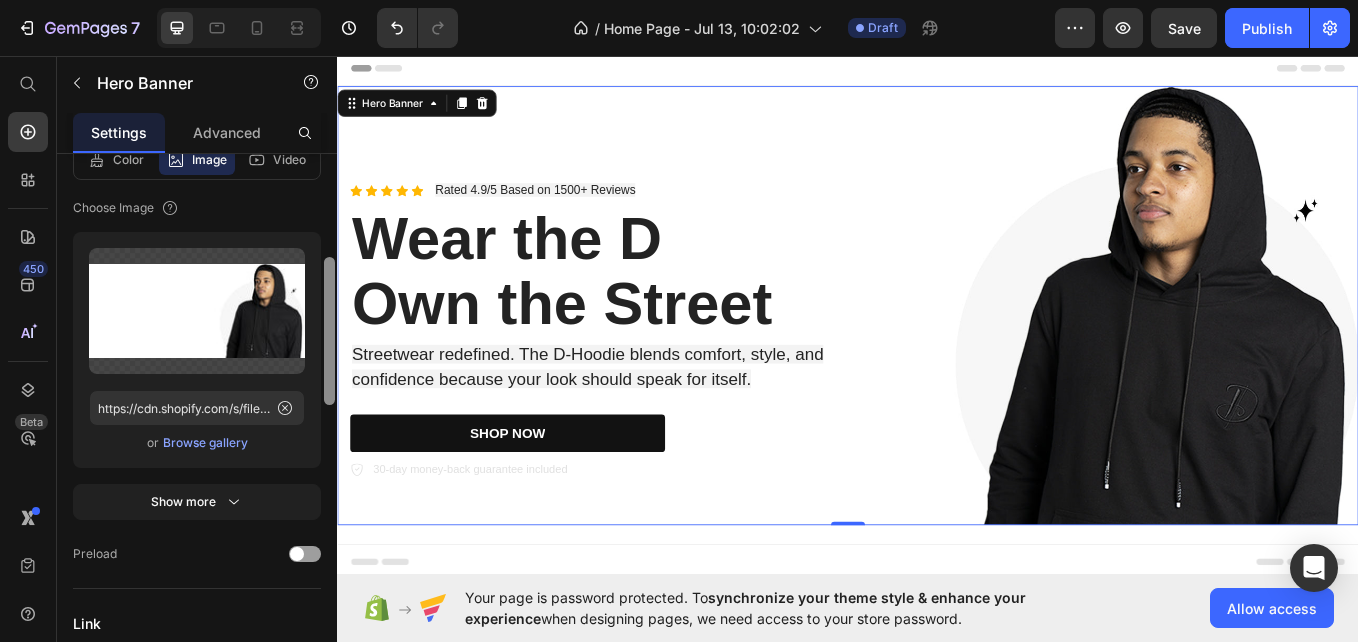 scroll, scrollTop: 328, scrollLeft: 0, axis: vertical 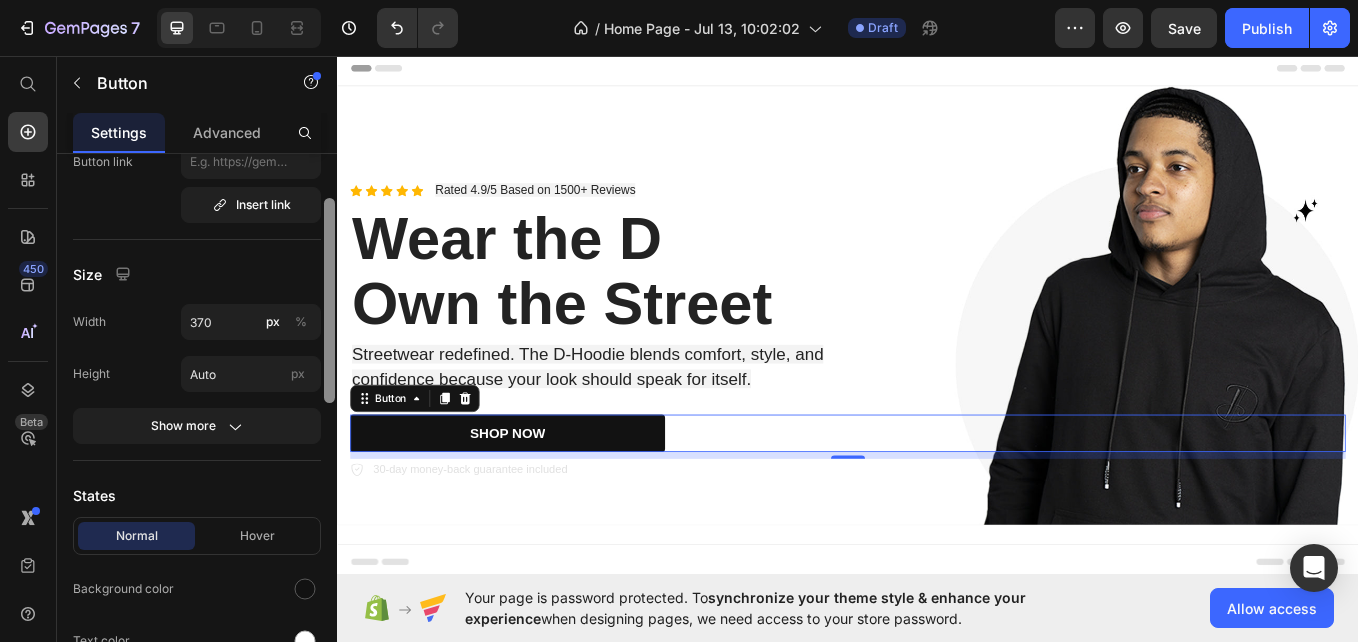 click at bounding box center [329, 420] 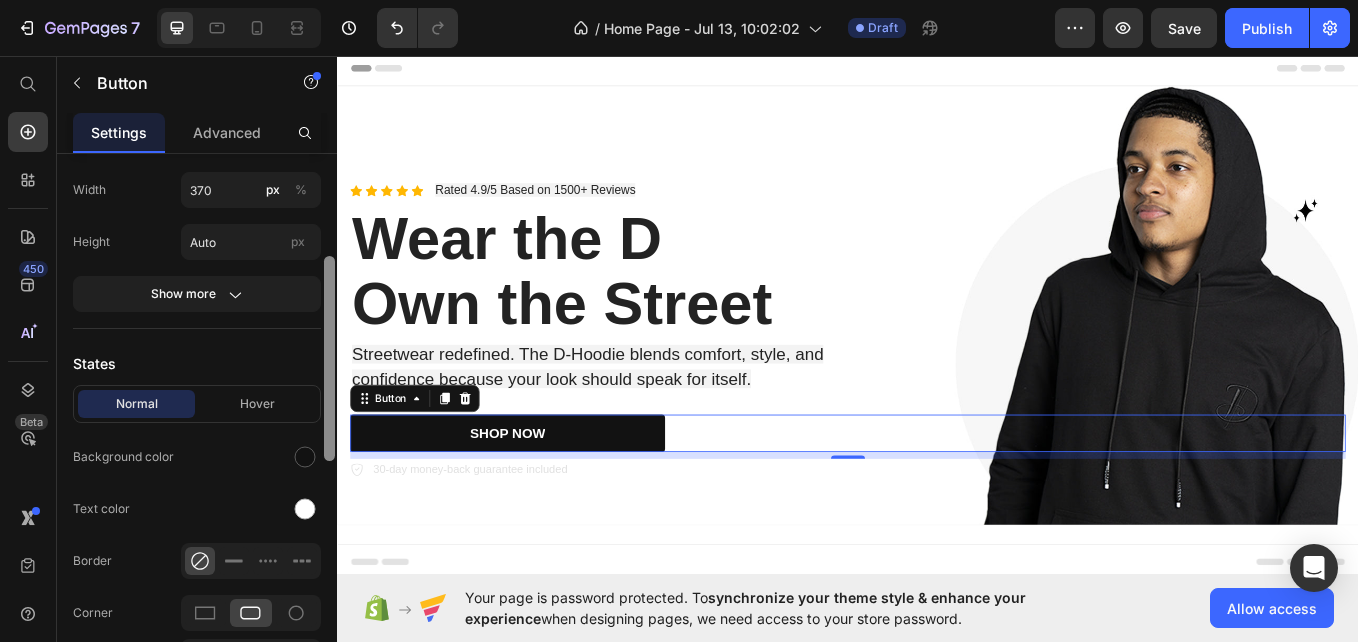 scroll, scrollTop: 314, scrollLeft: 0, axis: vertical 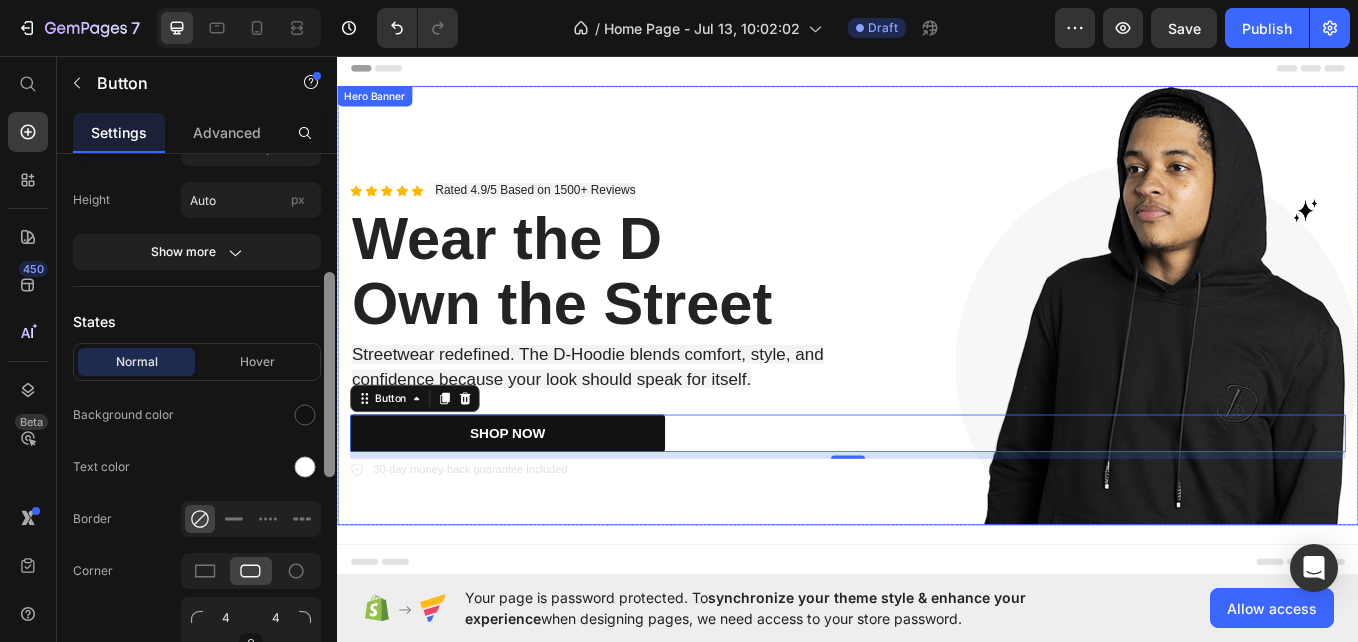 drag, startPoint x: 662, startPoint y: 309, endPoint x: 344, endPoint y: 450, distance: 347.85773 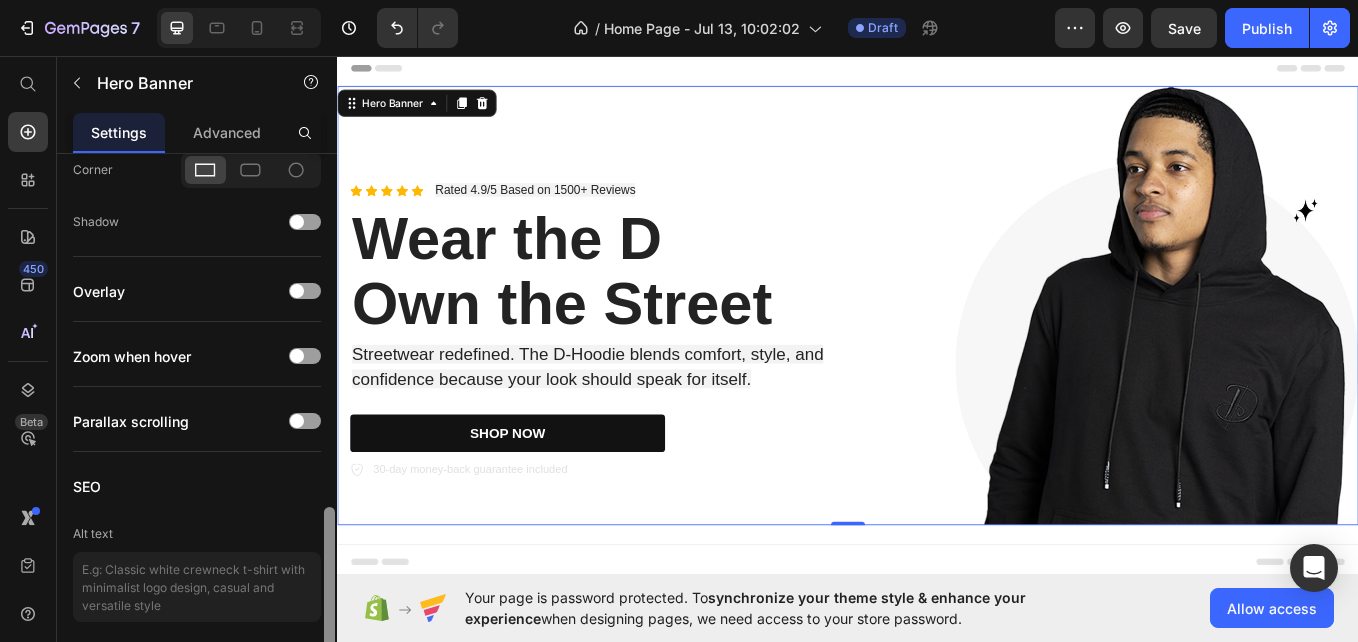 drag, startPoint x: 333, startPoint y: 342, endPoint x: 341, endPoint y: 598, distance: 256.12497 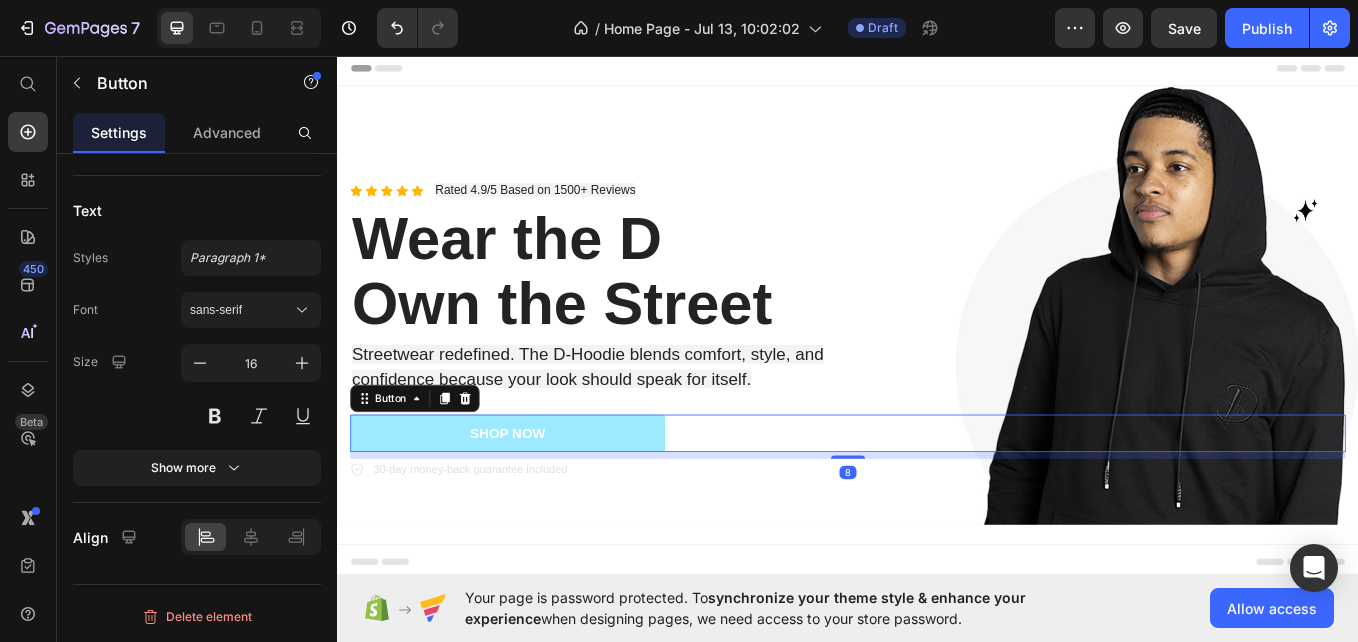 scroll, scrollTop: 0, scrollLeft: 0, axis: both 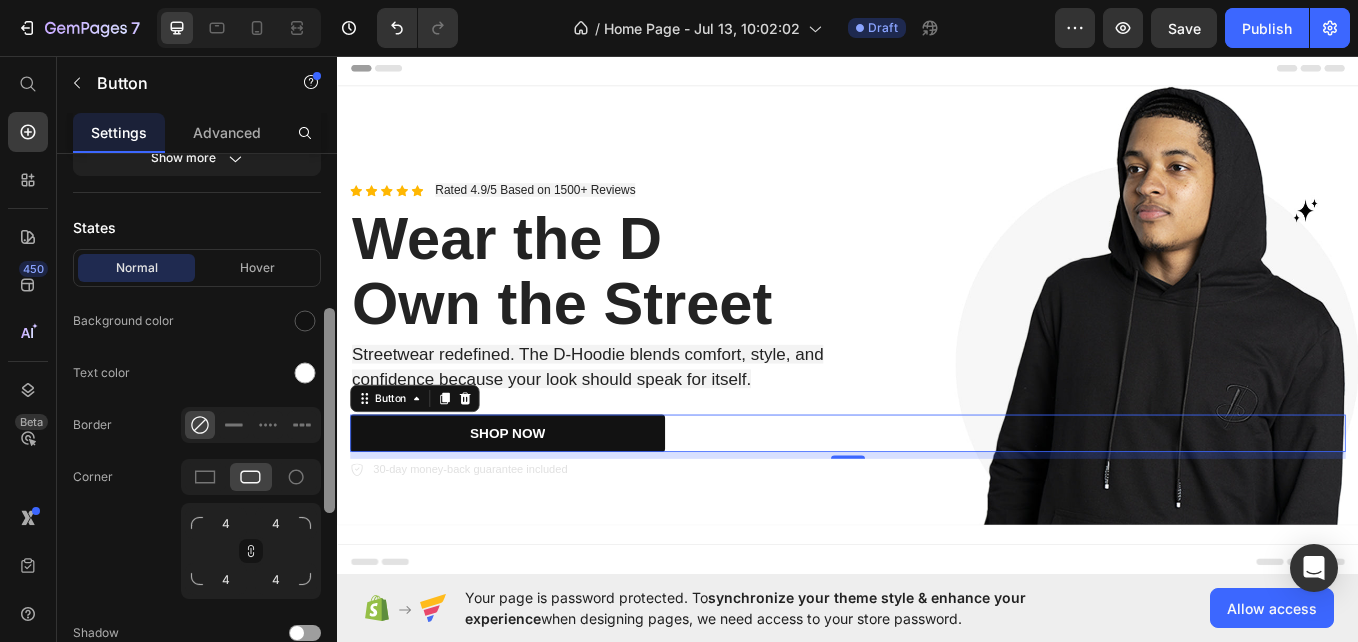 drag, startPoint x: 327, startPoint y: 251, endPoint x: 331, endPoint y: 405, distance: 154.05194 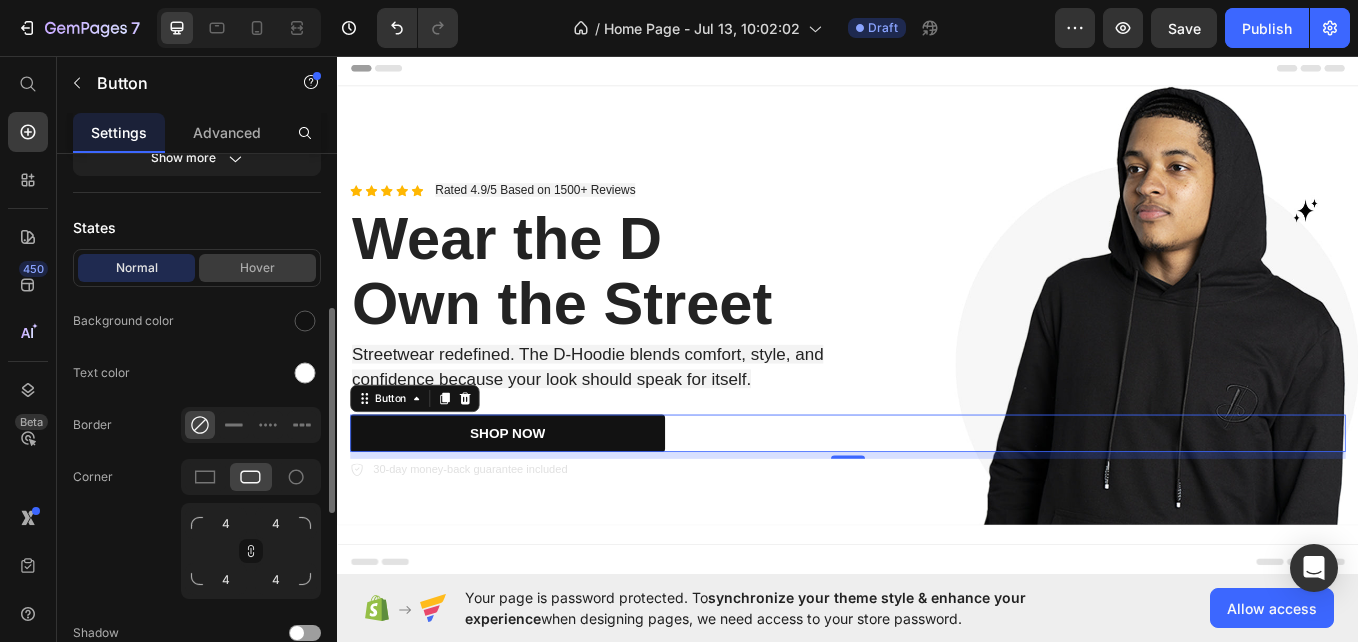 click on "Hover" at bounding box center [257, 268] 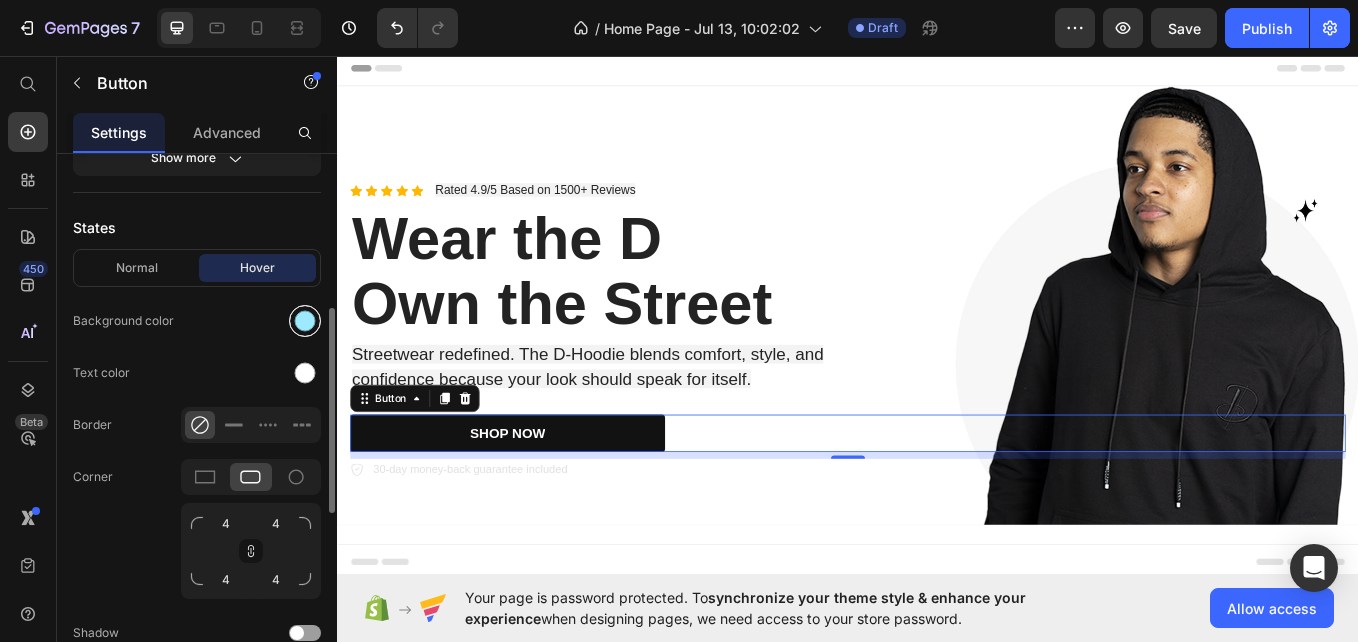 click at bounding box center (305, 321) 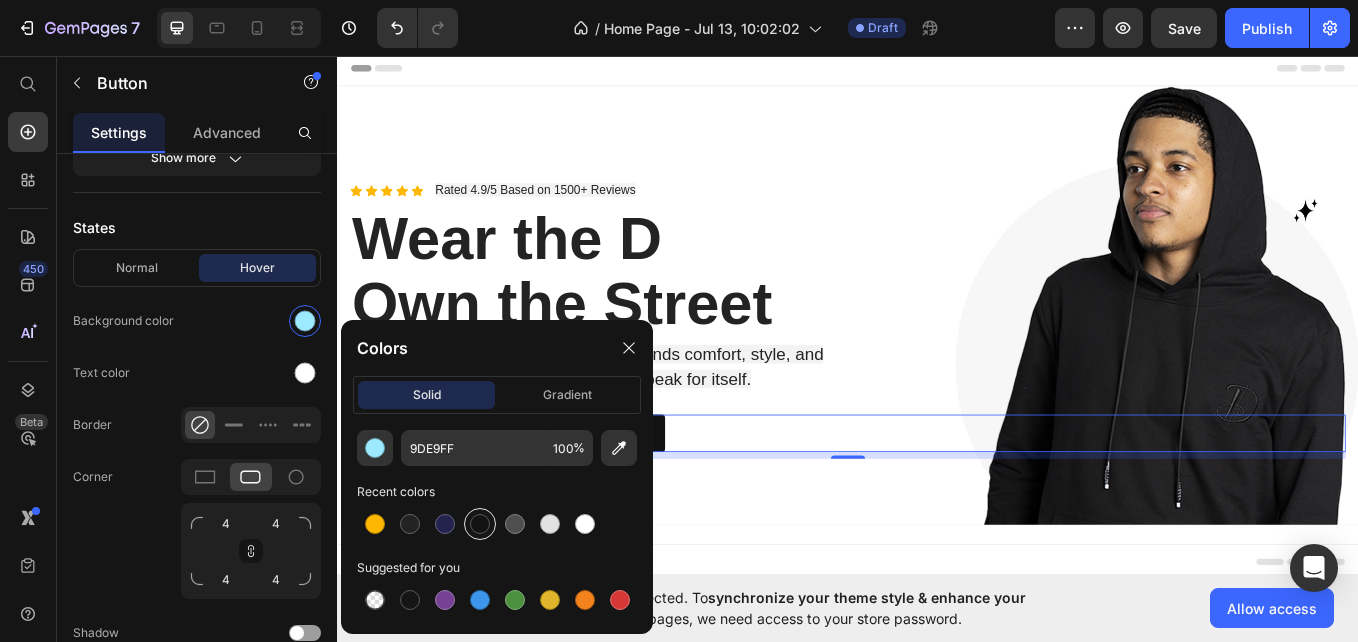 click at bounding box center [480, 524] 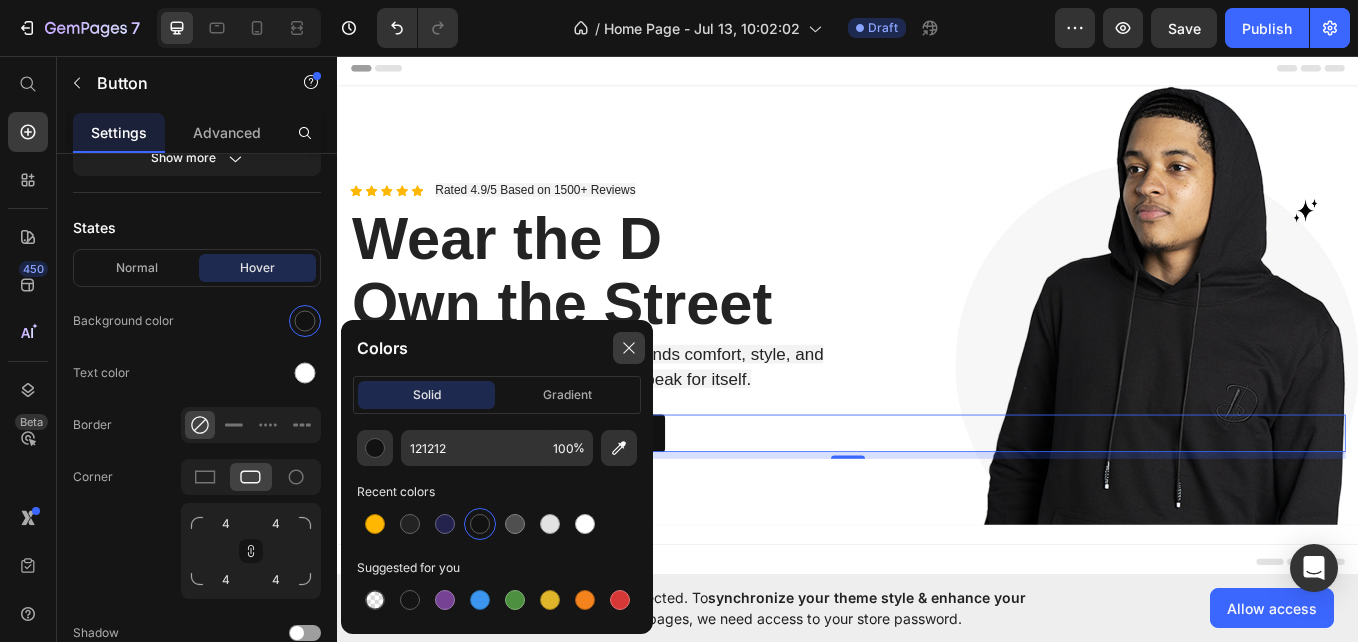 click 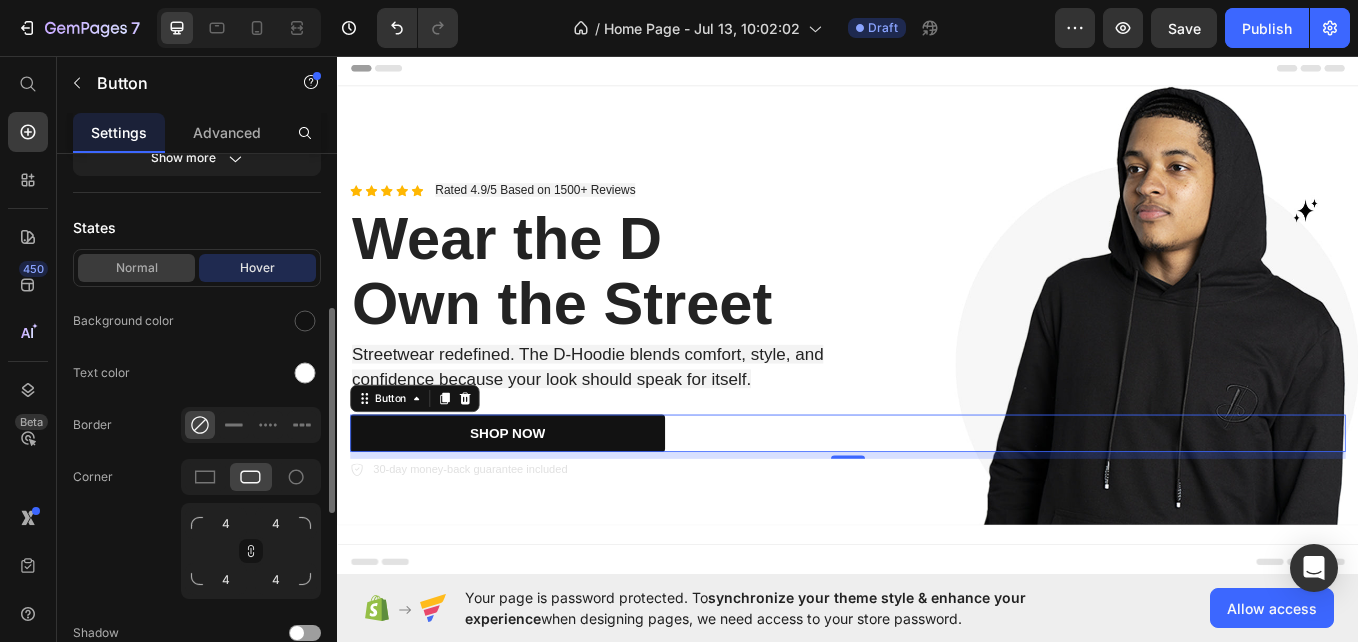 click on "Normal" at bounding box center (136, 268) 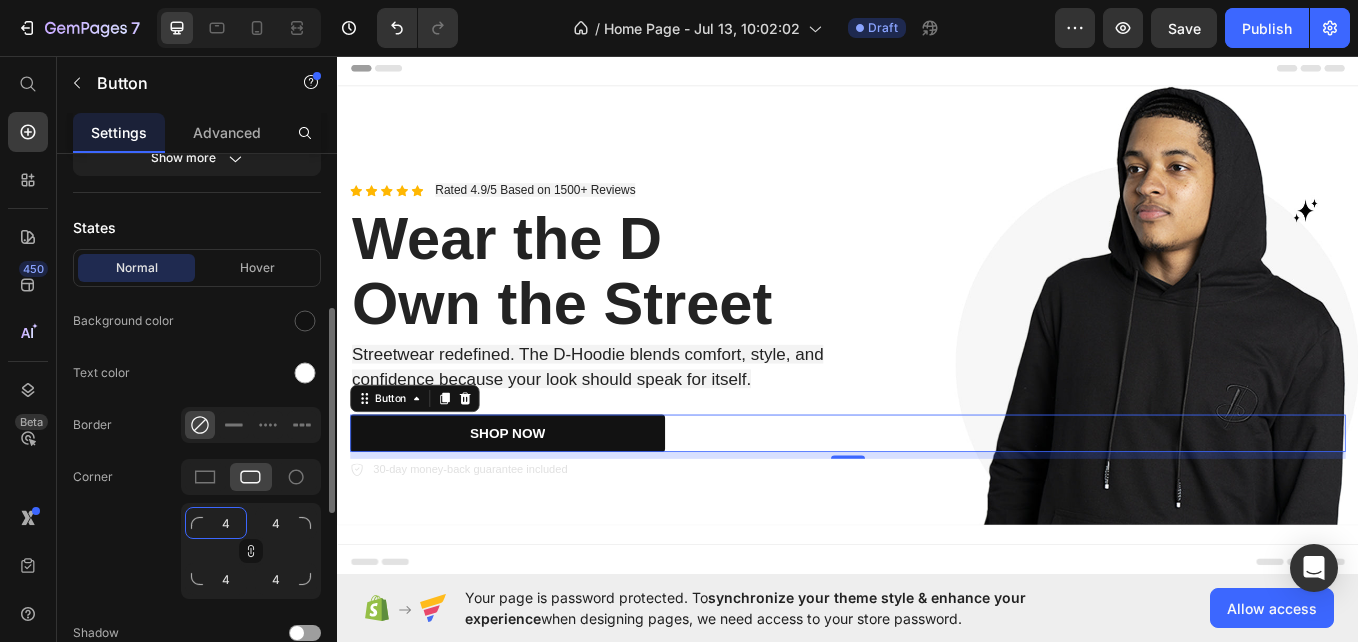 click on "4" 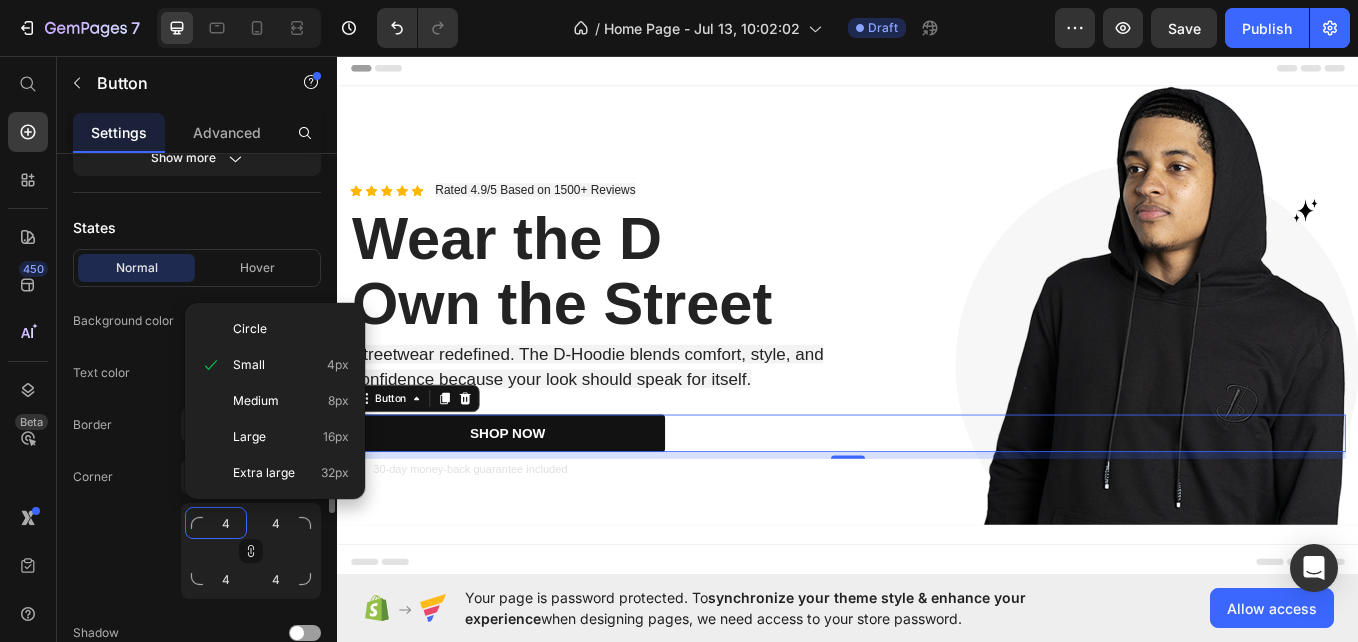 type on "1" 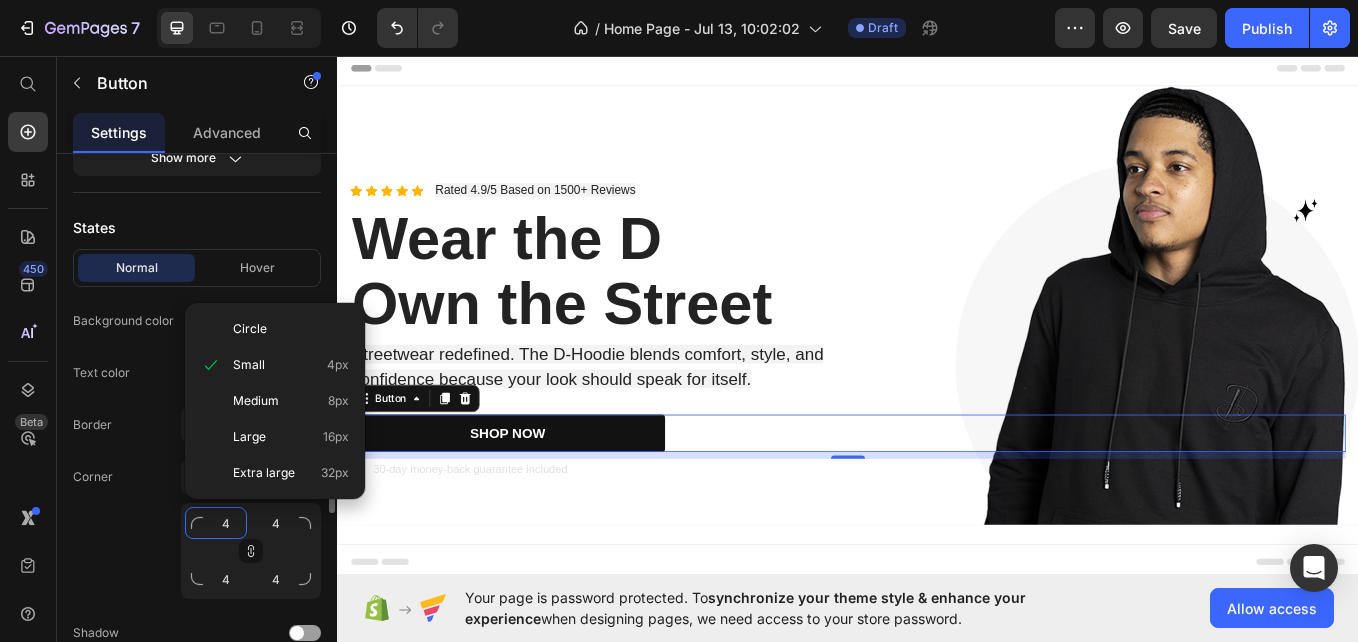 type on "1" 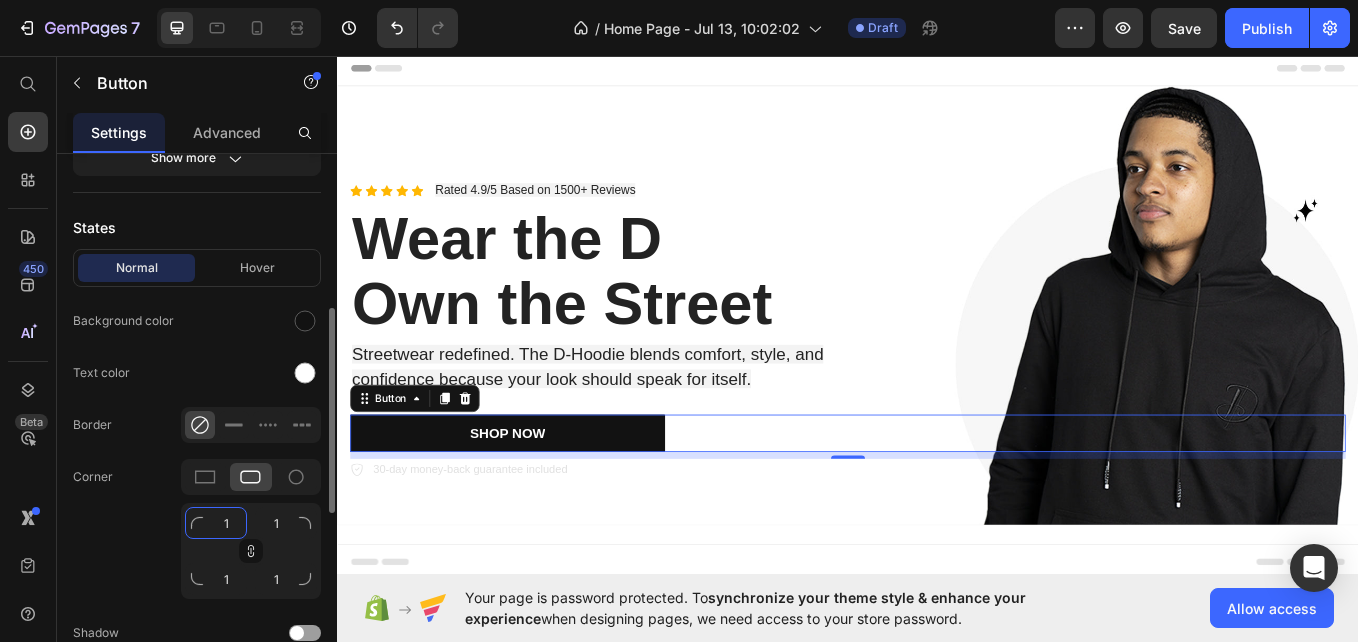 type on "15" 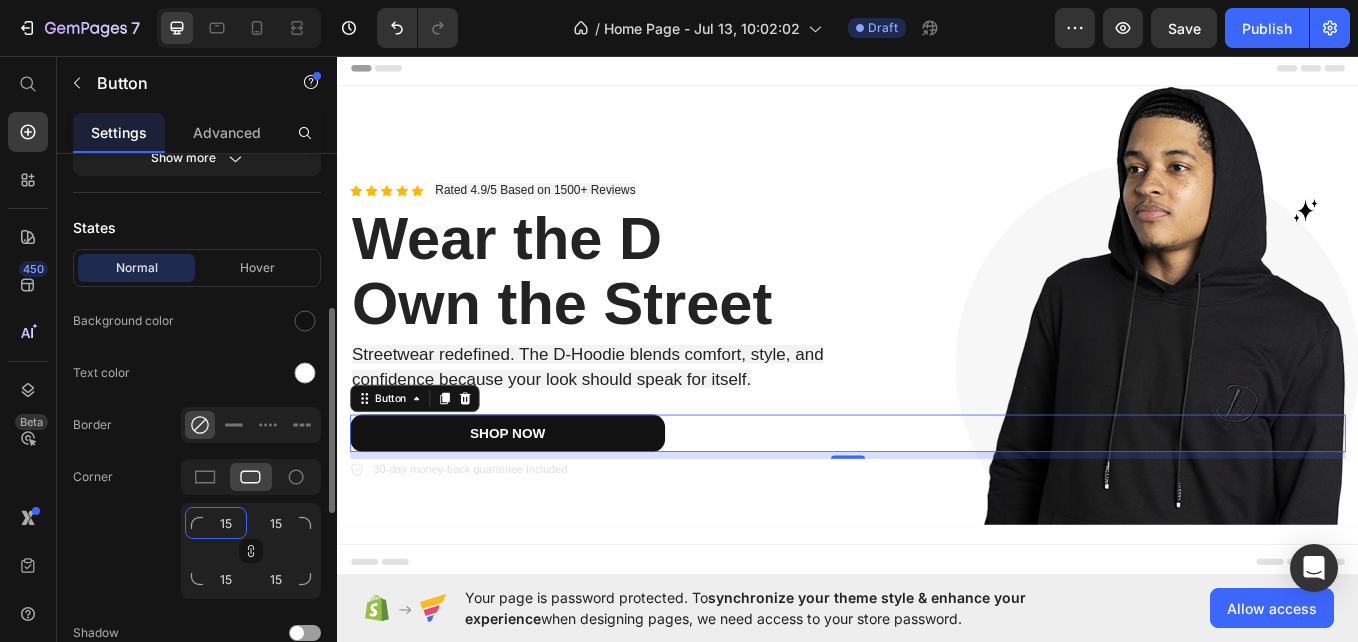 type on "1" 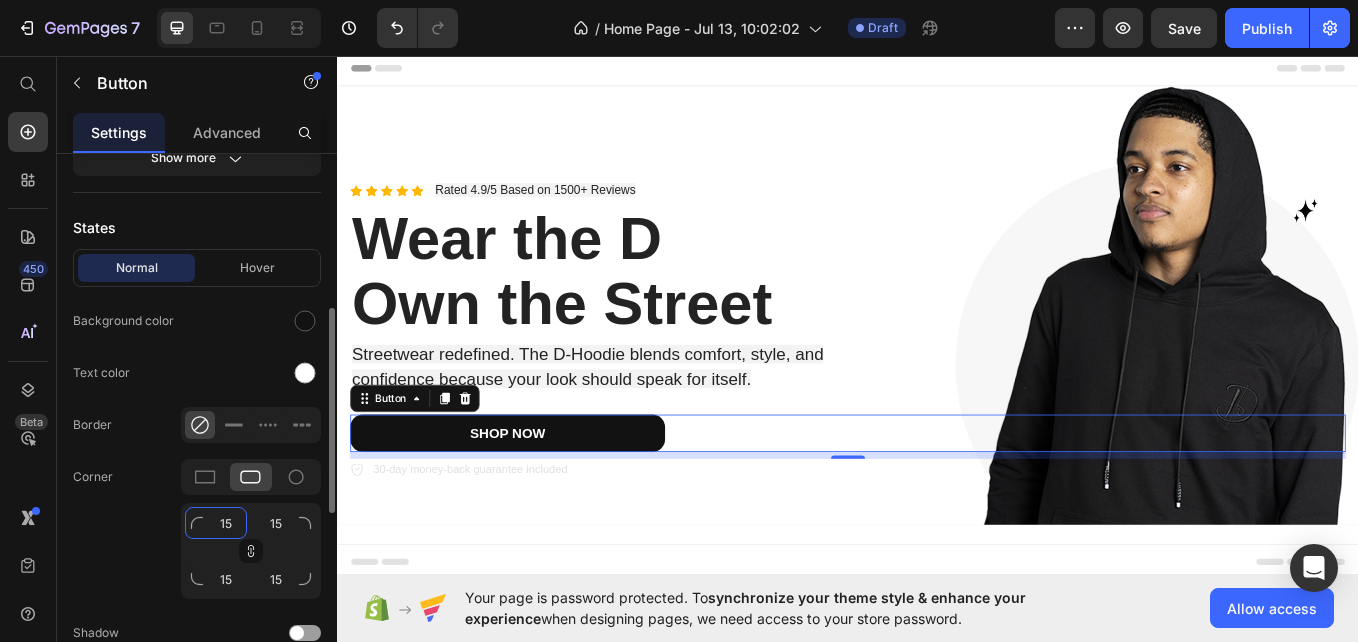type on "1" 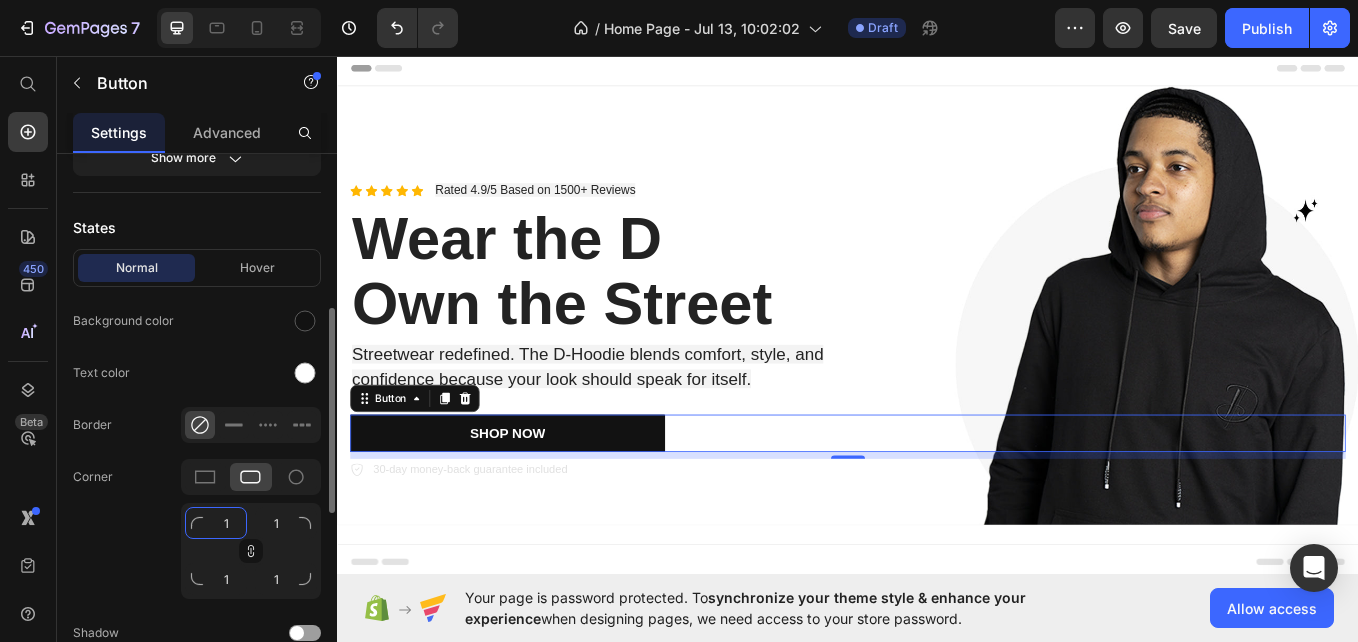 type on "10" 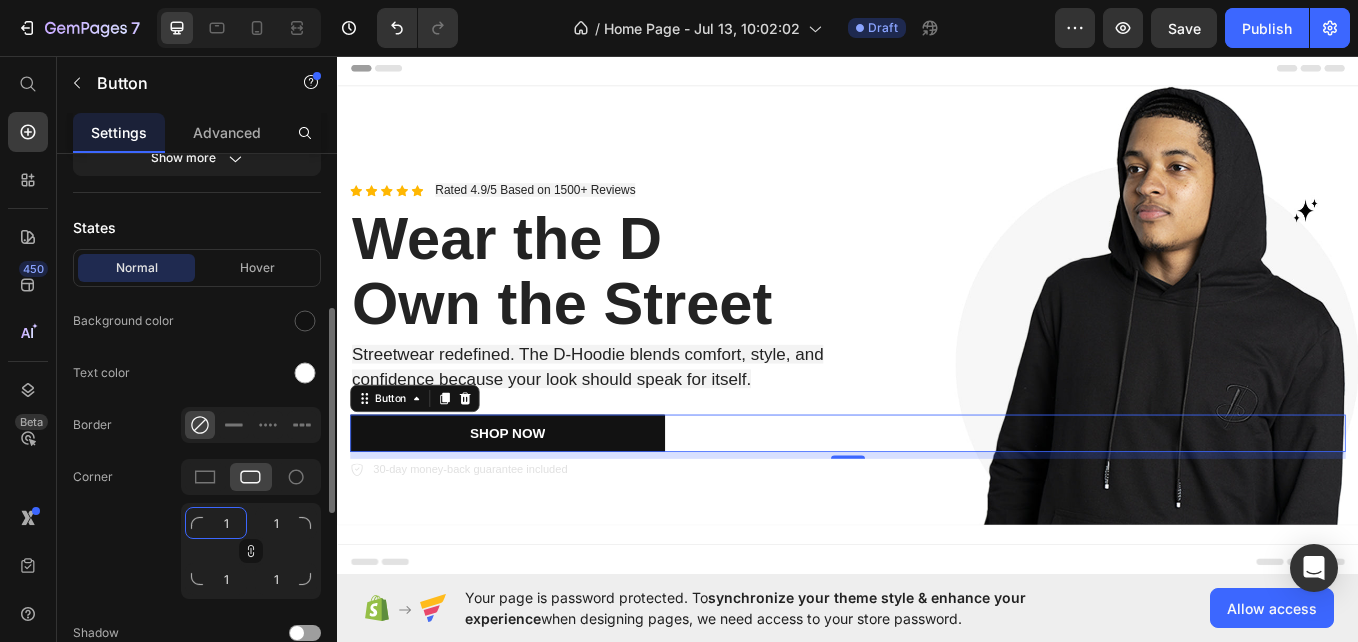 type on "10" 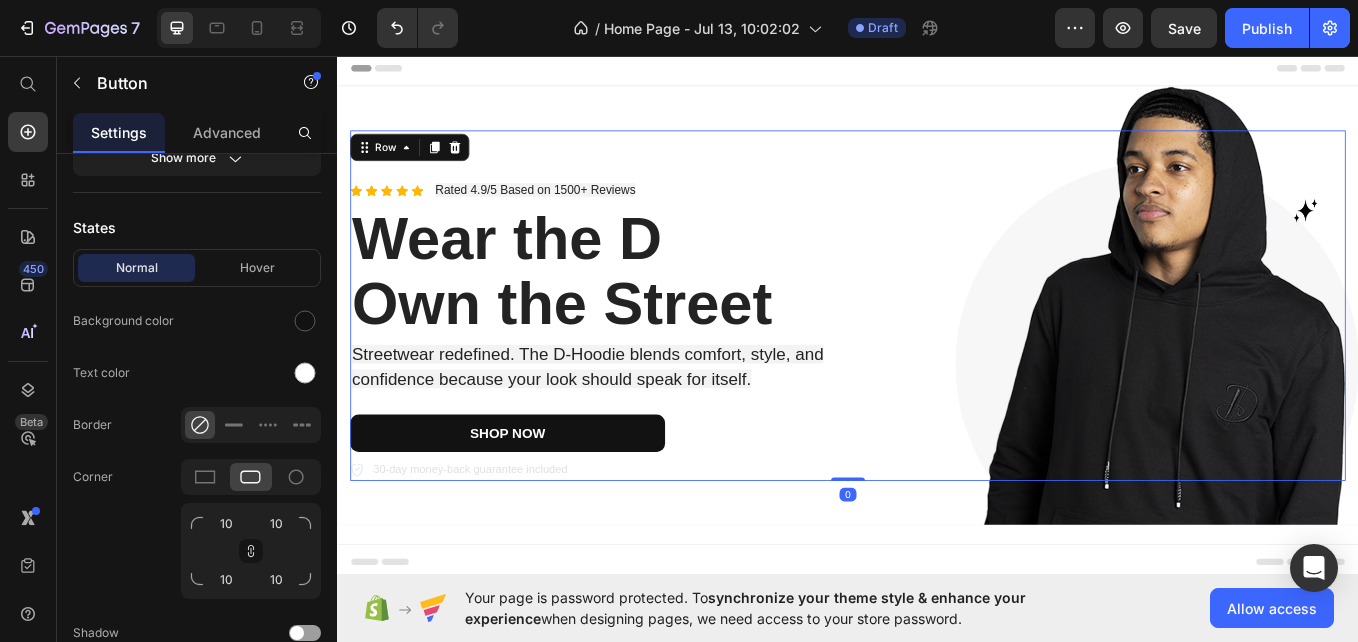 scroll, scrollTop: 0, scrollLeft: 0, axis: both 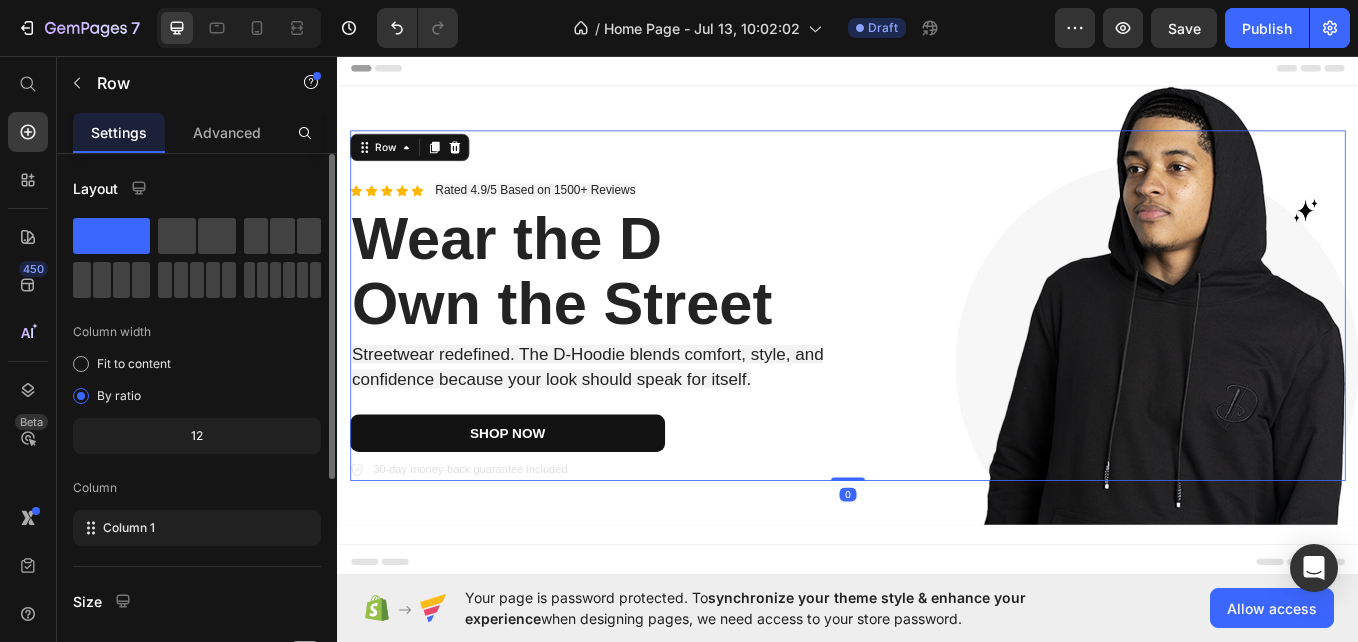 click on "Icon Icon Icon Icon Icon Icon List Rated 4.9/5 Based on 1500+ Reviews Text Block Row Wear the D  Own the Street Text Block Streetwear redefined. The D-Hoodie blends comfort, style, and  confidence because your look should speak for itself. Text Block SHOP NOW Button
30-day money-back guarantee included  Item List" at bounding box center [937, 349] 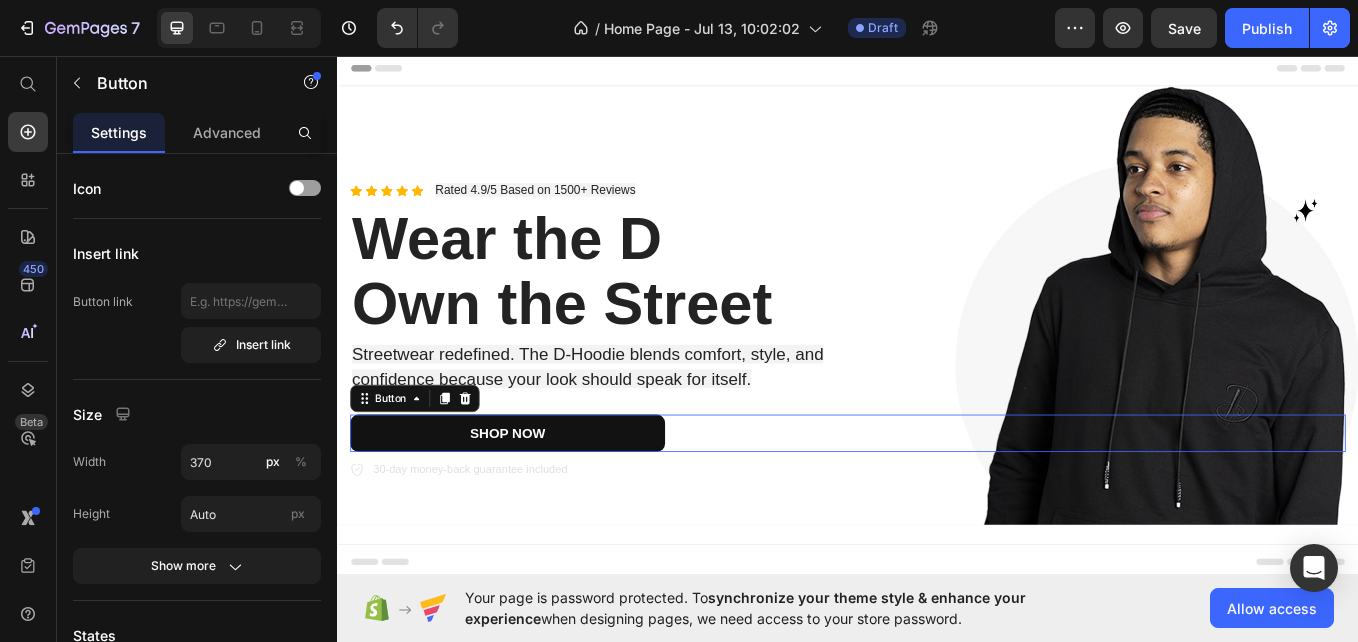 click on "SHOP NOW" at bounding box center [537, 499] 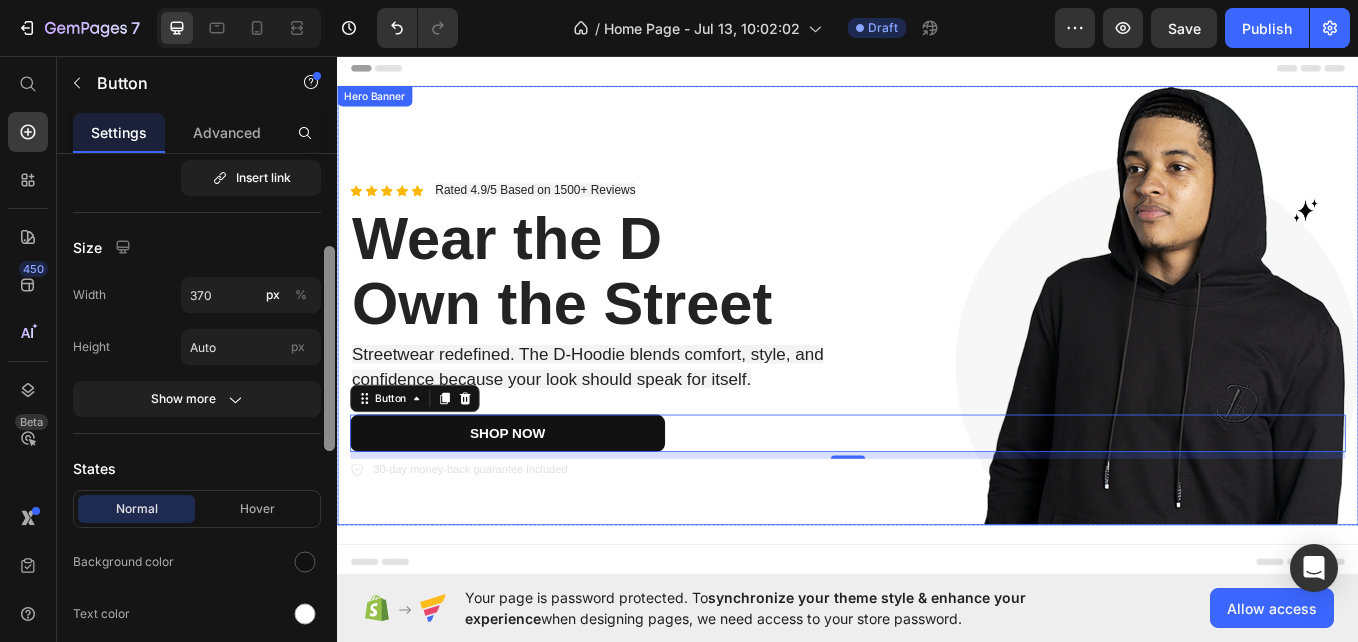 scroll, scrollTop: 230, scrollLeft: 0, axis: vertical 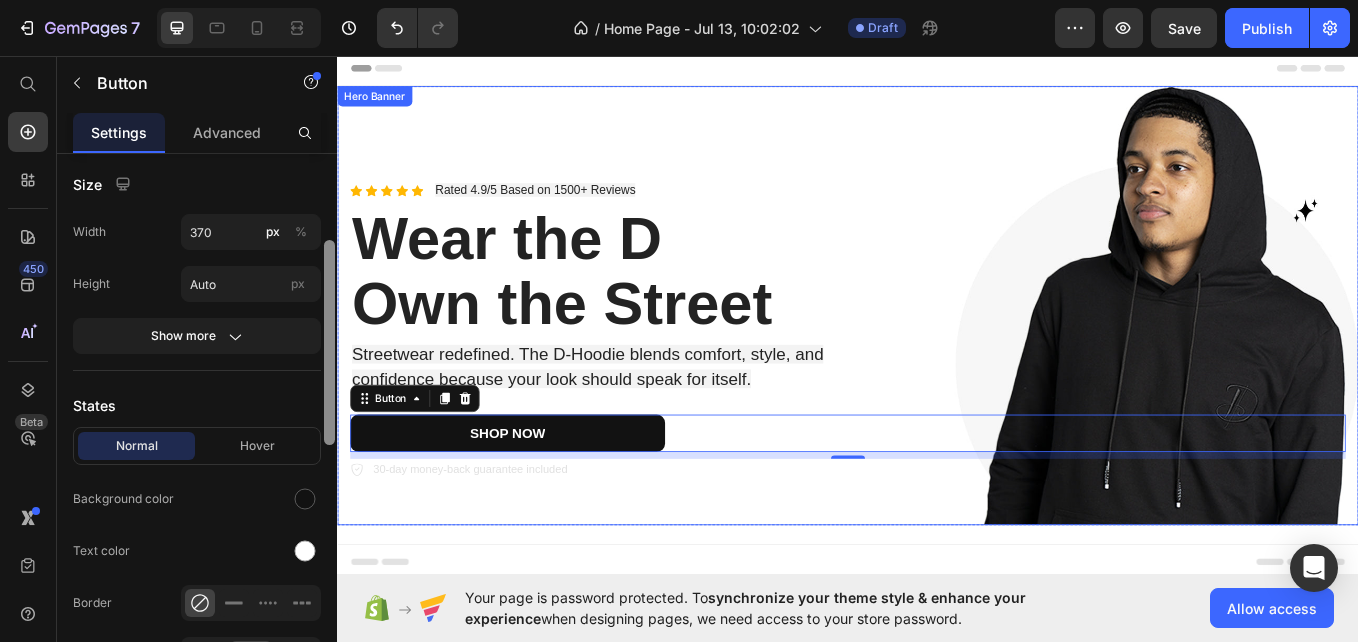 drag, startPoint x: 668, startPoint y: 334, endPoint x: 339, endPoint y: 468, distance: 355.24216 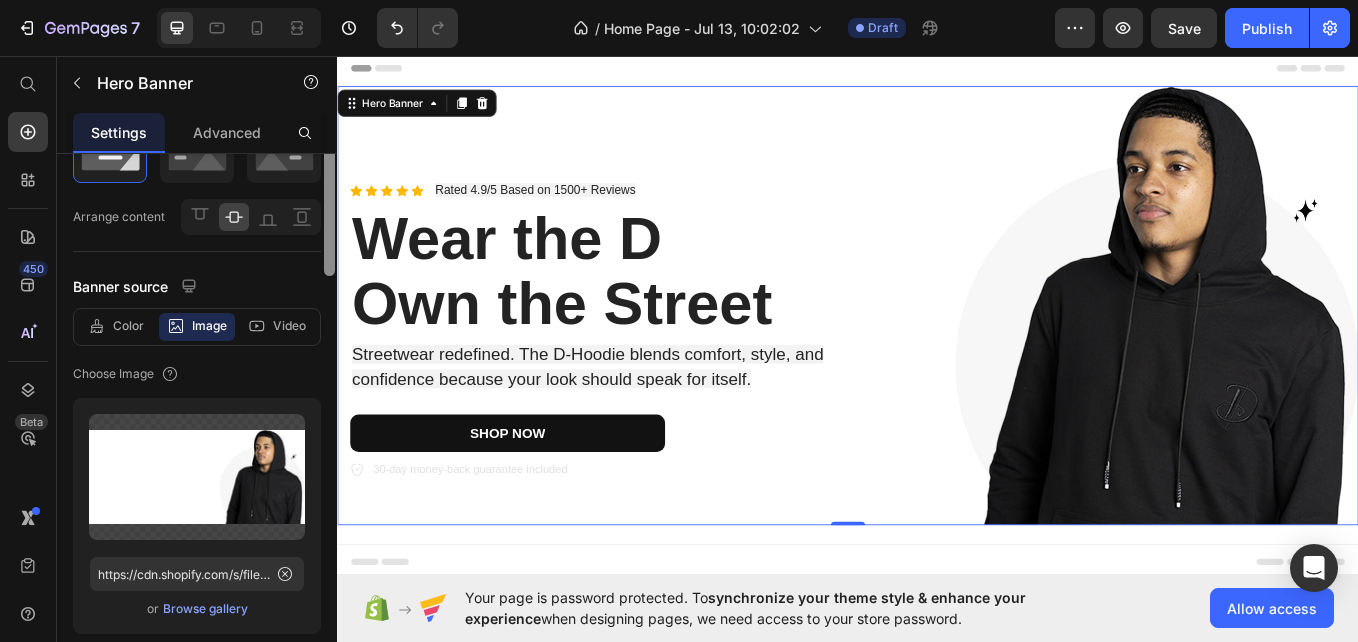scroll, scrollTop: 259, scrollLeft: 0, axis: vertical 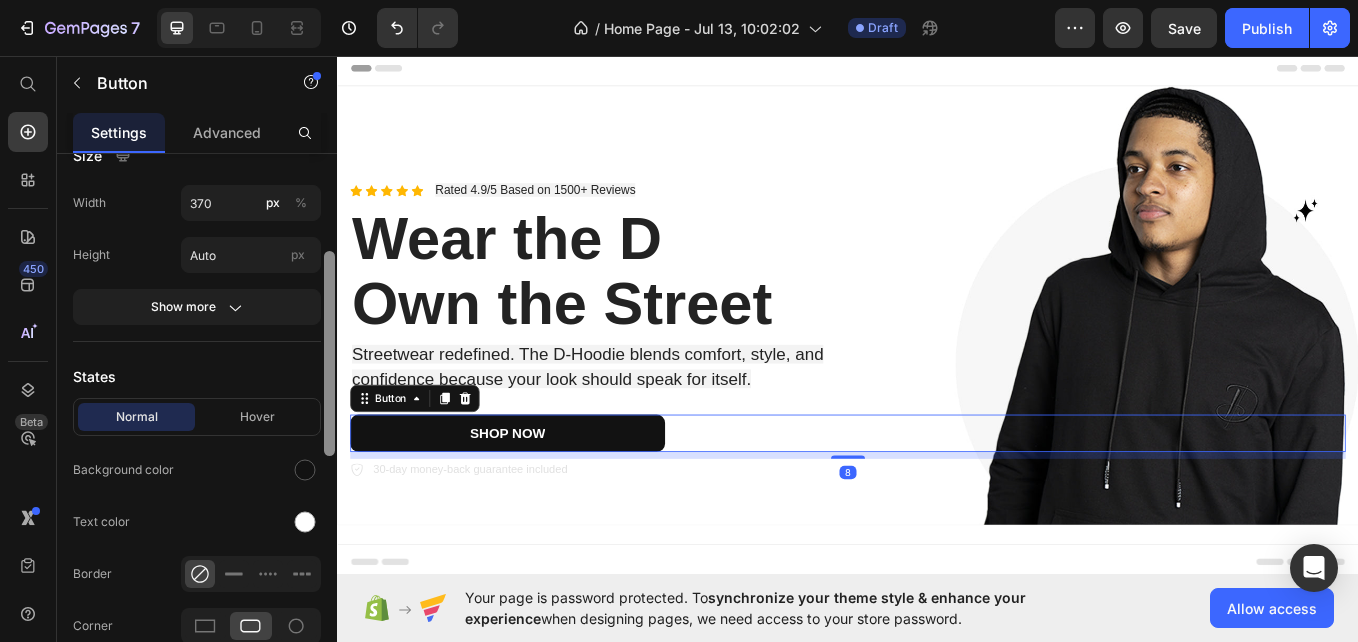 click on "SHOP NOW" at bounding box center [537, 499] 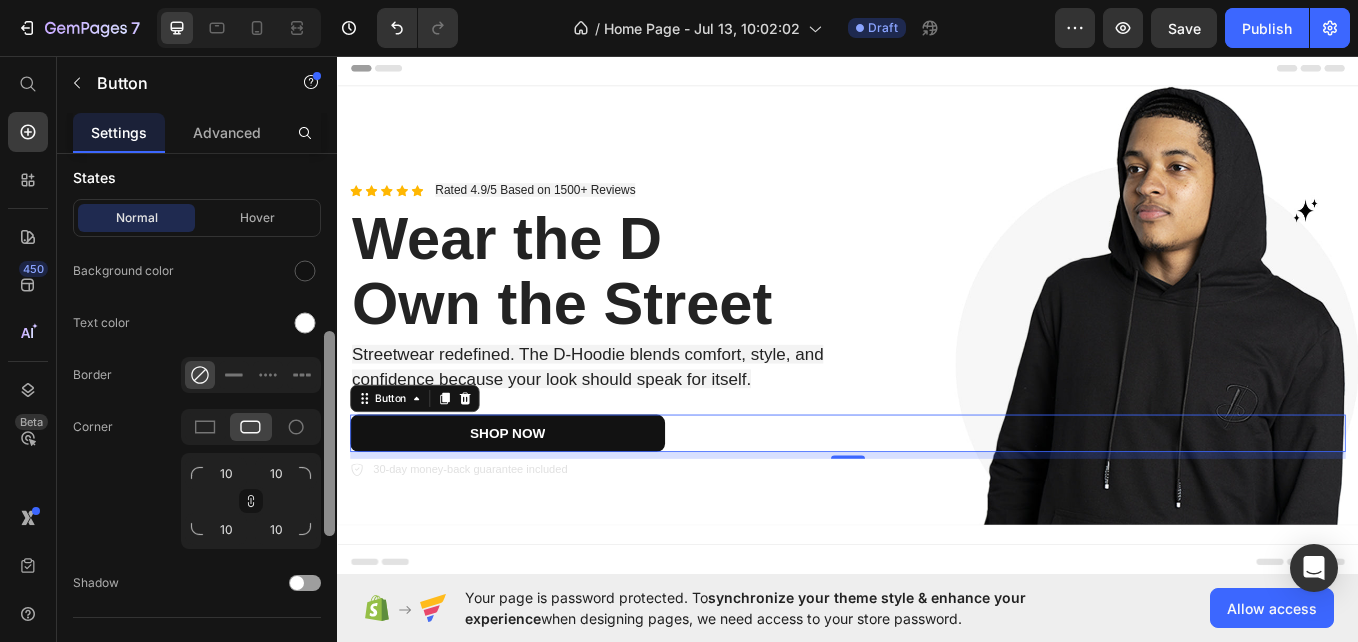 scroll, scrollTop: 461, scrollLeft: 0, axis: vertical 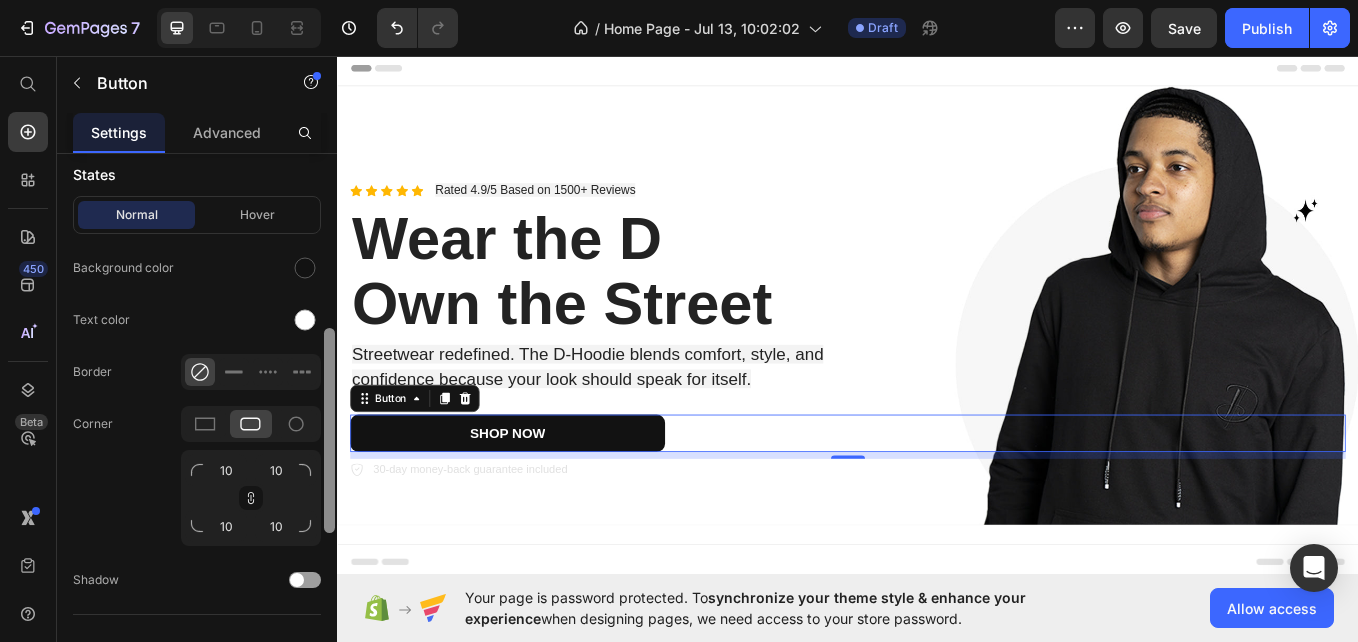 drag, startPoint x: 327, startPoint y: 273, endPoint x: 334, endPoint y: 447, distance: 174.14075 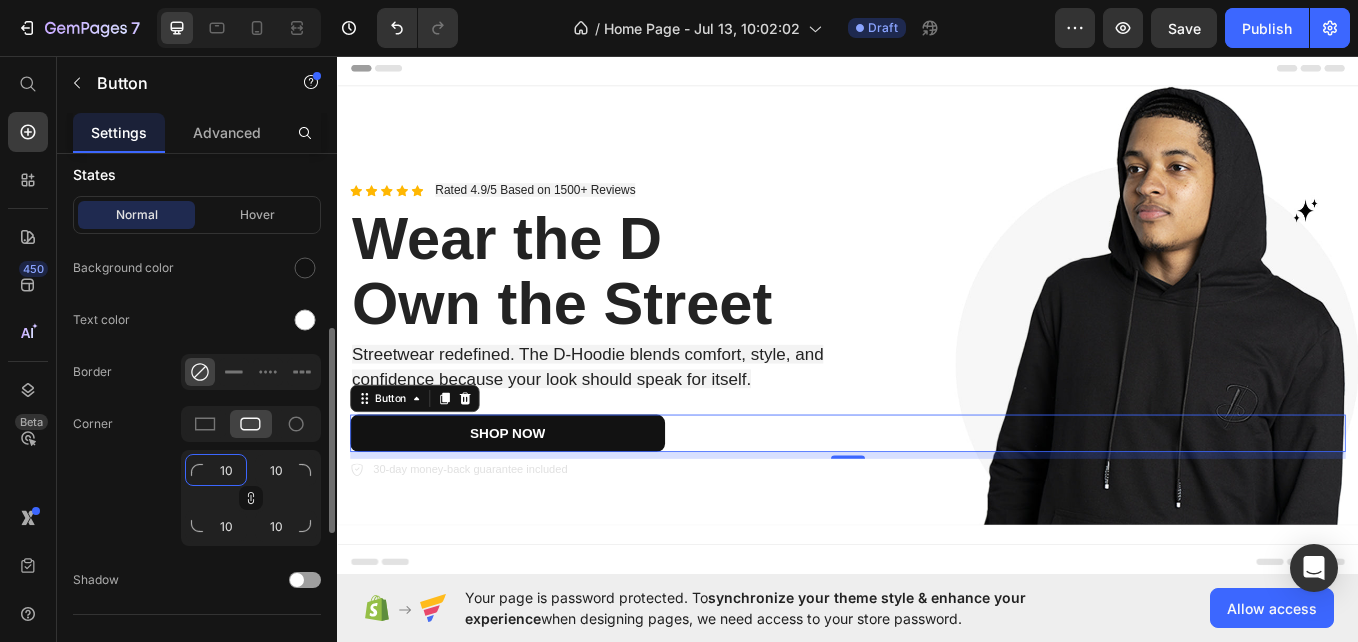 click on "10" 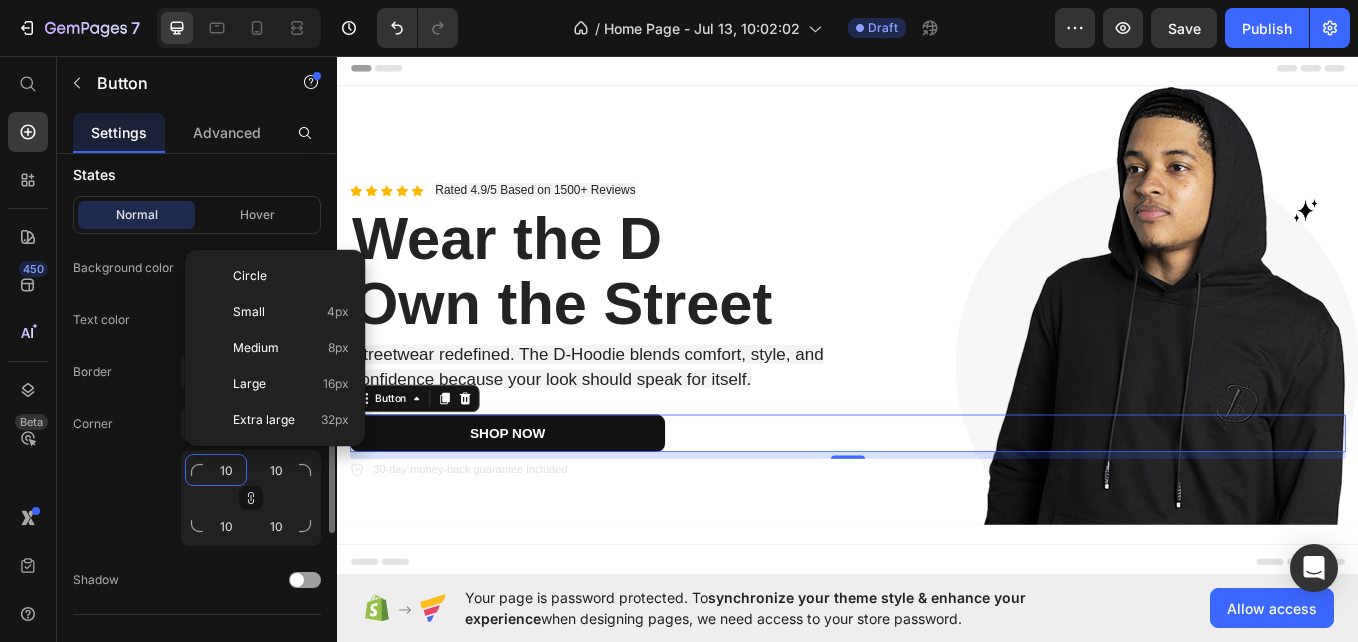 type on "5" 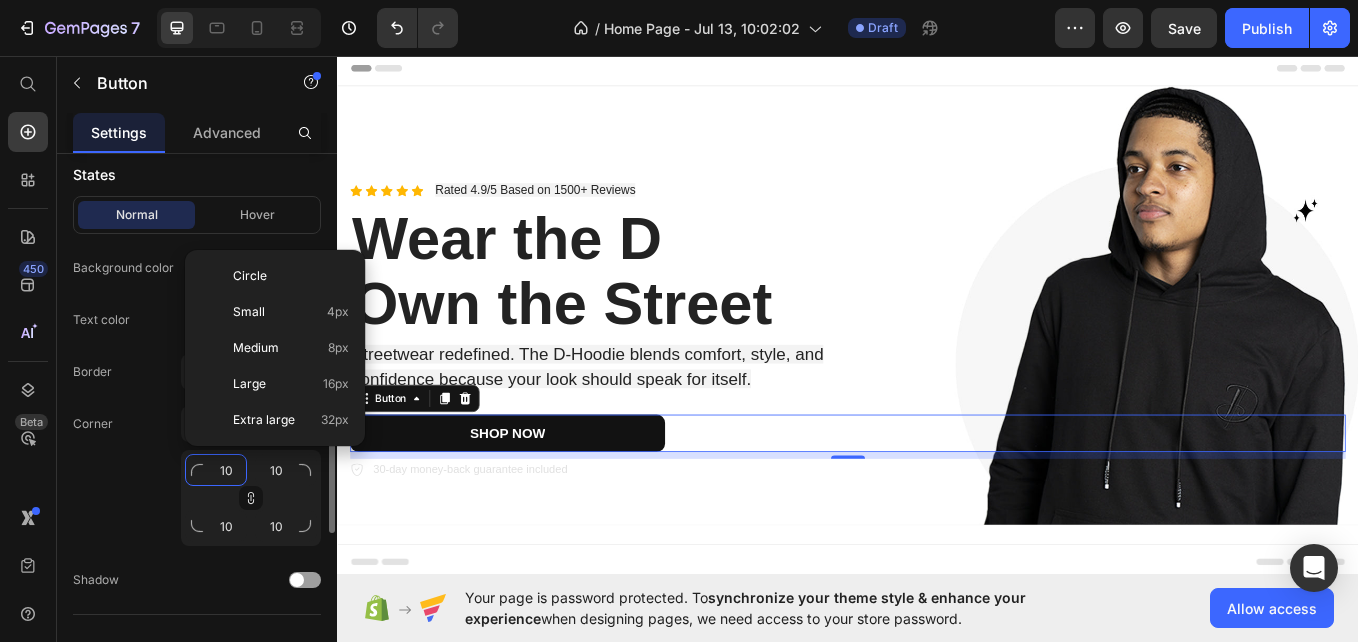 type on "5" 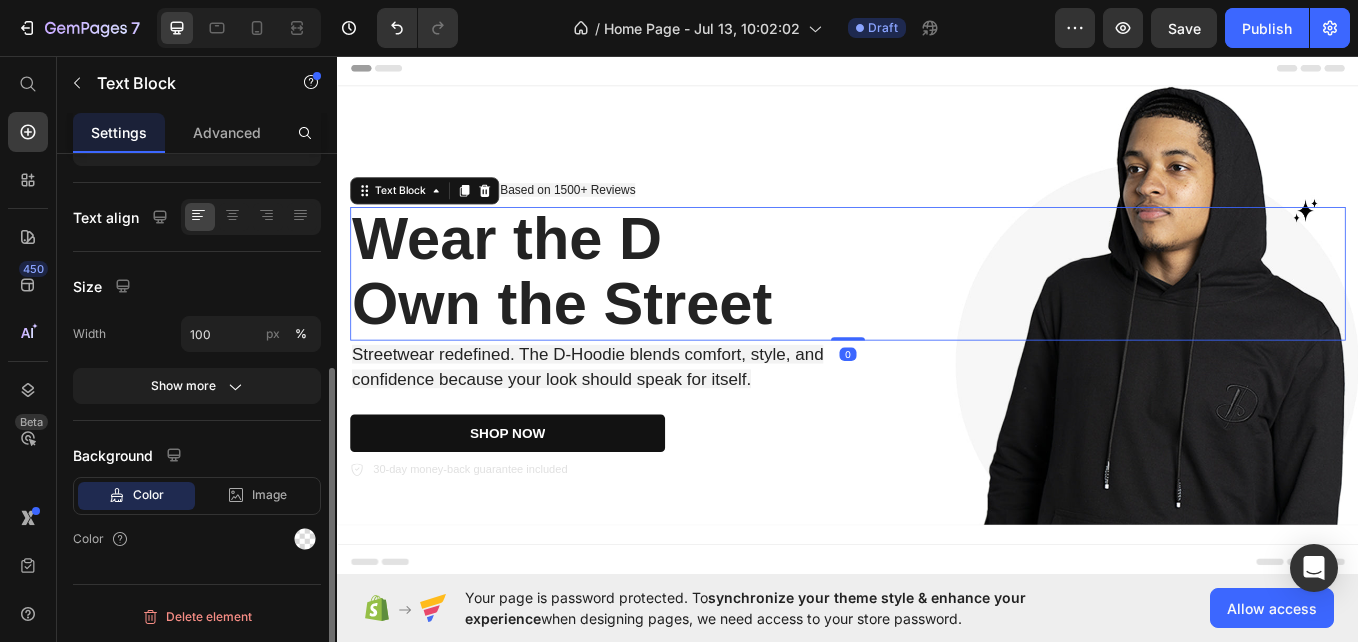 scroll, scrollTop: 0, scrollLeft: 0, axis: both 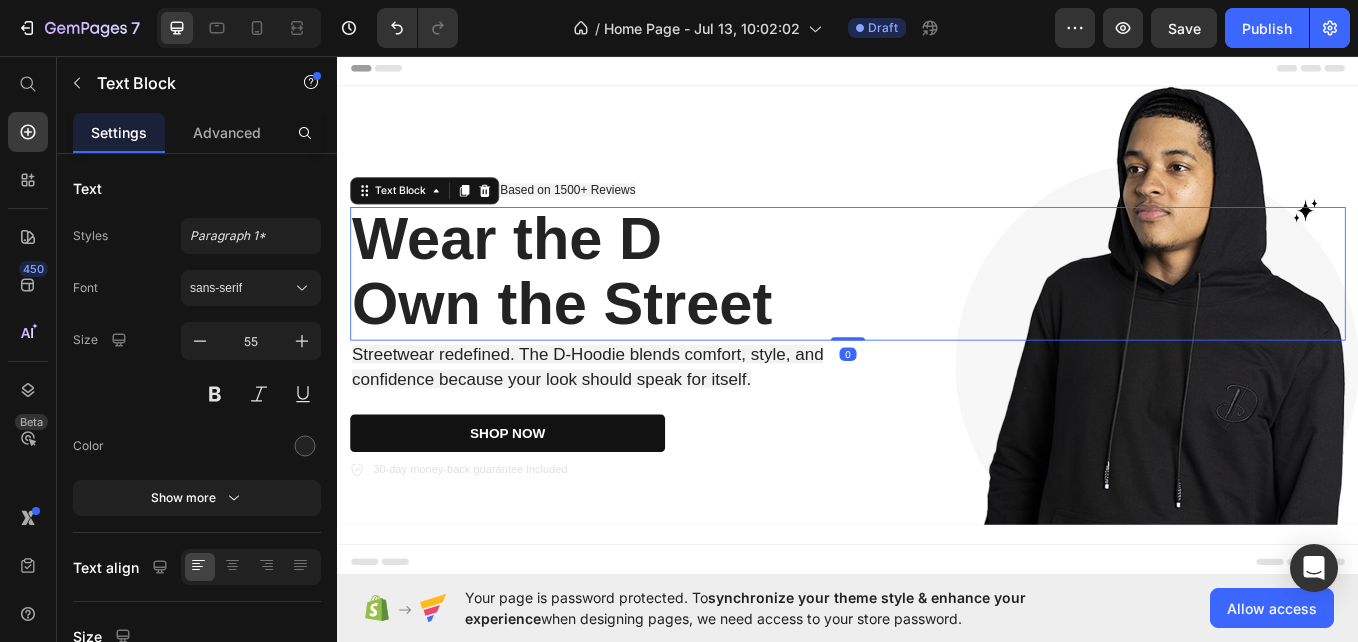 click on "Wear the D  Own the Street" at bounding box center [937, 311] 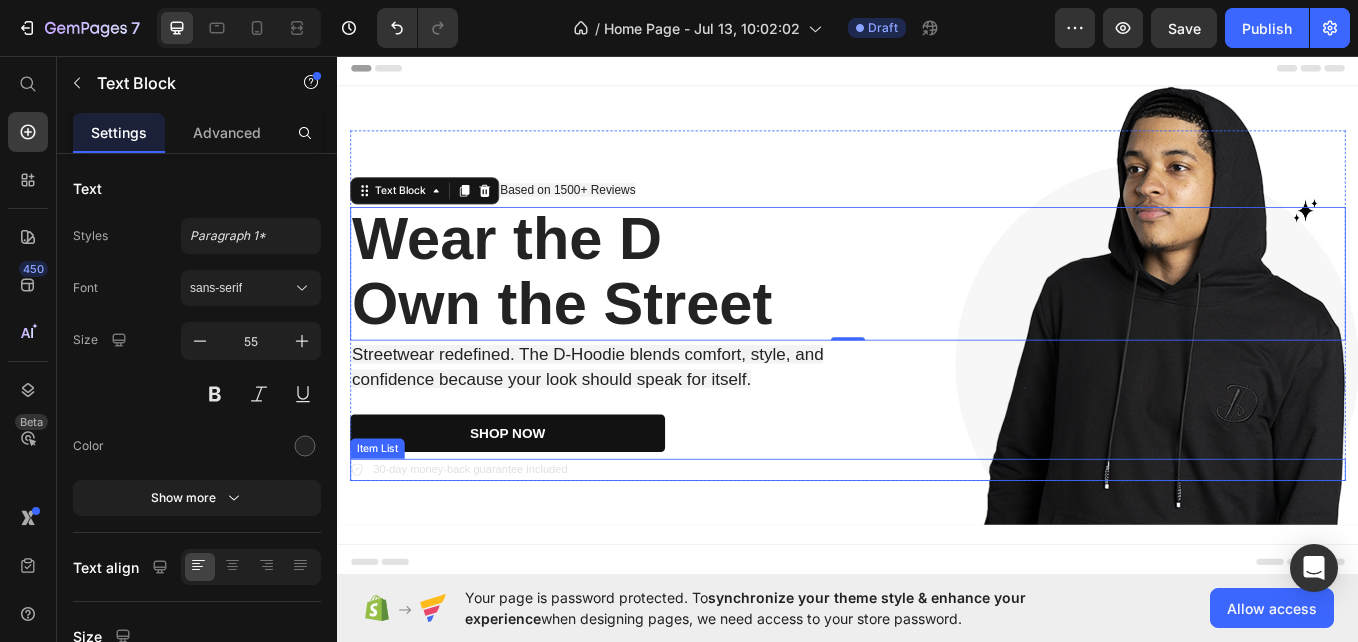 click on "30-day money-back guarantee included" at bounding box center (493, 542) 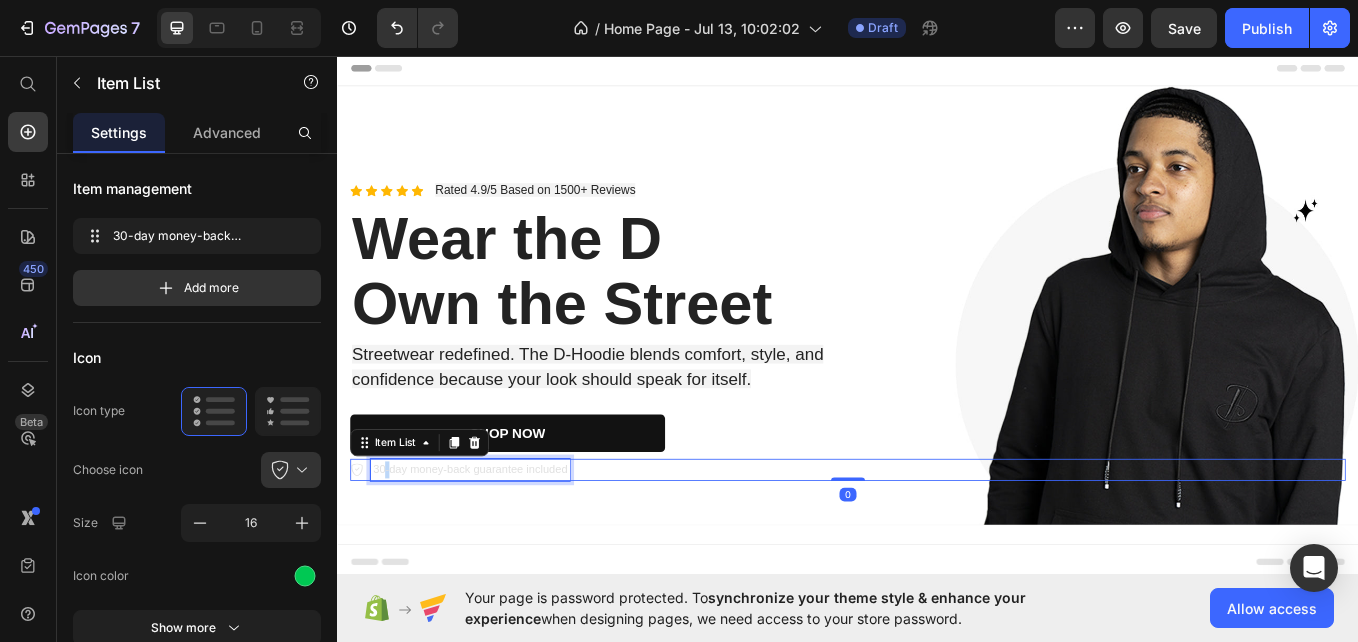 click on "30-day money-back guarantee included" at bounding box center [493, 542] 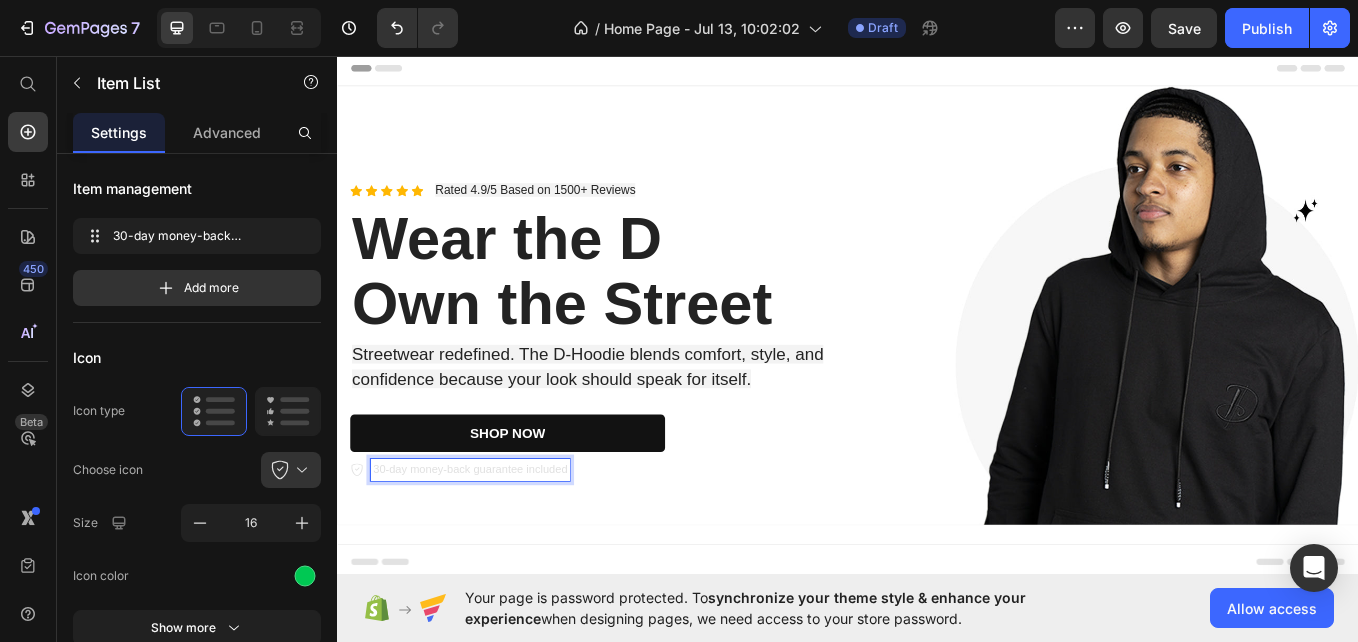 click on "30-day money-back guarantee included" at bounding box center (493, 542) 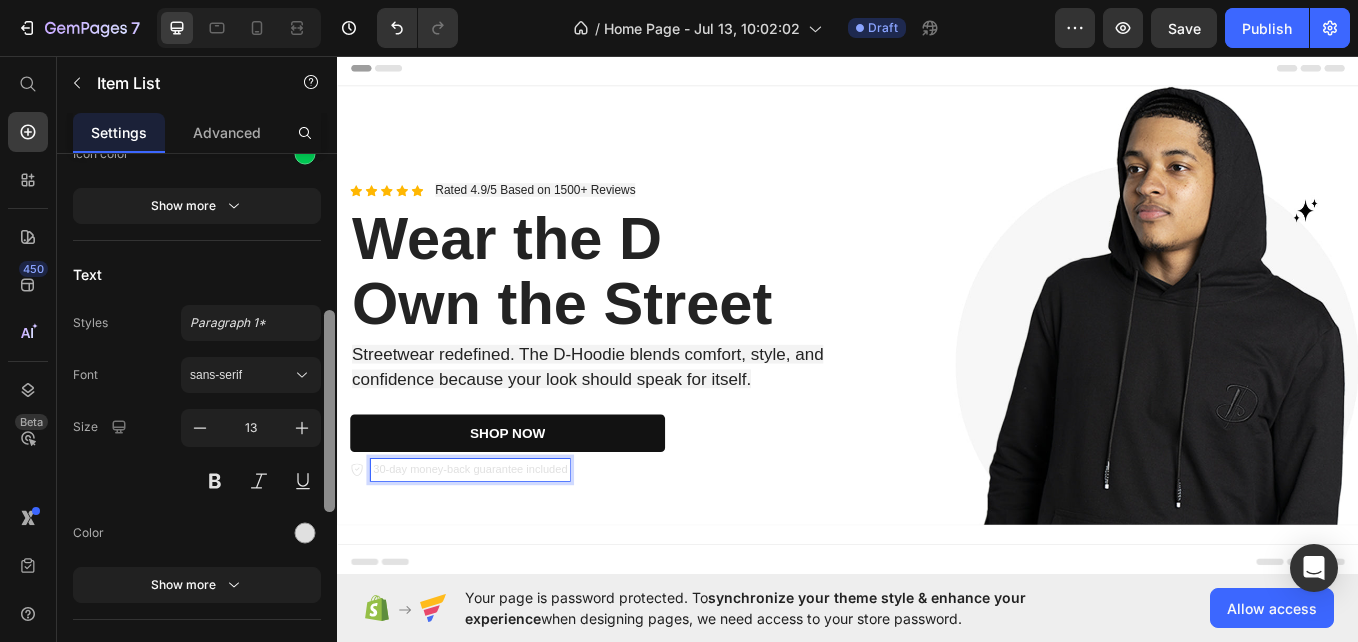 scroll, scrollTop: 425, scrollLeft: 0, axis: vertical 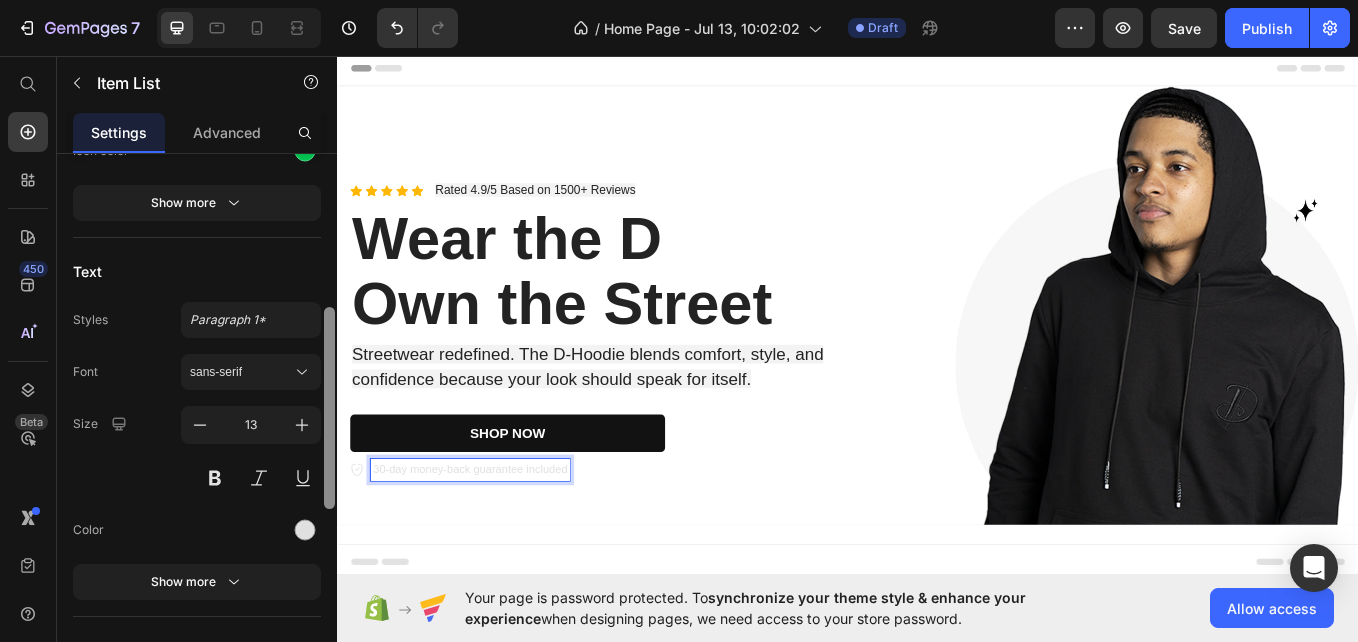 drag, startPoint x: 328, startPoint y: 302, endPoint x: 317, endPoint y: 460, distance: 158.38245 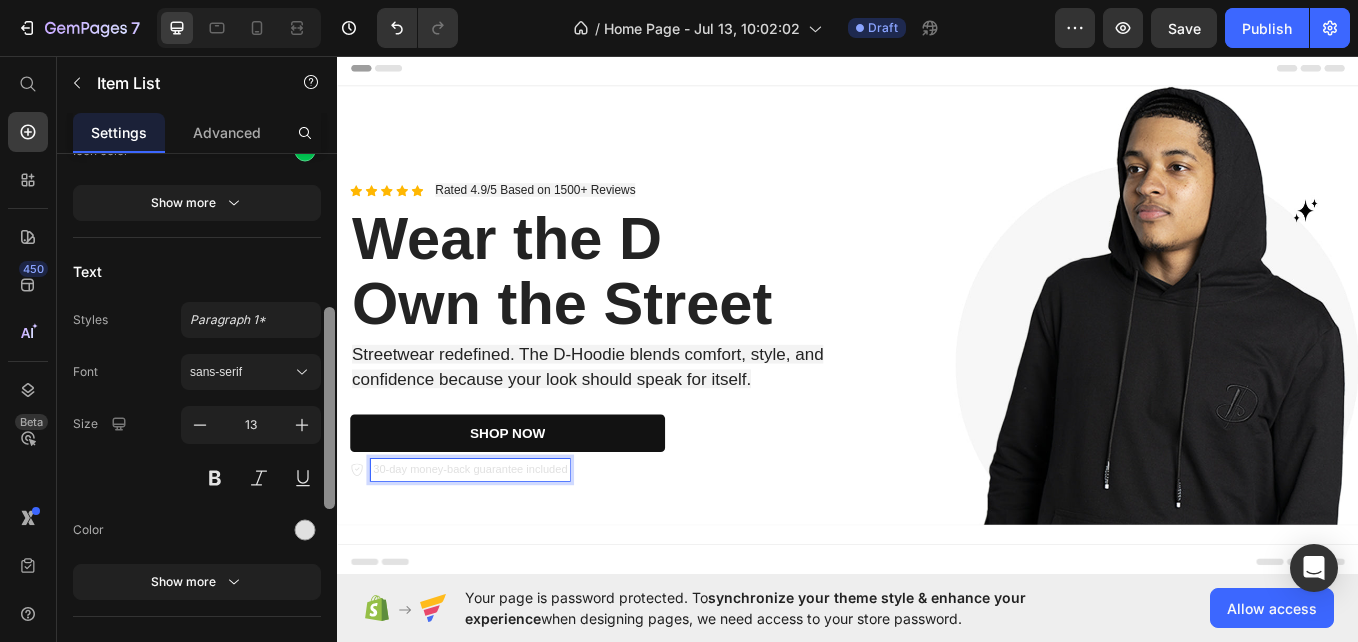 click on "Item management 30-day money-back guarantee included  30-day money-back guarantee included Add more Icon Icon type  Choose icon
Size 16 Icon color Show more Text Styles Paragraph 1* Font sans-serif Size 13 Color Show more Spacing Item gap 16 px Icon & text 8 px Position Background Color Image Video  Color  Align  Delete element" at bounding box center (197, 426) 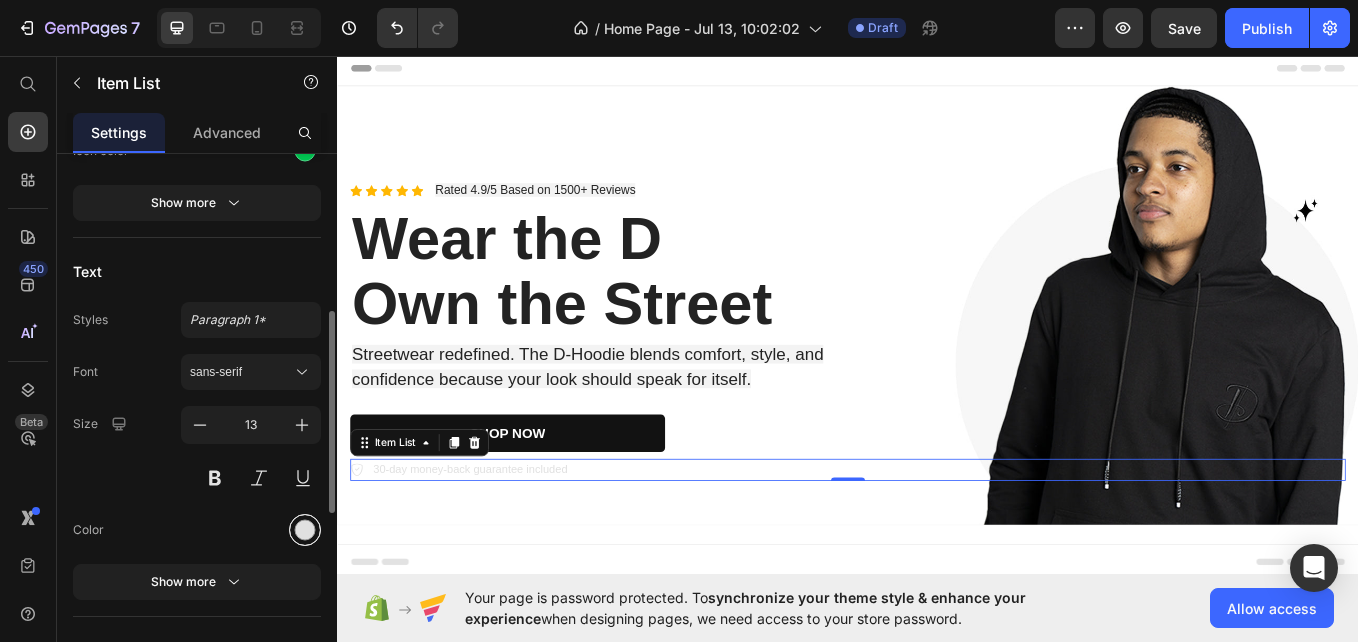 click at bounding box center [305, 529] 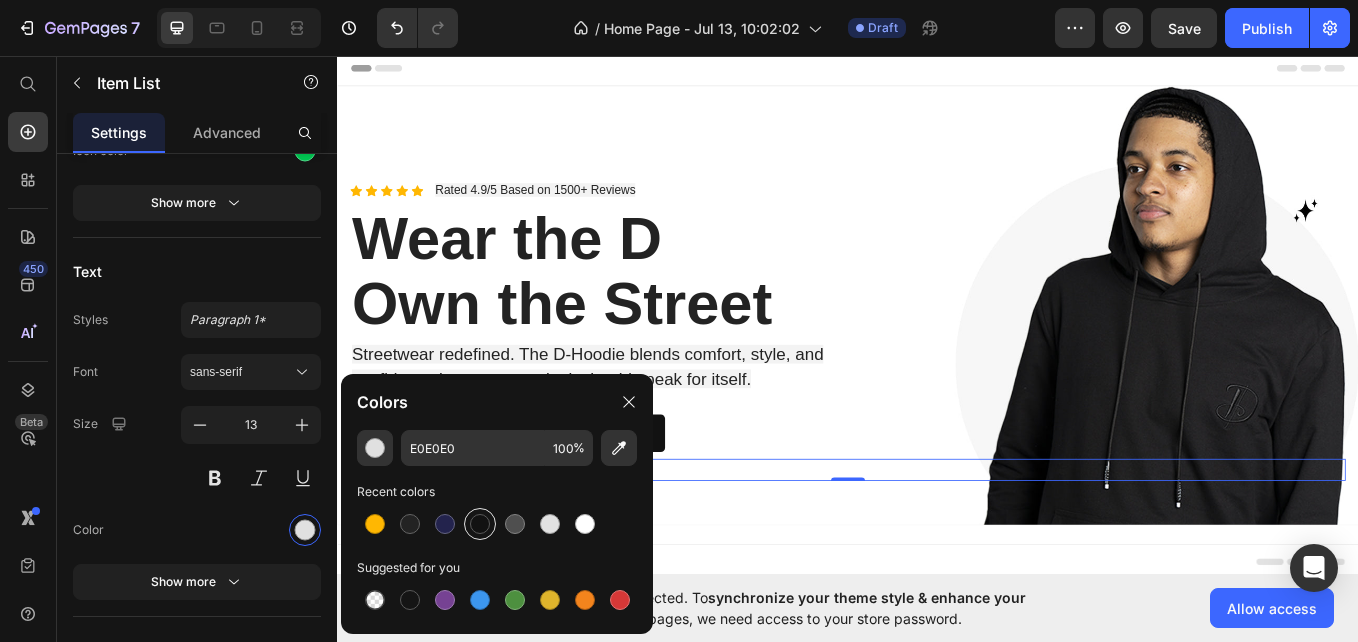 click at bounding box center [480, 524] 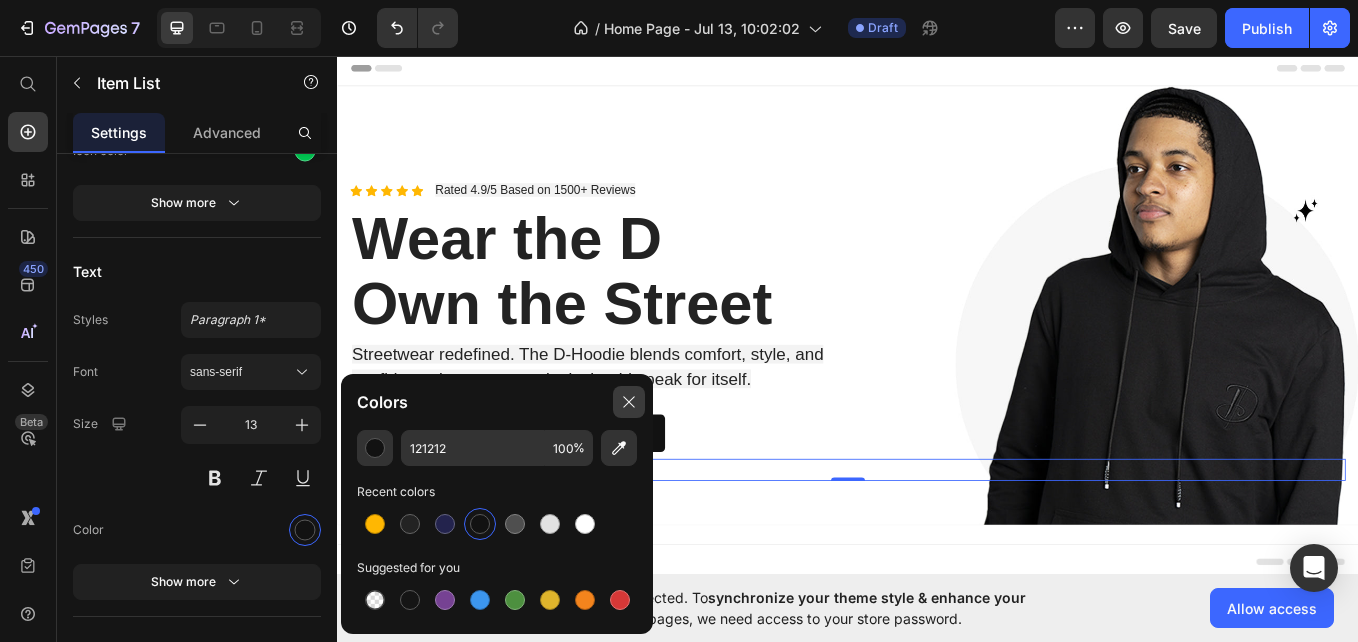 click 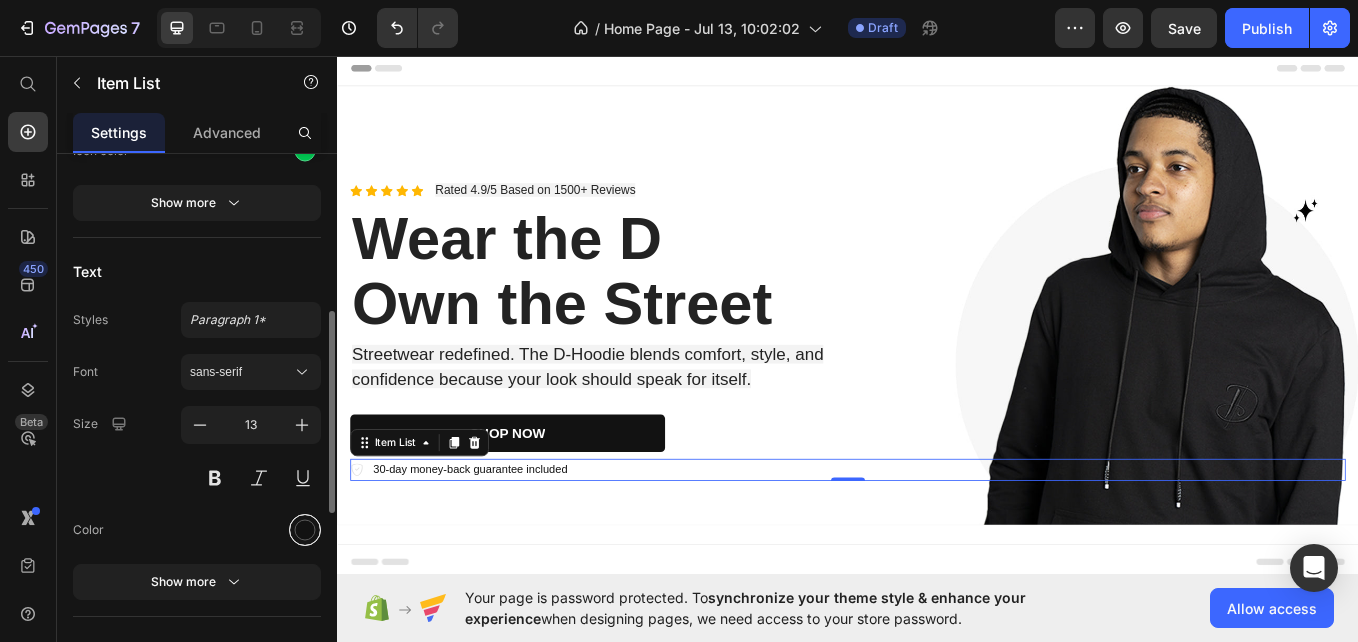 click at bounding box center [305, 529] 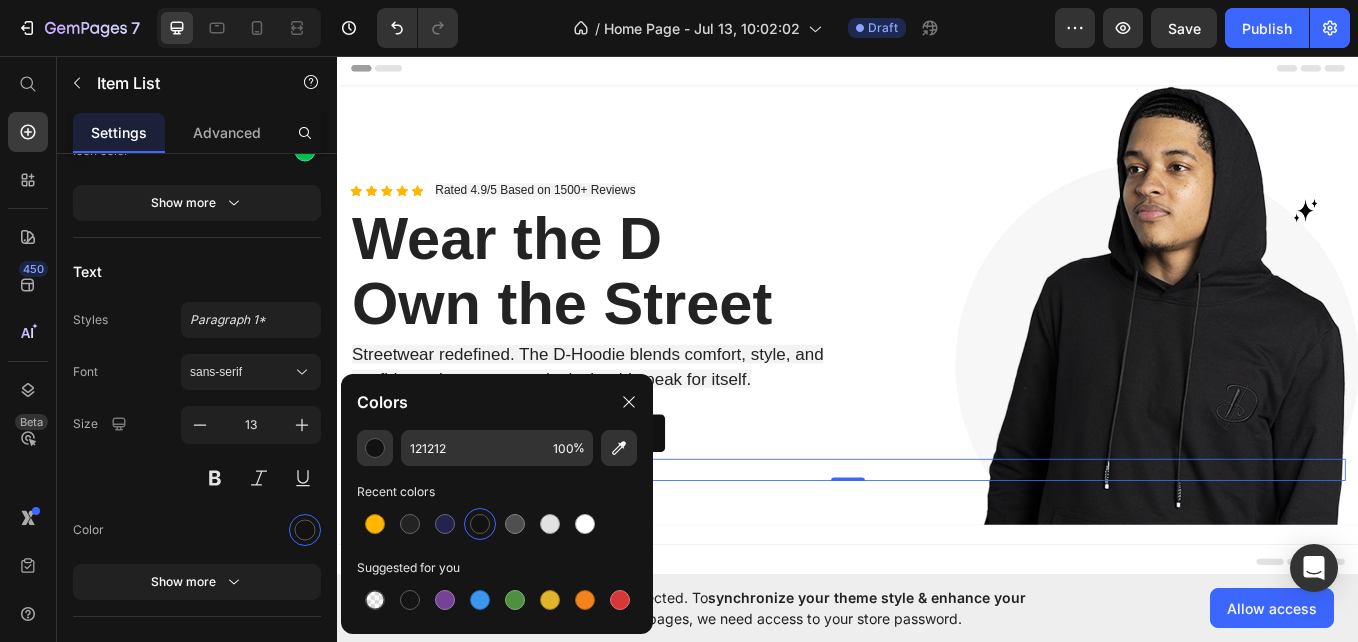 click at bounding box center (480, 524) 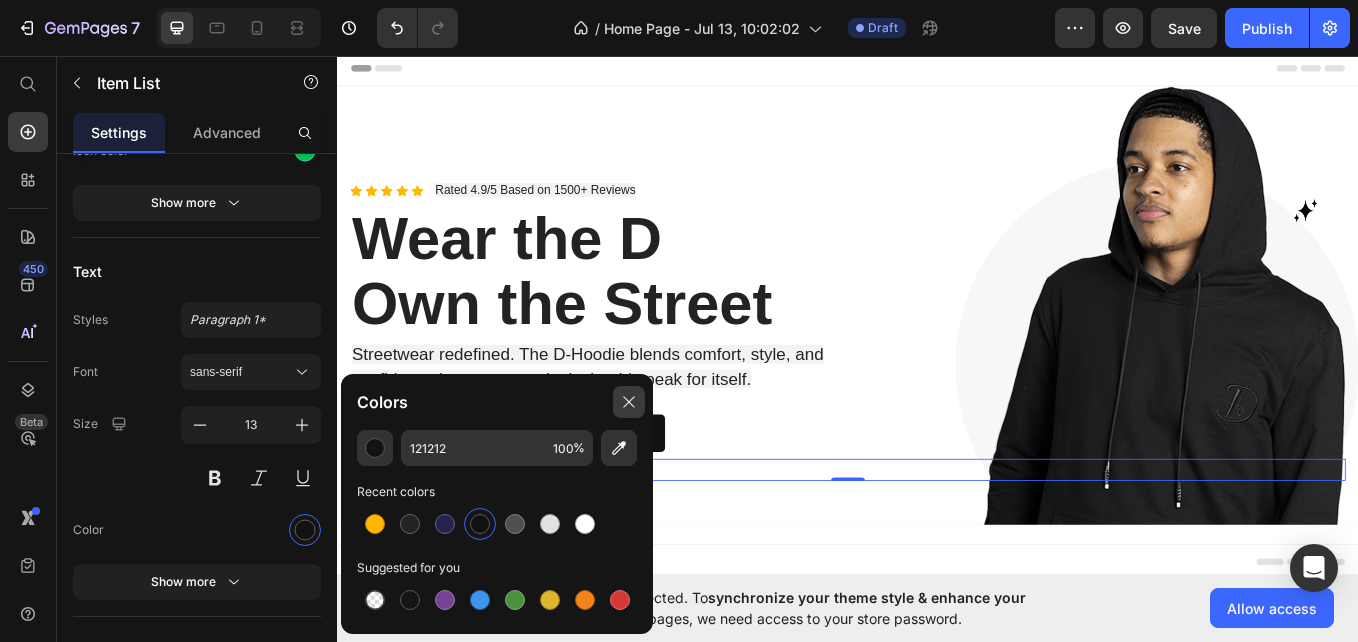 click at bounding box center (629, 402) 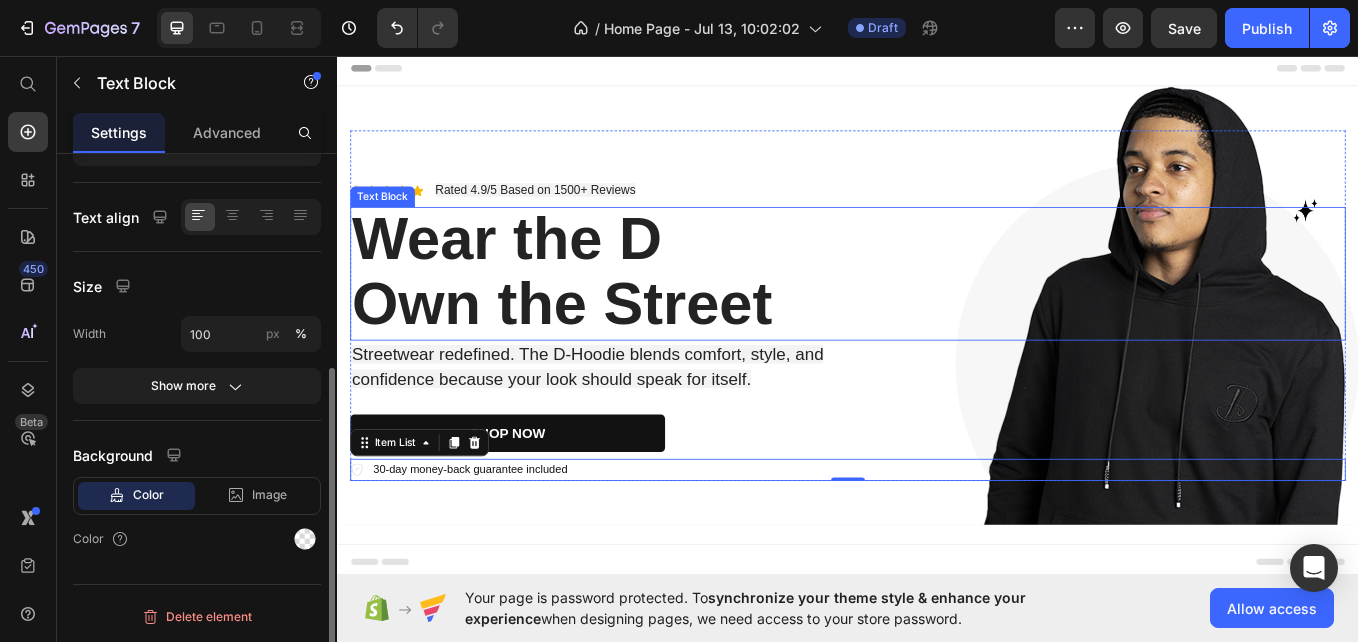 scroll, scrollTop: 0, scrollLeft: 0, axis: both 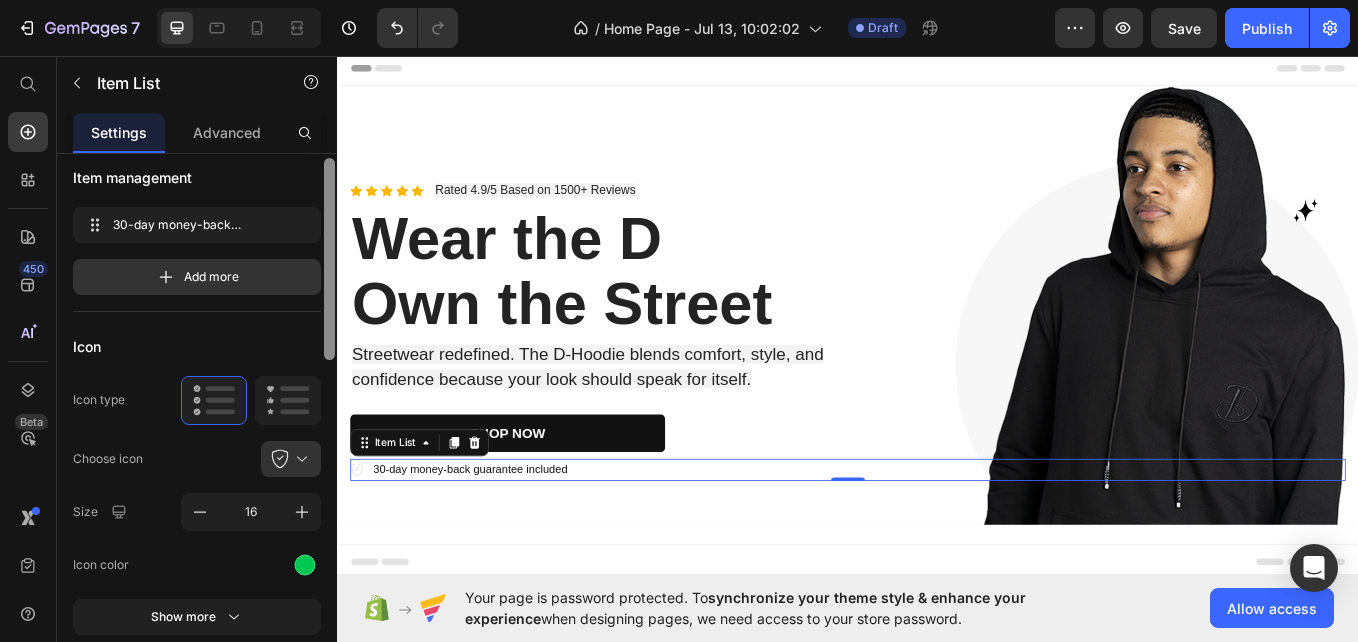 click at bounding box center (329, 259) 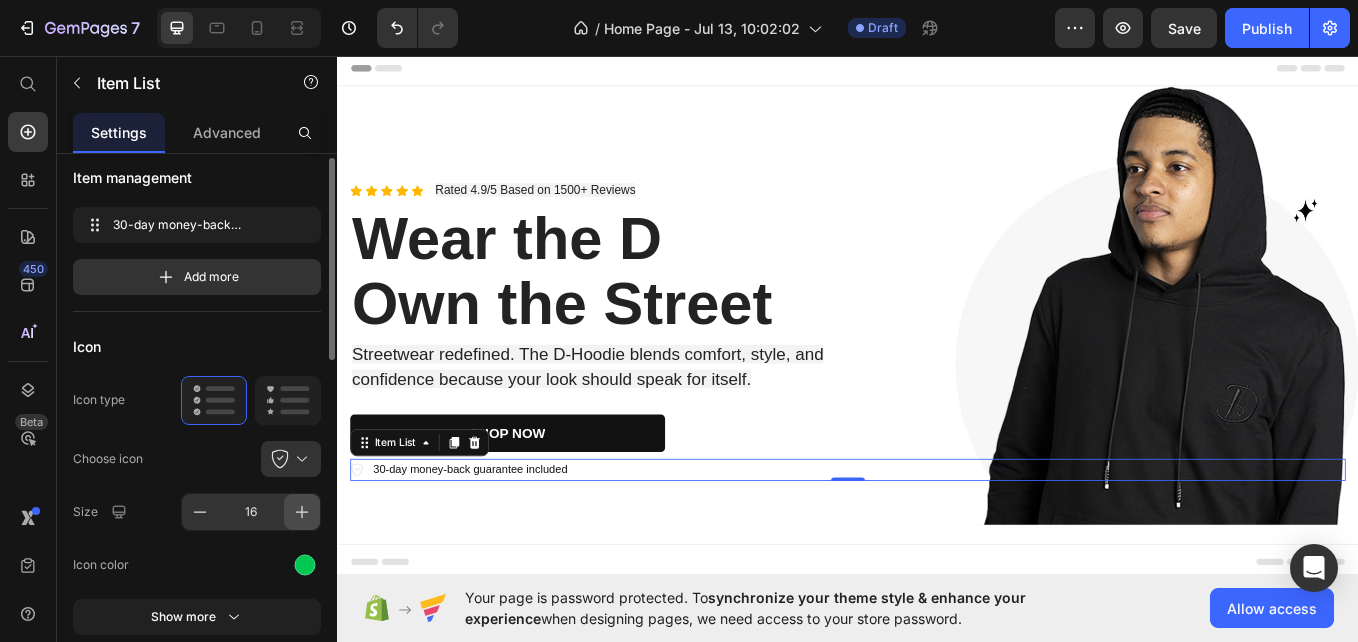 click 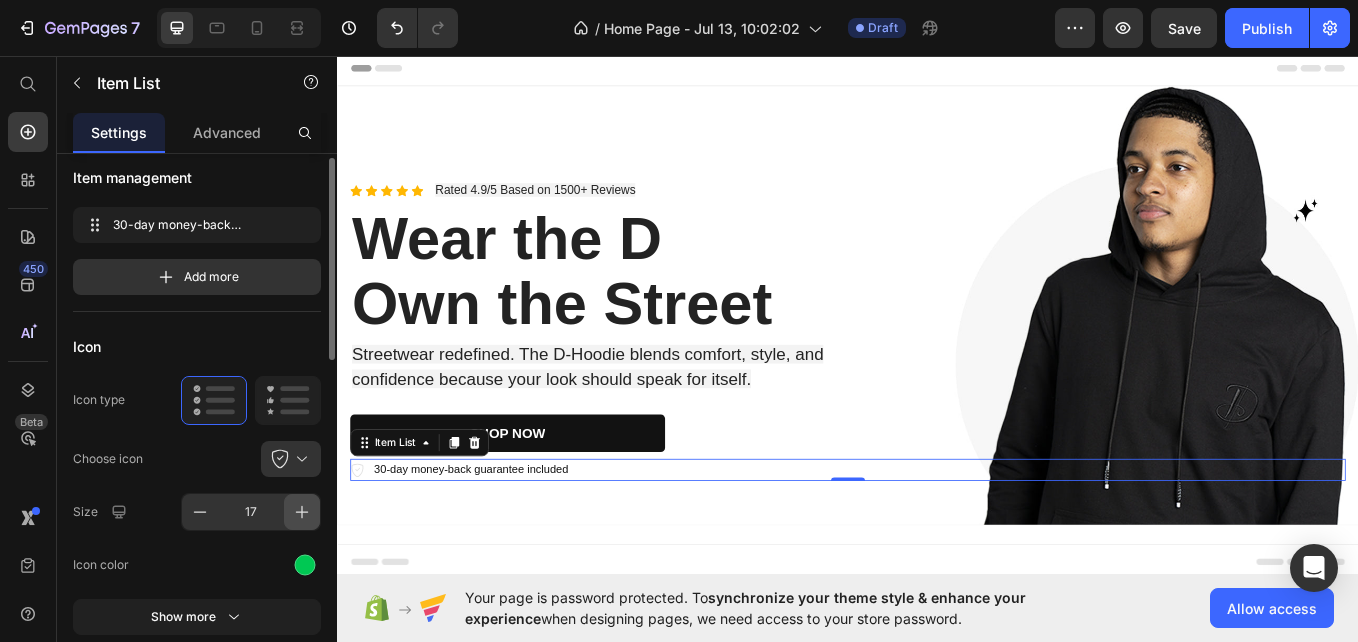 click 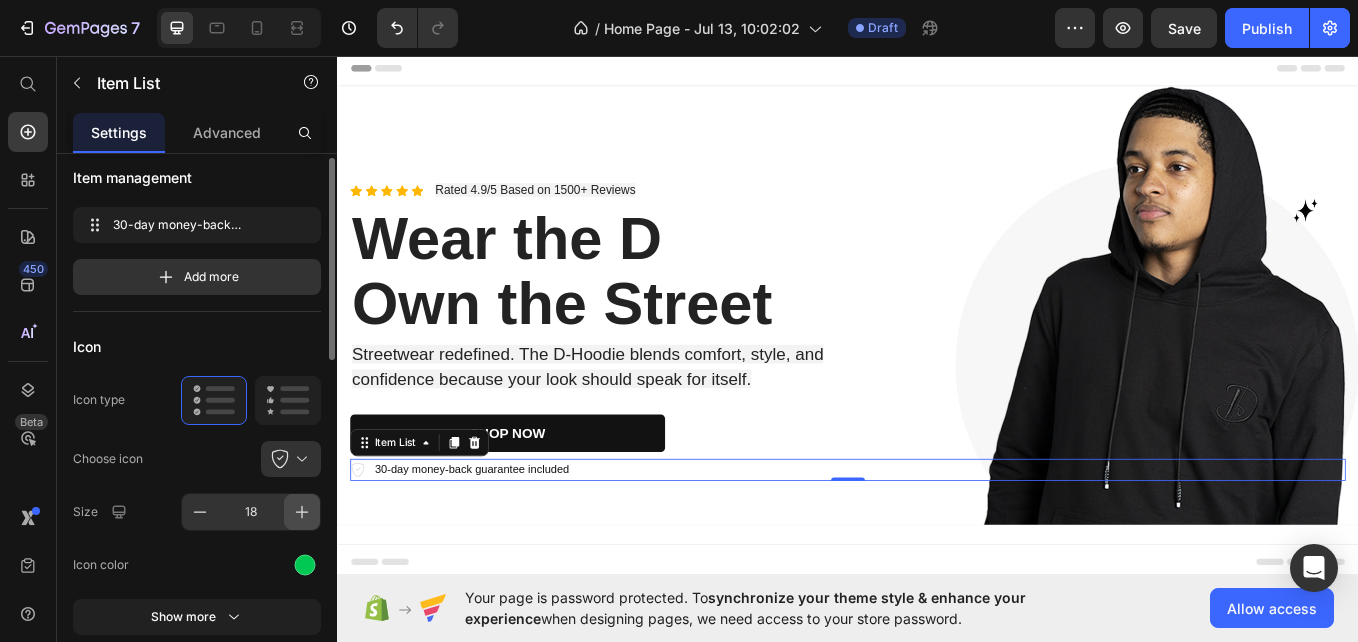 click 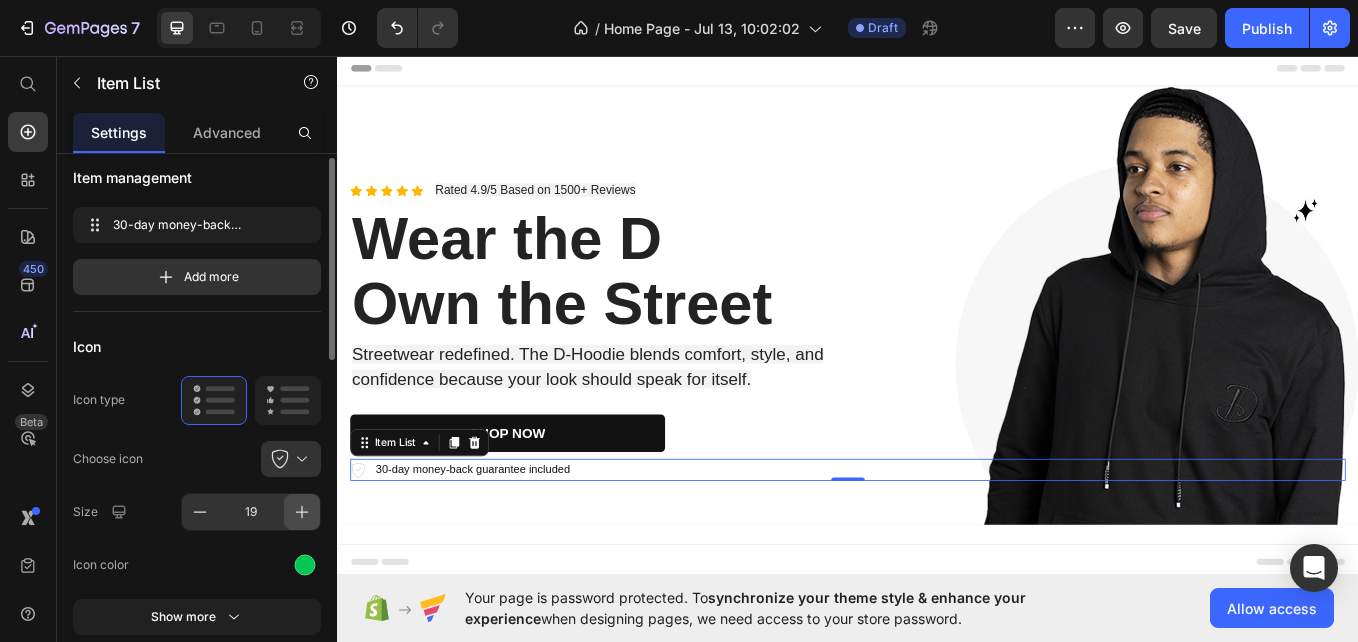 click 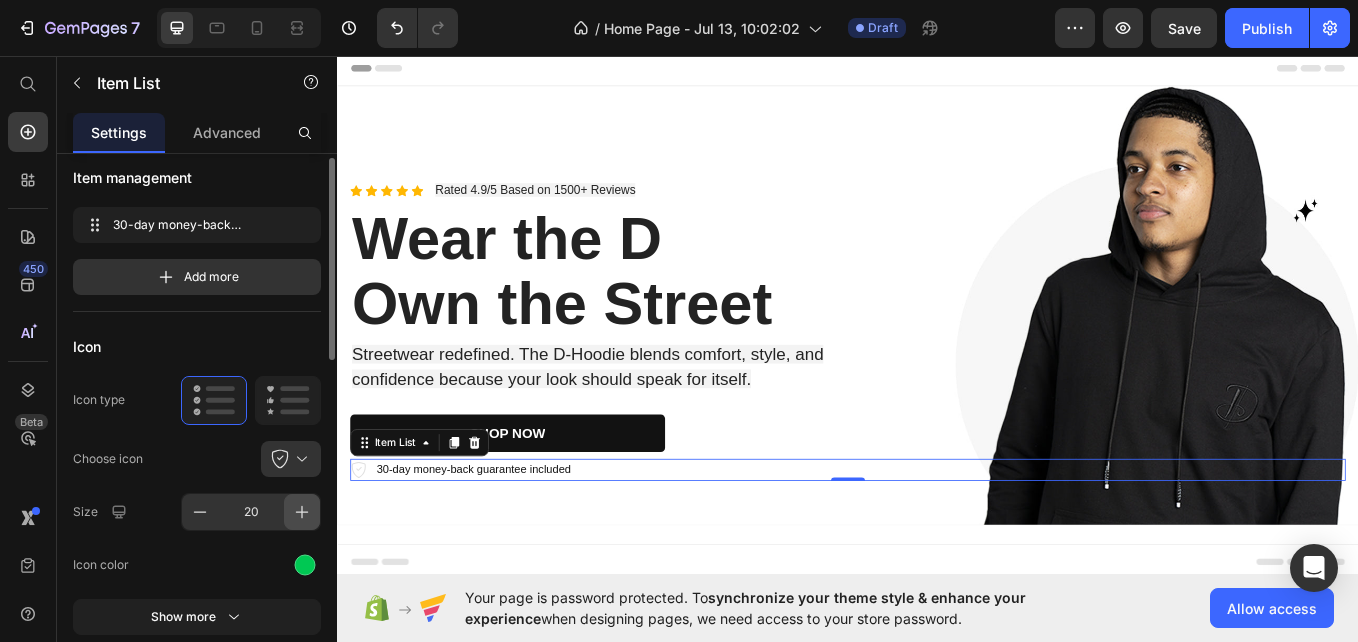 click 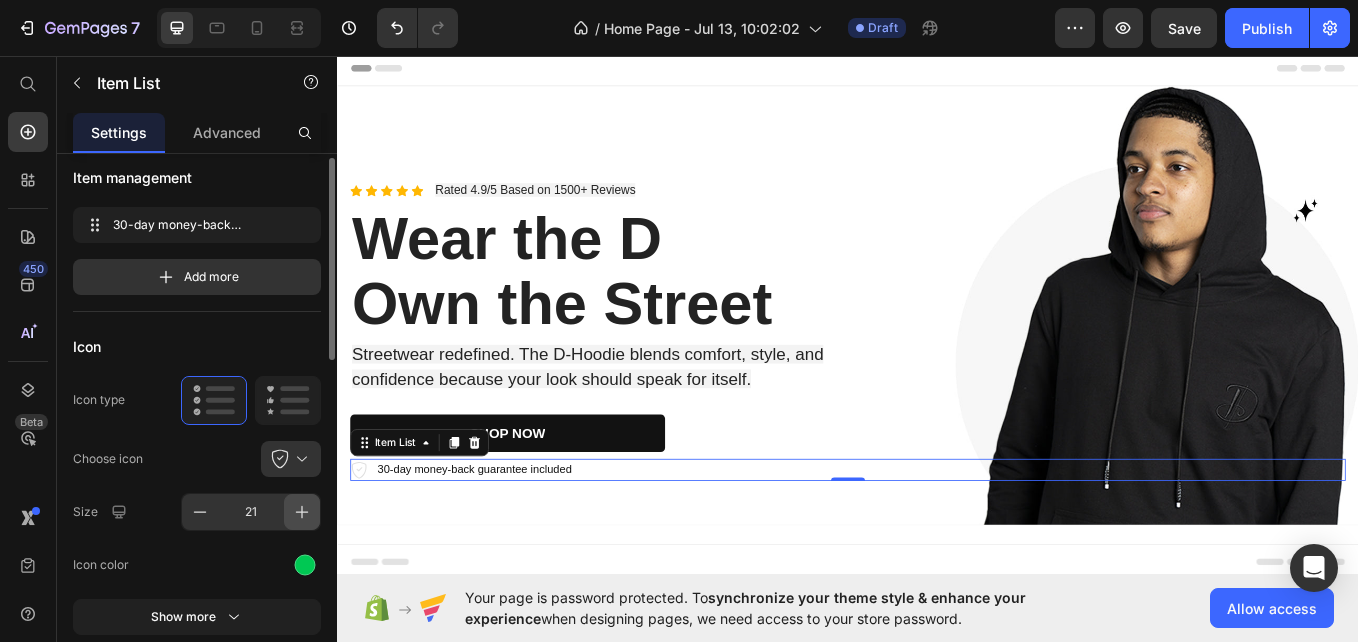 click 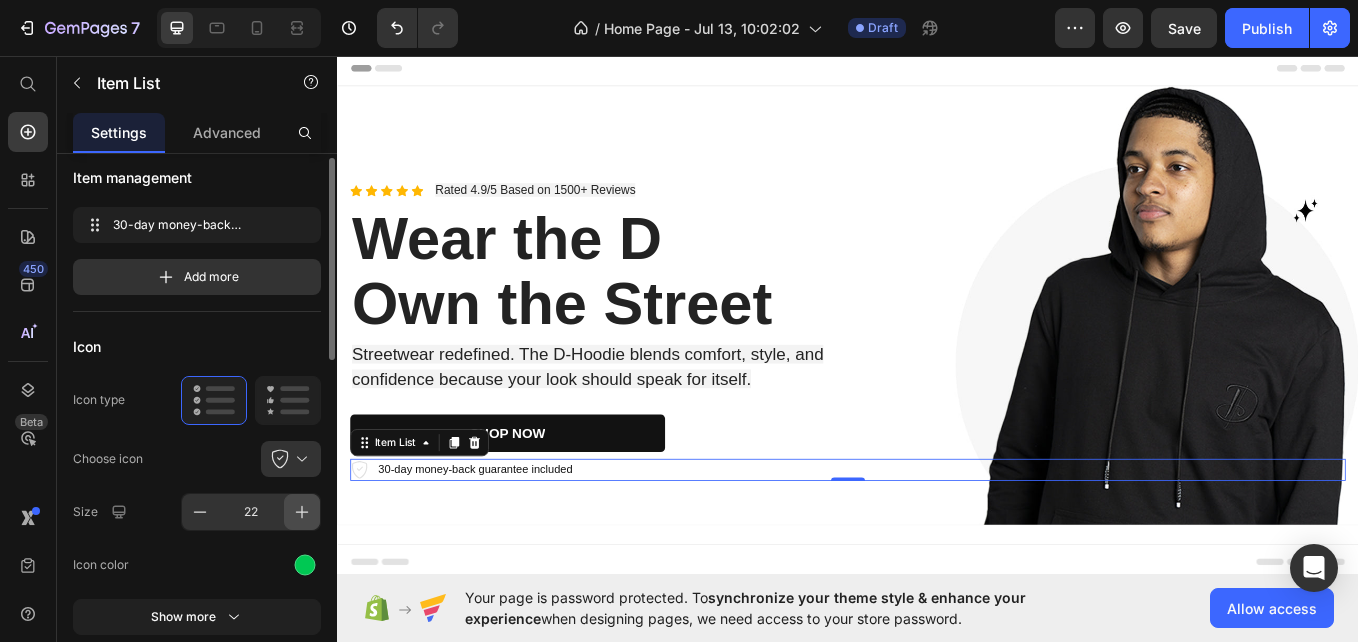 click 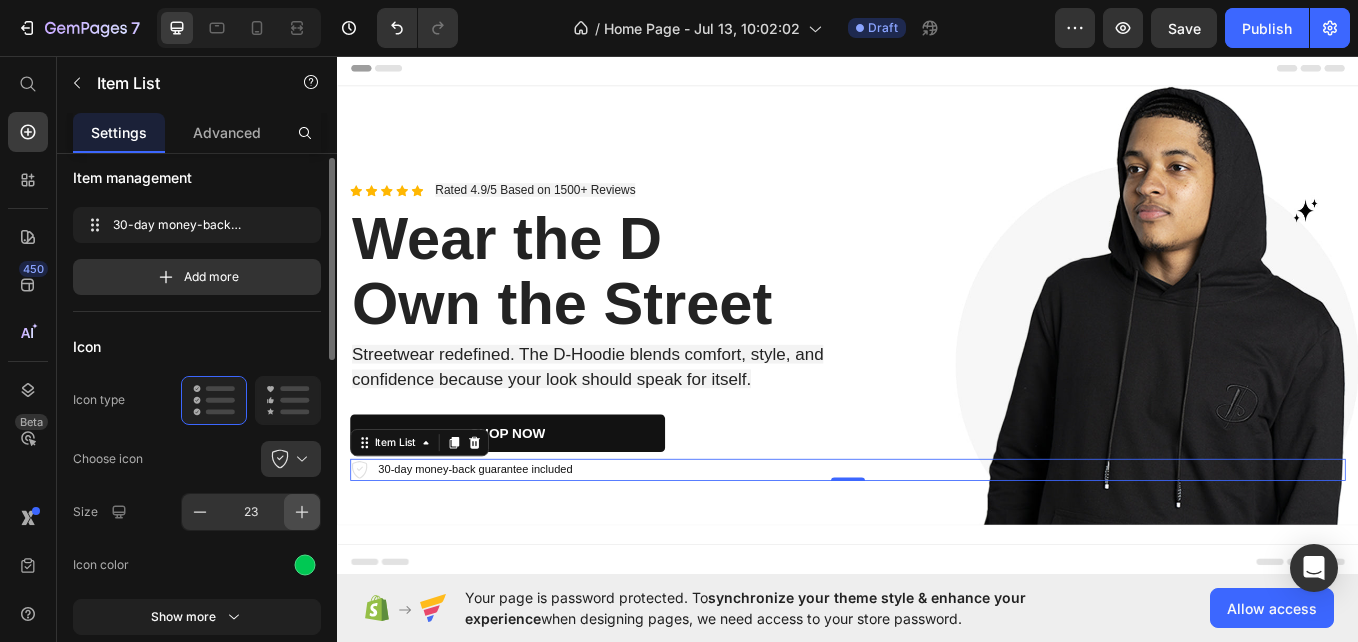 click 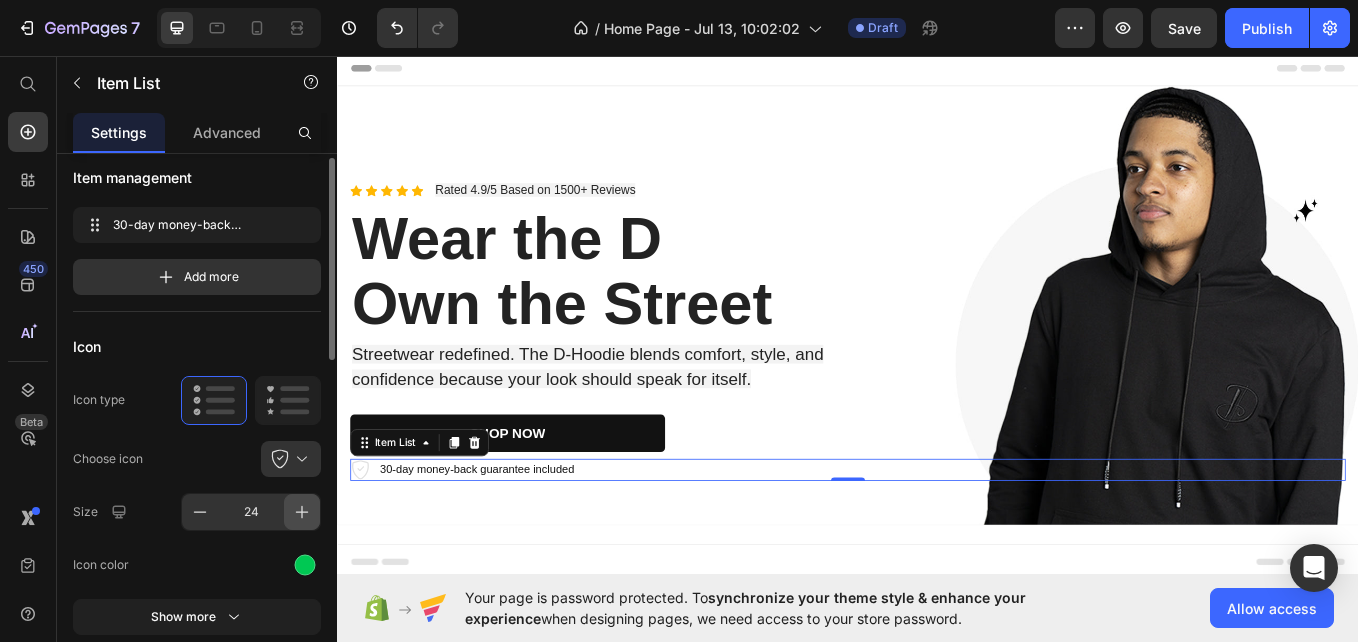 click 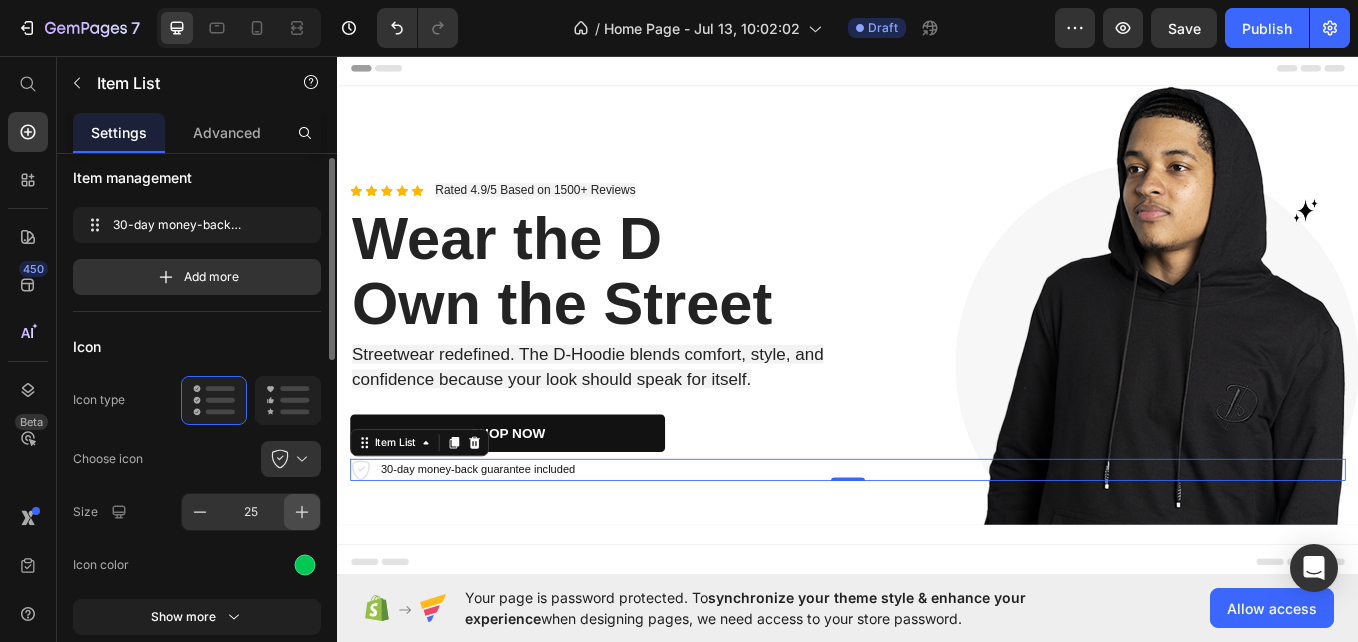 click 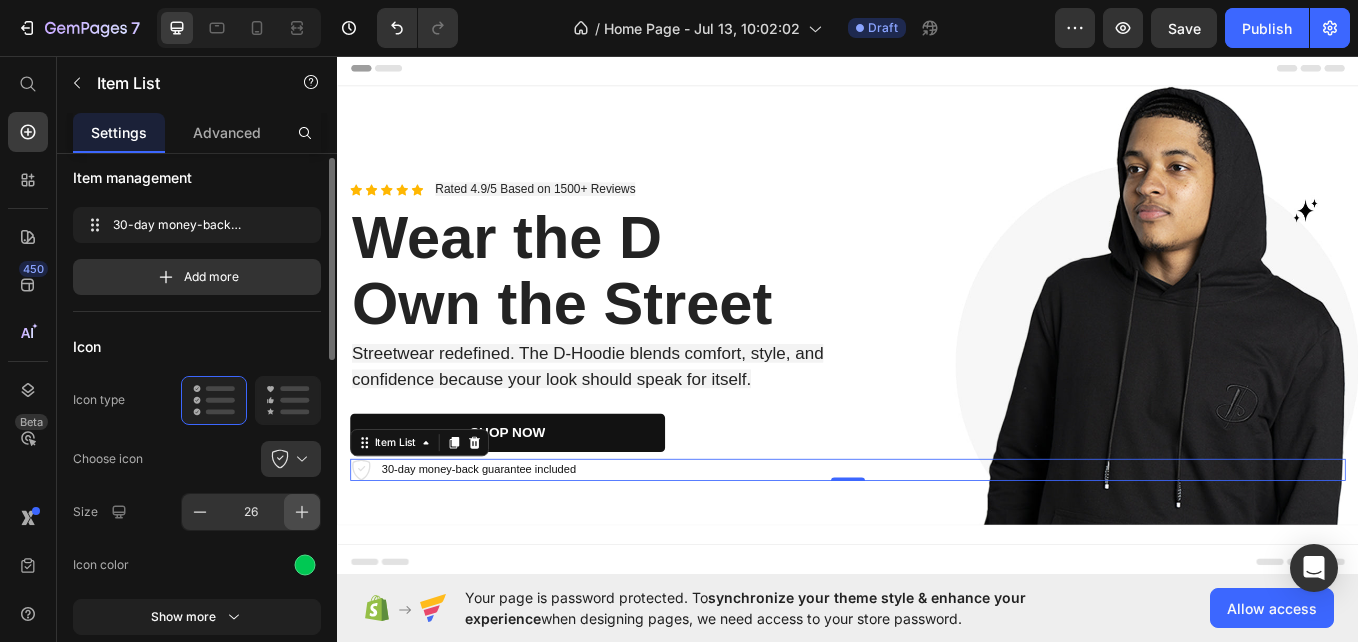click 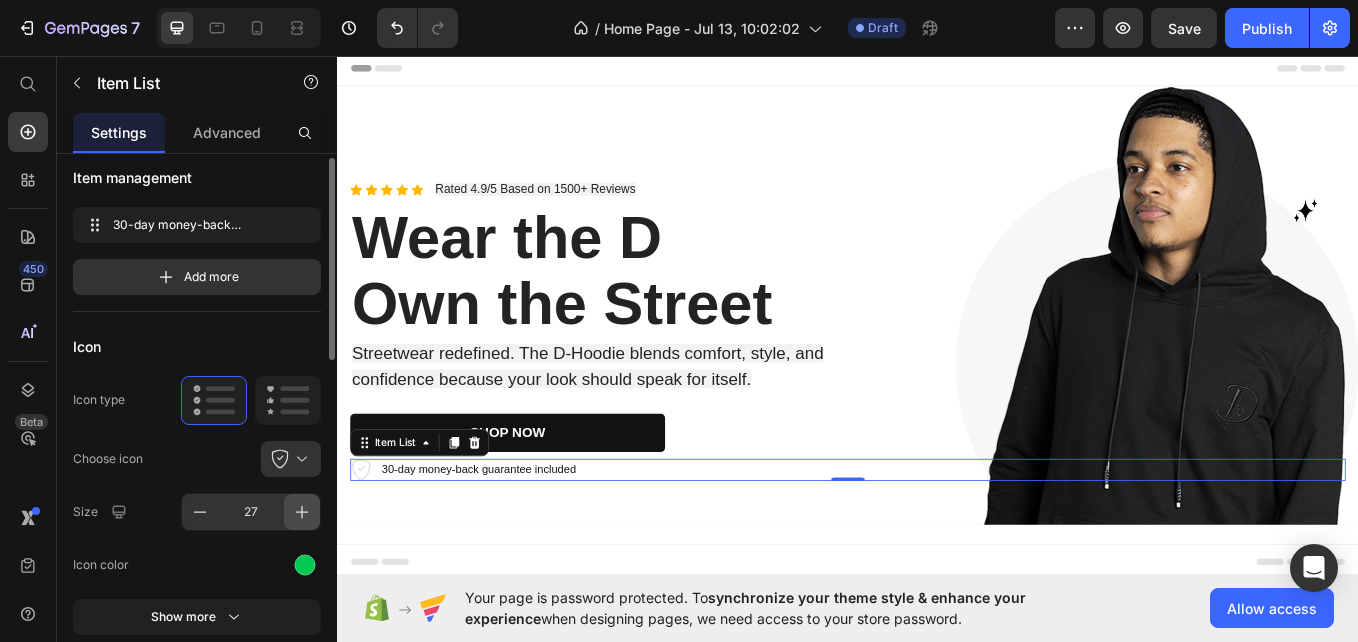 click 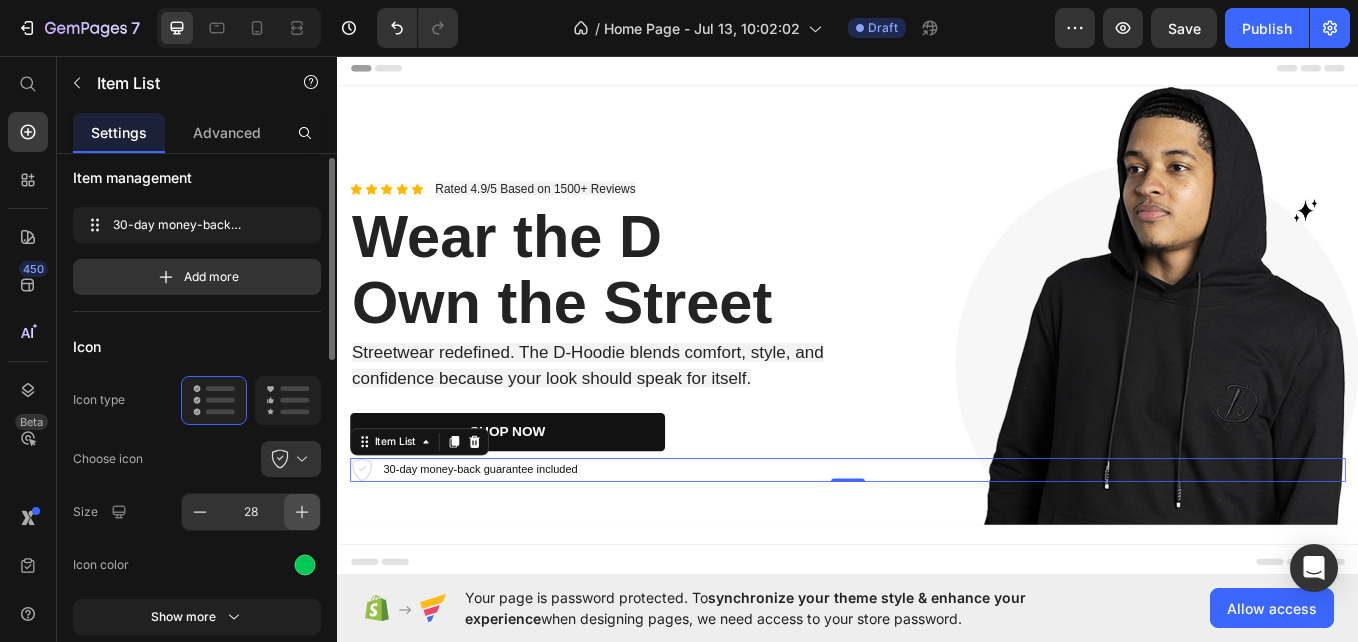 click 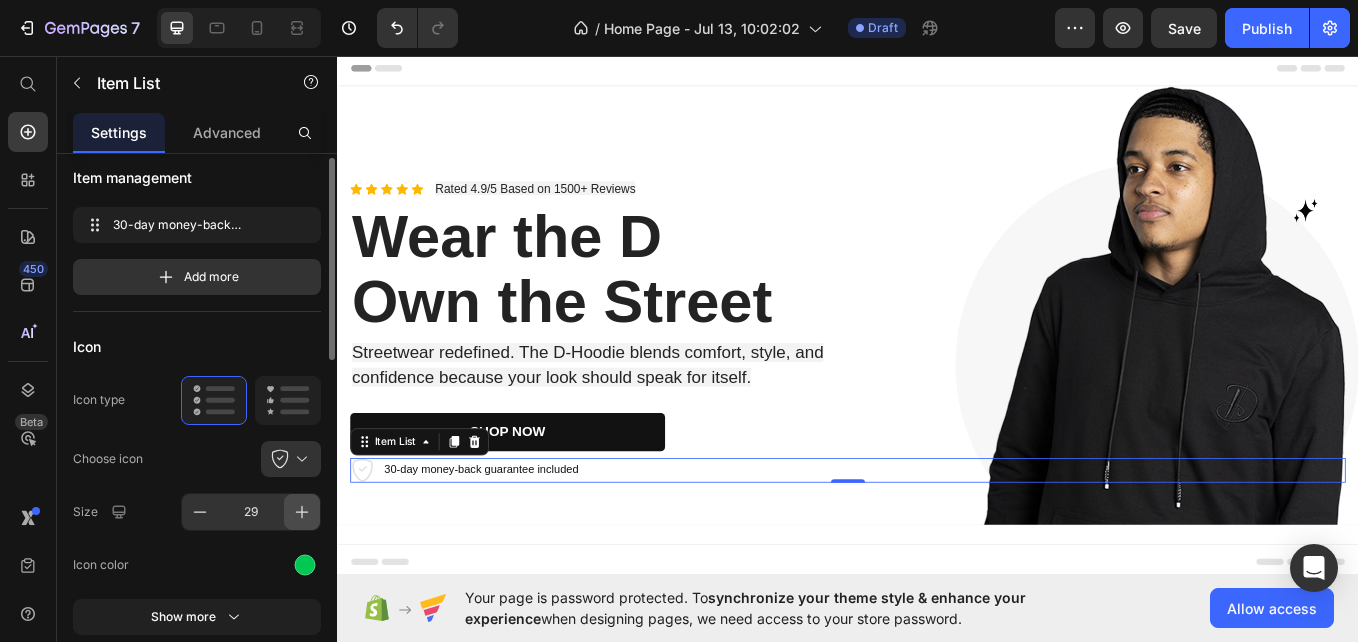 click 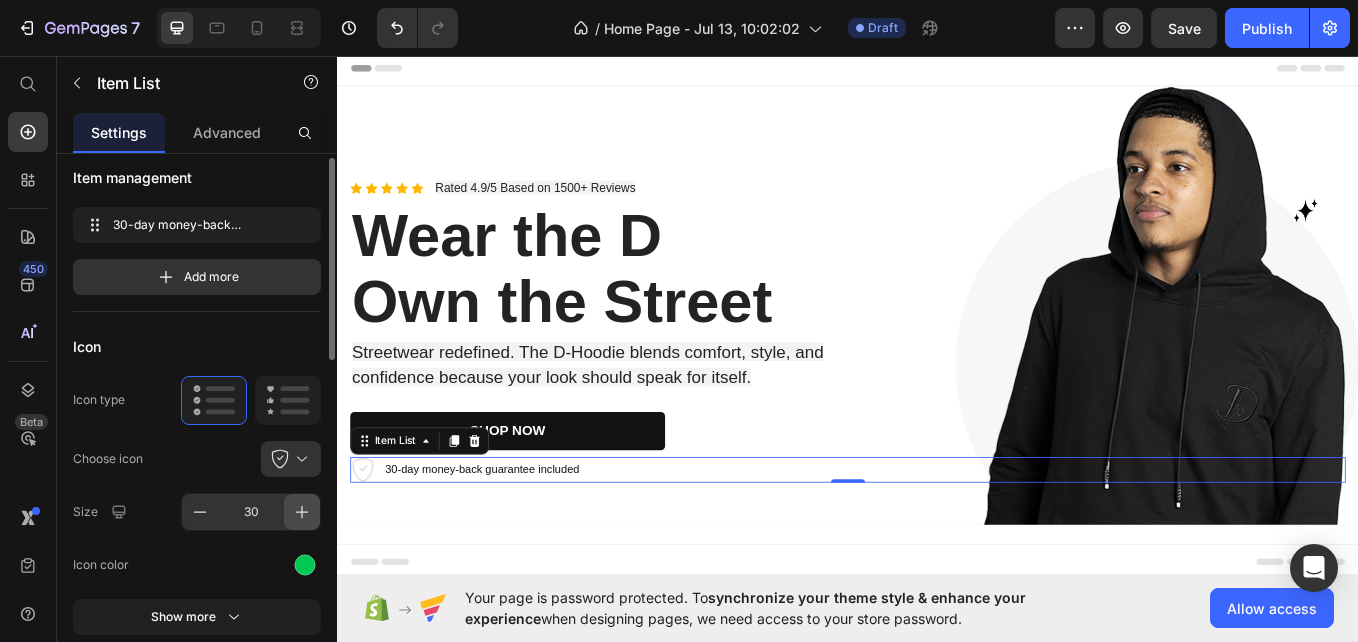 click 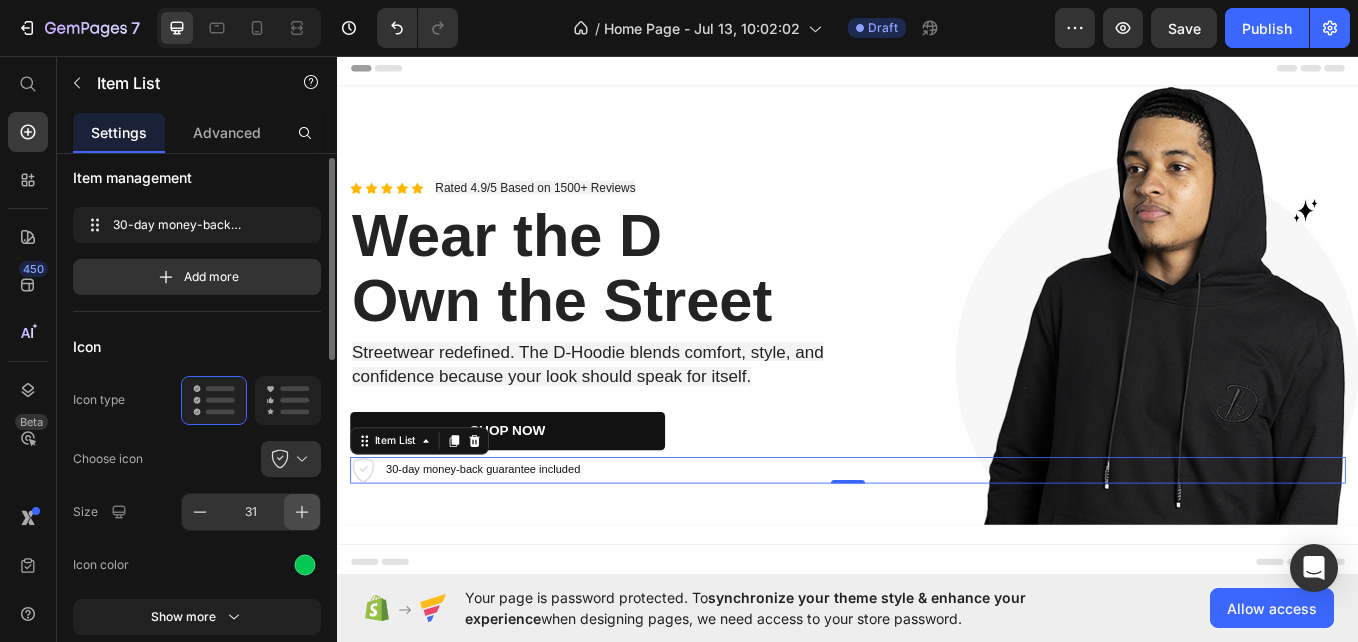 click 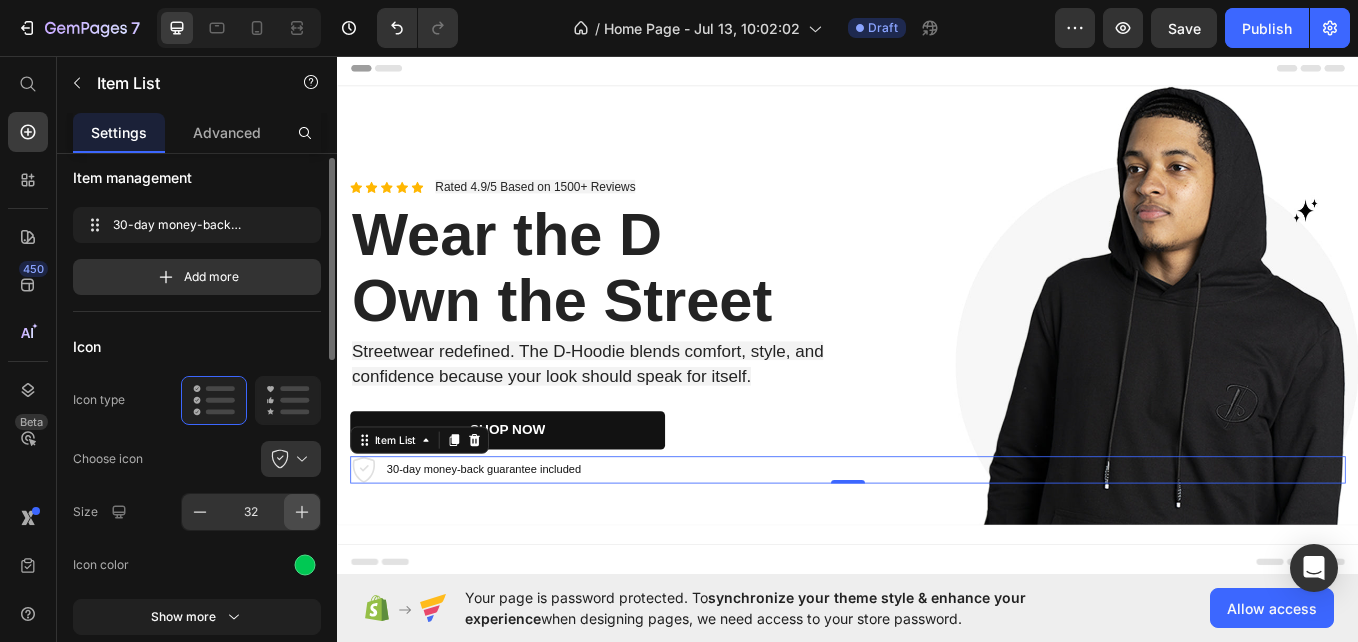 click 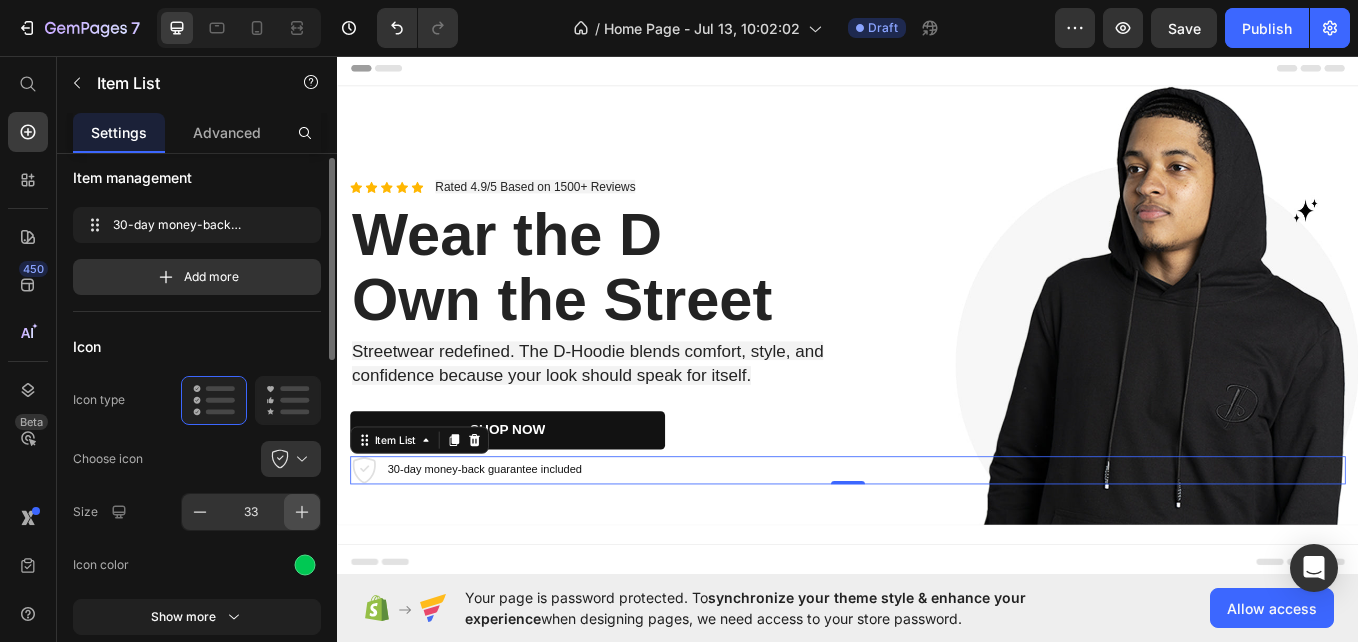 click 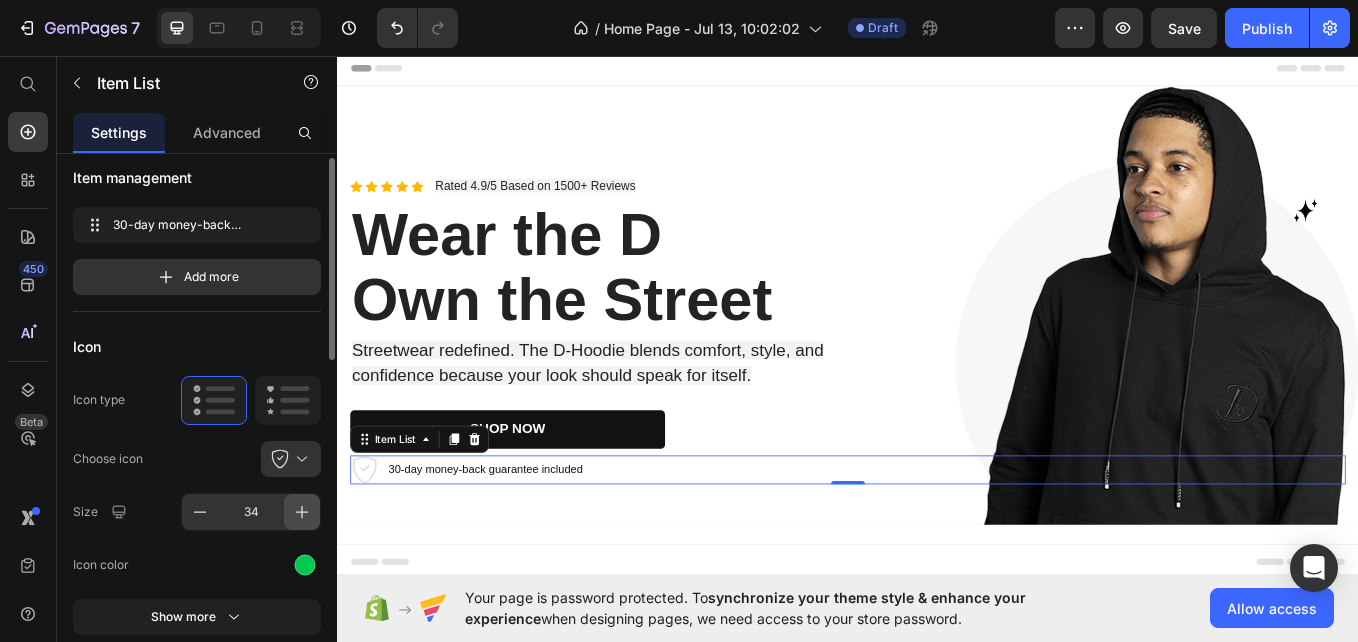 click 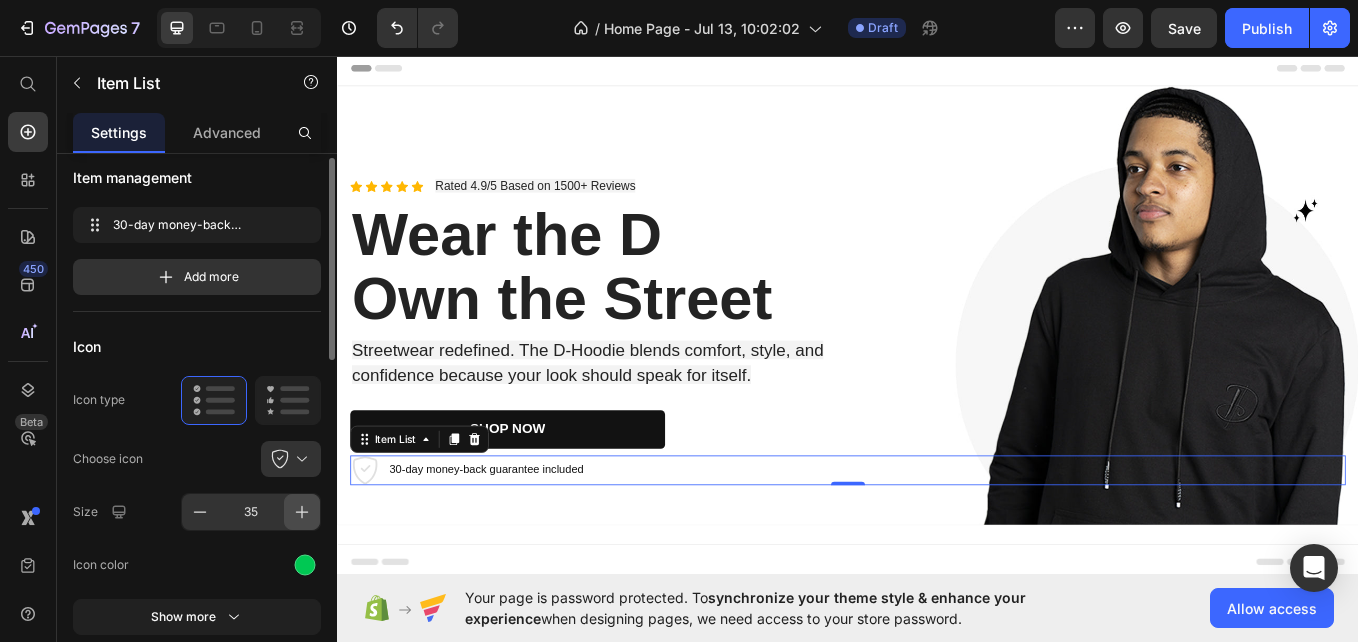 click 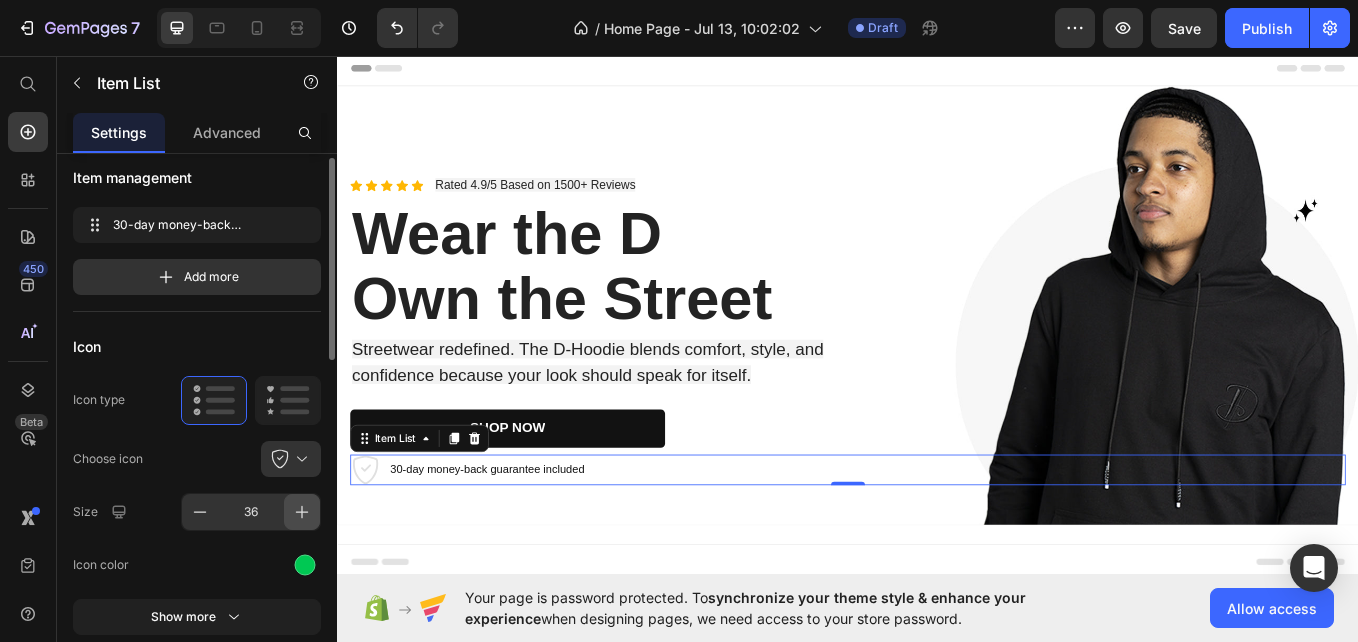 click 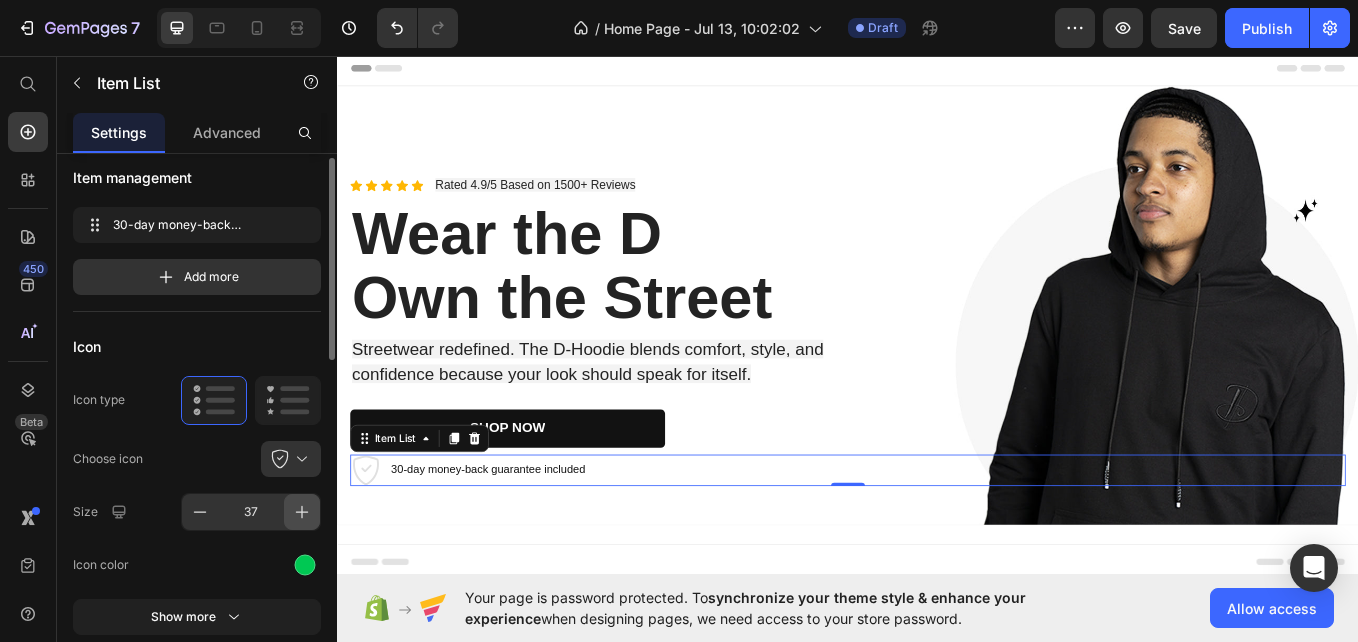 click 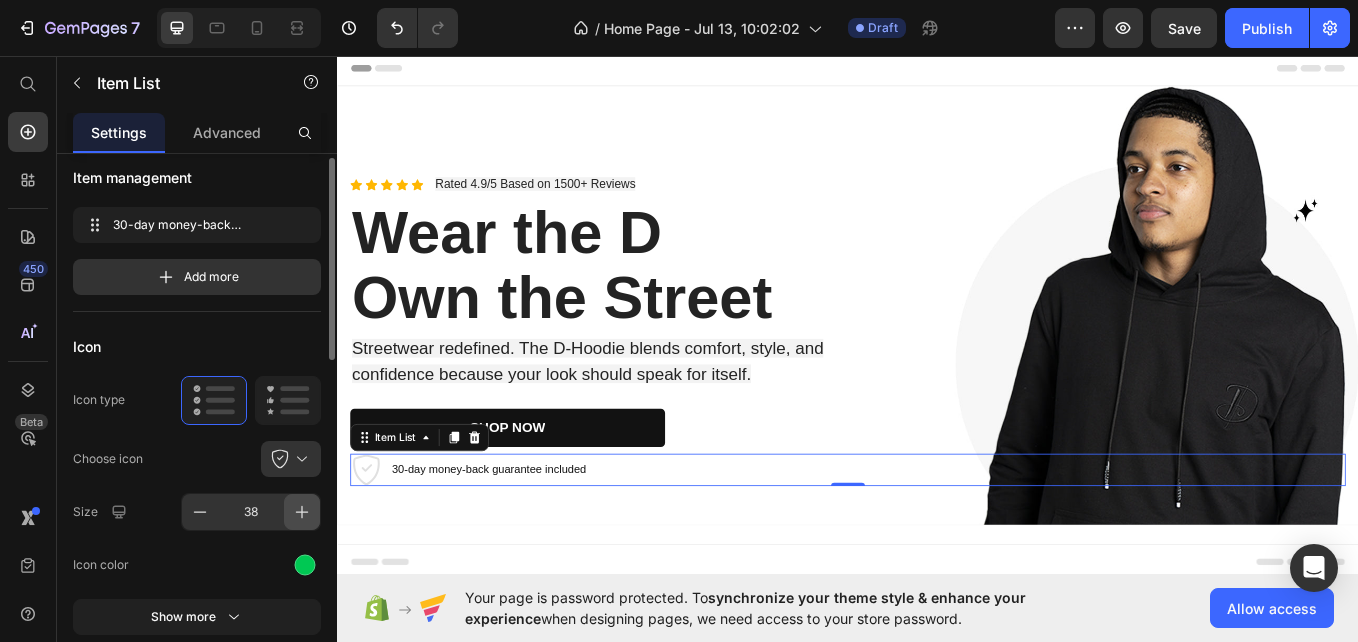 click 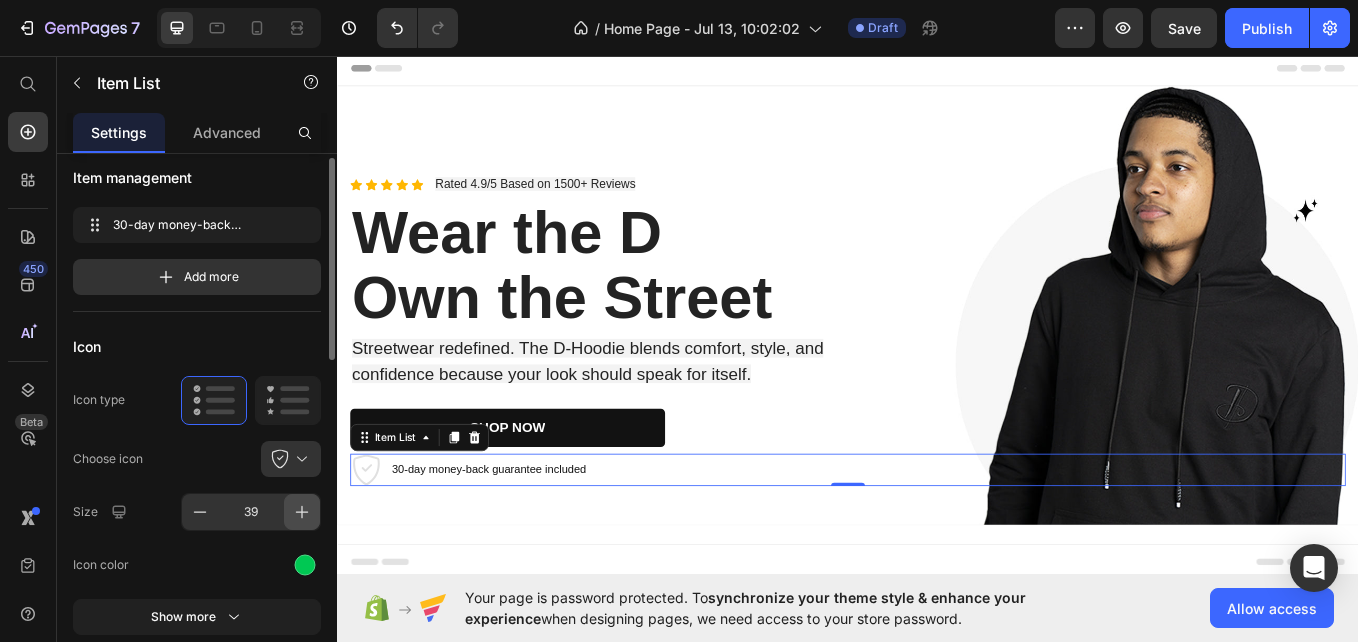 click 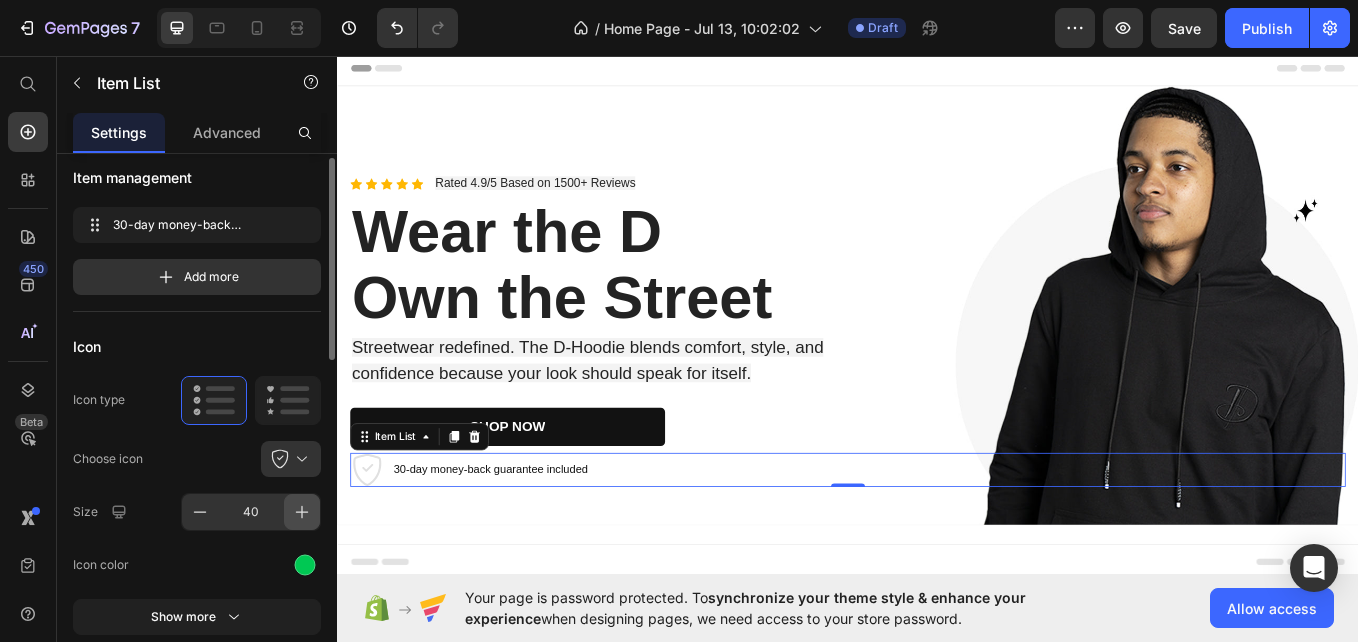 click 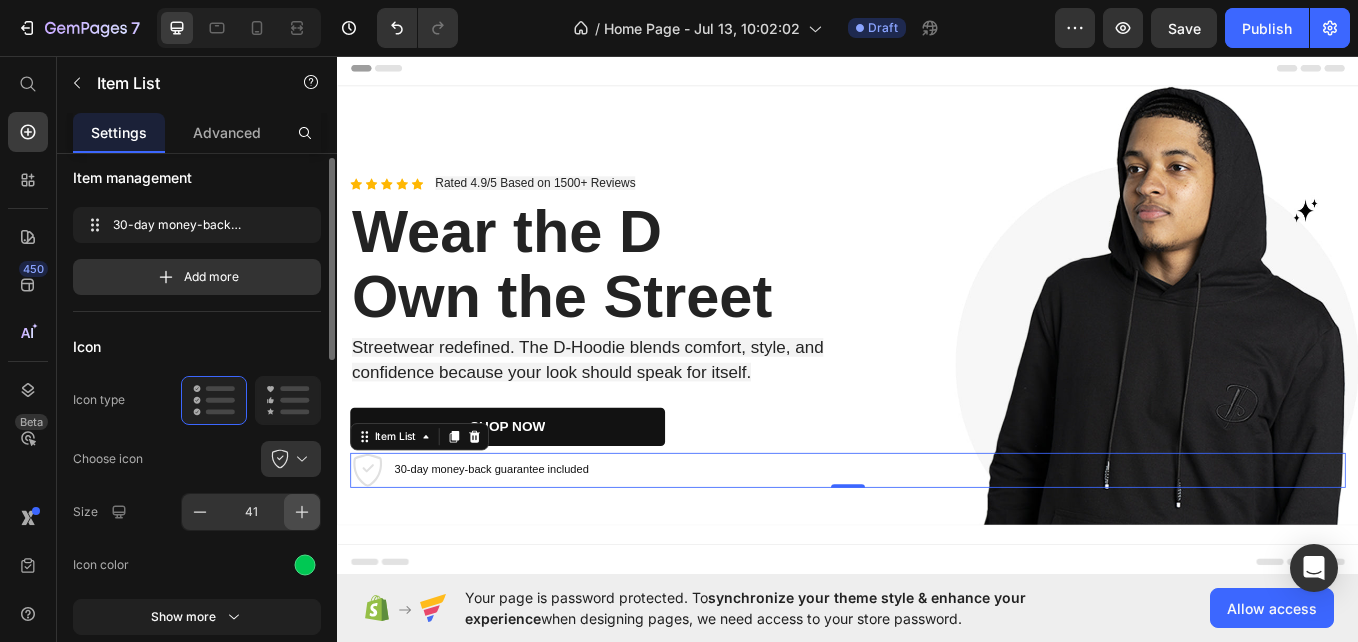click 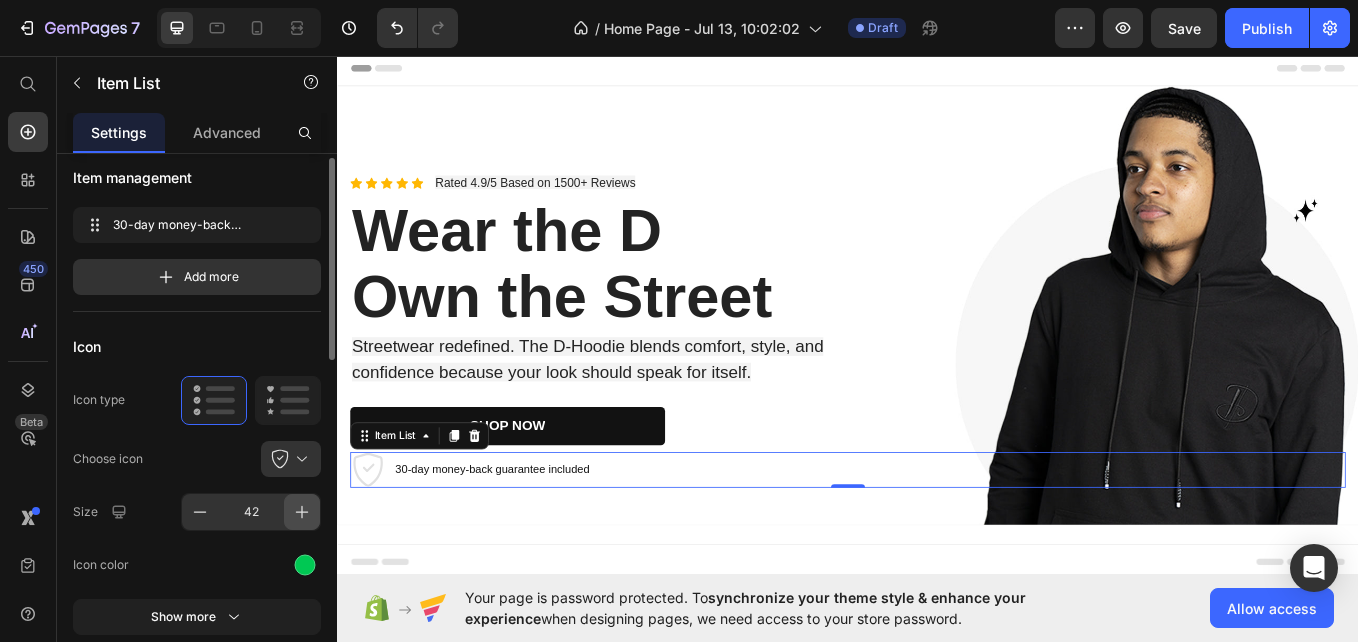 click 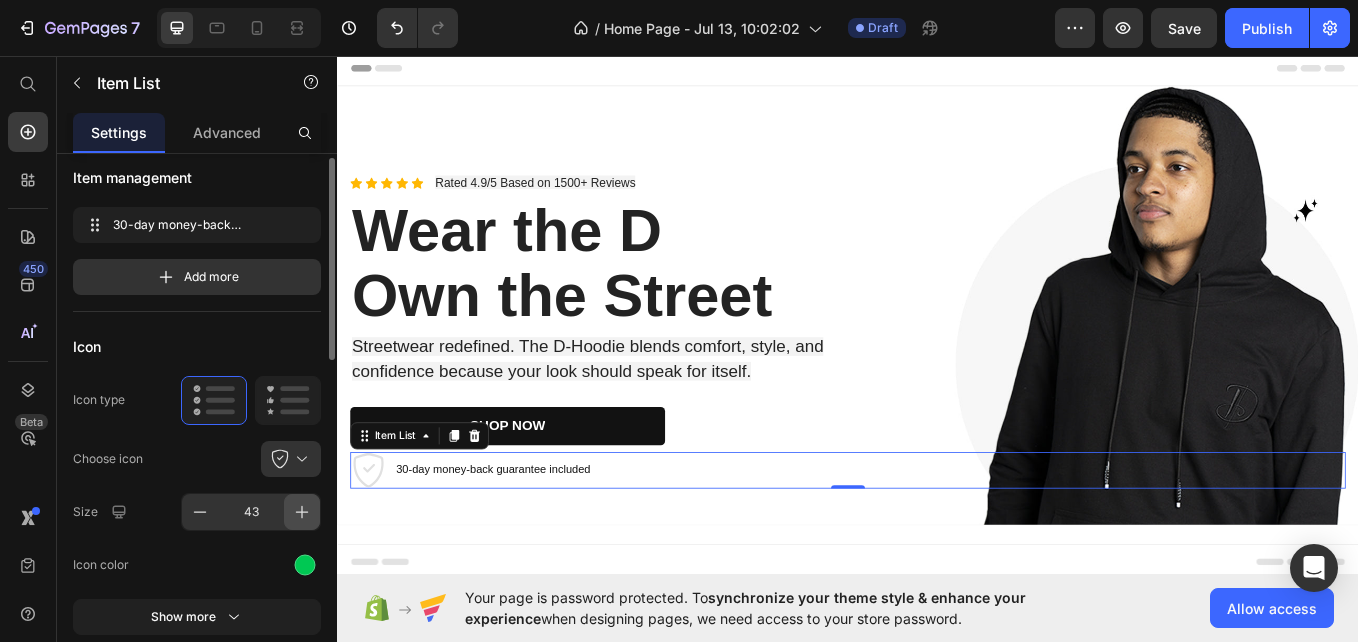 click 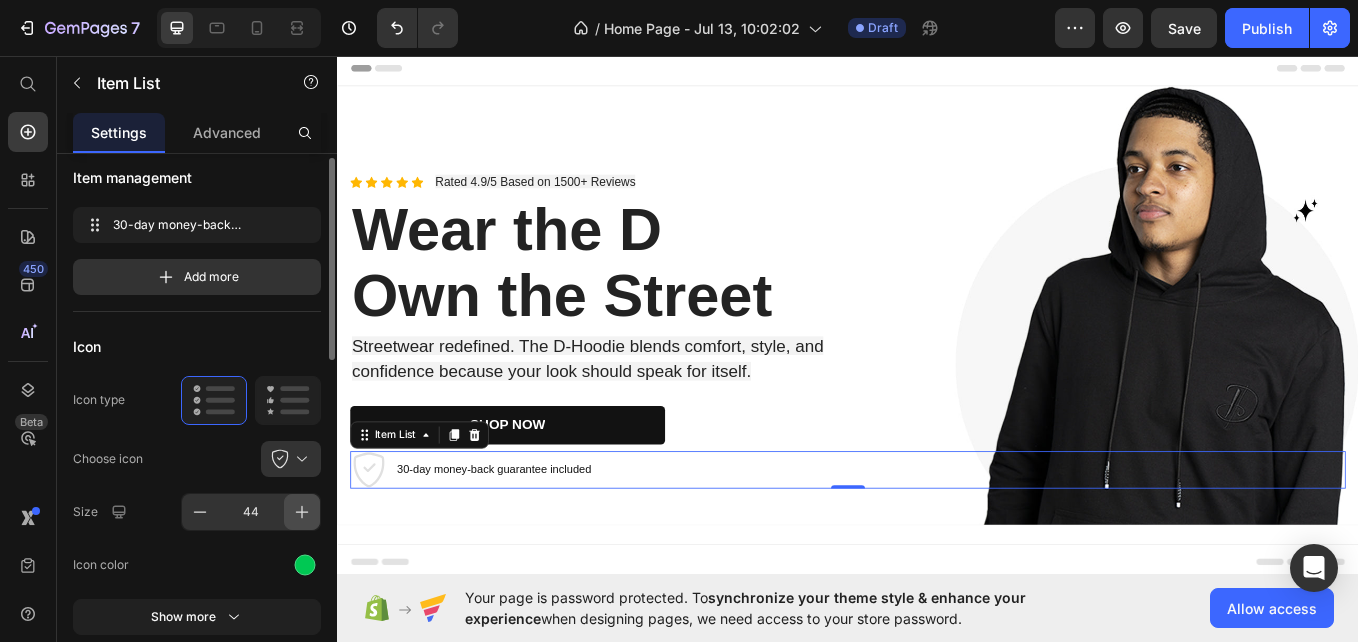 click 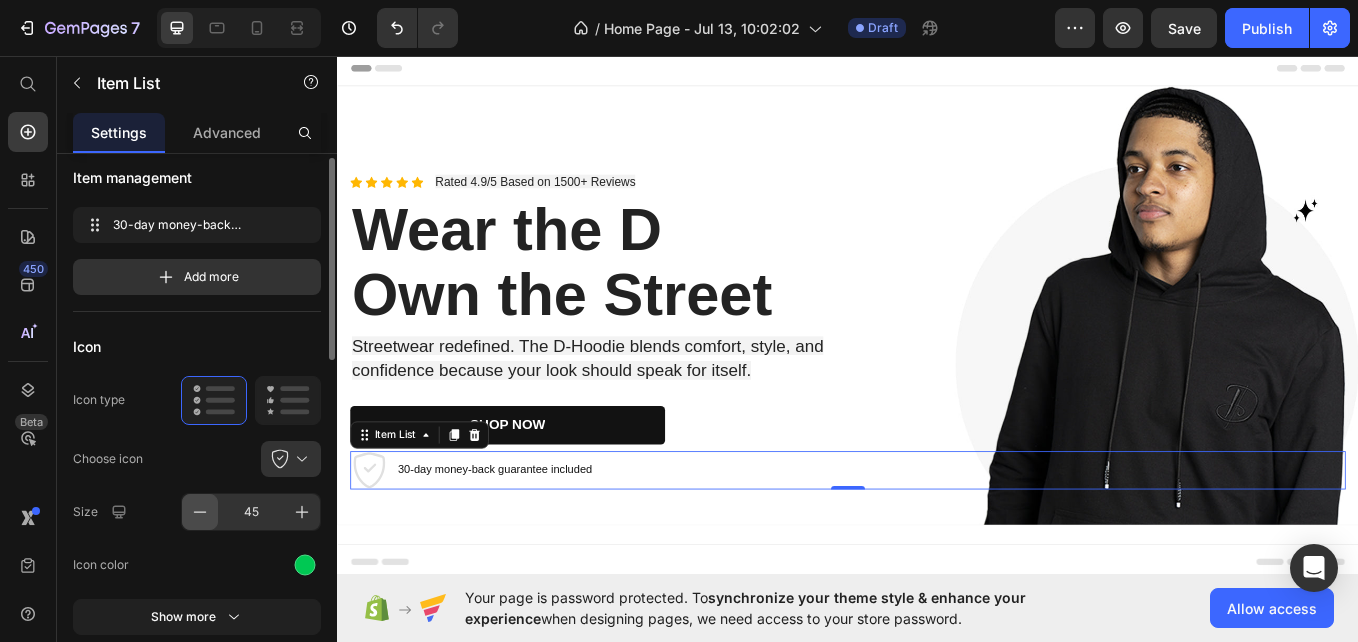 click 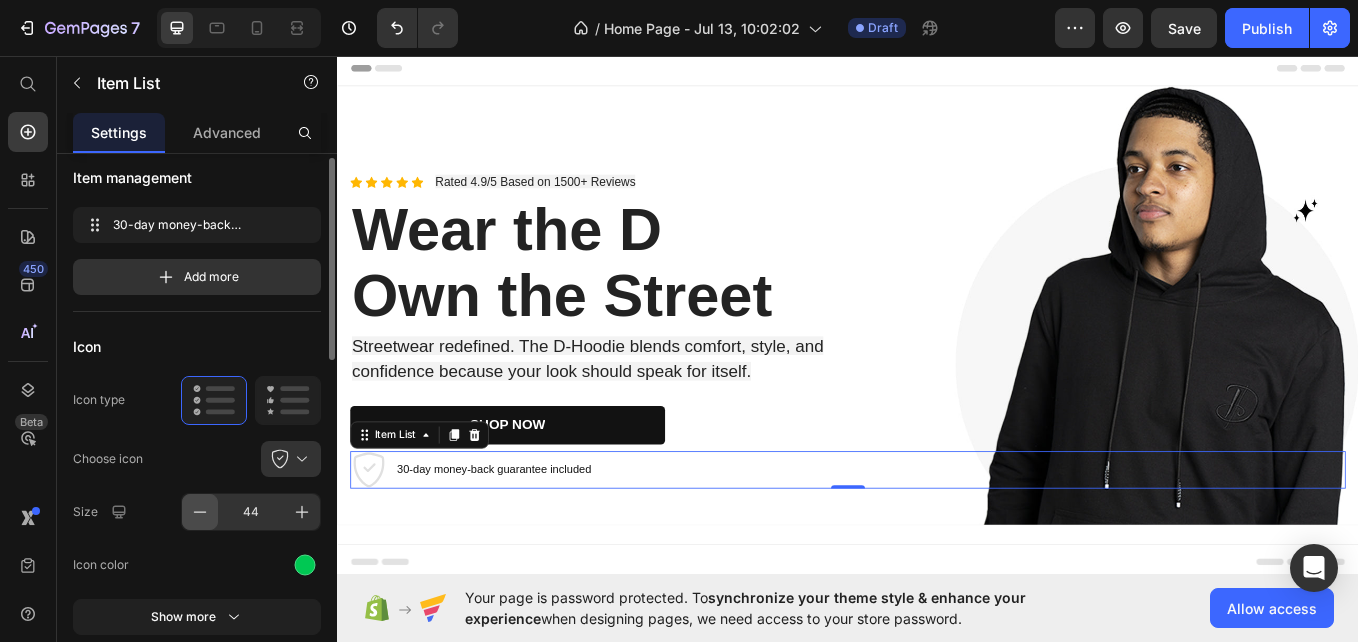 click 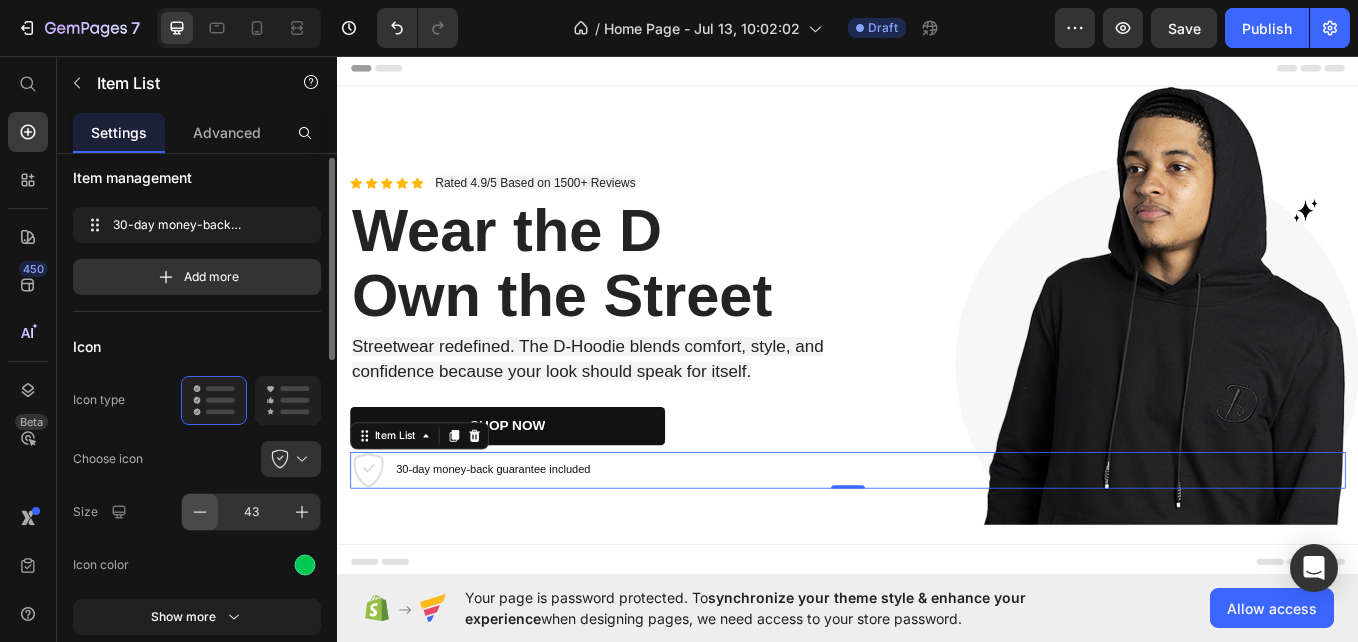 click 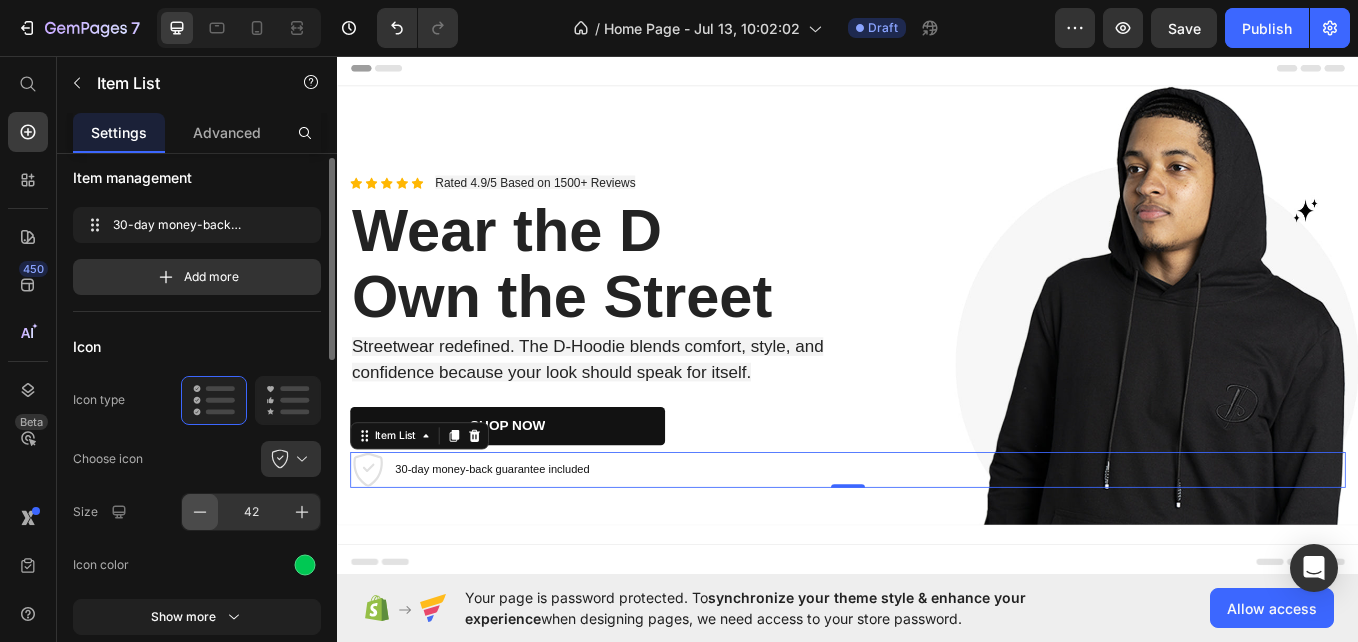 click 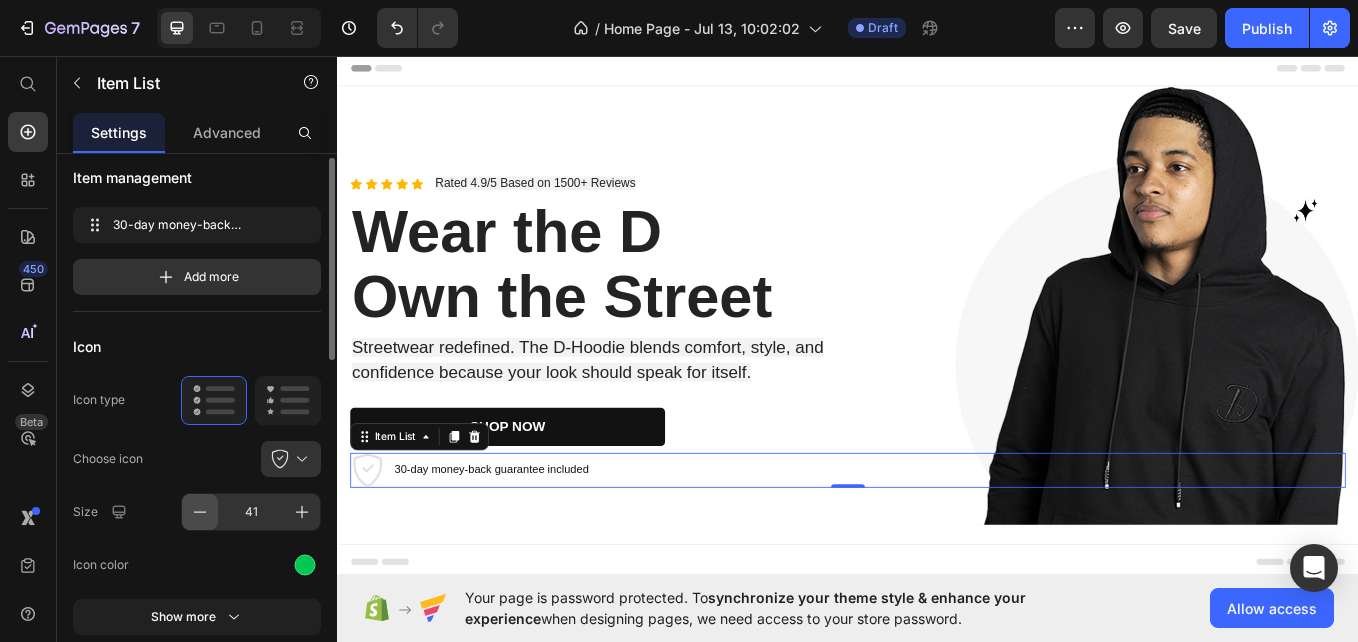 click 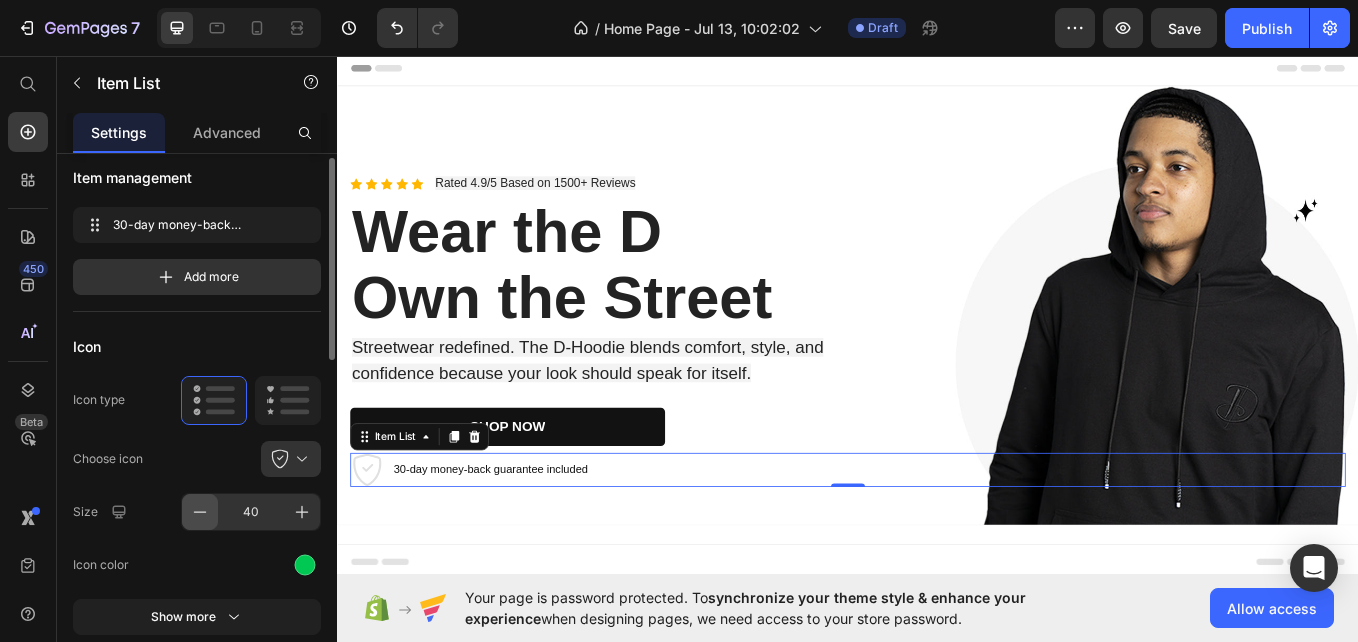 click 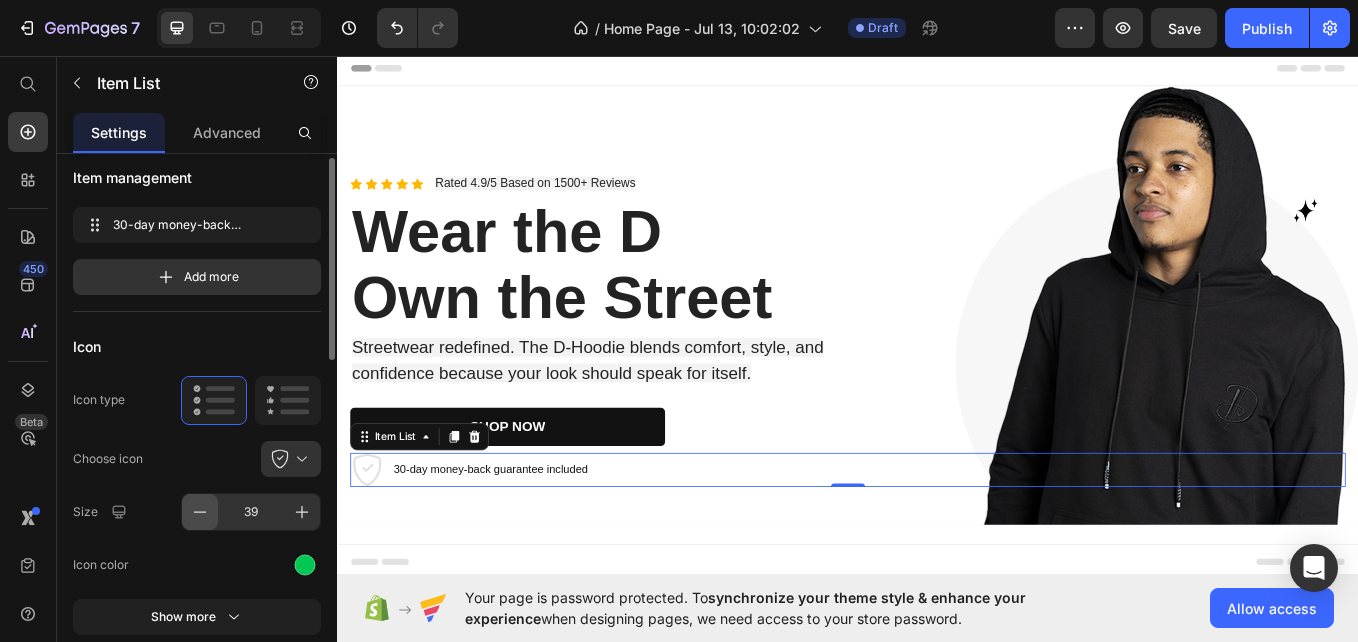 click 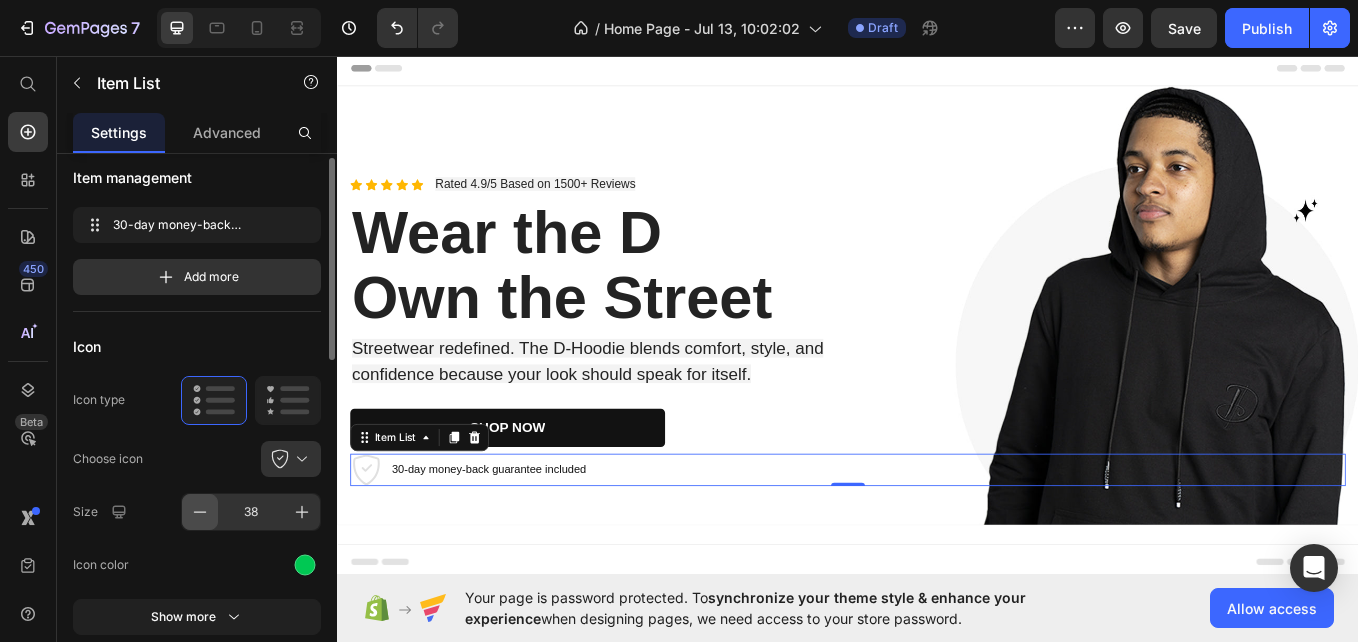 click 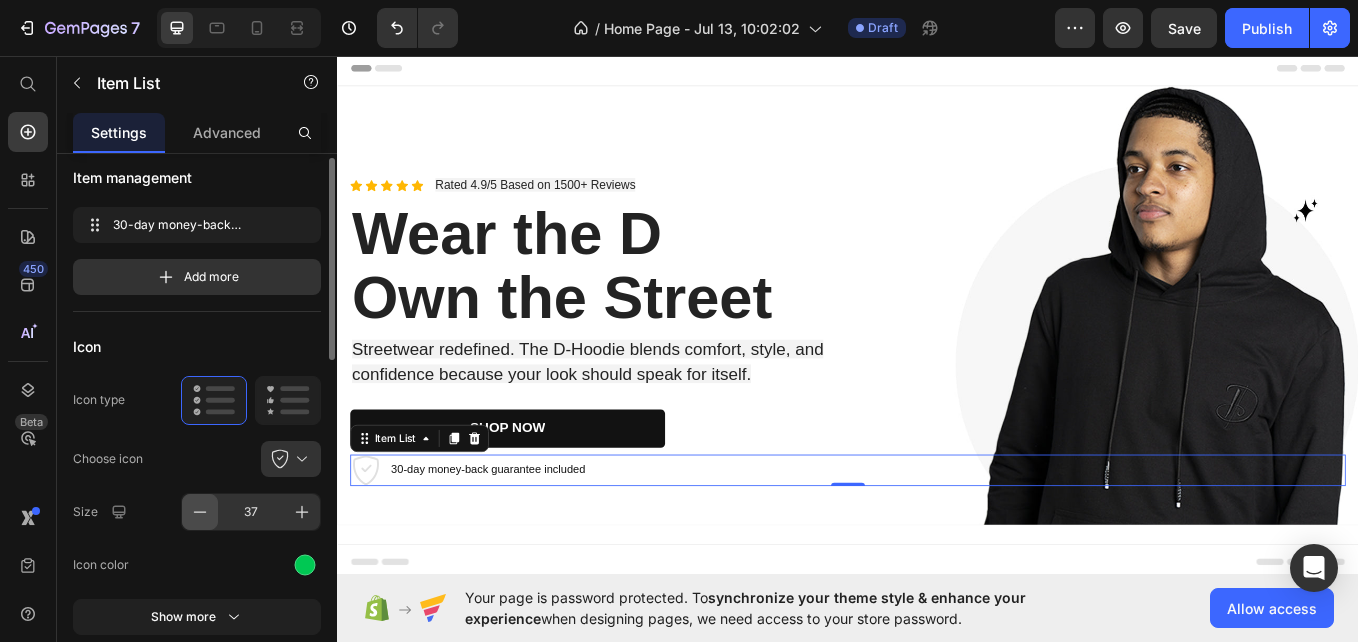 click 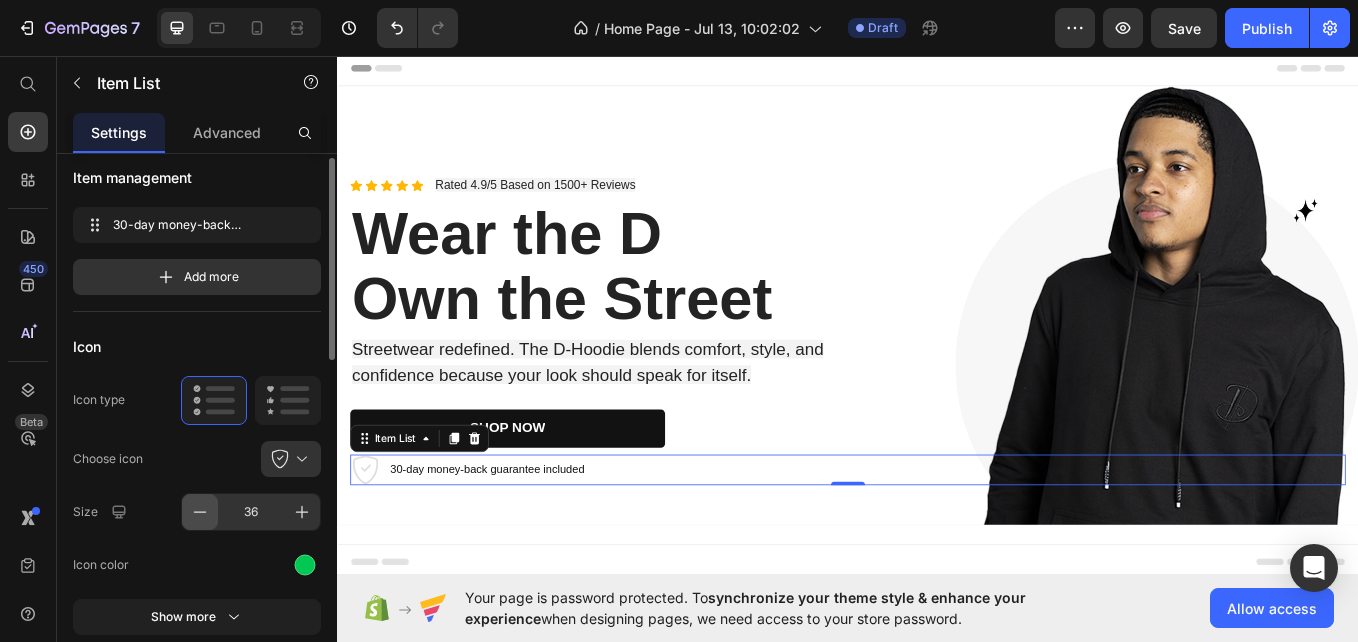 click 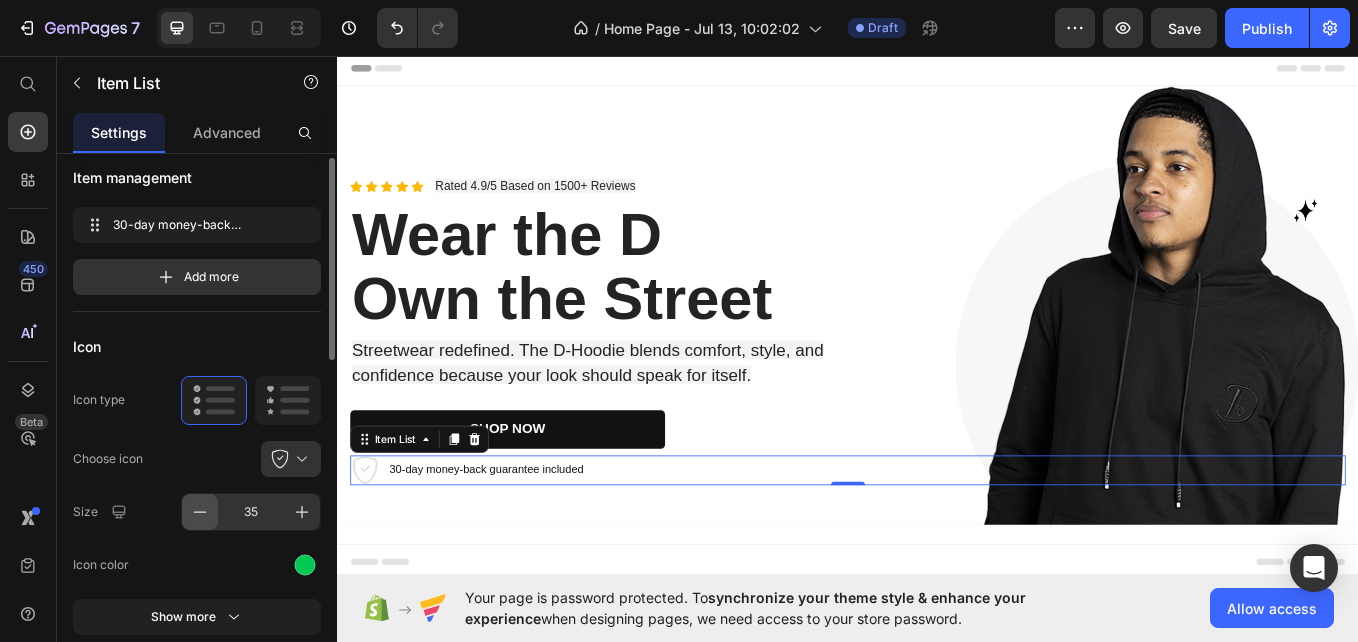 click 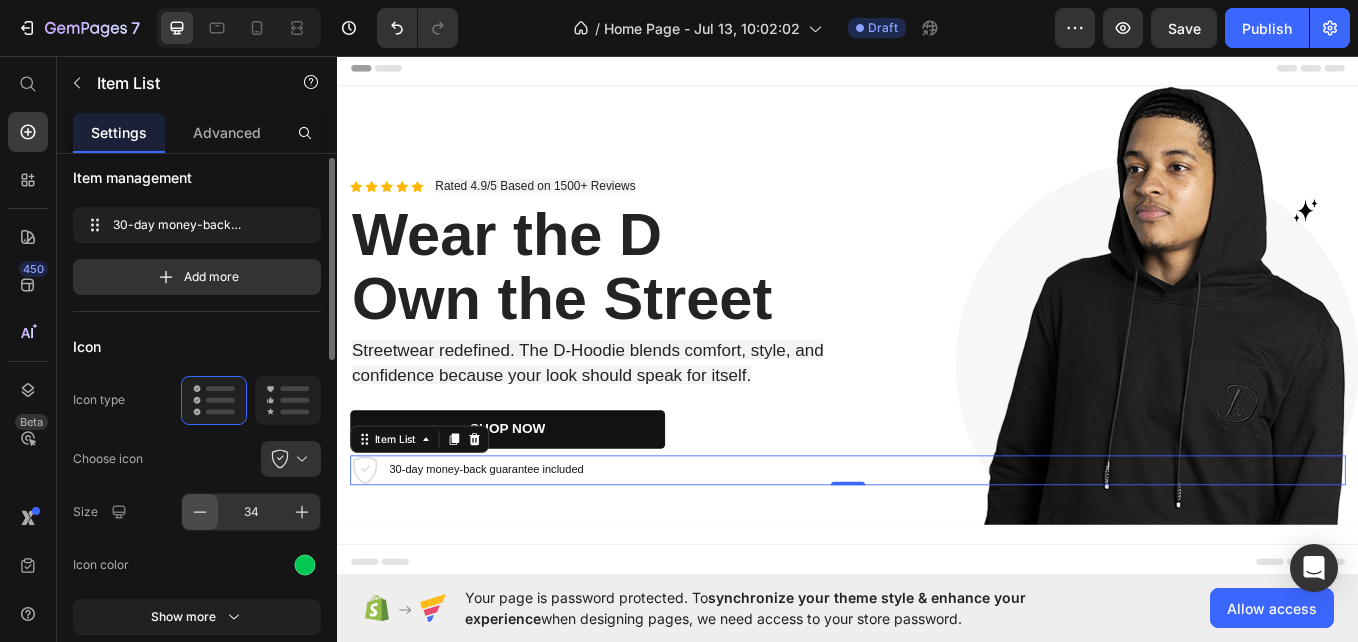 click 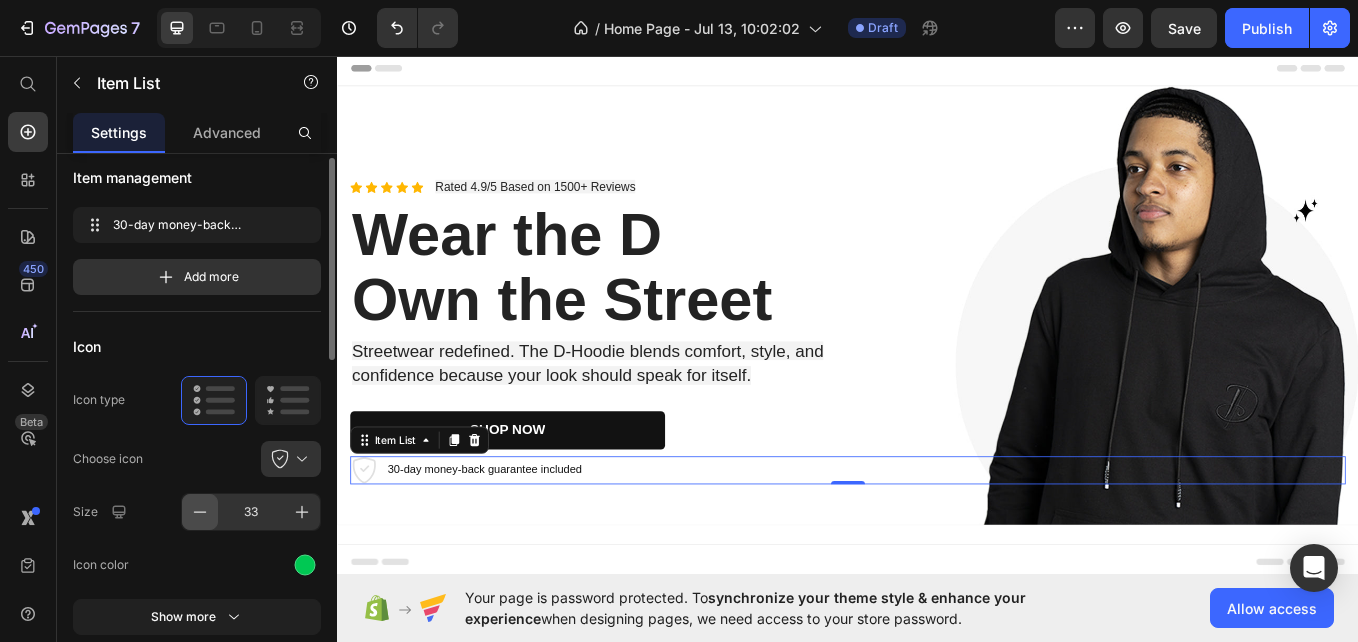 click 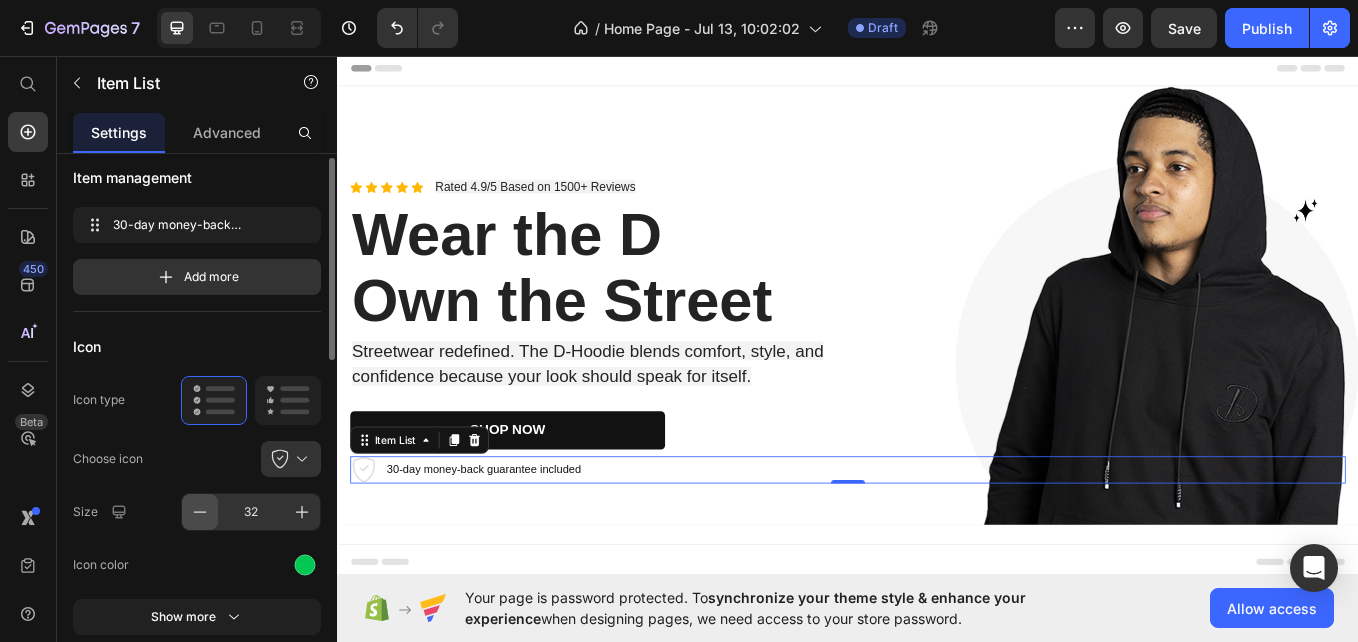 click 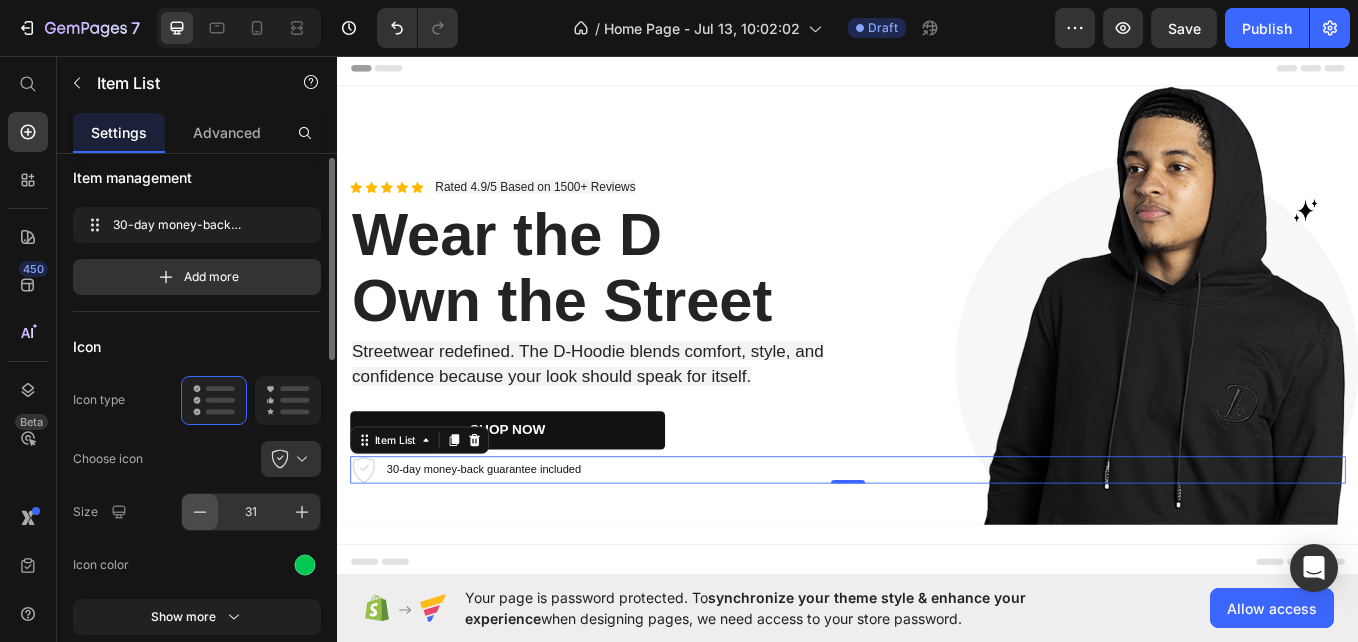 click 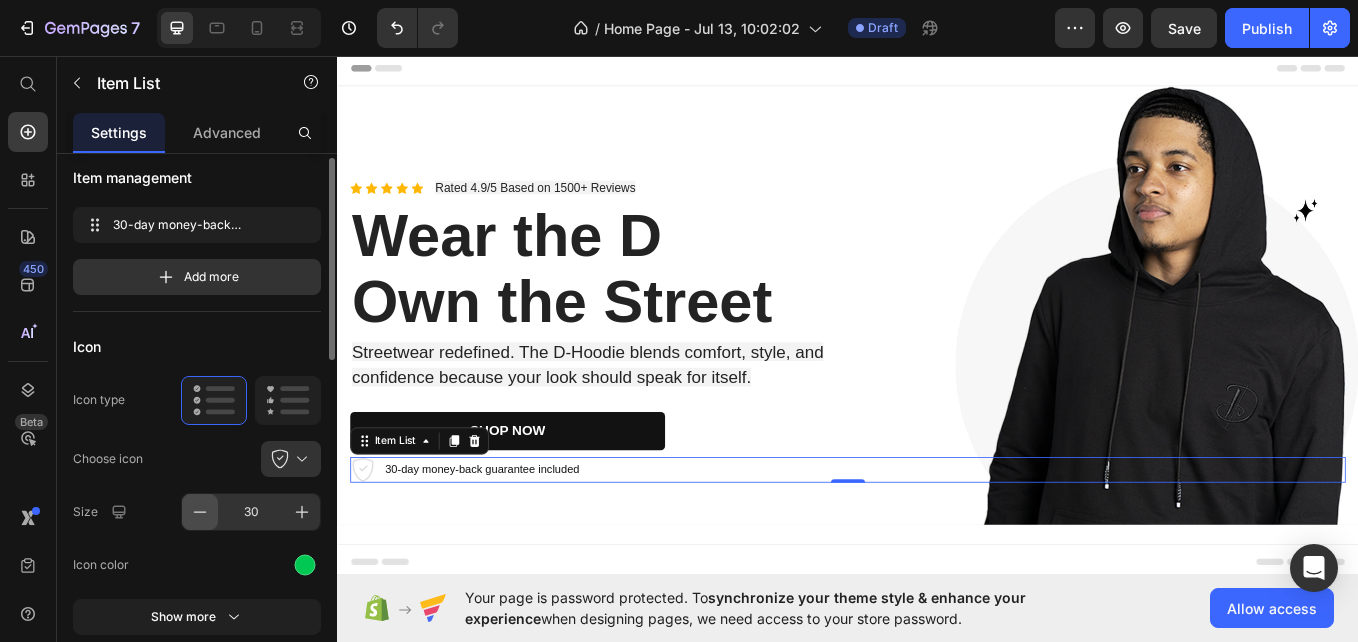 click 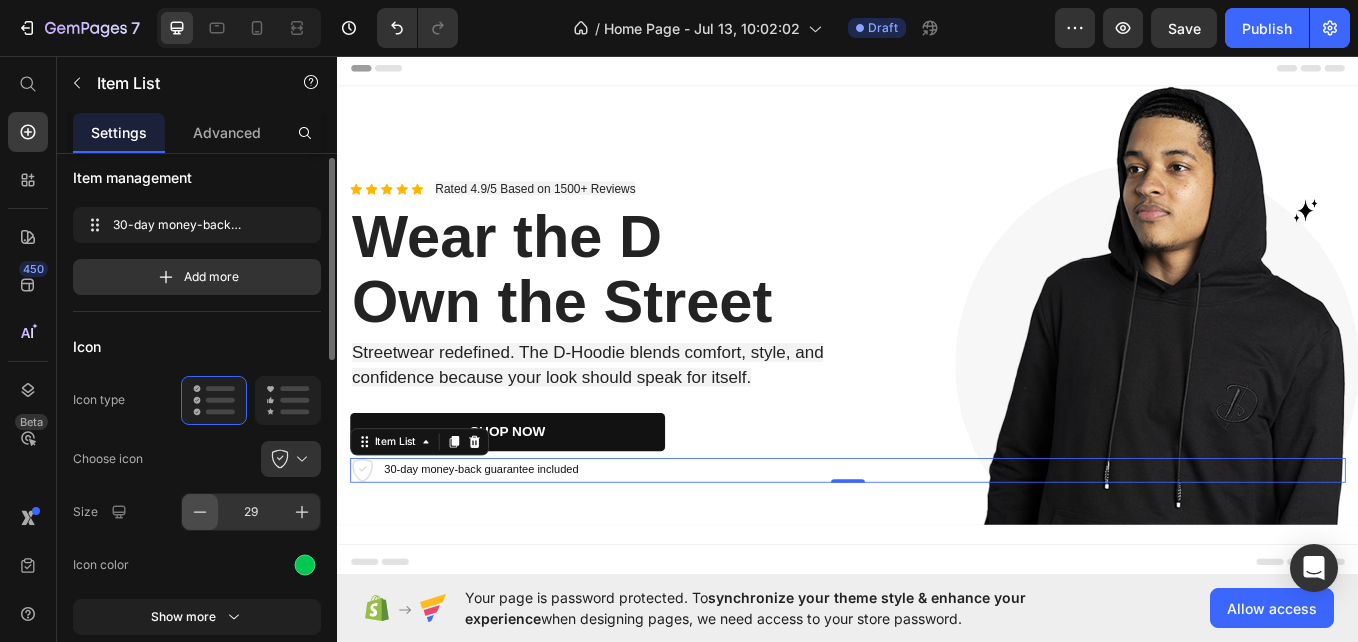 click 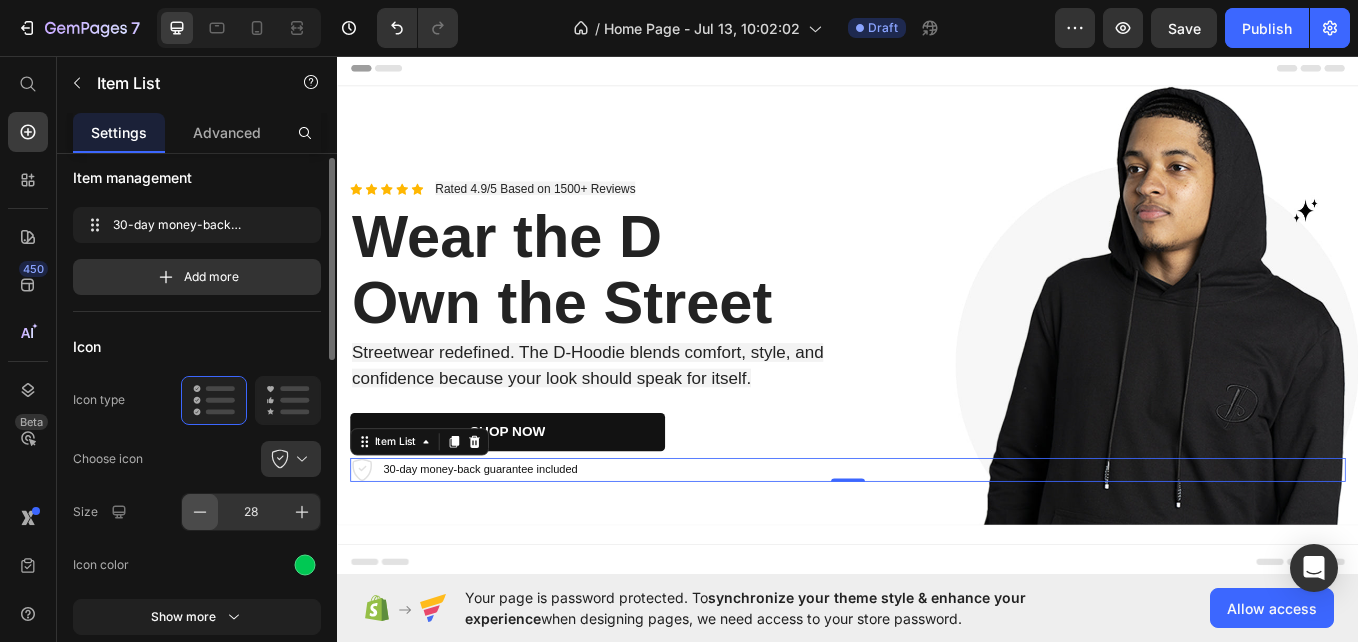 click 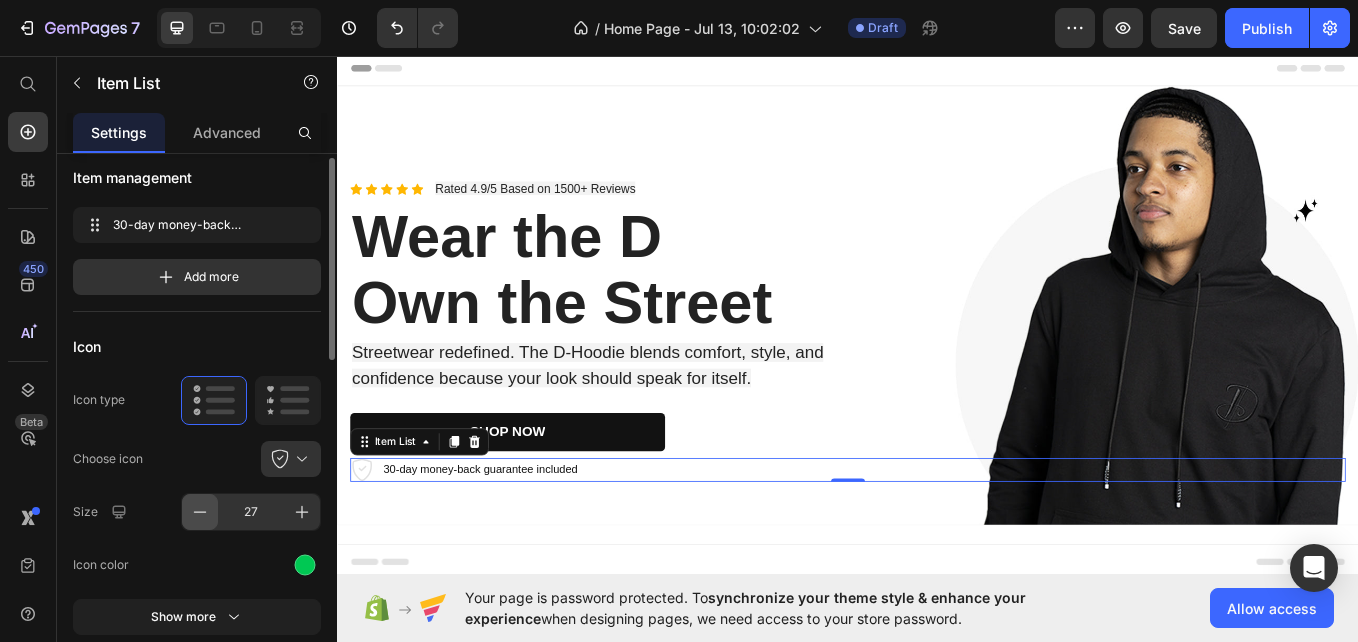 click 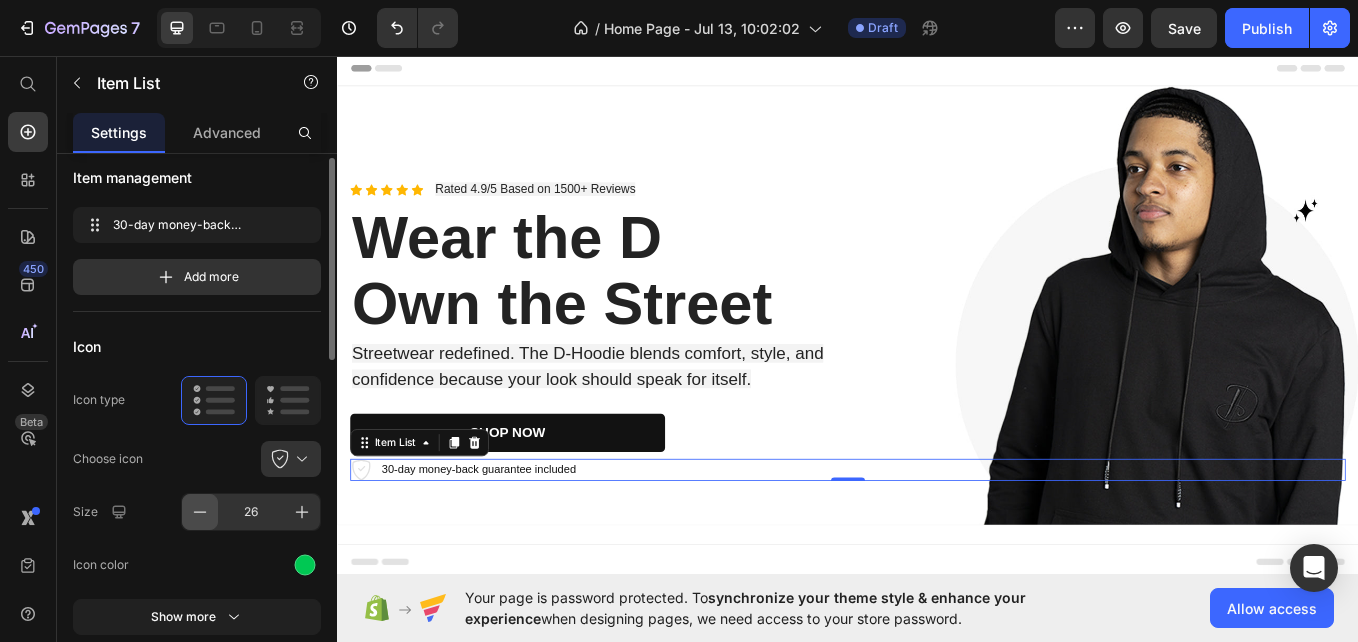 click 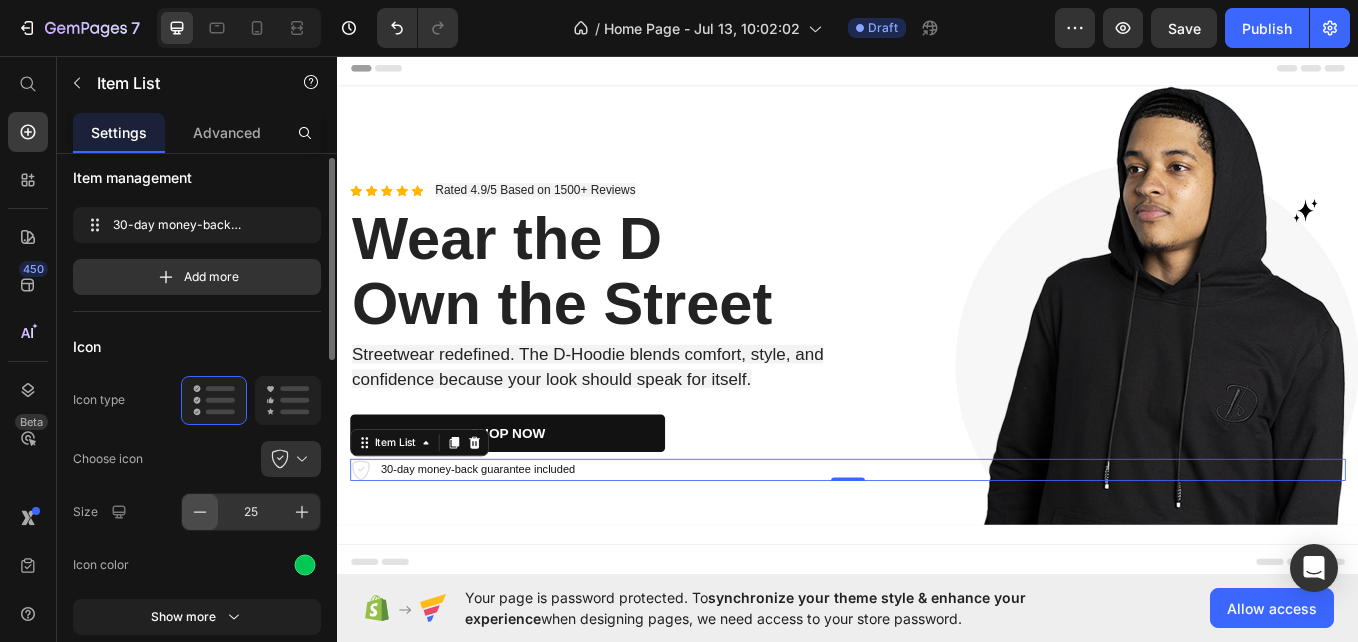 click 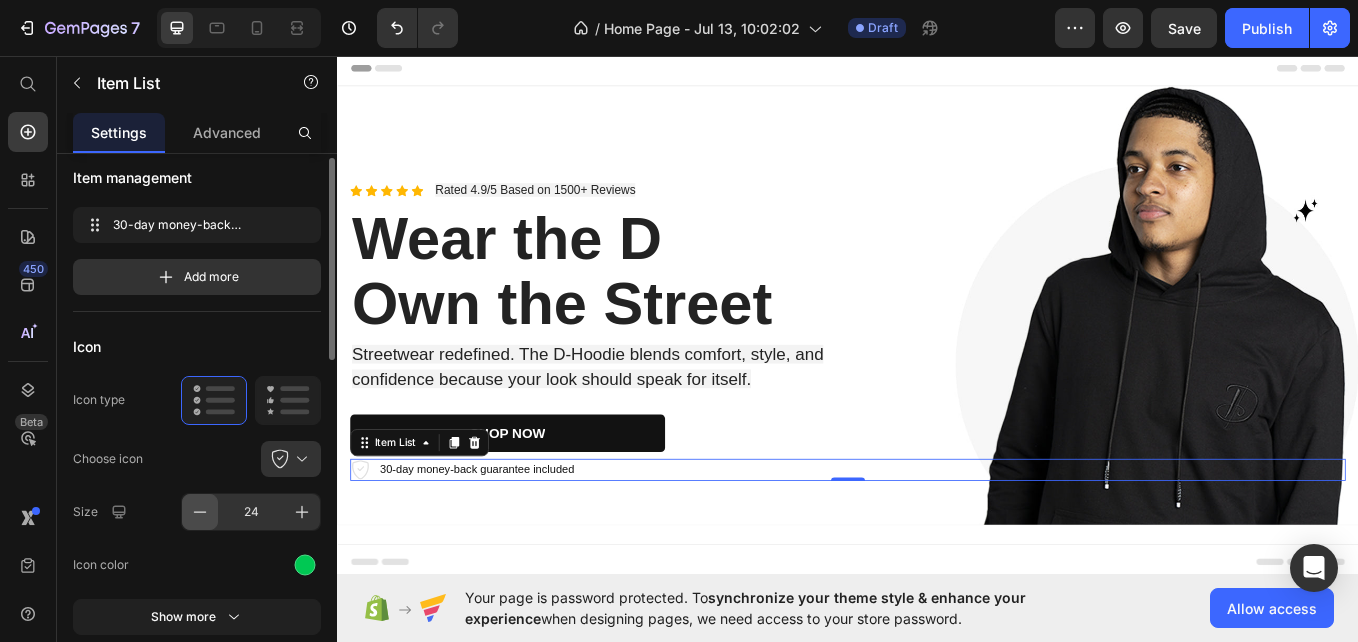 click 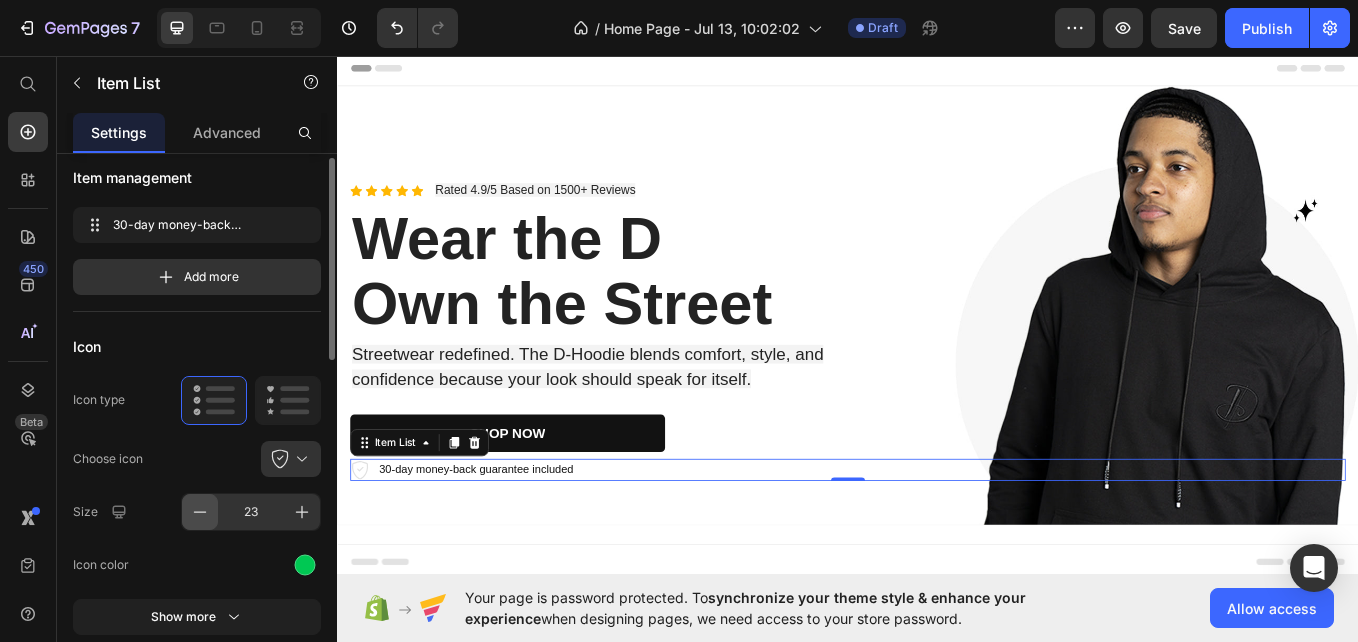 click 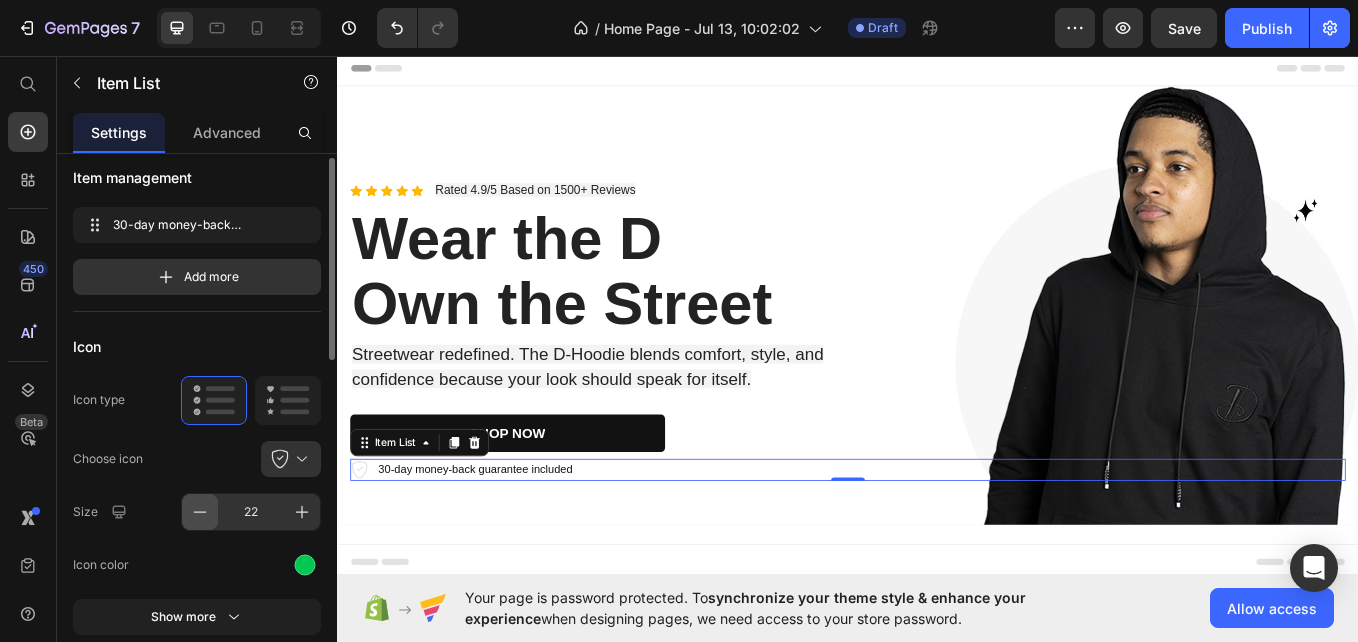 click 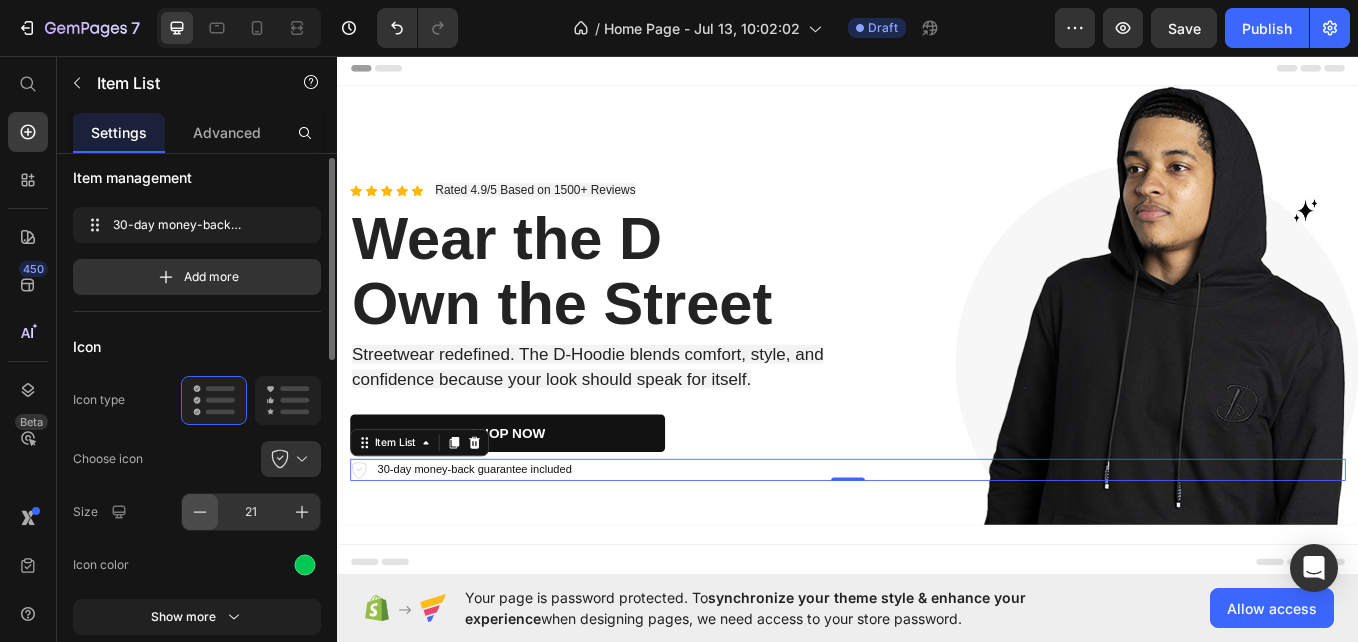 click 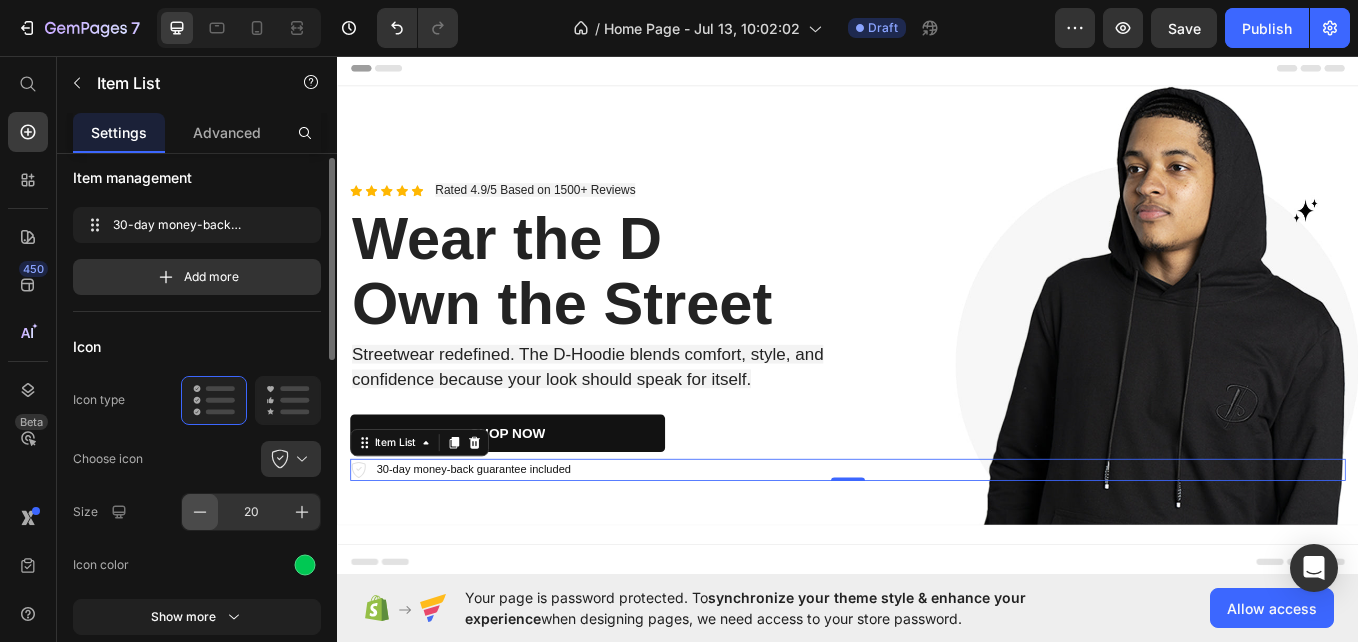 click 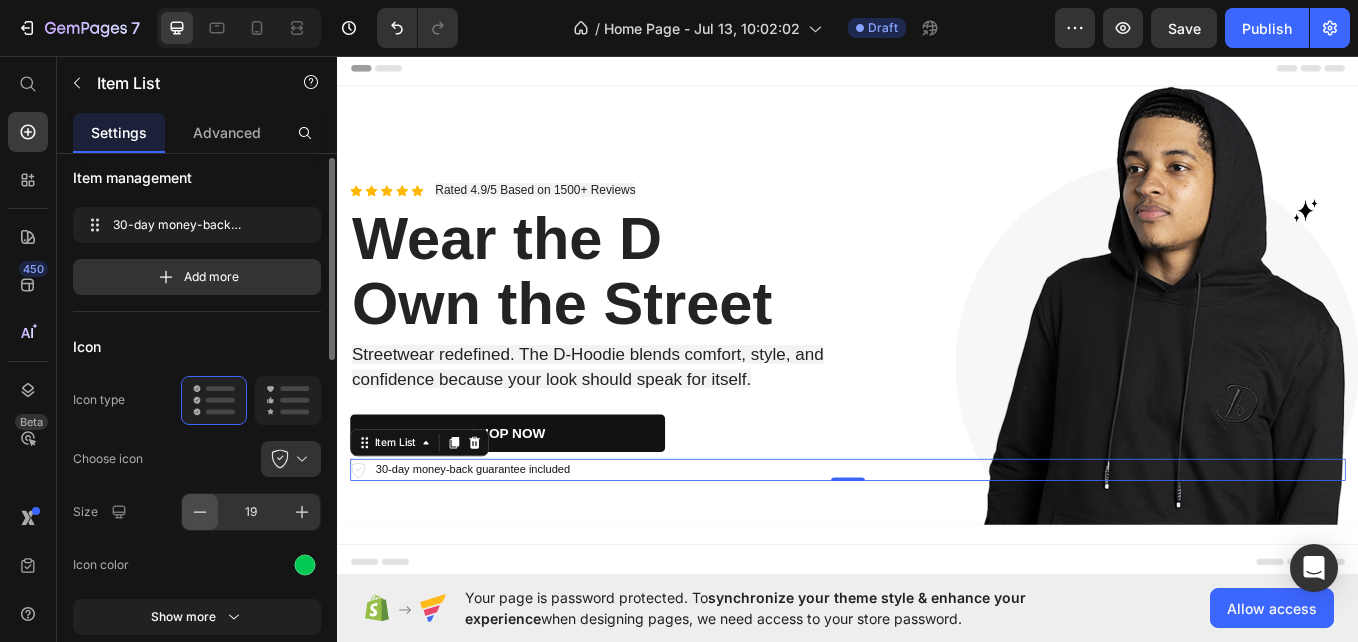 click 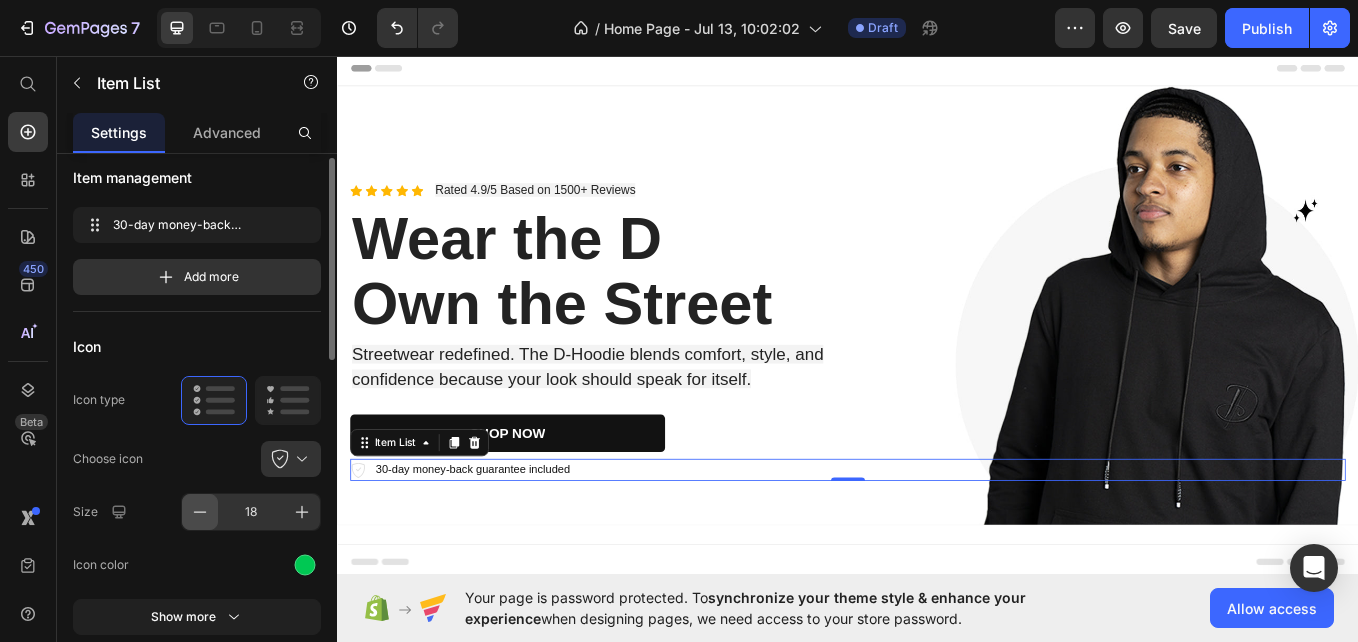 click 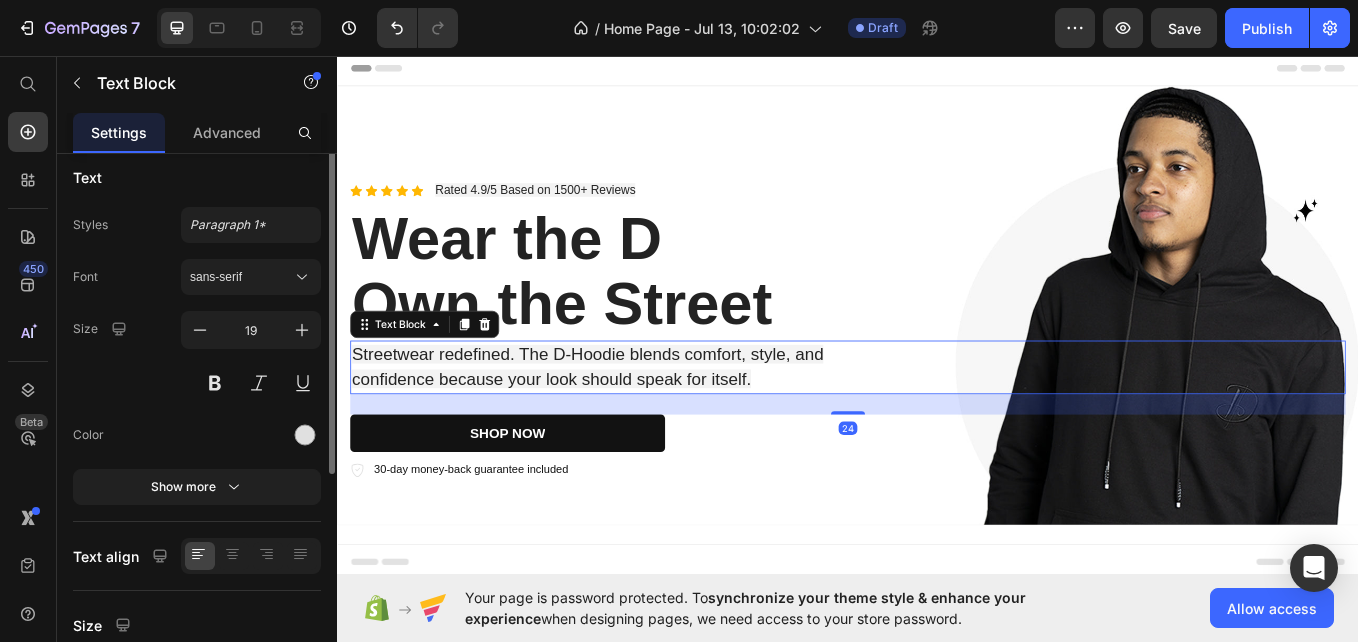 scroll, scrollTop: 0, scrollLeft: 0, axis: both 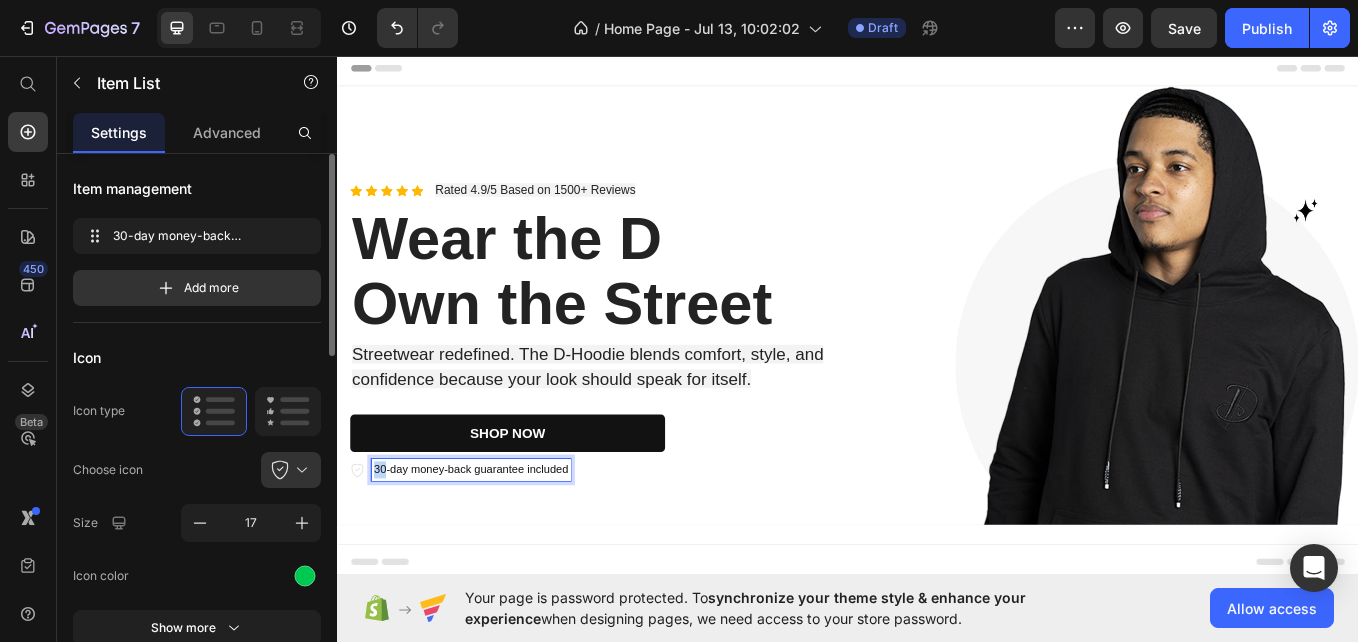 click on "30-day money-back guarantee included" at bounding box center [494, 542] 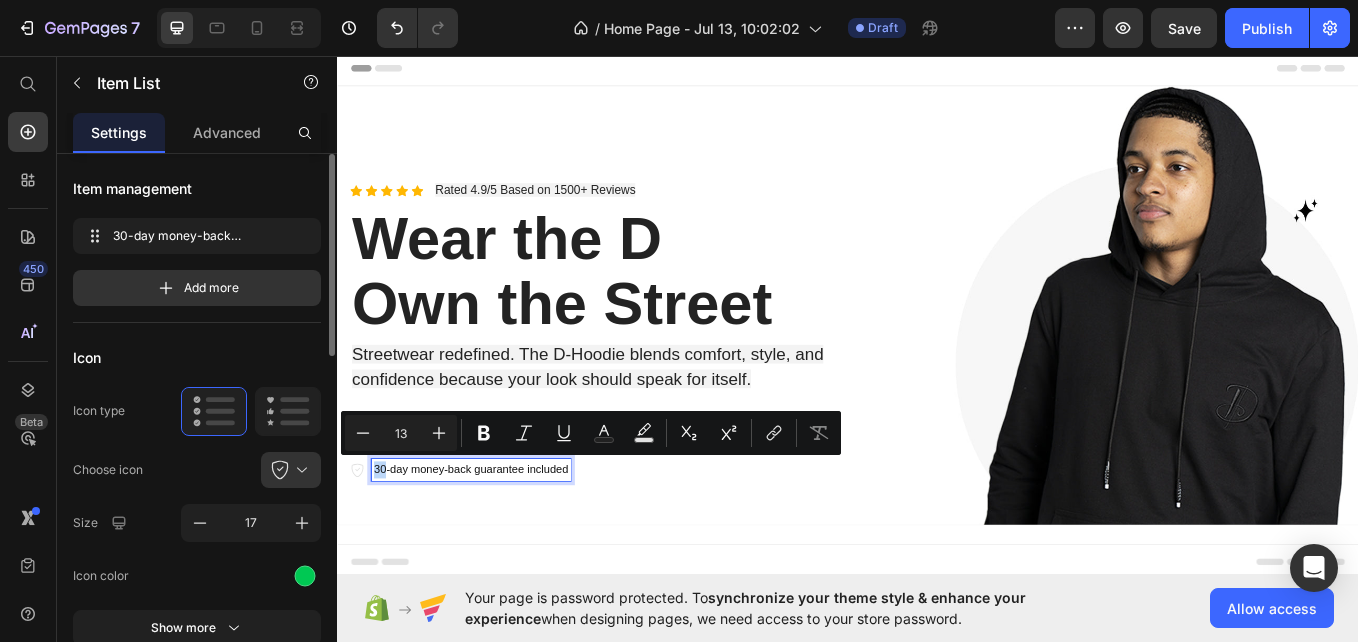 click on "30-day money-back guarantee included" at bounding box center (494, 542) 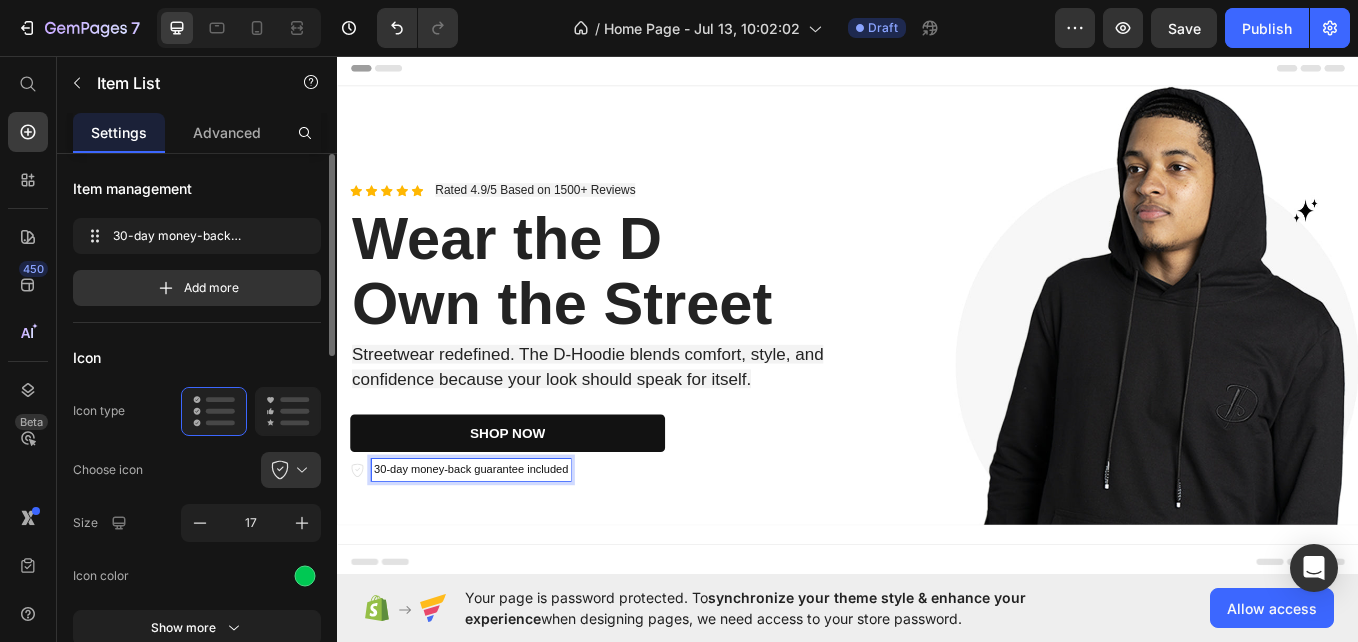 click on "30-day money-back guarantee included" at bounding box center (494, 542) 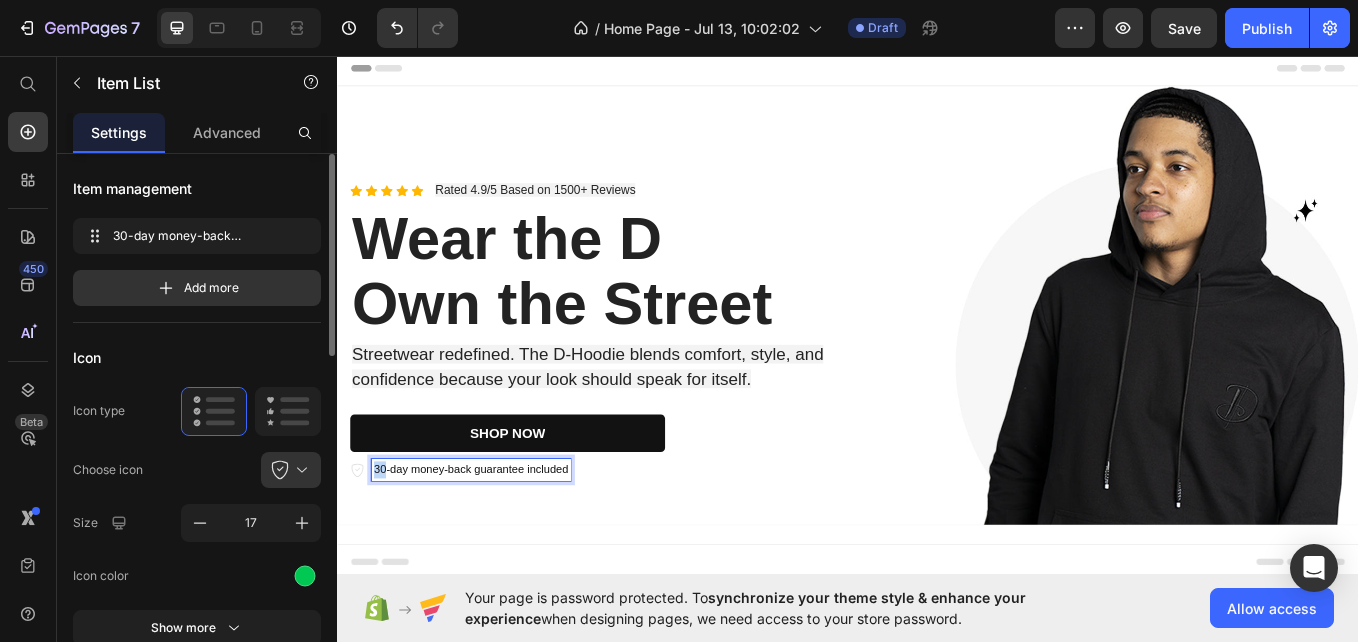 click on "30-day money-back guarantee included" at bounding box center [494, 542] 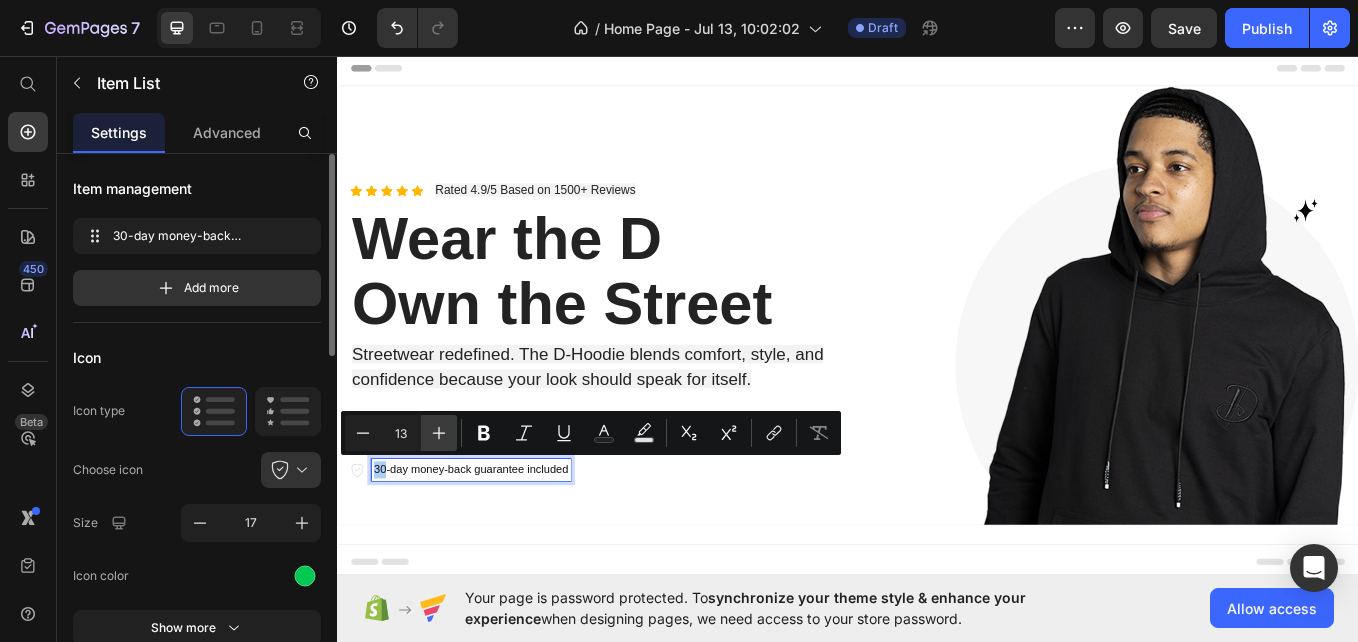 click 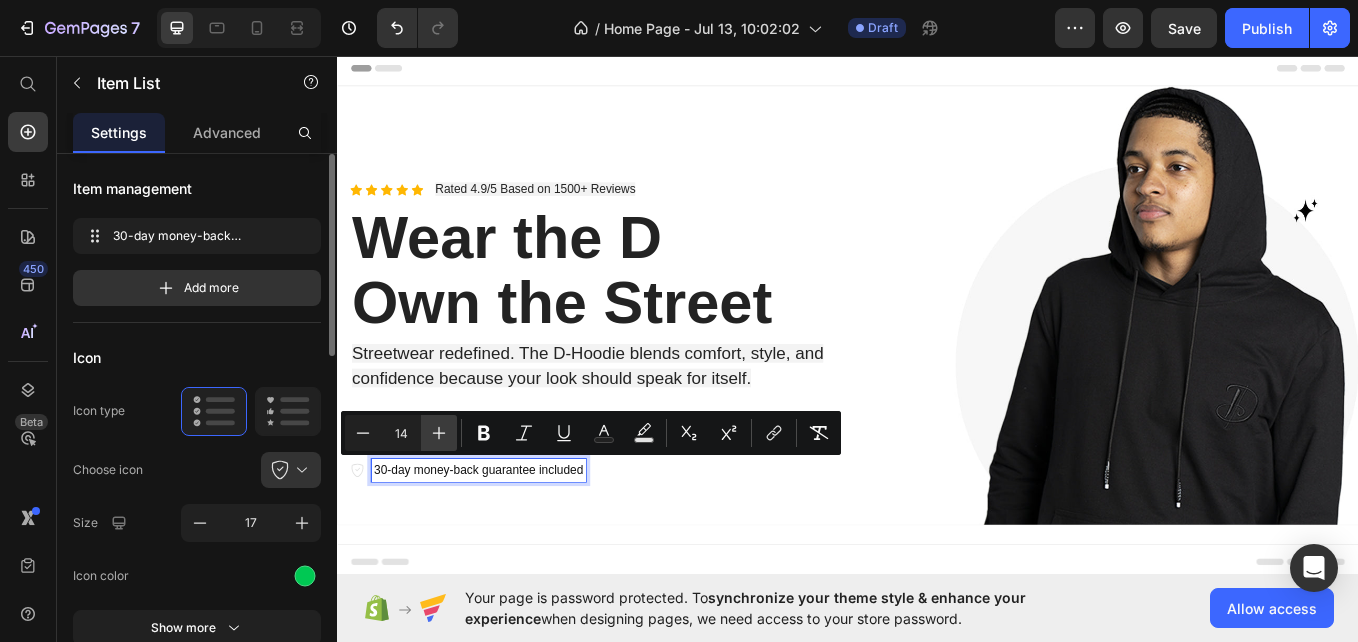 click 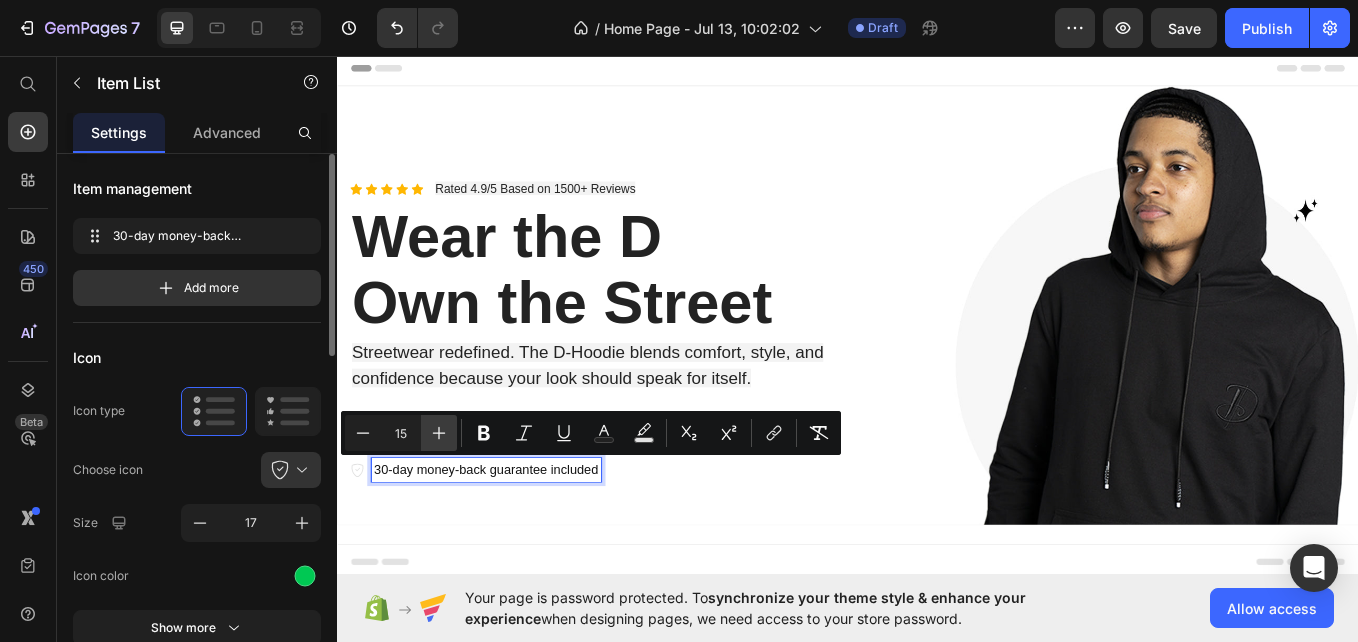 click 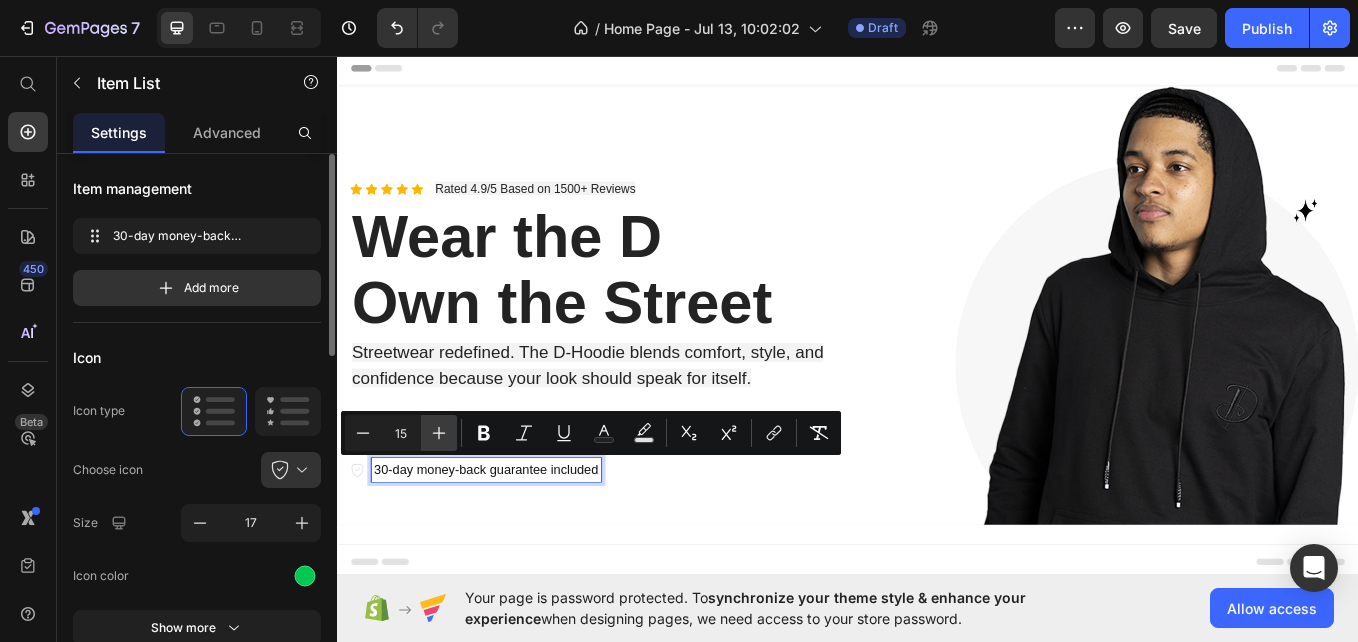 type on "16" 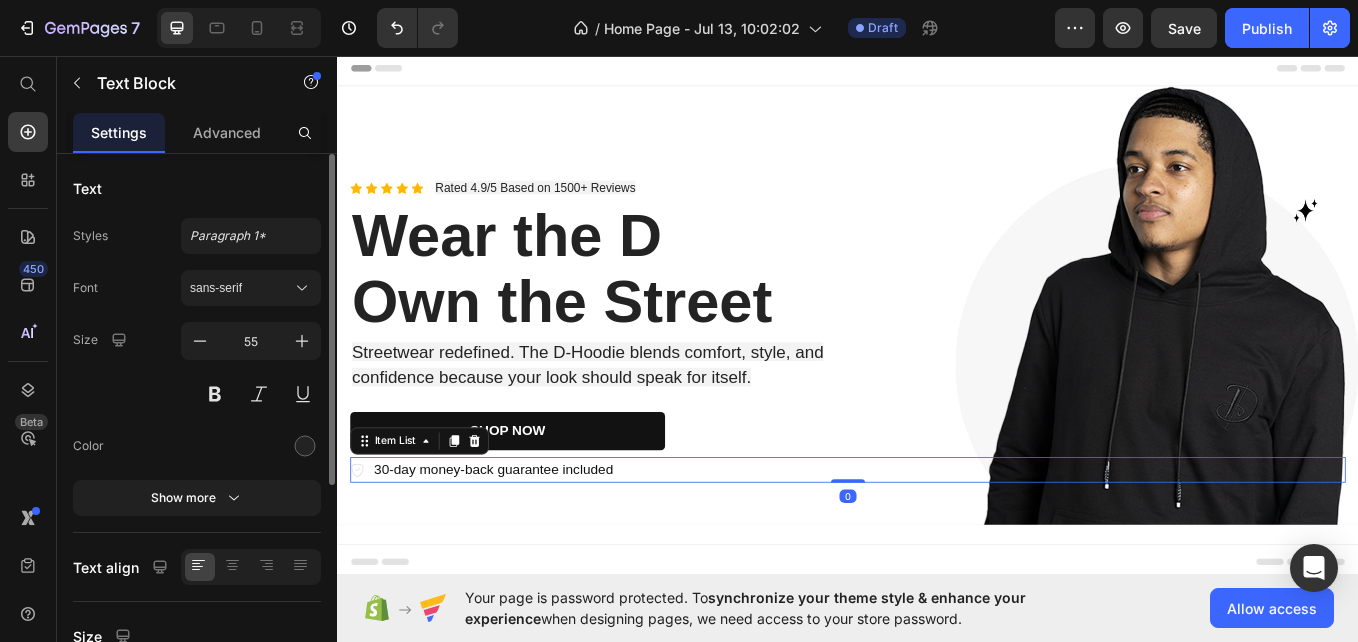 click on "30-day money-back guarantee included" at bounding box center (520, 541) 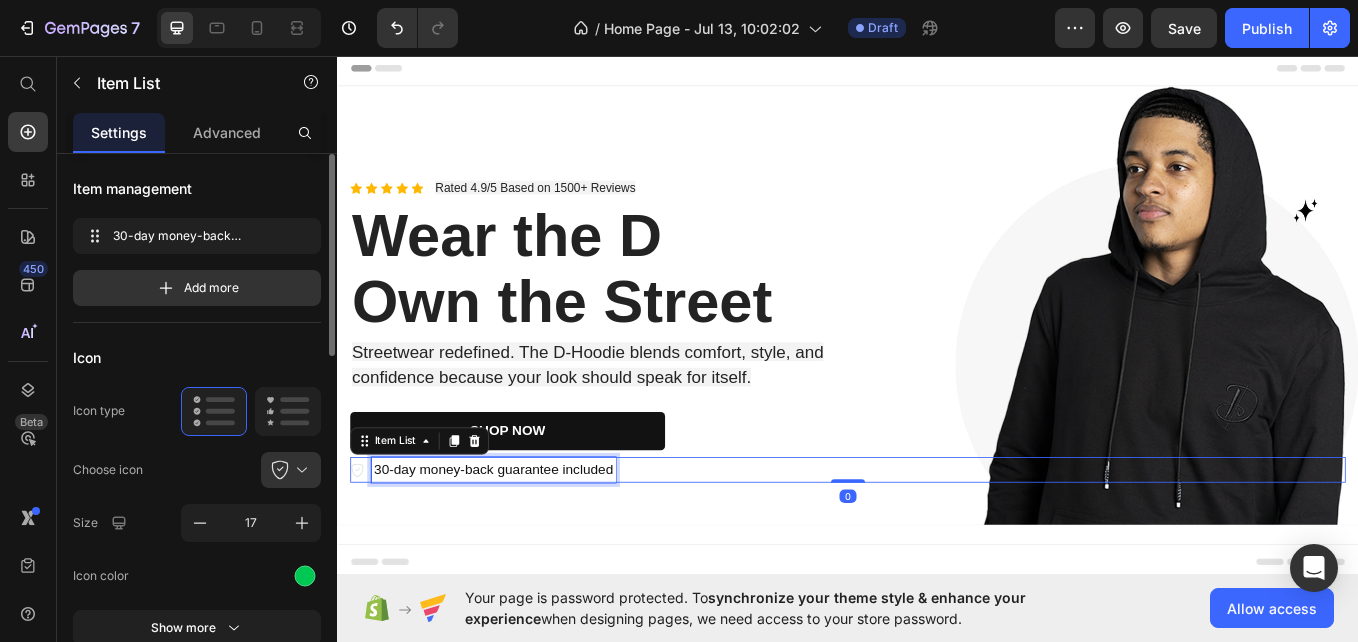 click on "30-day money-back guarantee included" at bounding box center [520, 541] 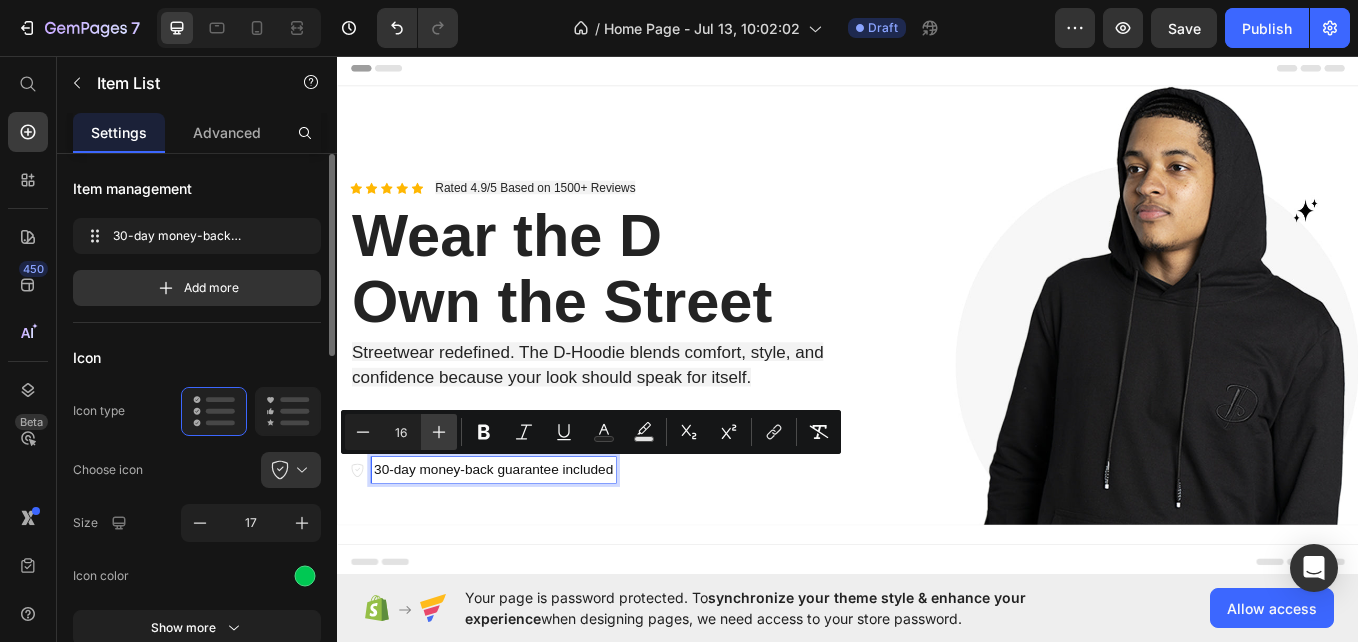 click 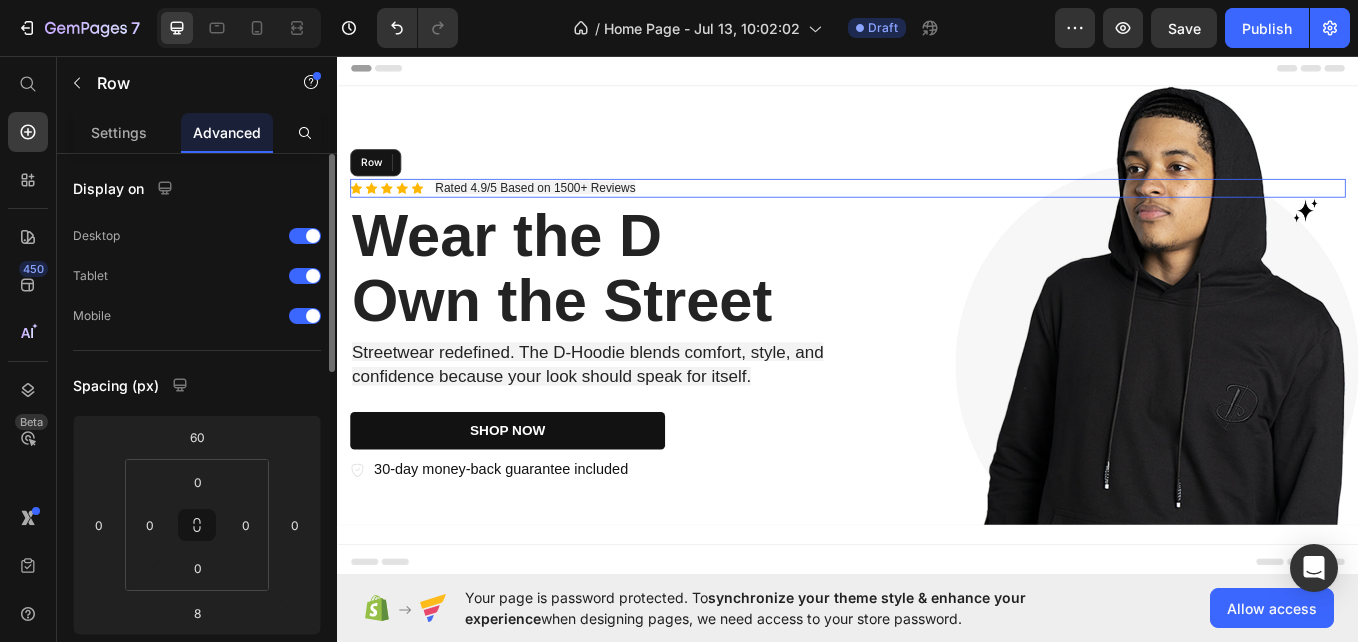 click on "Icon Icon Icon Icon Icon Icon List Rated 4.9/5 Based on 1500+ Reviews Text Block Row" at bounding box center [937, 211] 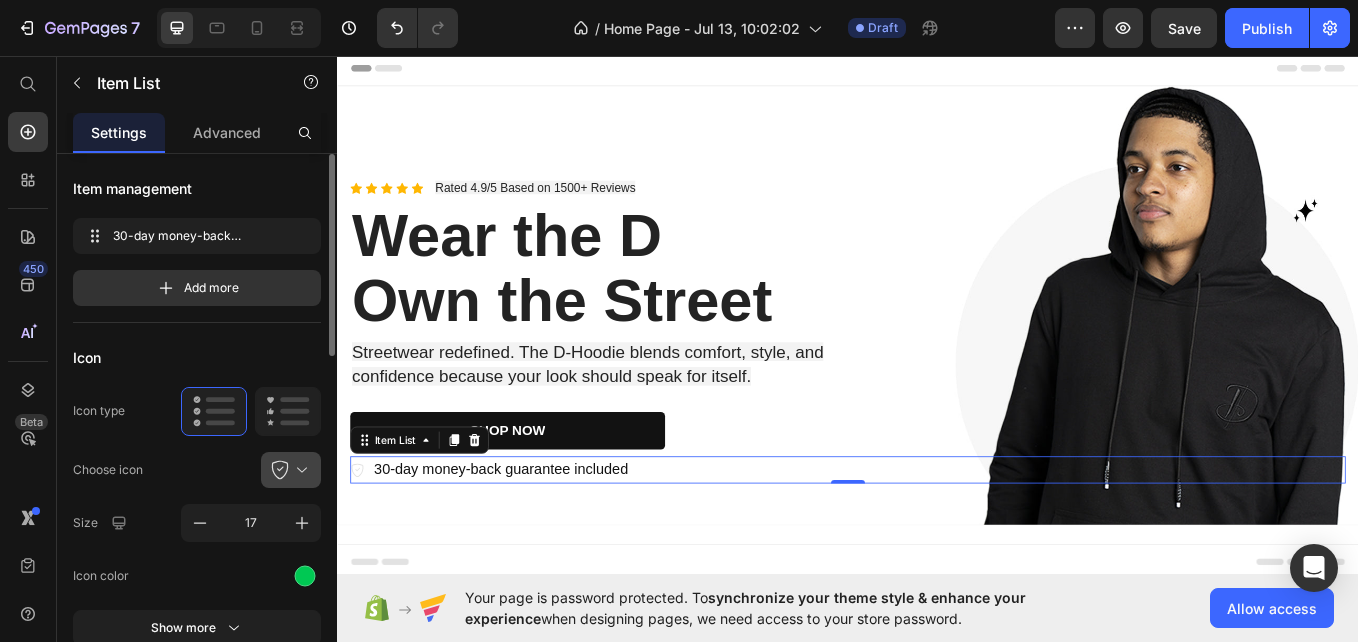 click at bounding box center (299, 470) 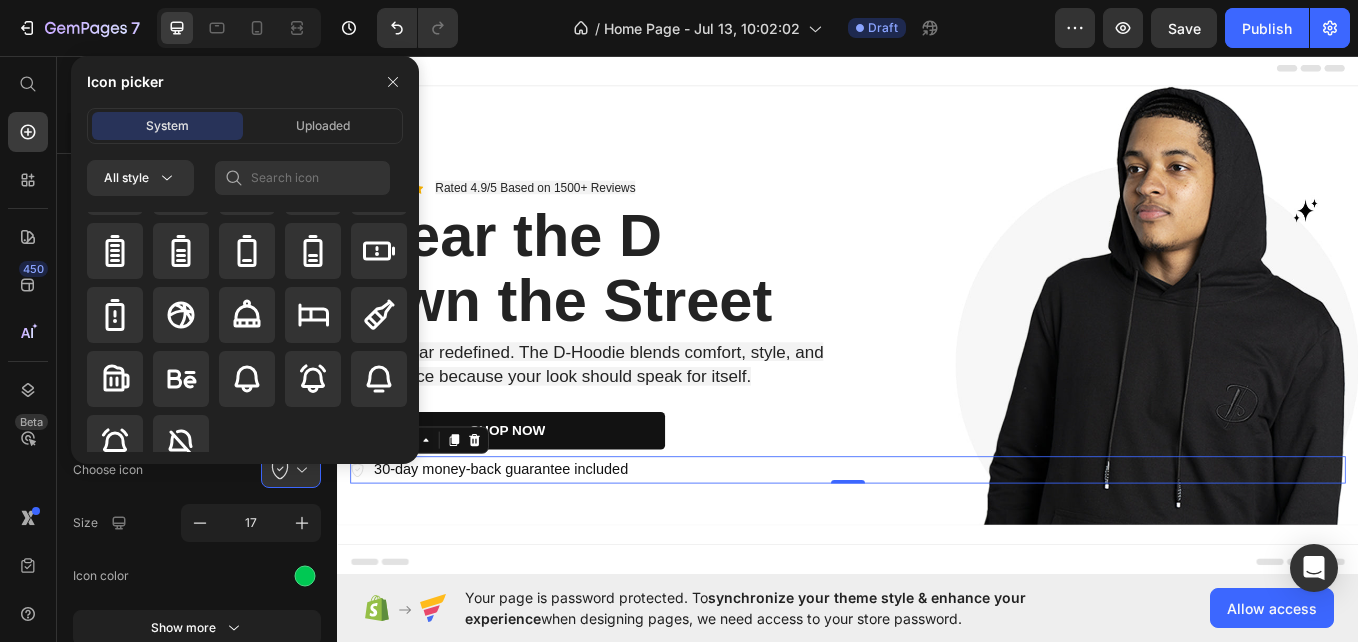 scroll, scrollTop: 1992, scrollLeft: 0, axis: vertical 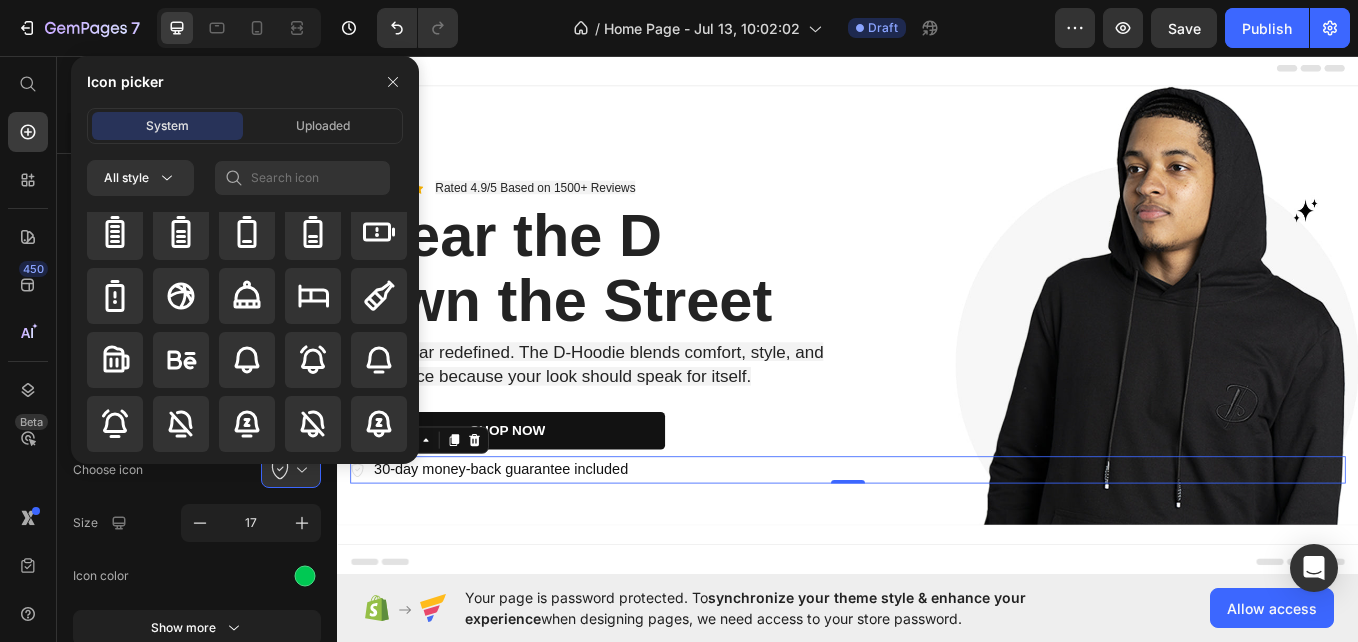 drag, startPoint x: 412, startPoint y: 235, endPoint x: 191, endPoint y: 583, distance: 412.24387 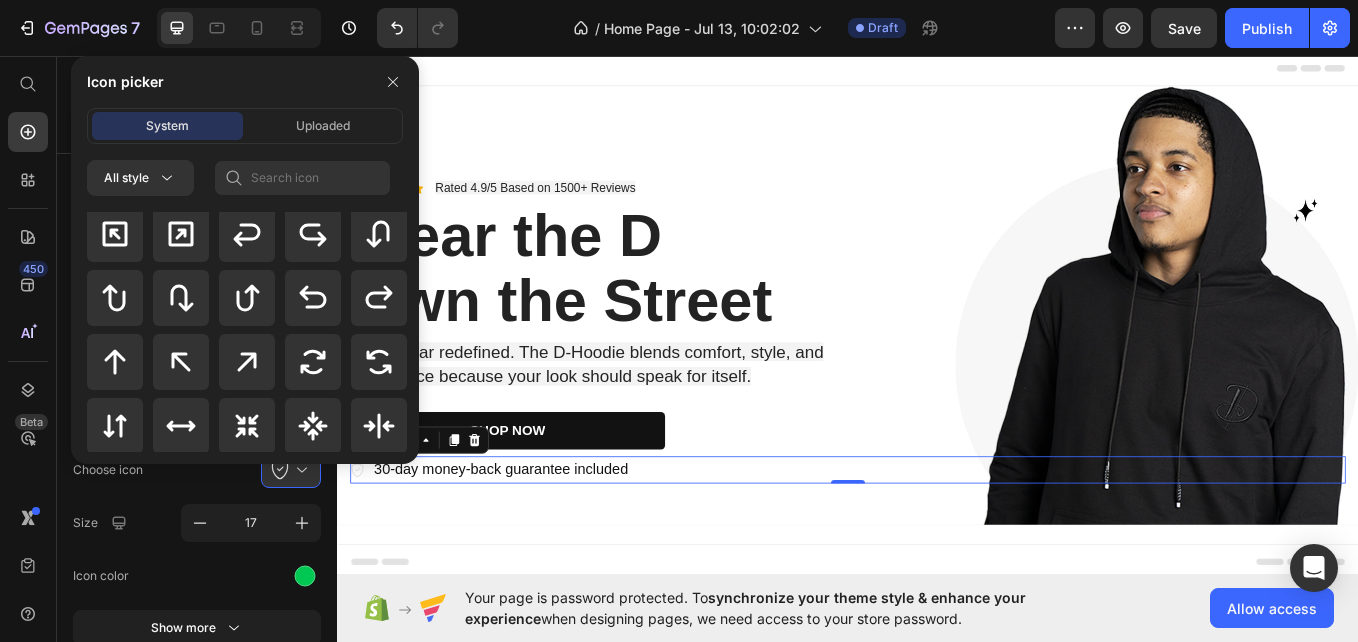 scroll, scrollTop: 0, scrollLeft: 0, axis: both 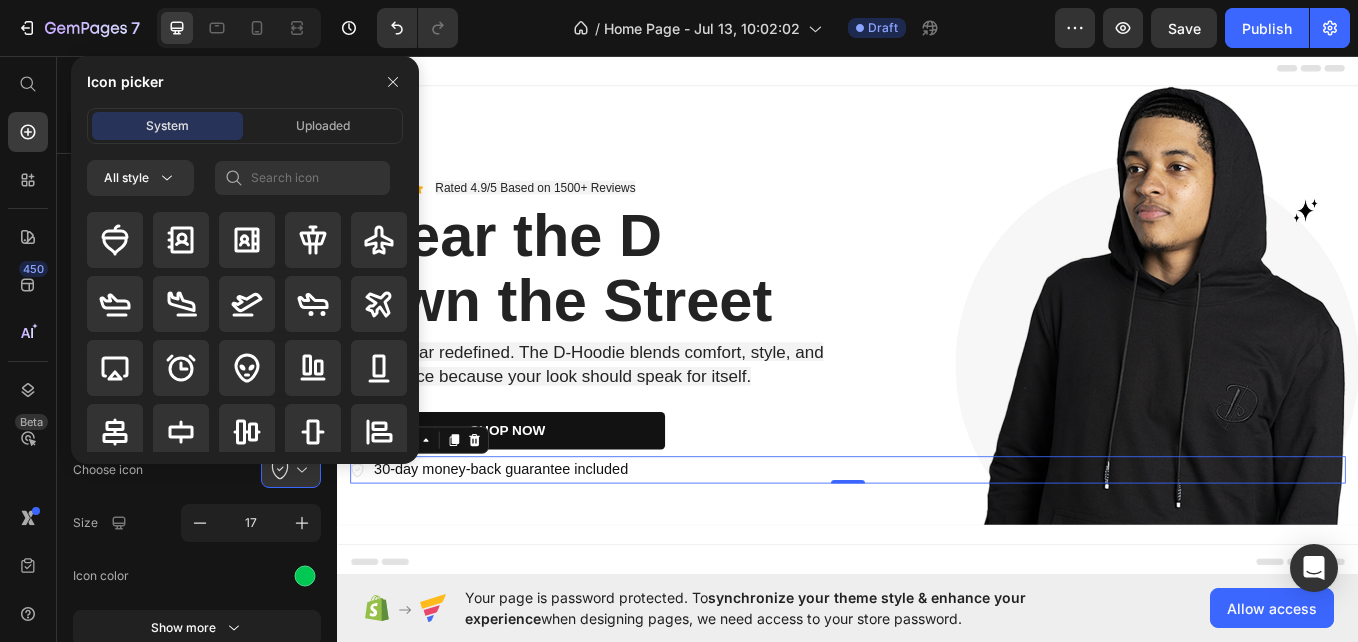 click on "Icon picker System Uploaded All style" at bounding box center [237, 260] 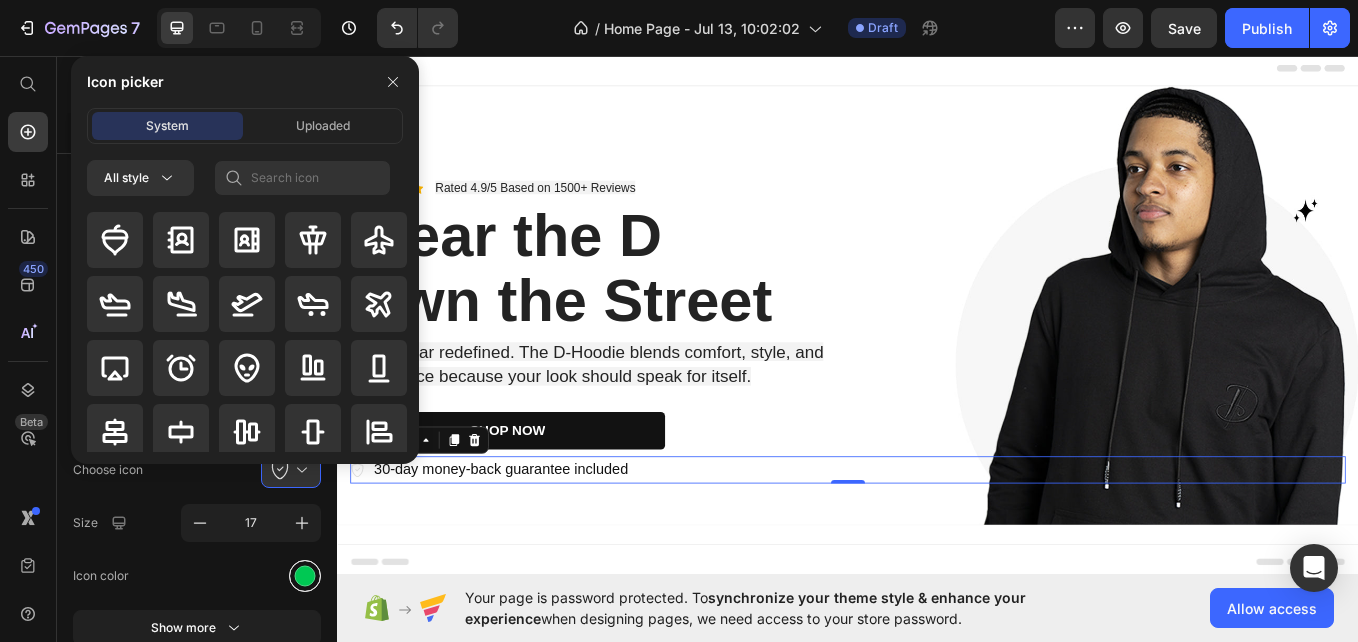 click at bounding box center (305, 575) 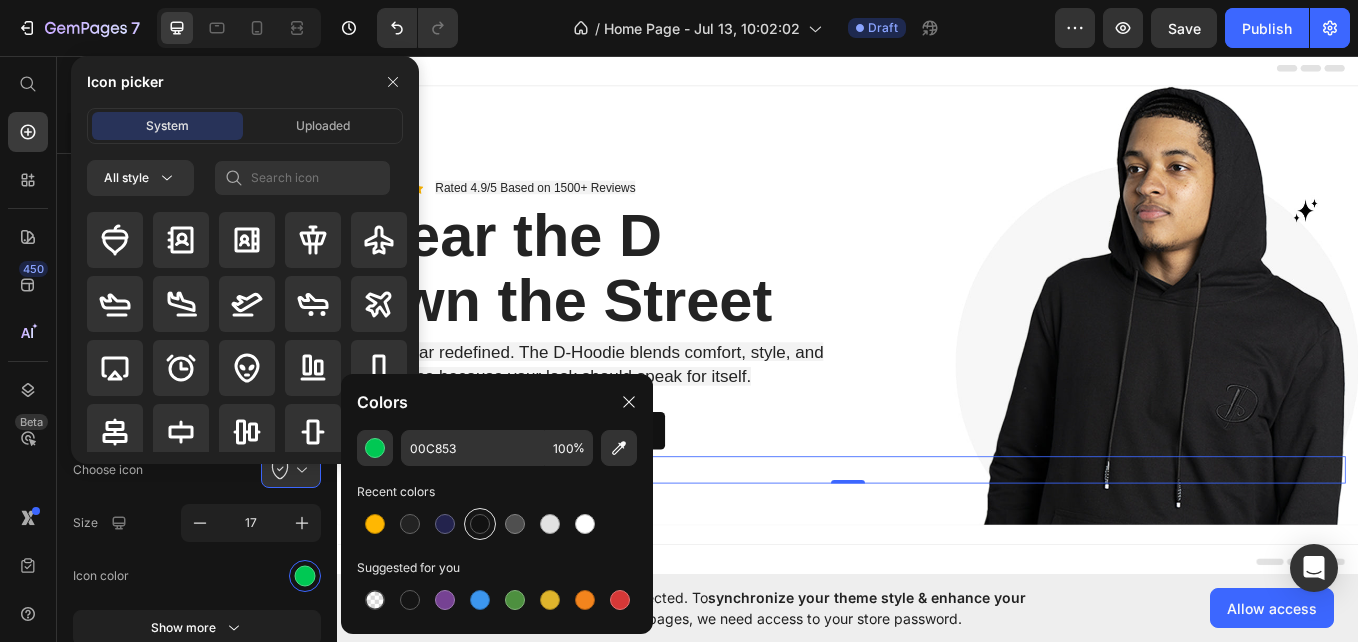 click at bounding box center (480, 524) 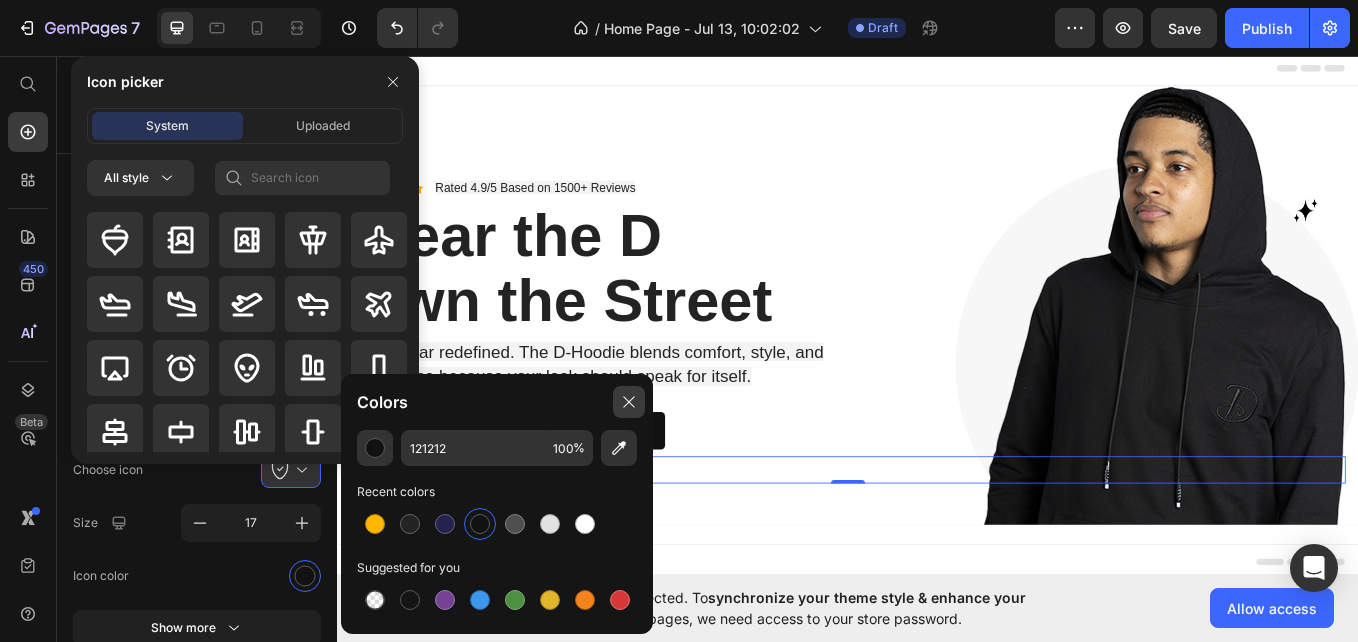 click 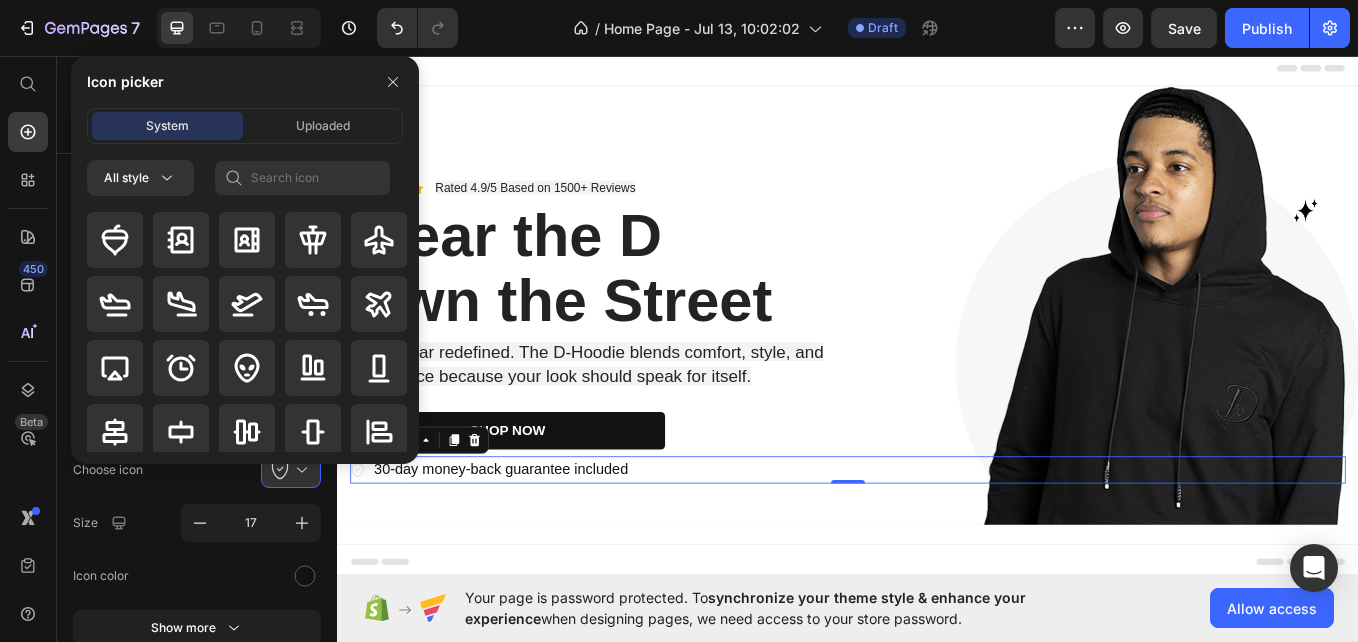 click on "Icon picker System Uploaded All style" at bounding box center [237, 260] 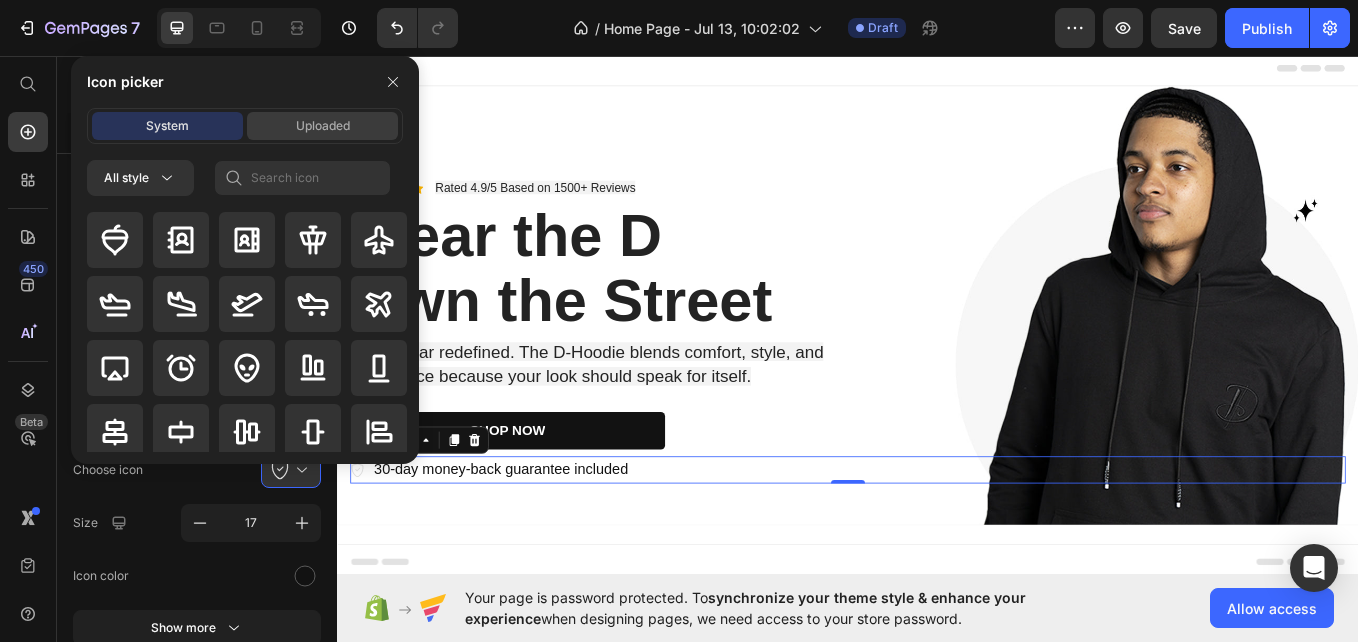 click on "Uploaded" at bounding box center [323, 126] 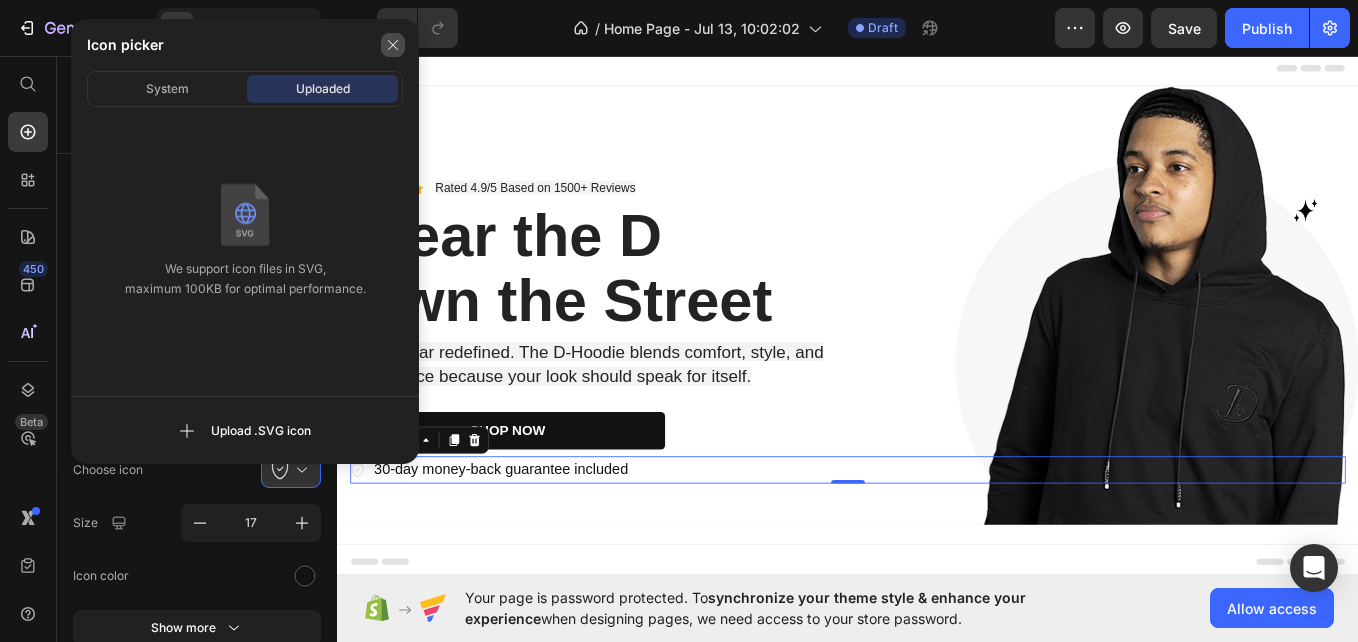 click 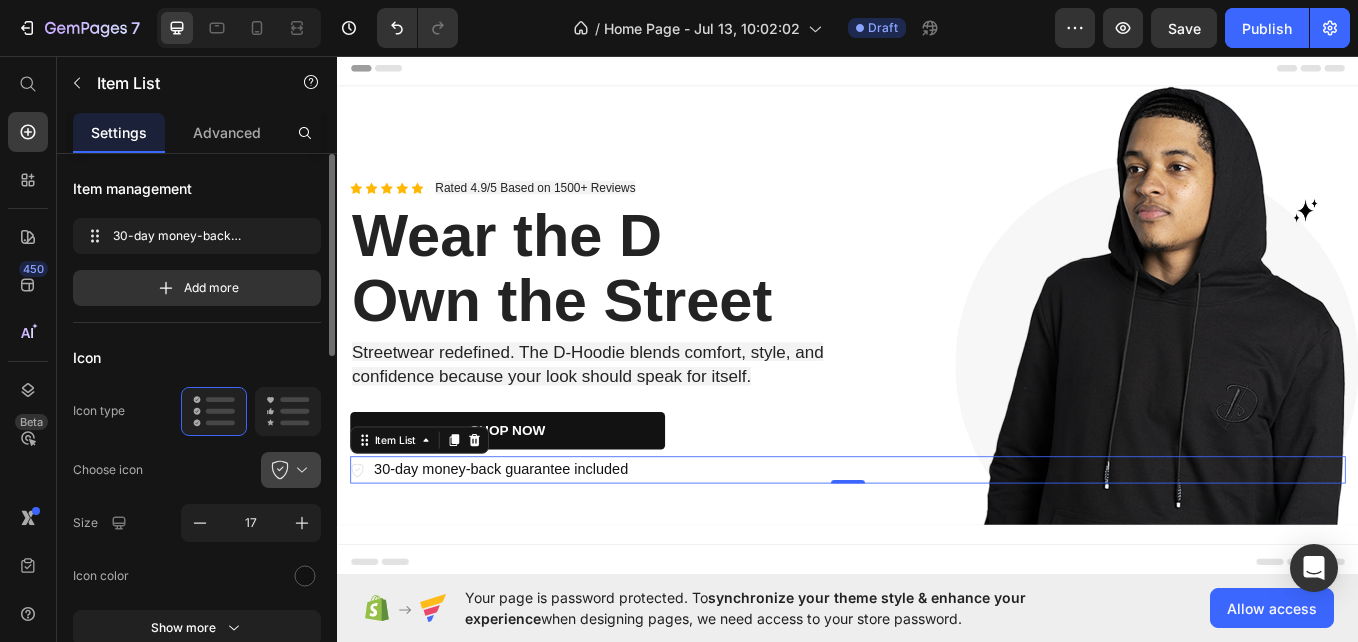 click at bounding box center (299, 470) 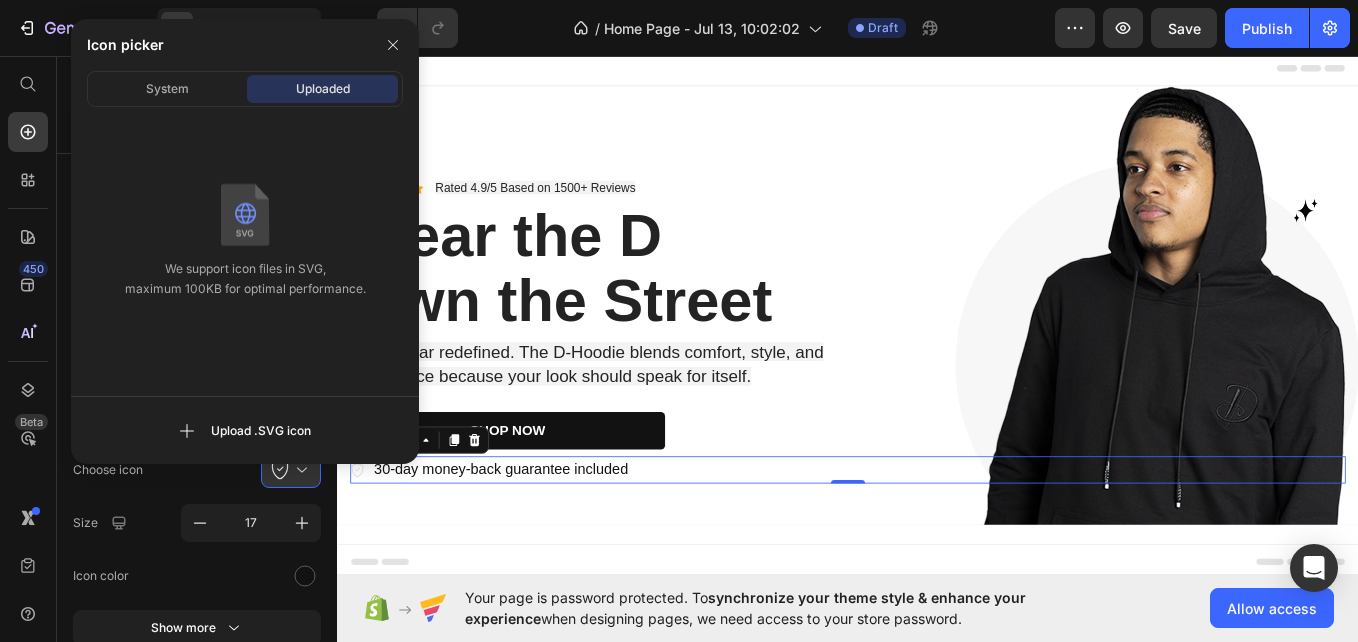 click on "System Uploaded  We support icon files in SVG,  maximum 100KB for optimal performance.   Upload .SVG icon" at bounding box center (245, 267) 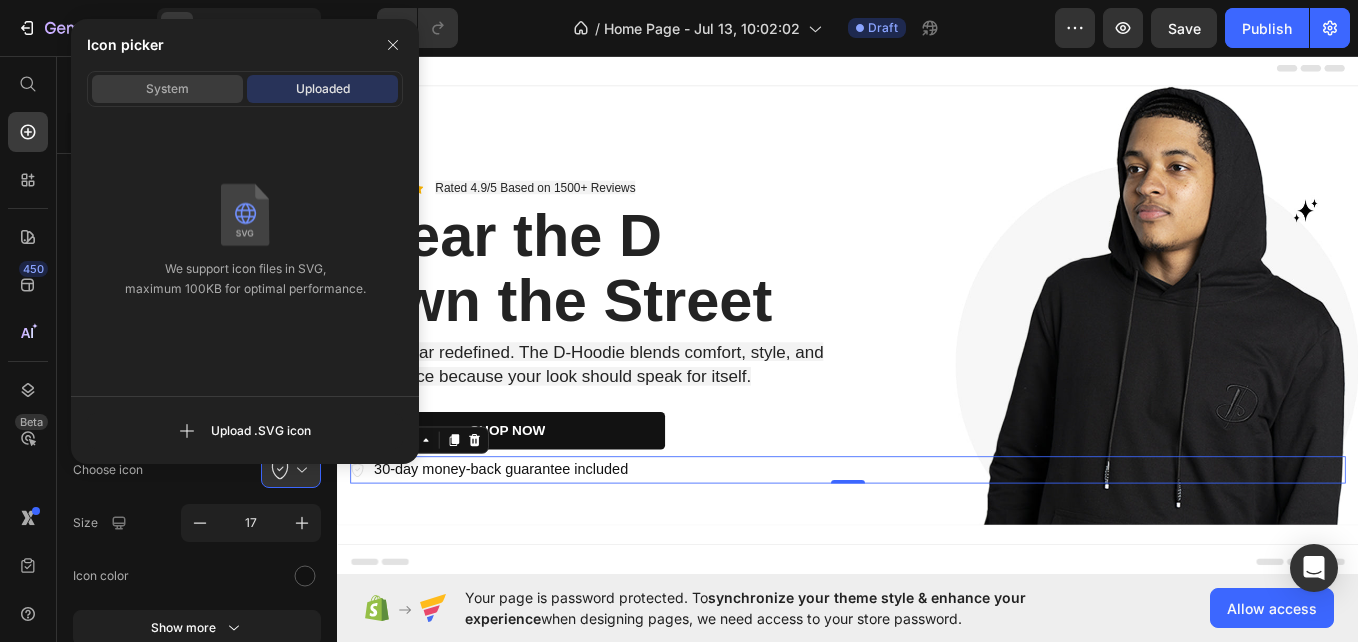 click on "System" at bounding box center [167, 89] 